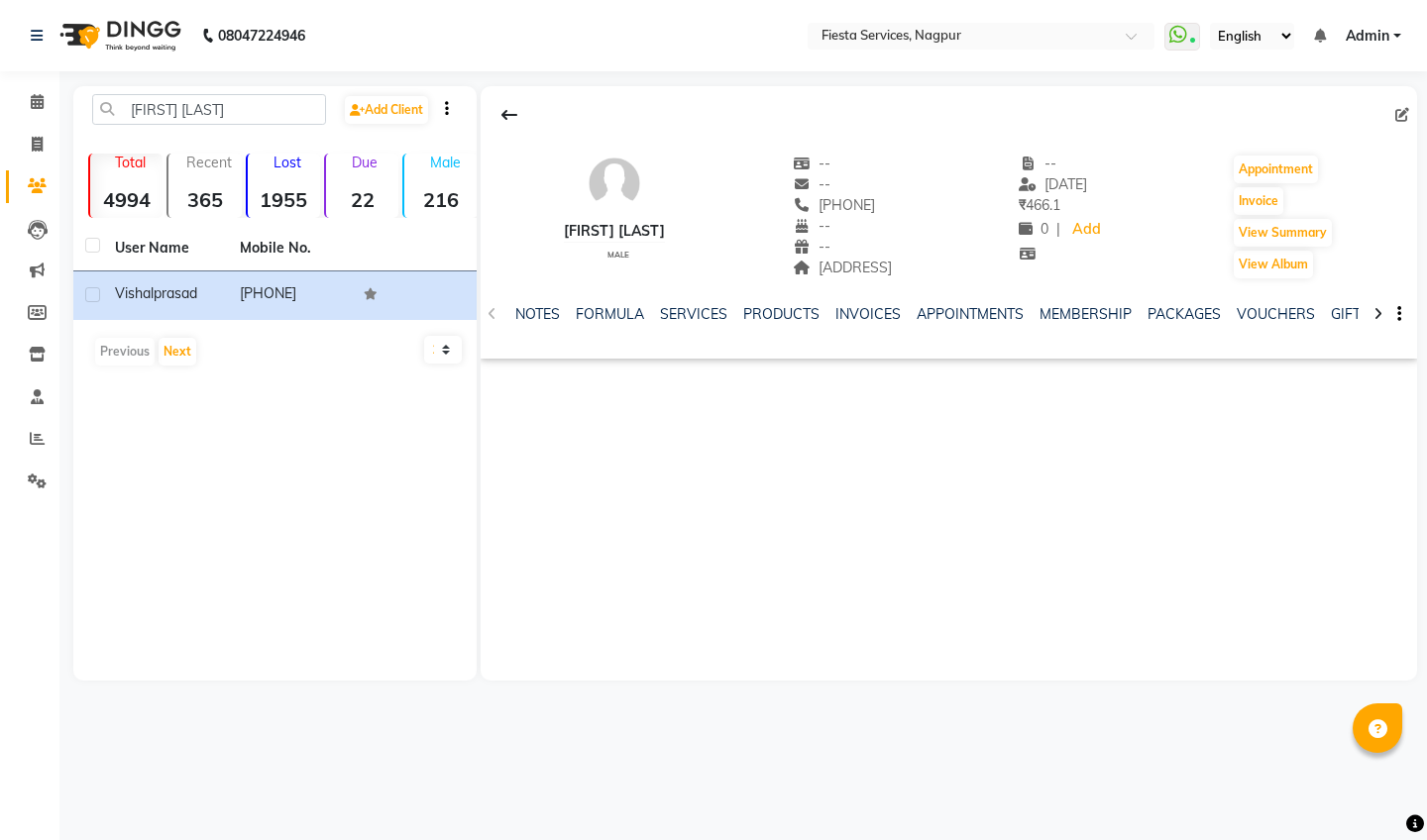 scroll, scrollTop: 0, scrollLeft: 0, axis: both 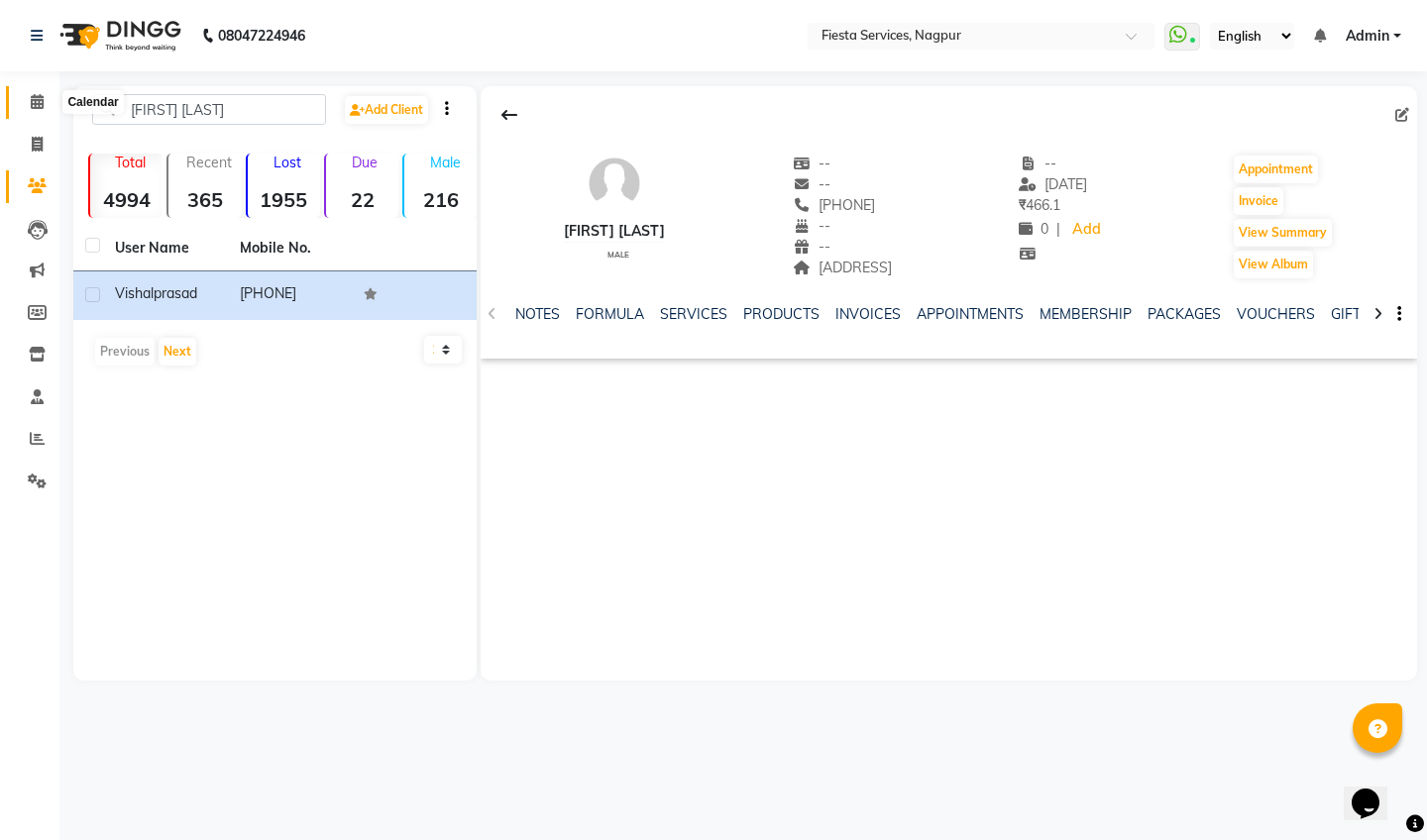 click 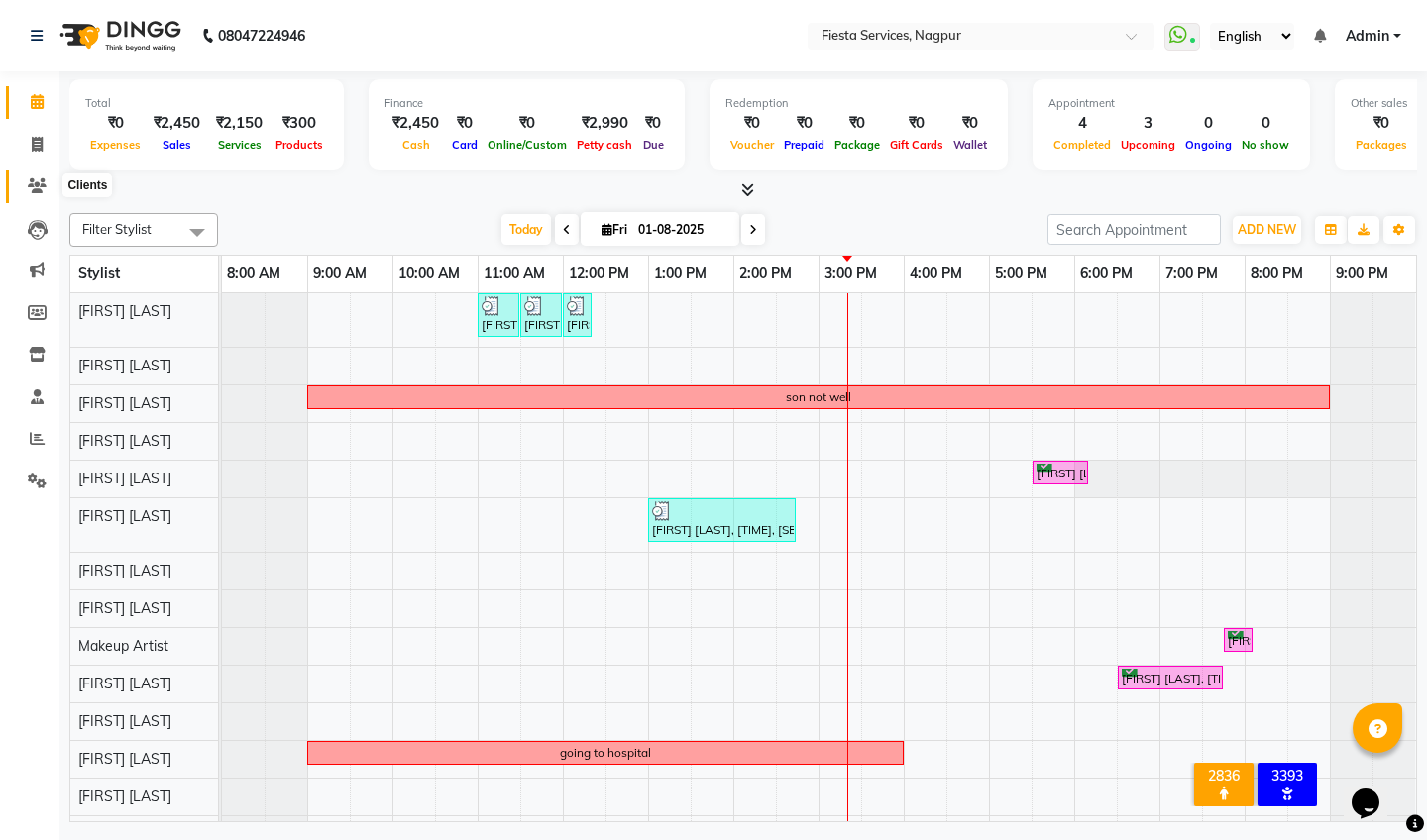 click 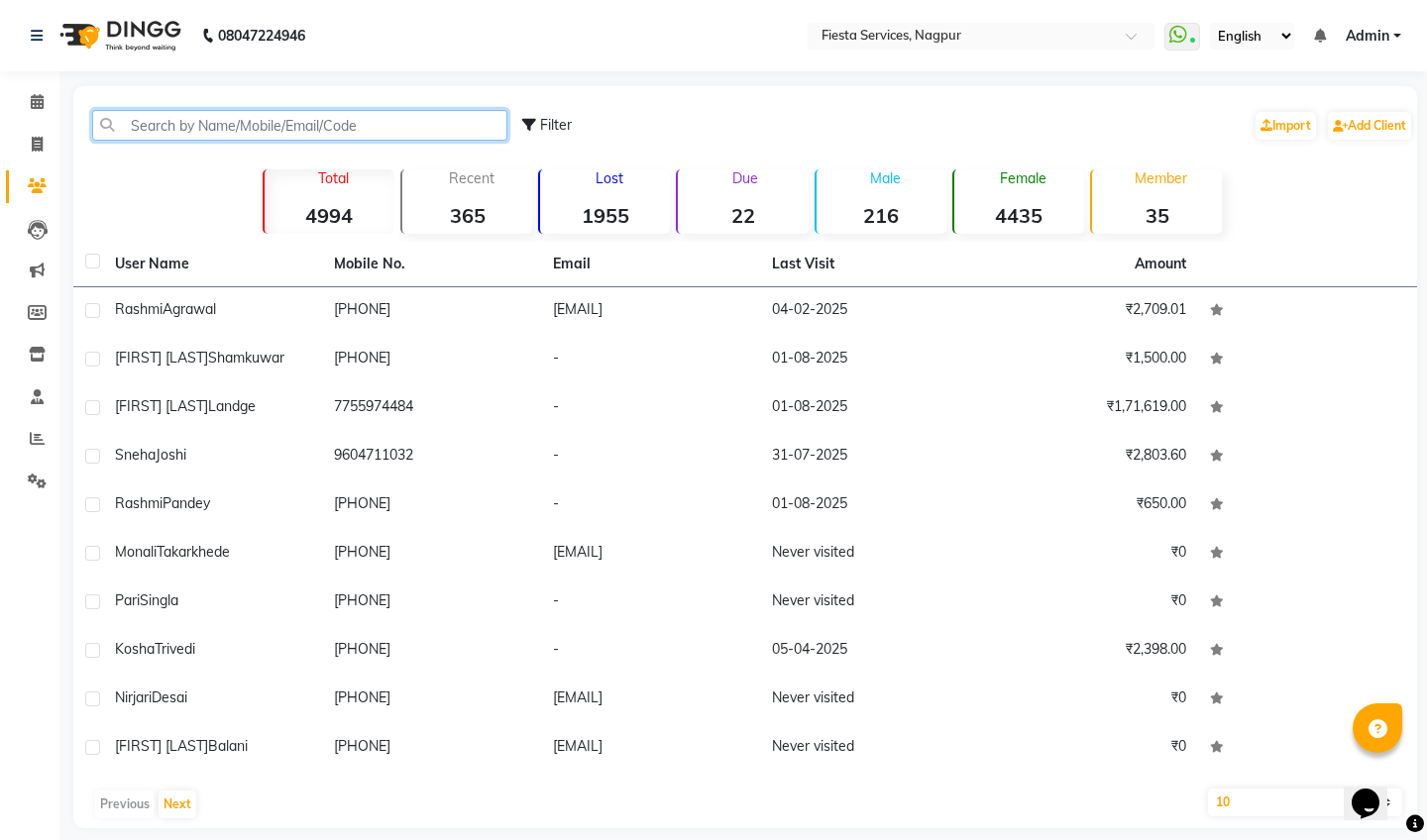 click 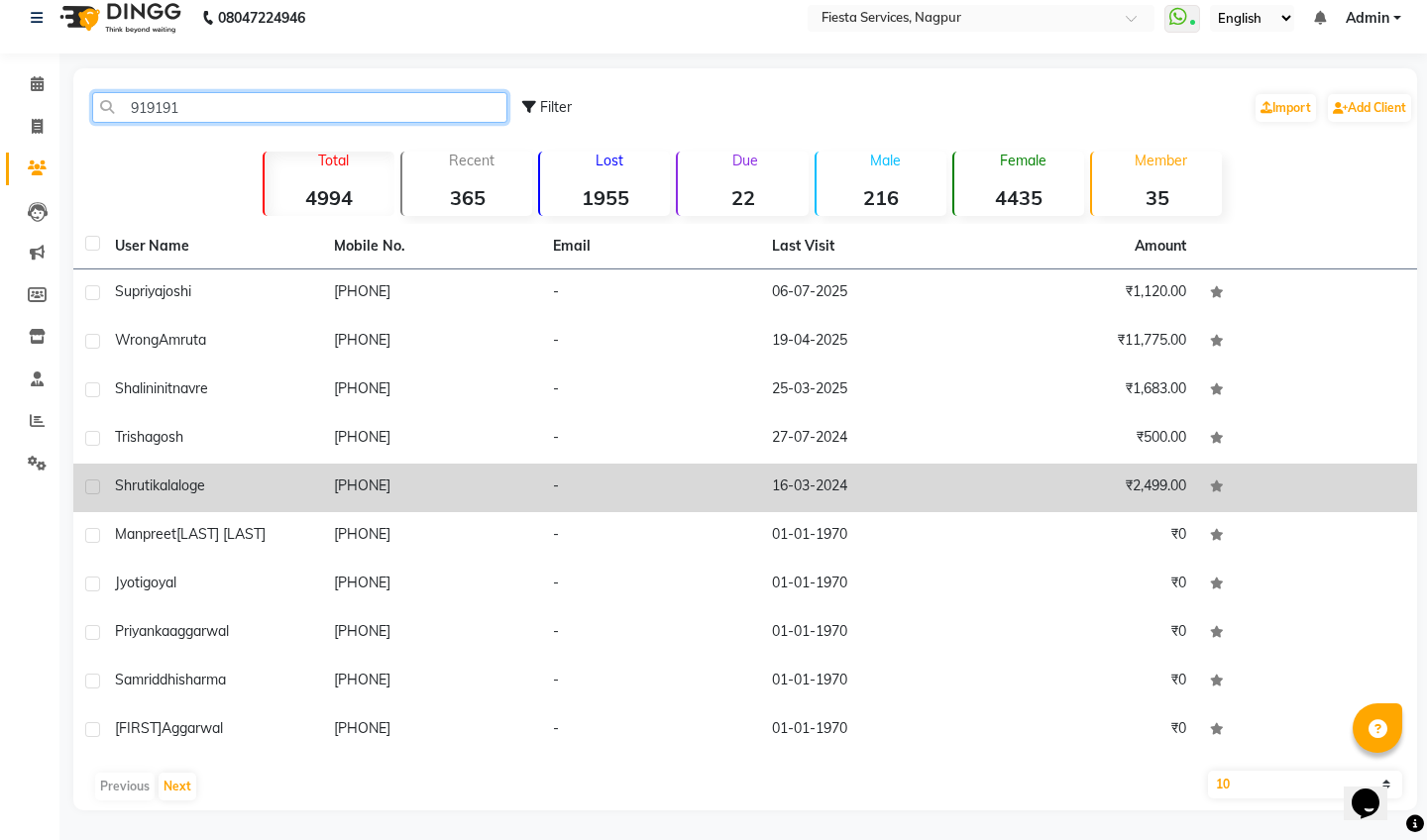 scroll, scrollTop: 18, scrollLeft: 0, axis: vertical 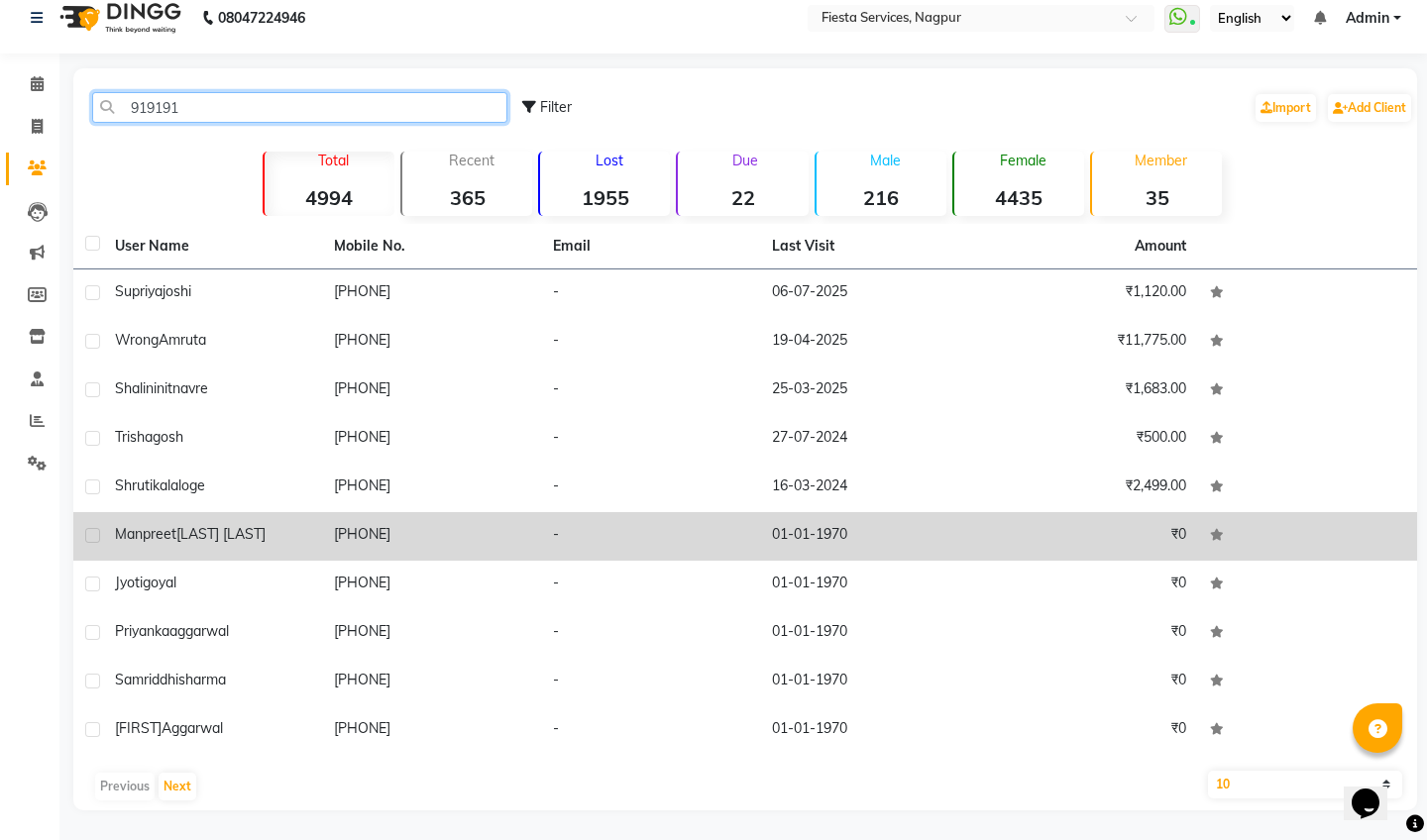 type on "919191" 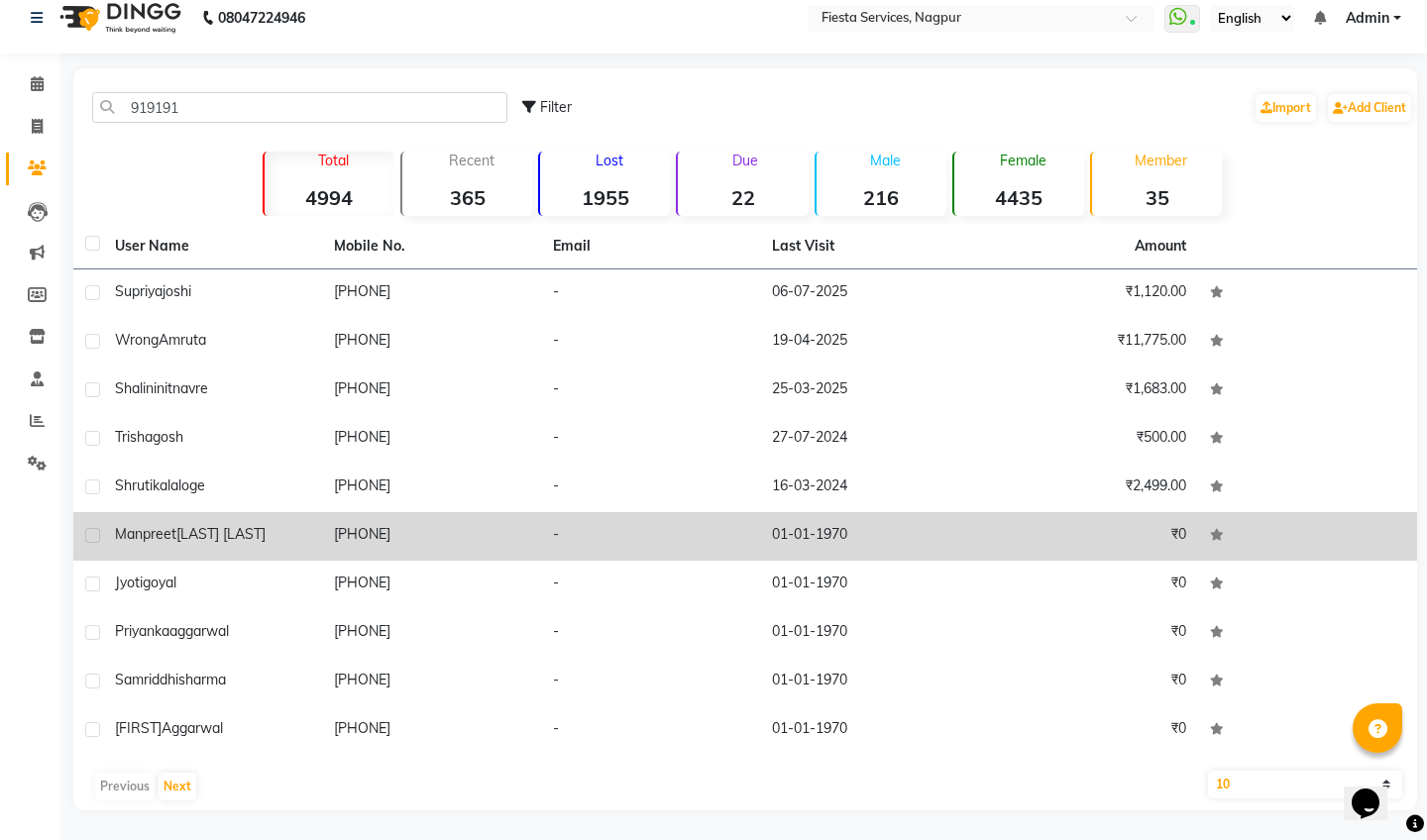 click 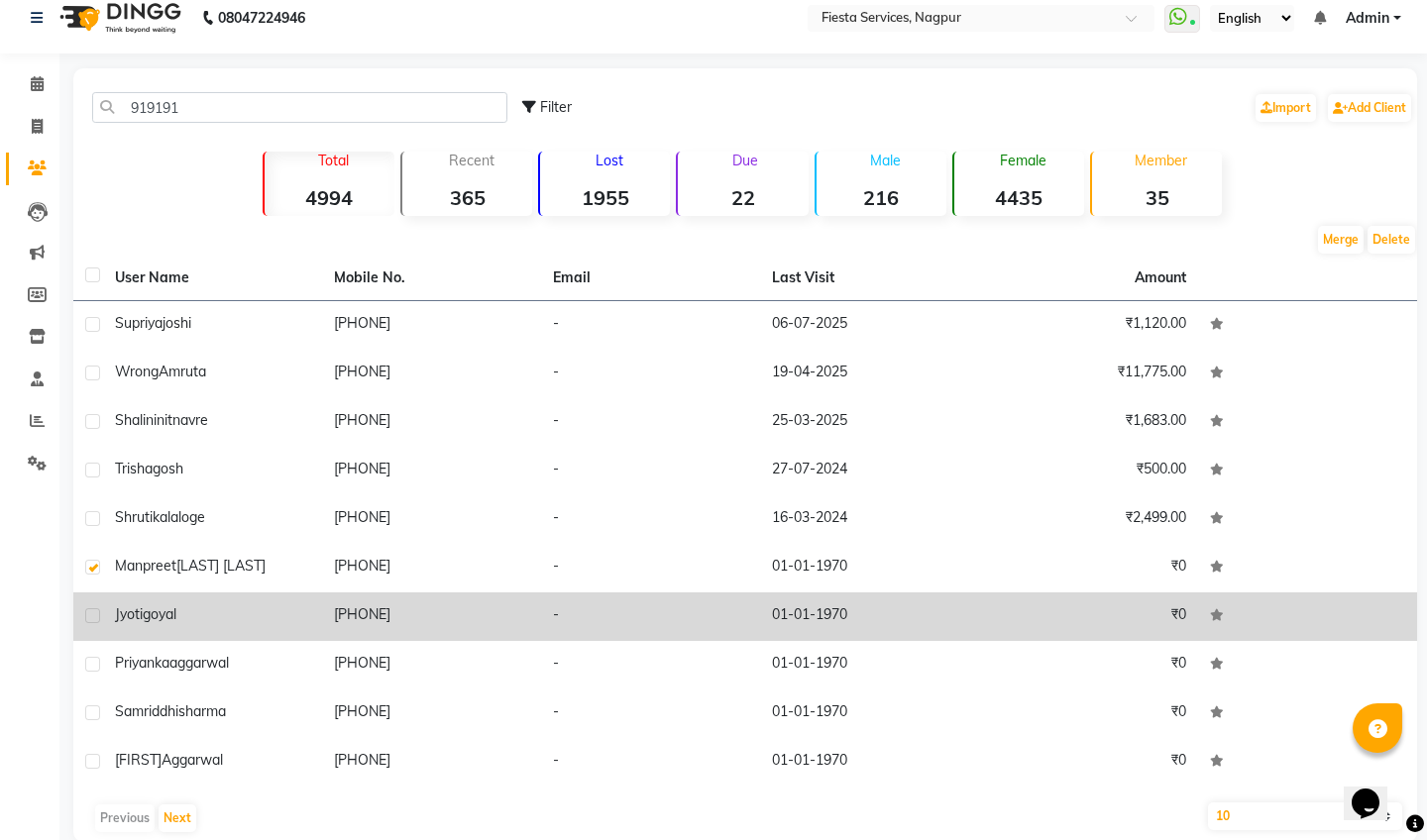 click 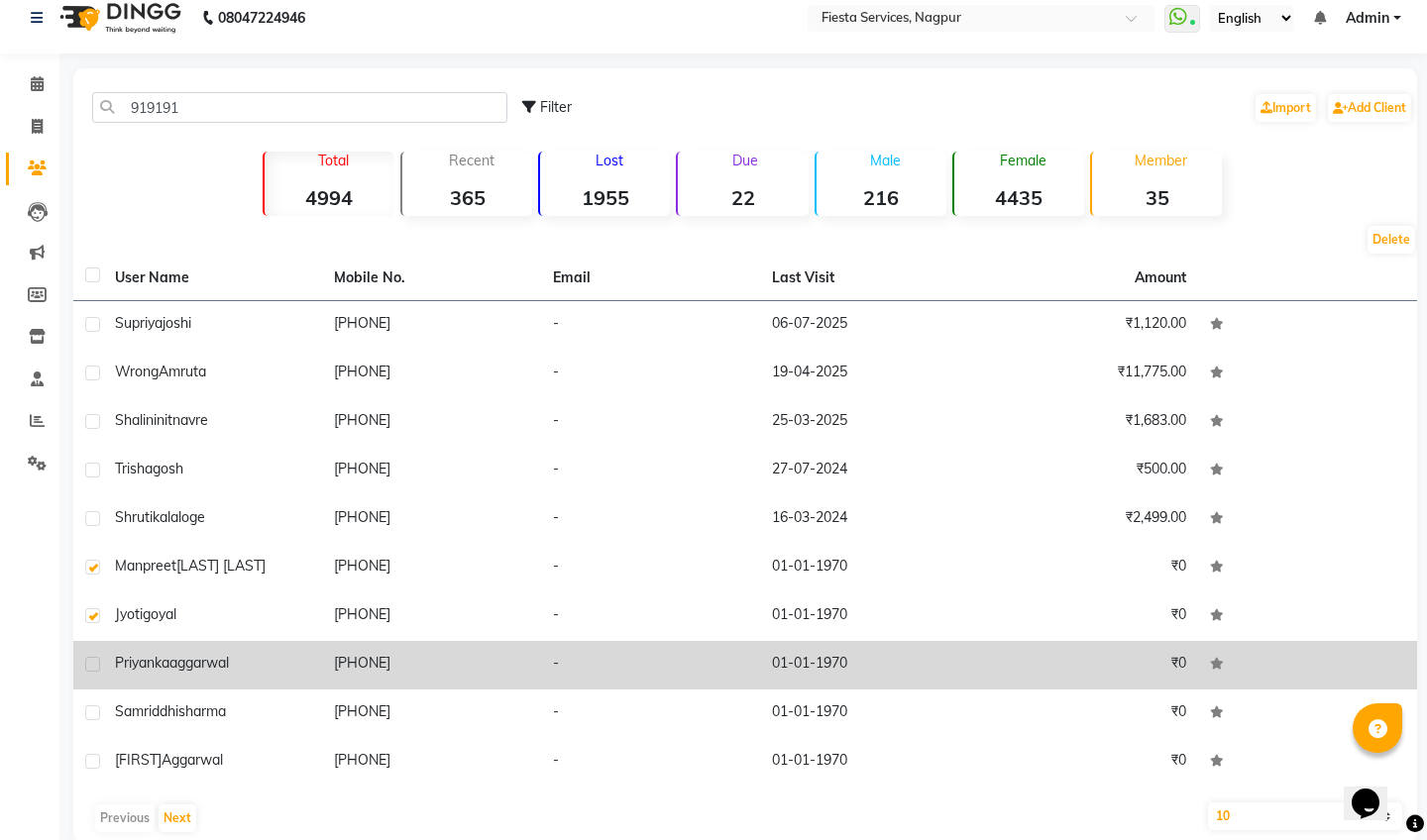 click 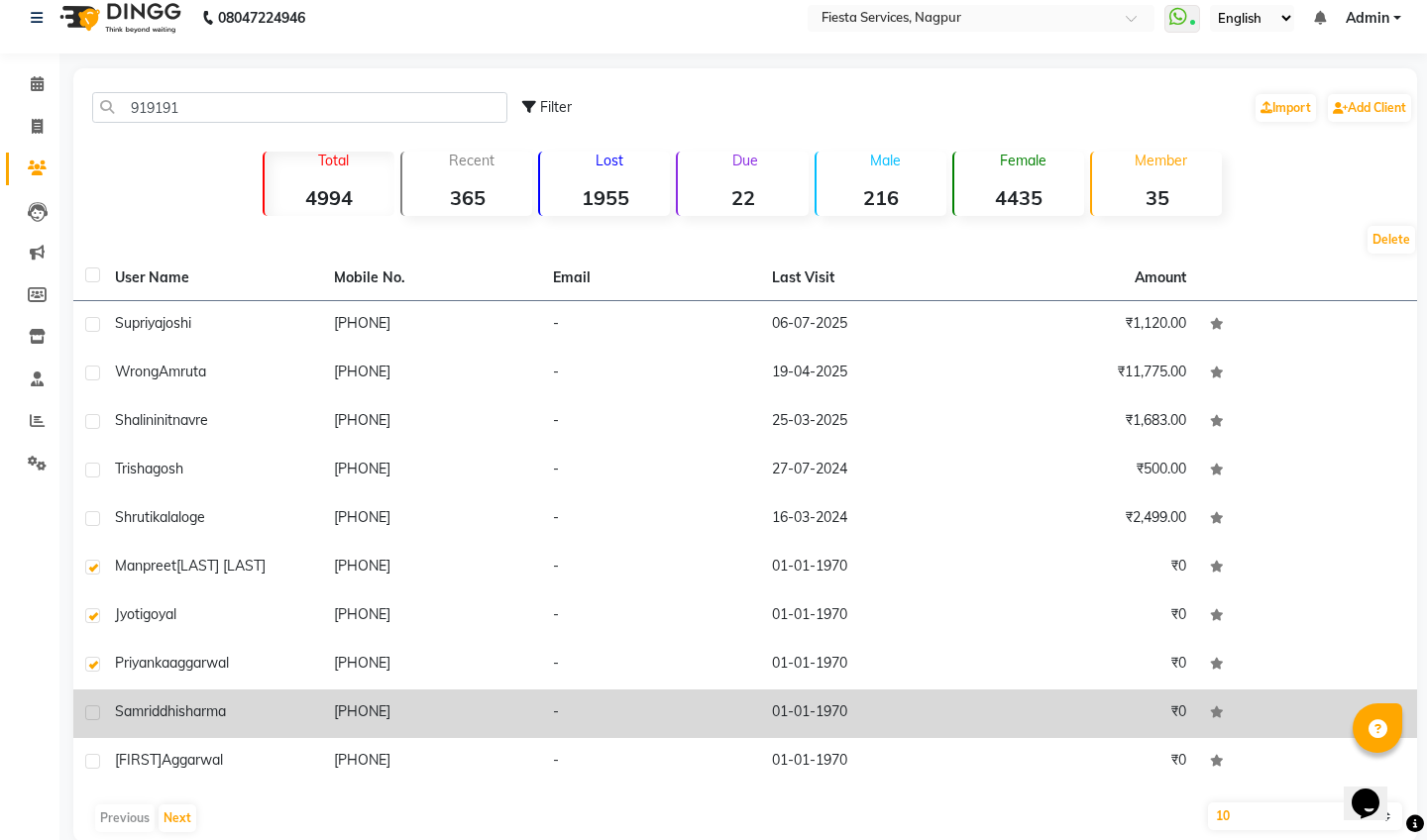 click 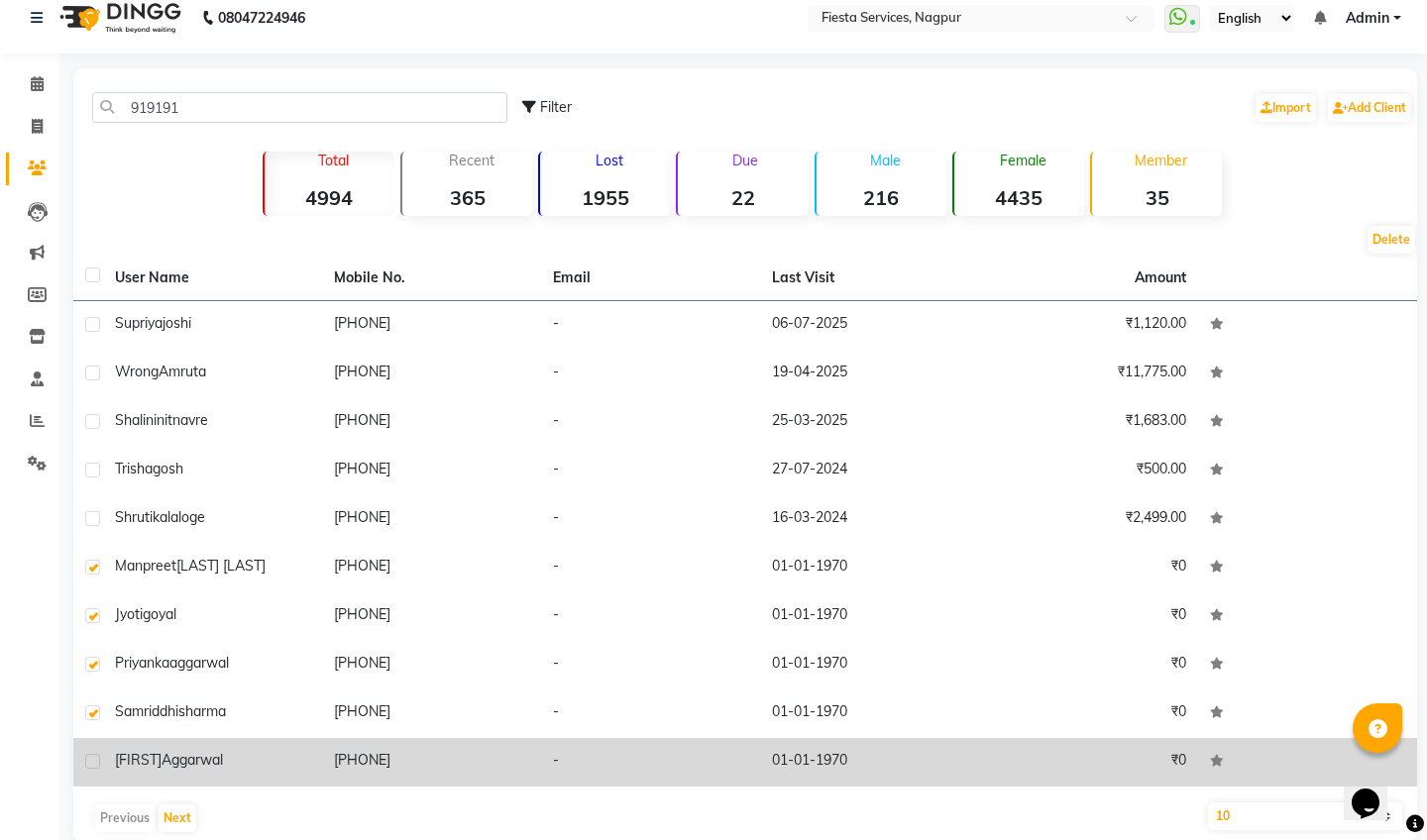 click 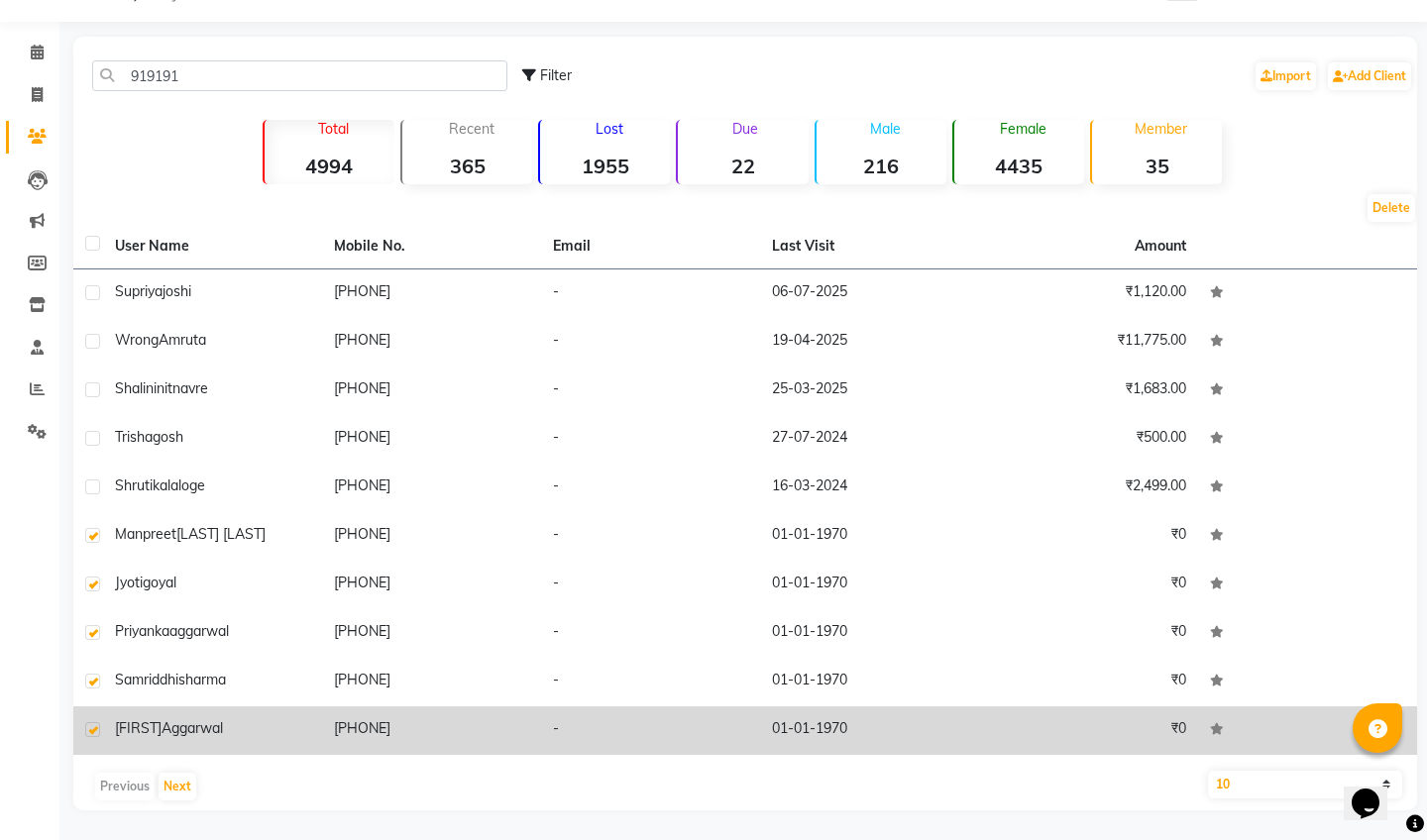 scroll, scrollTop: 50, scrollLeft: 0, axis: vertical 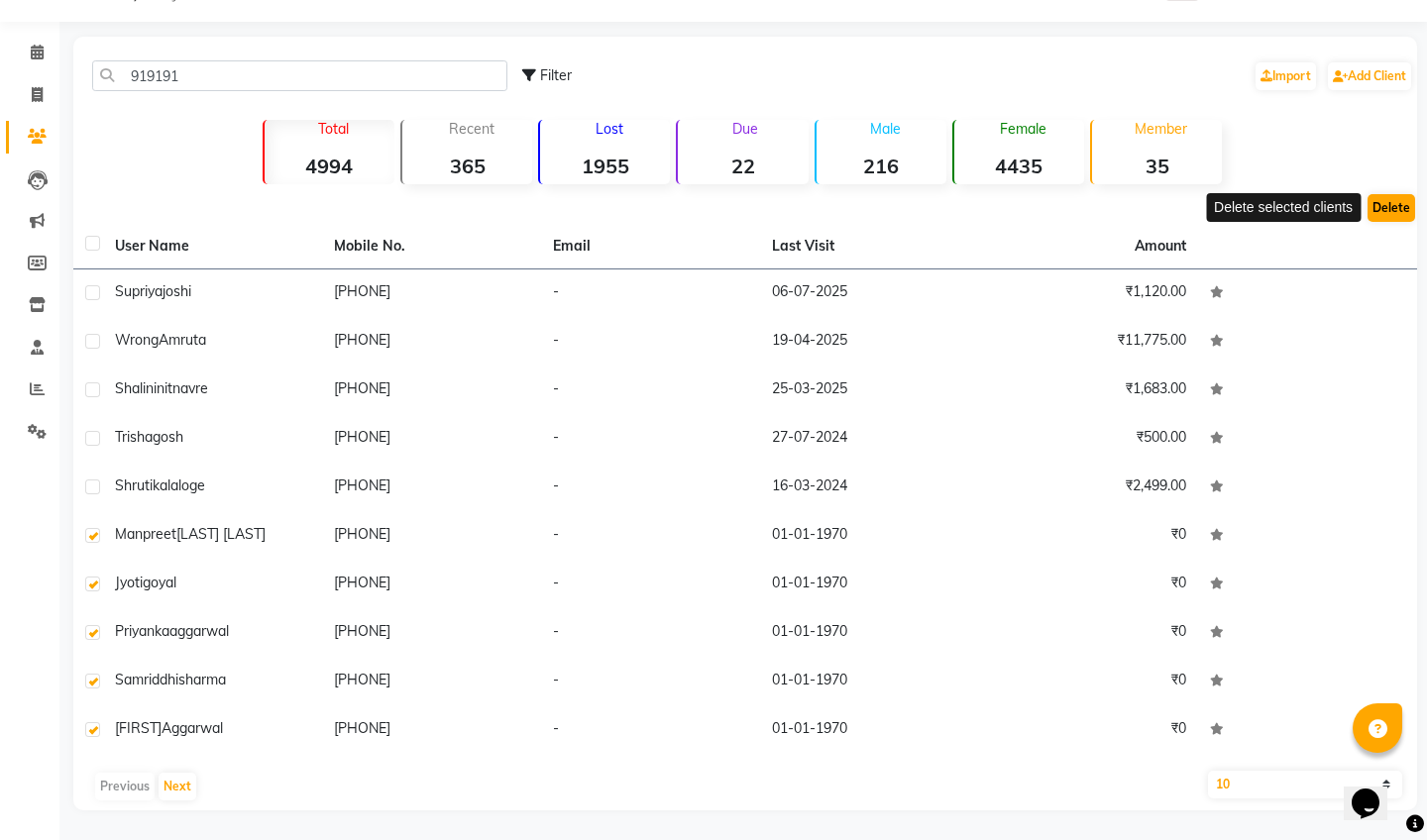 click on "Delete" 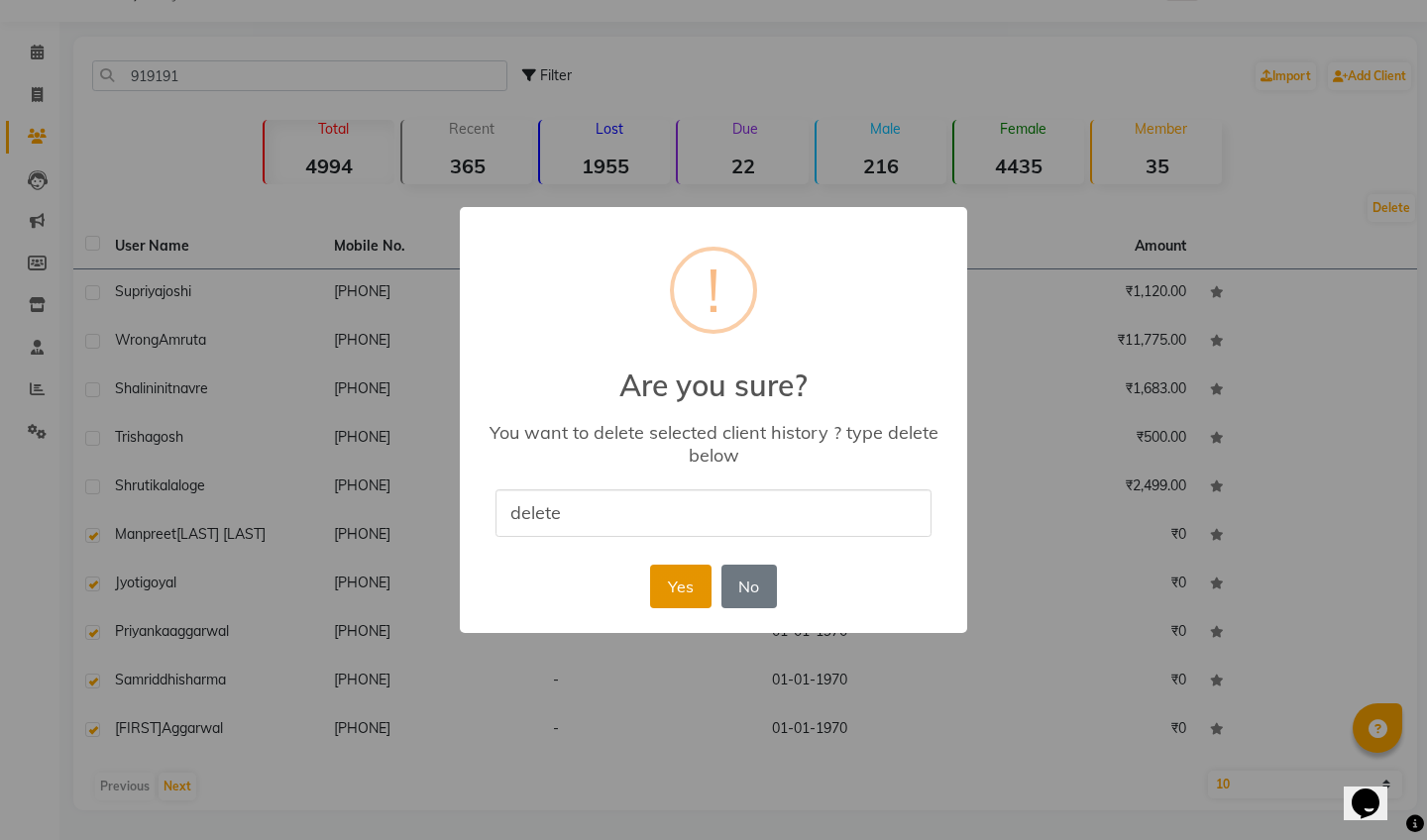 type on "delete" 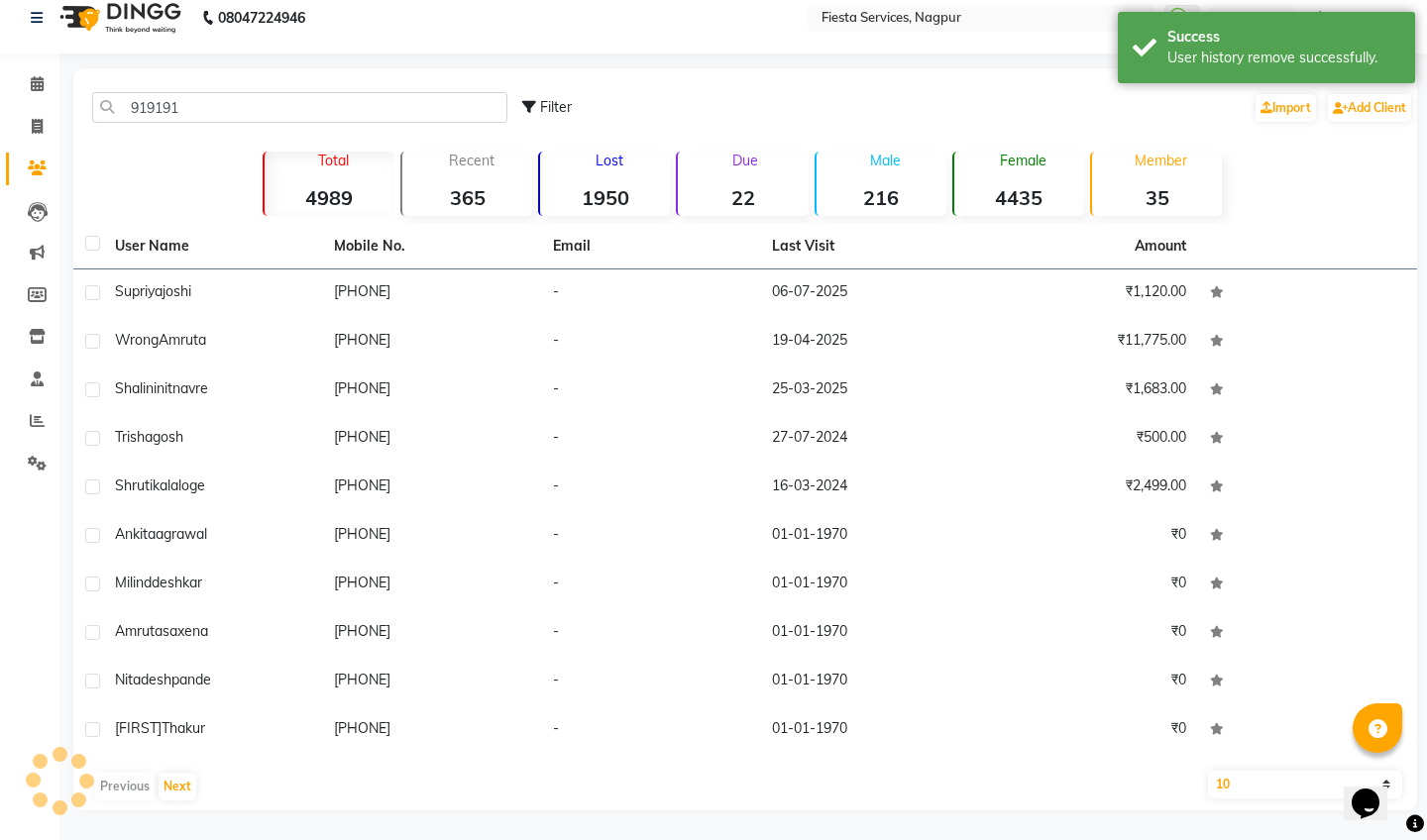 scroll, scrollTop: 18, scrollLeft: 0, axis: vertical 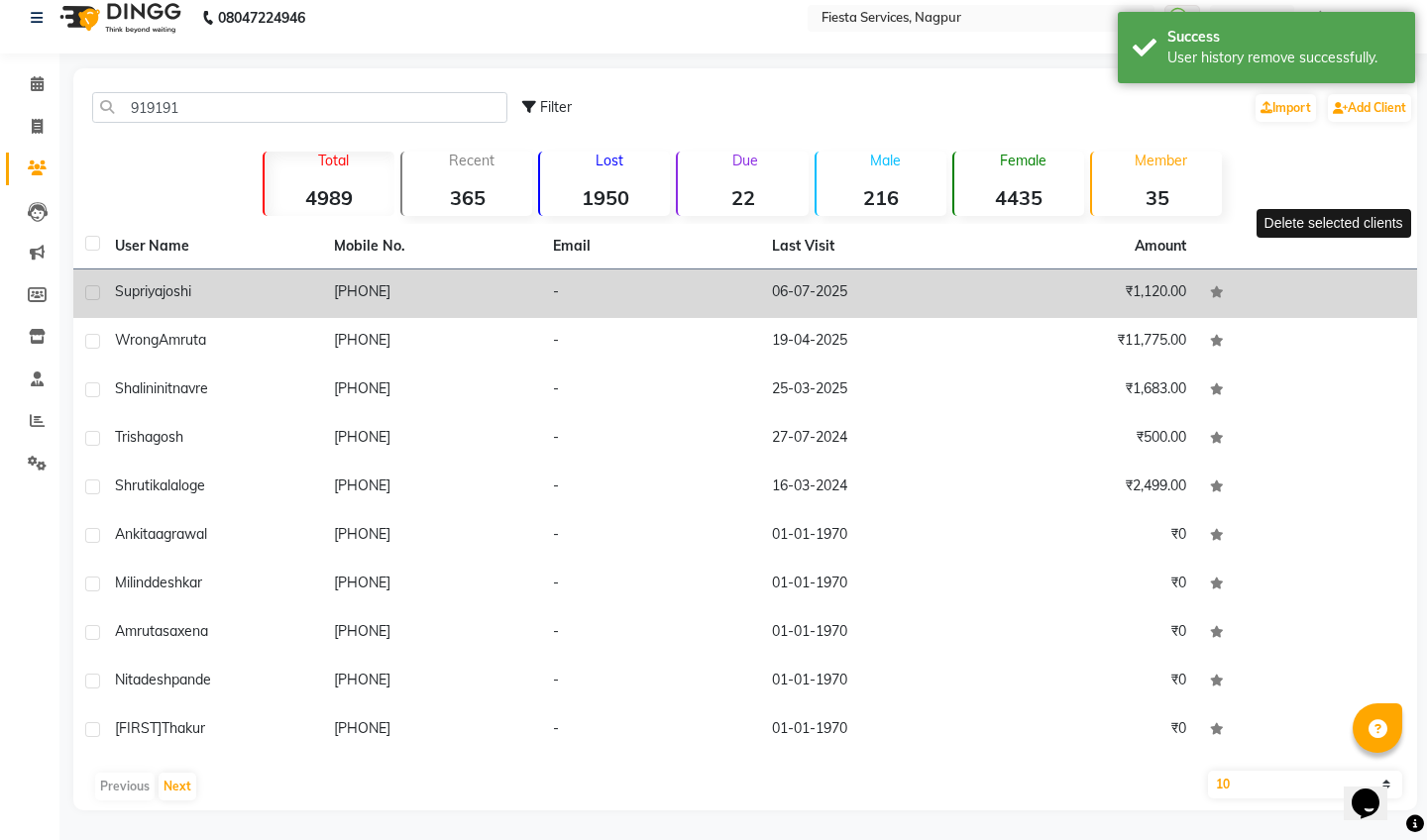 click 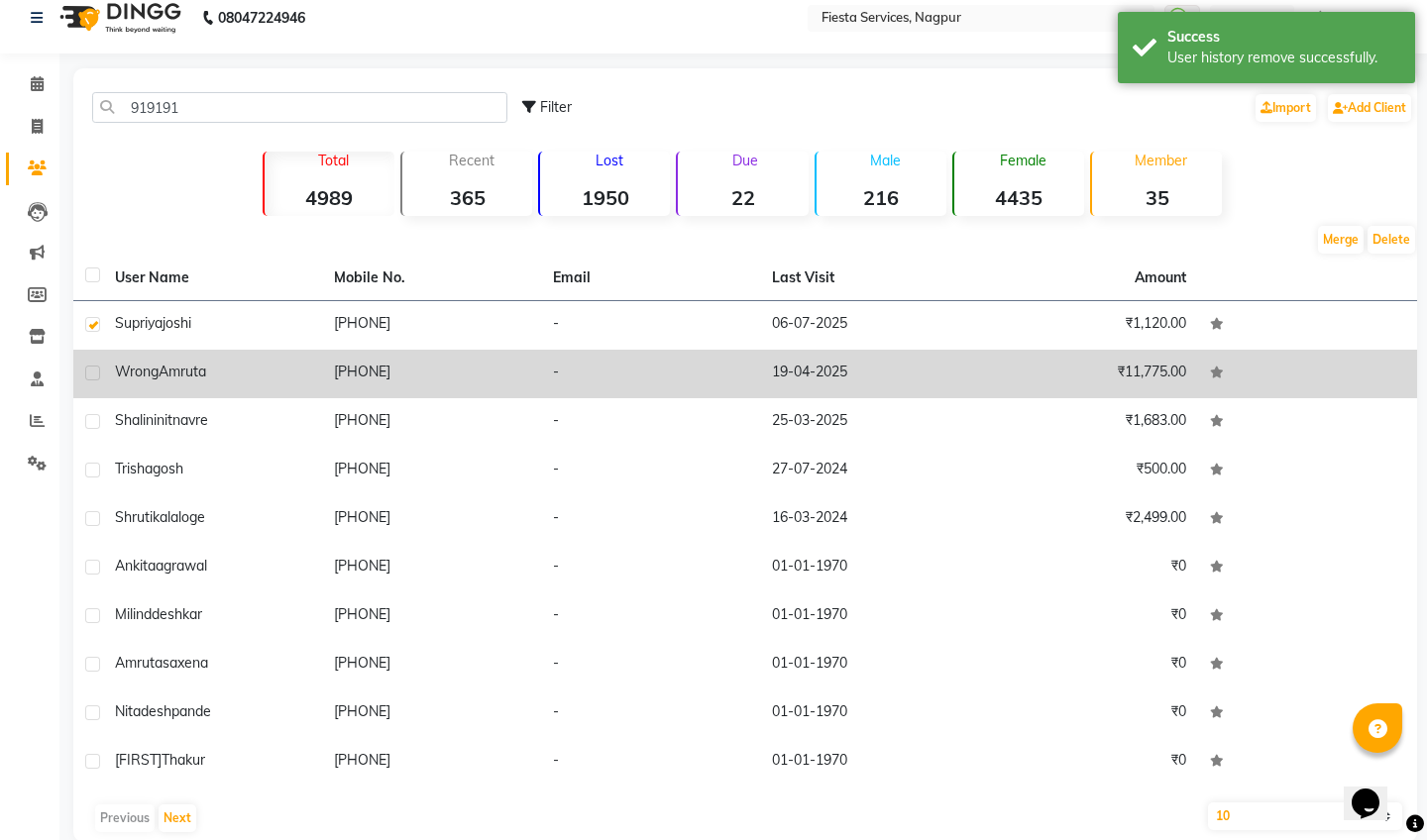 click 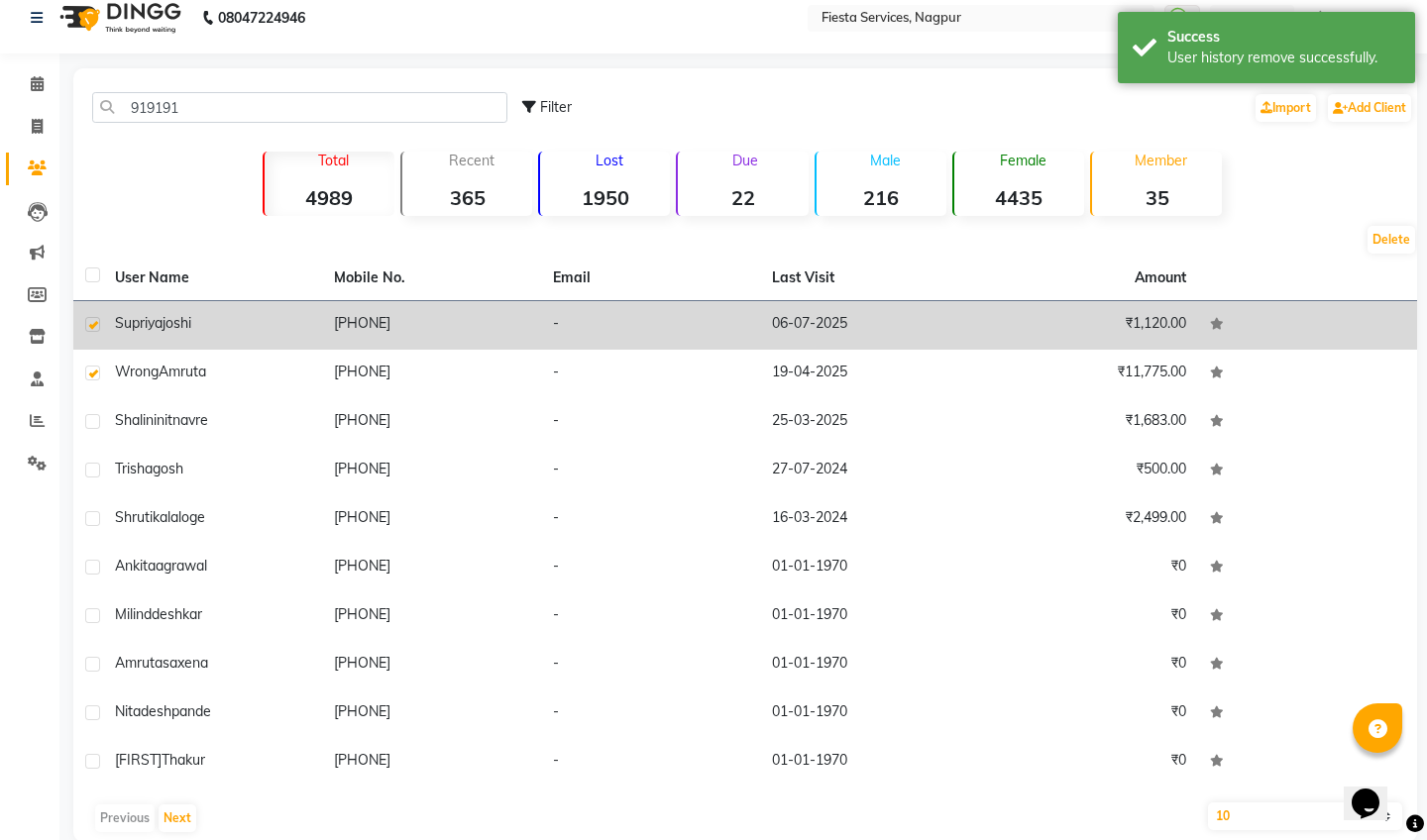 click 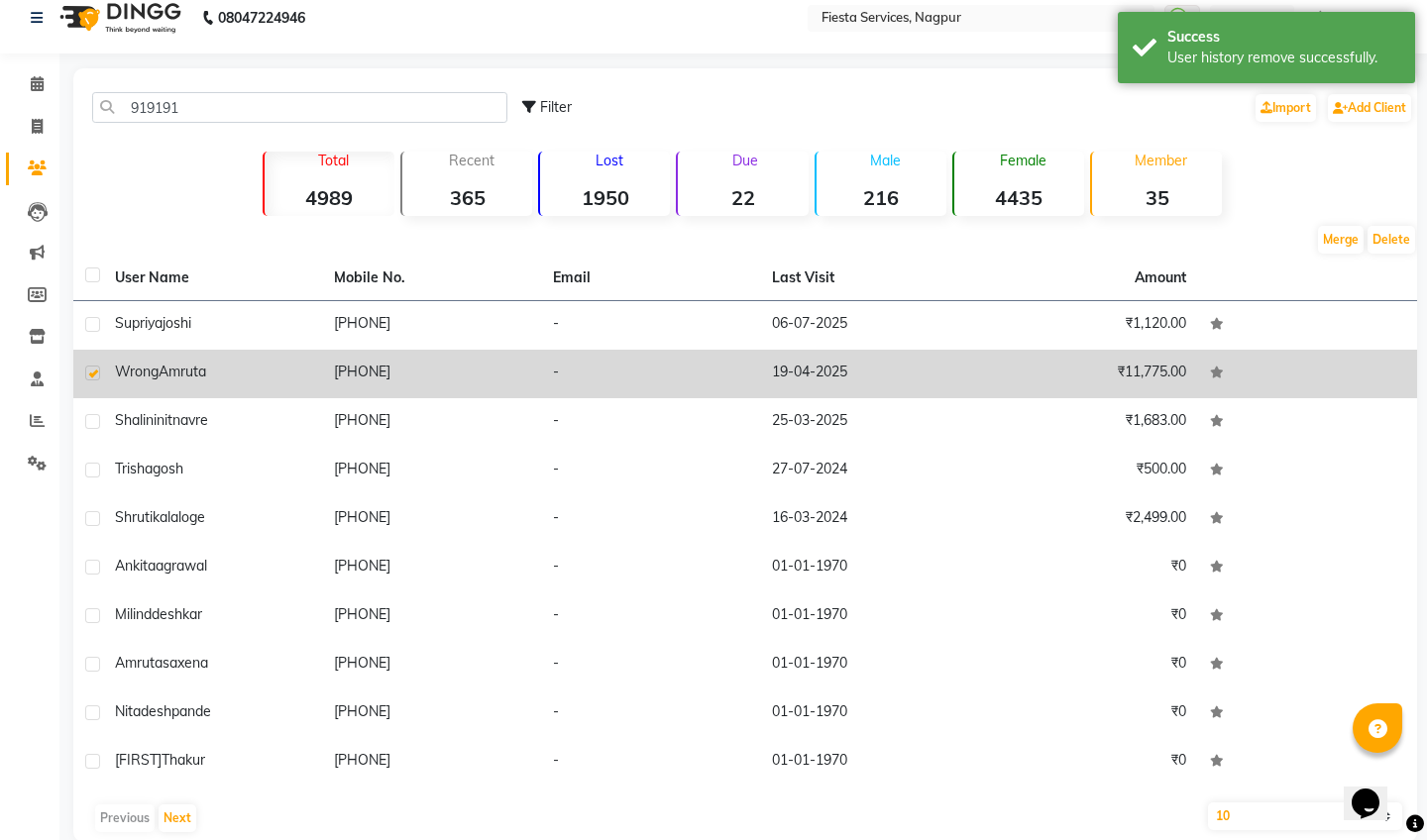 click 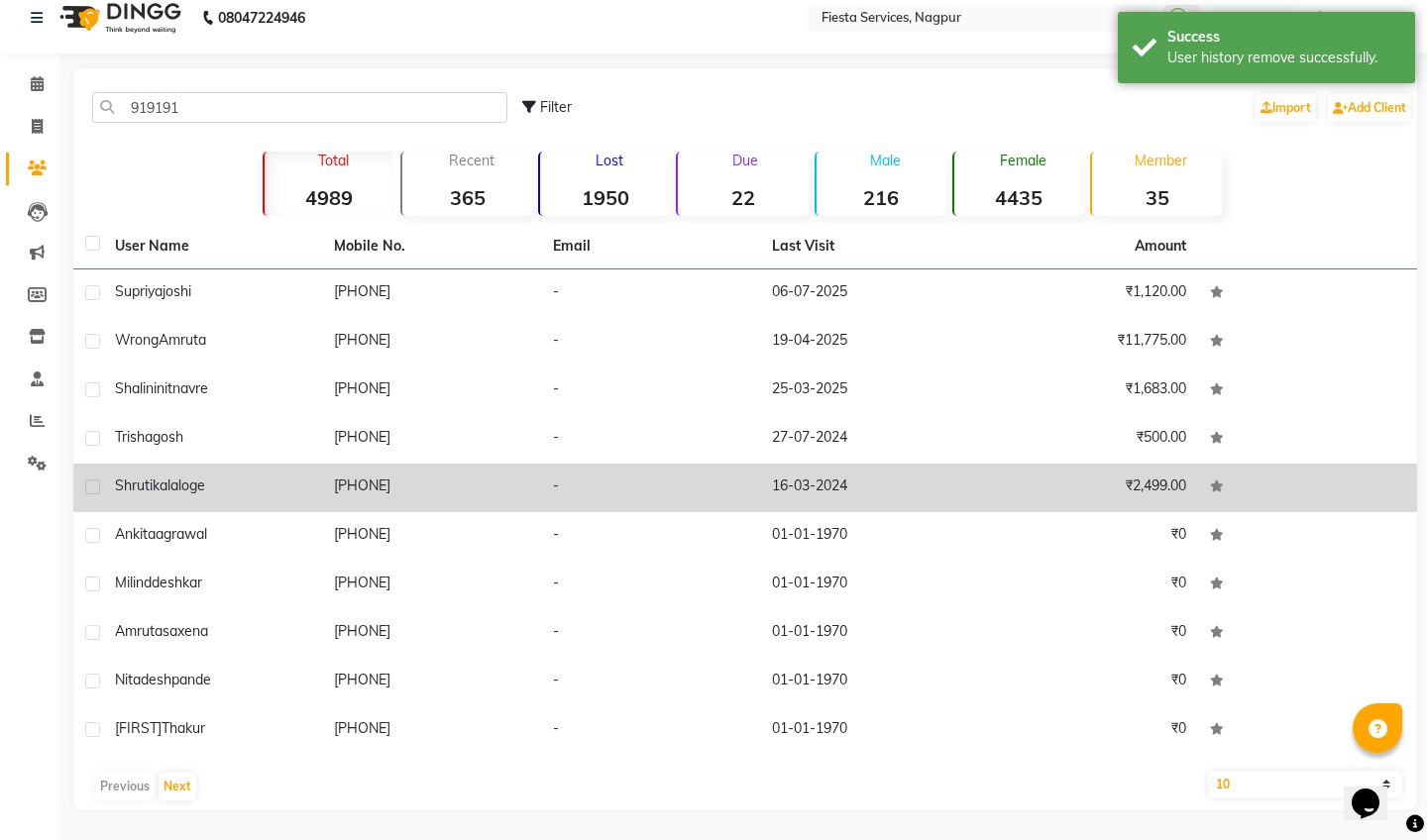 scroll, scrollTop: 18, scrollLeft: 0, axis: vertical 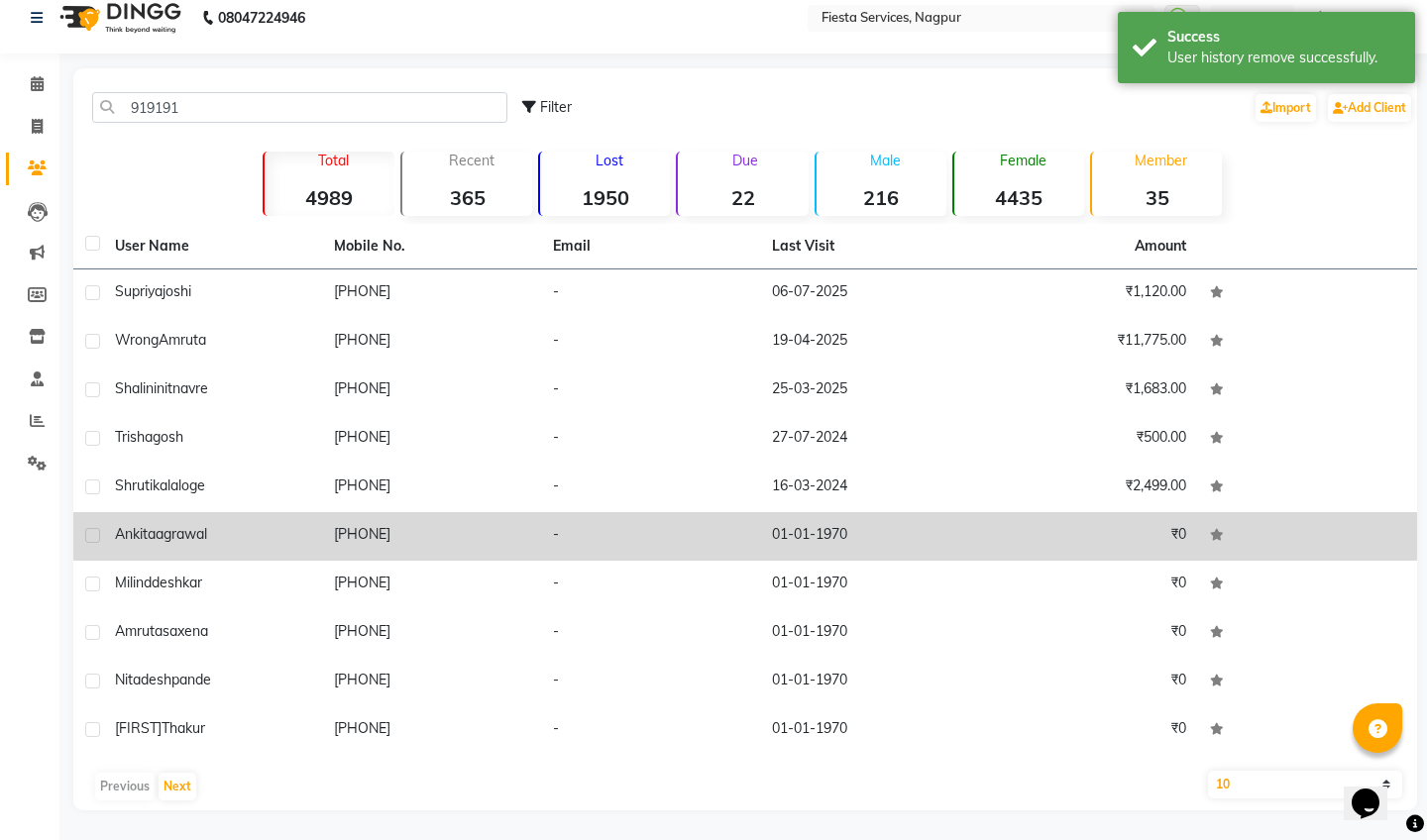 click 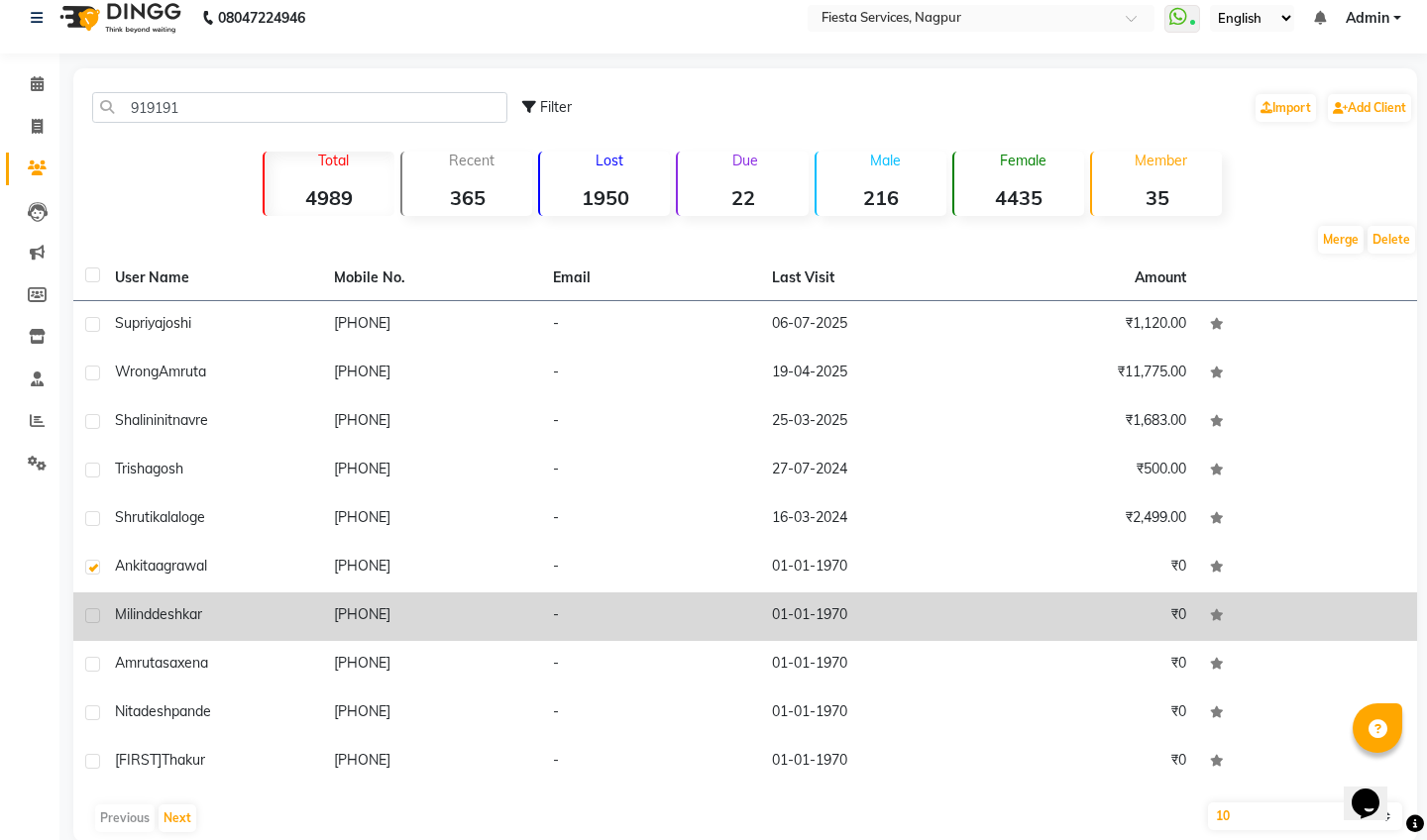 click 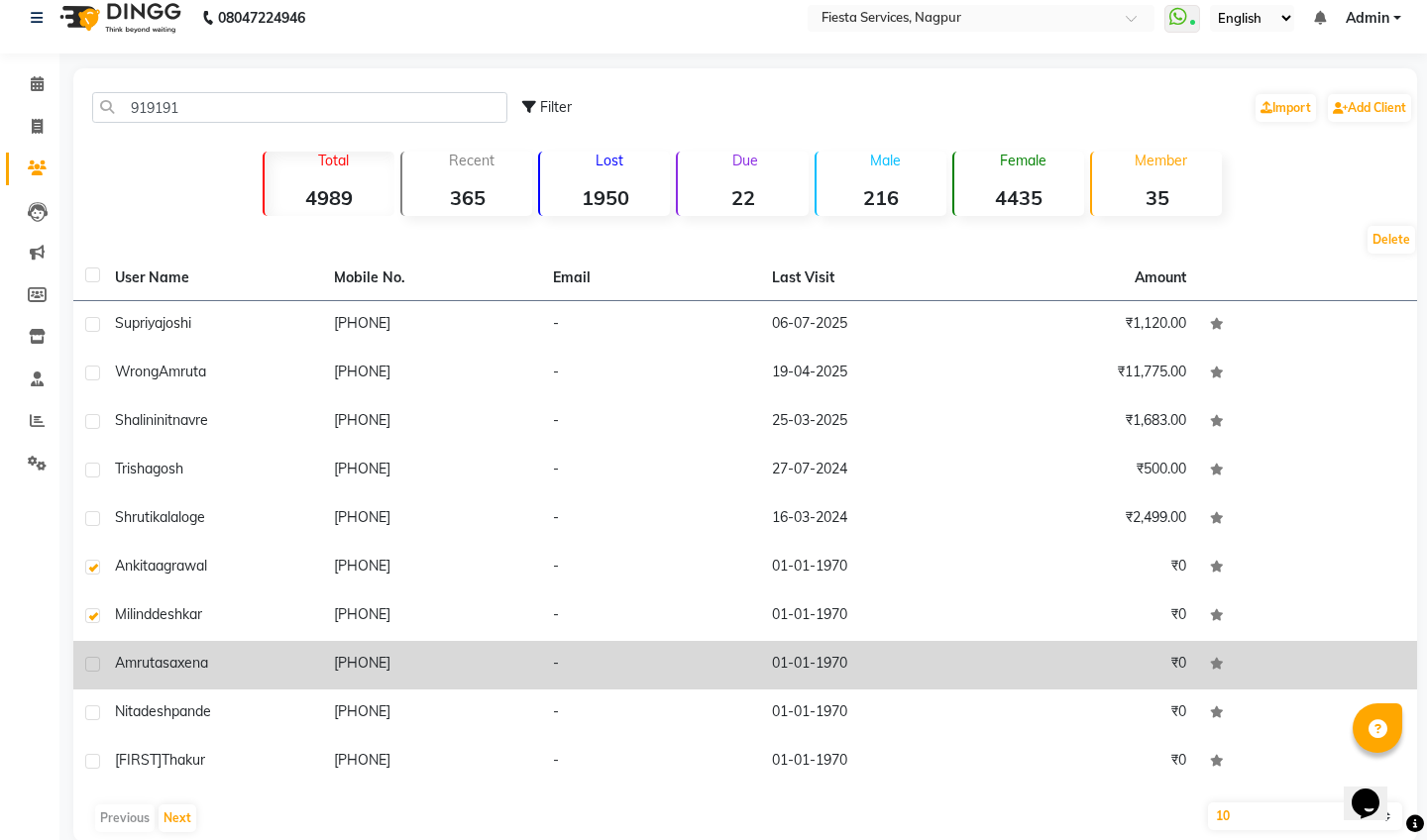 click 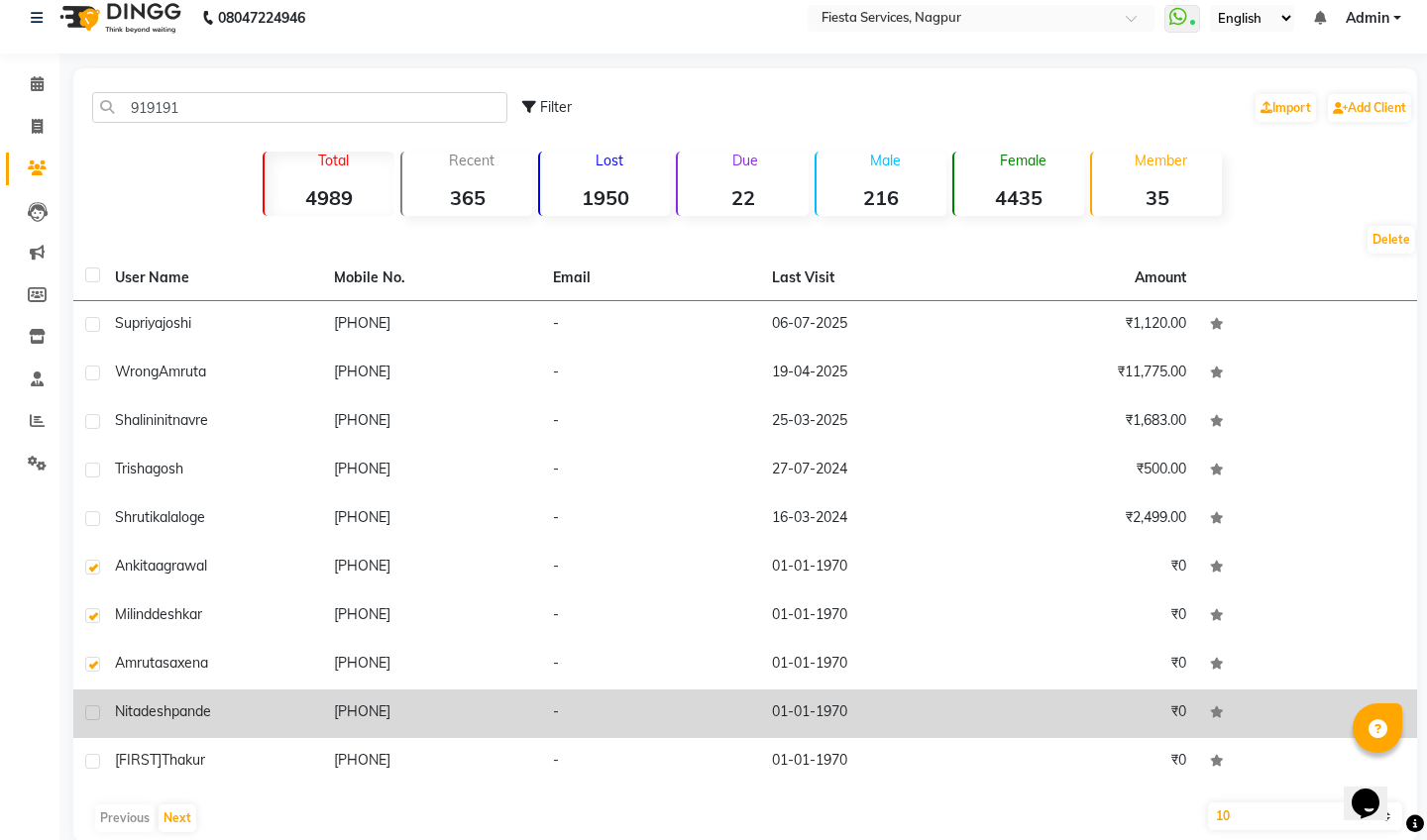 click 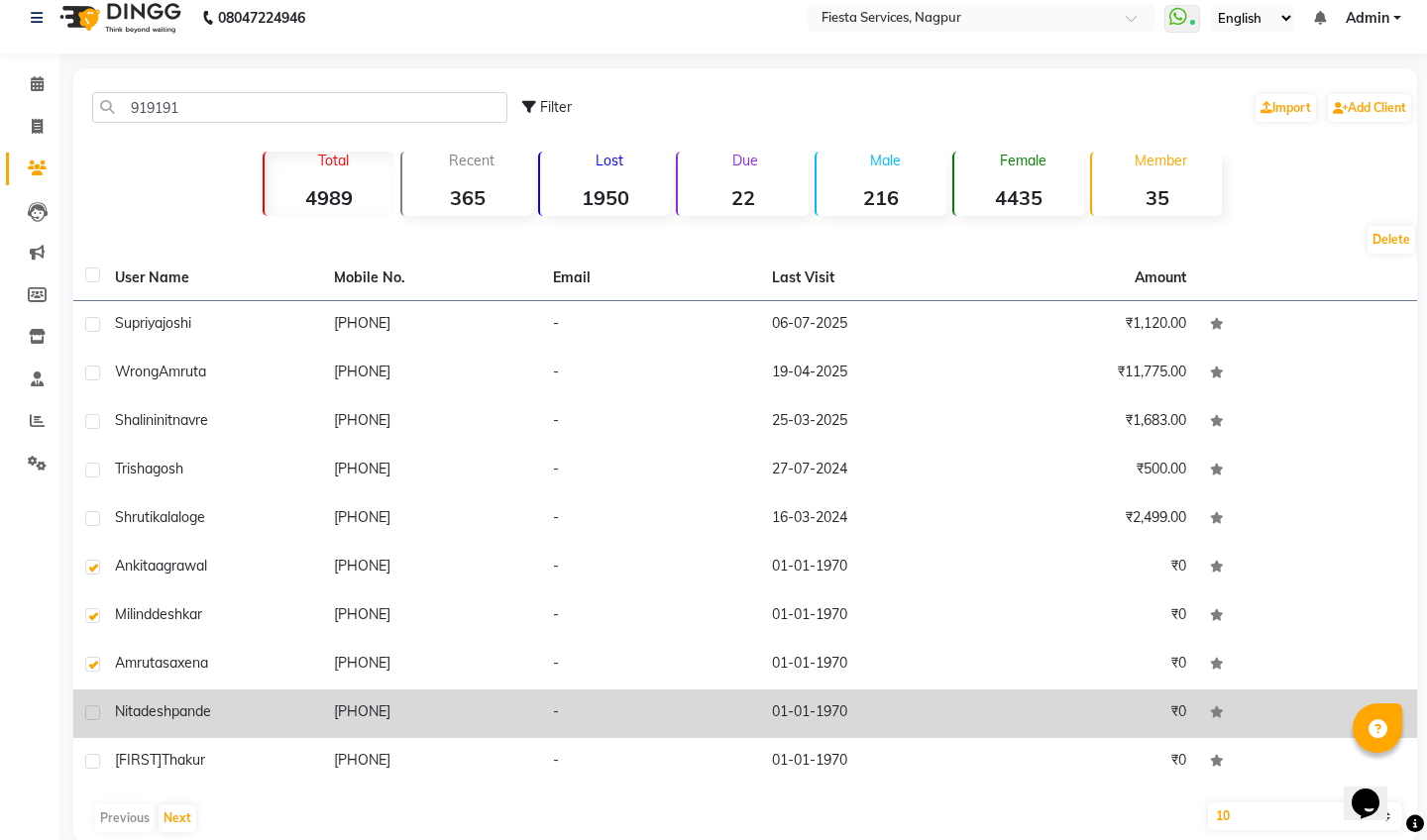 click 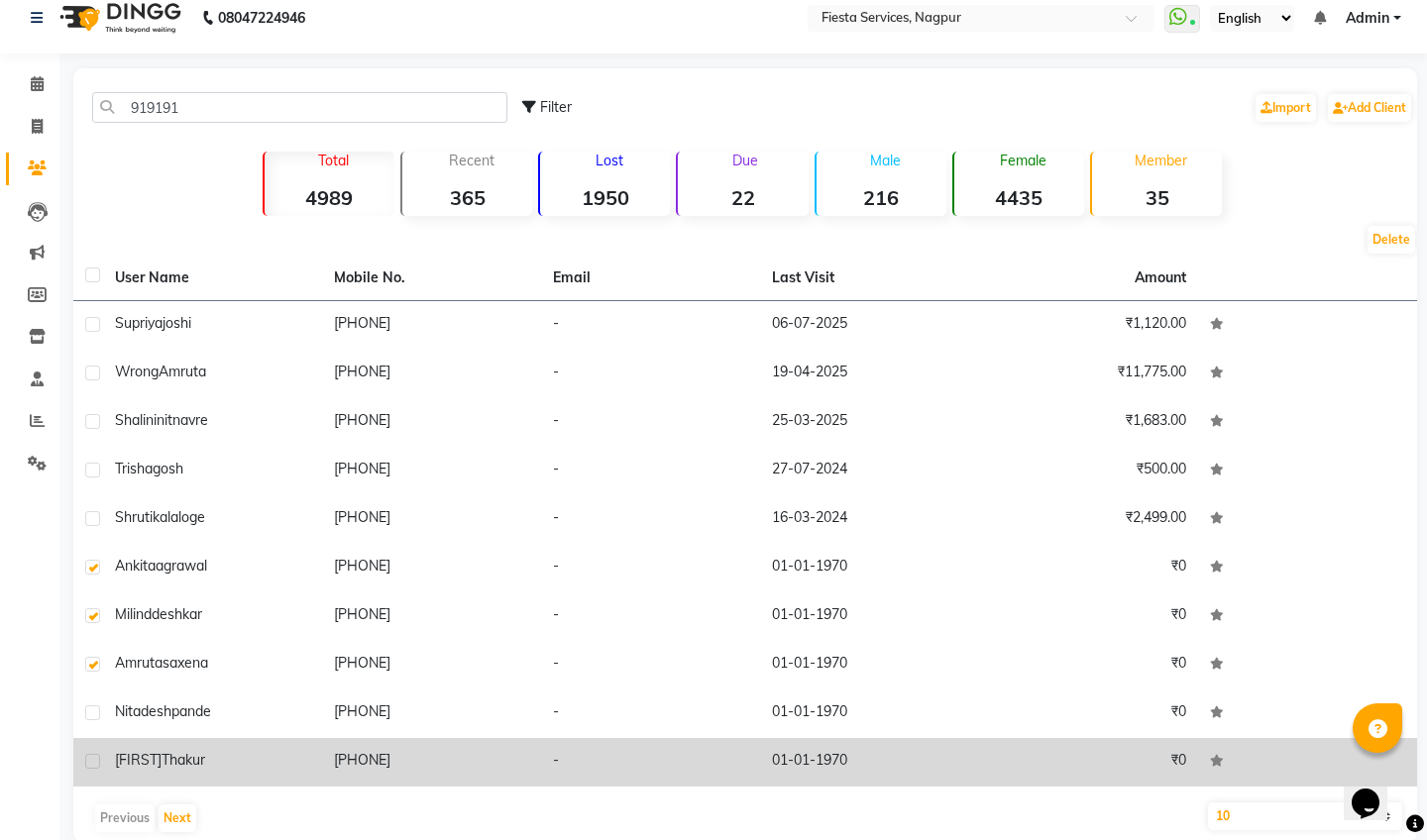 click 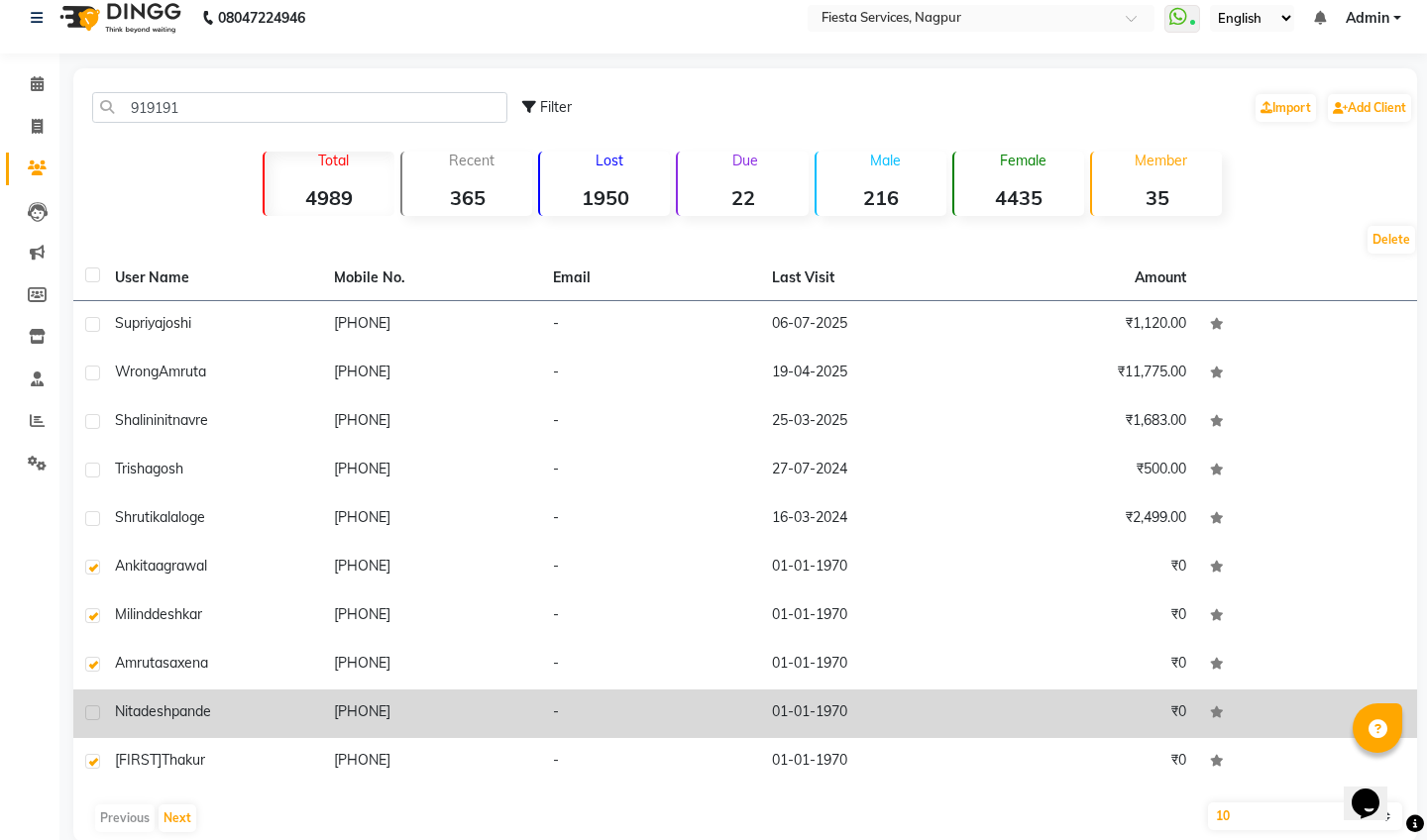 click 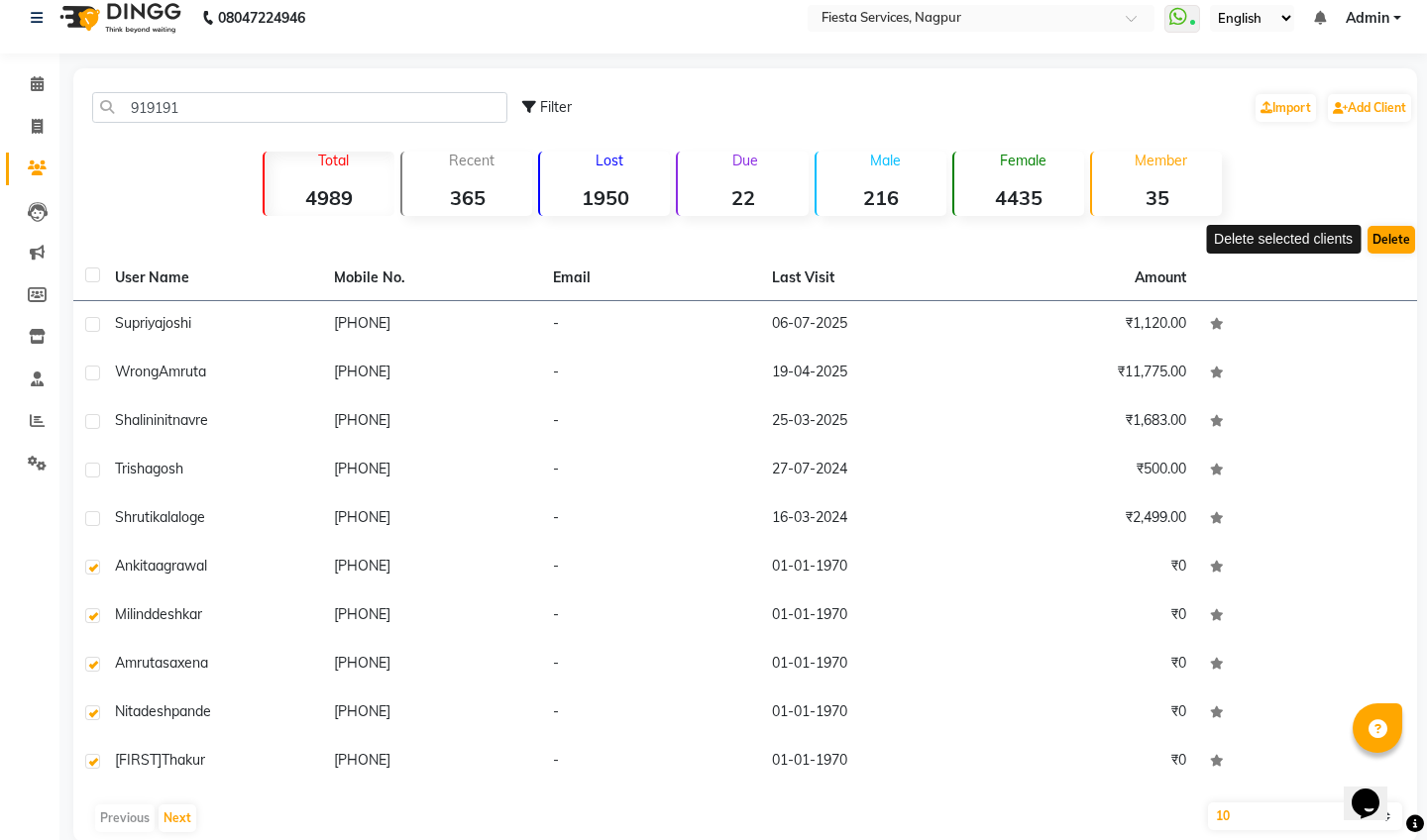 click on "Delete" 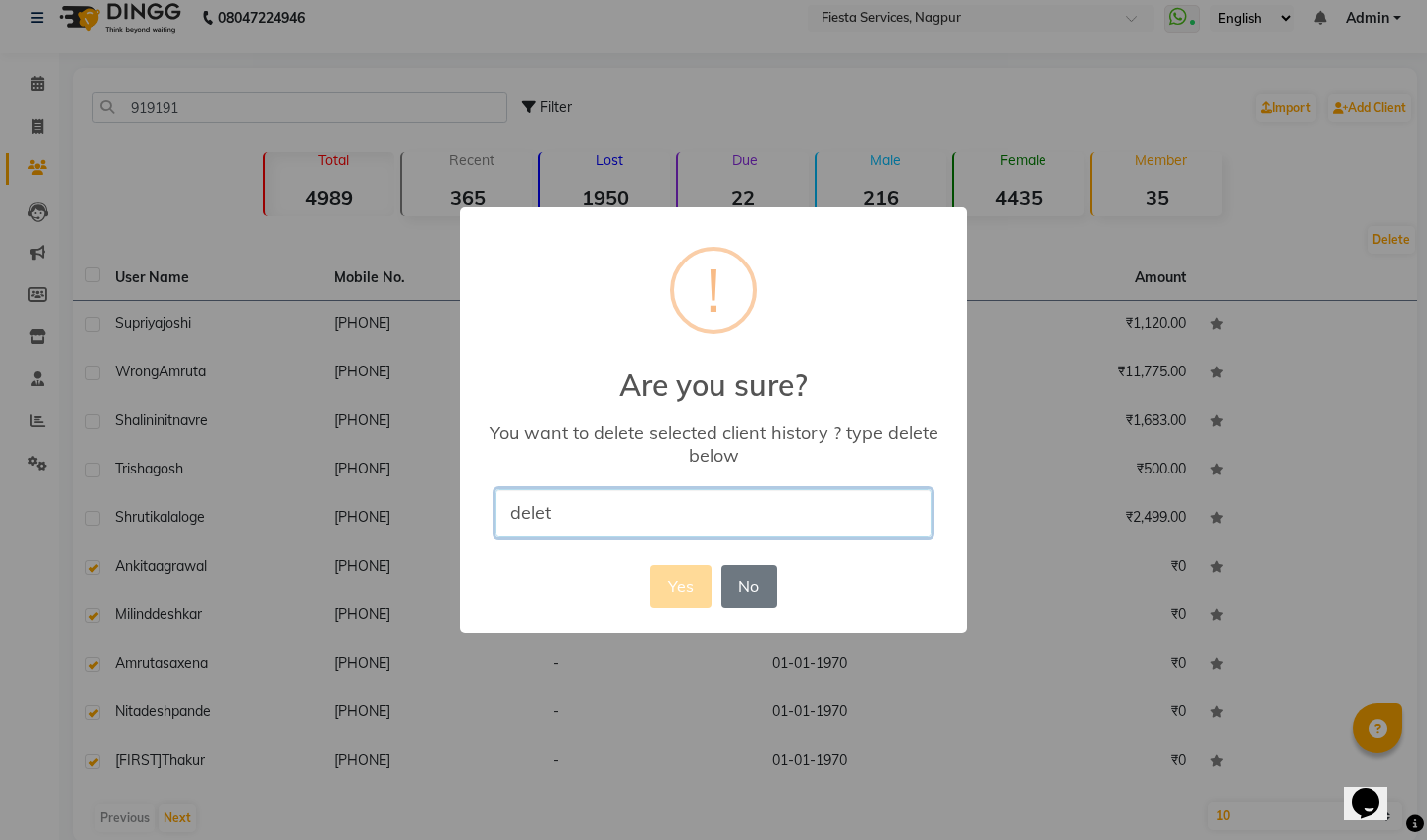 click on "delet" at bounding box center (714, 512) 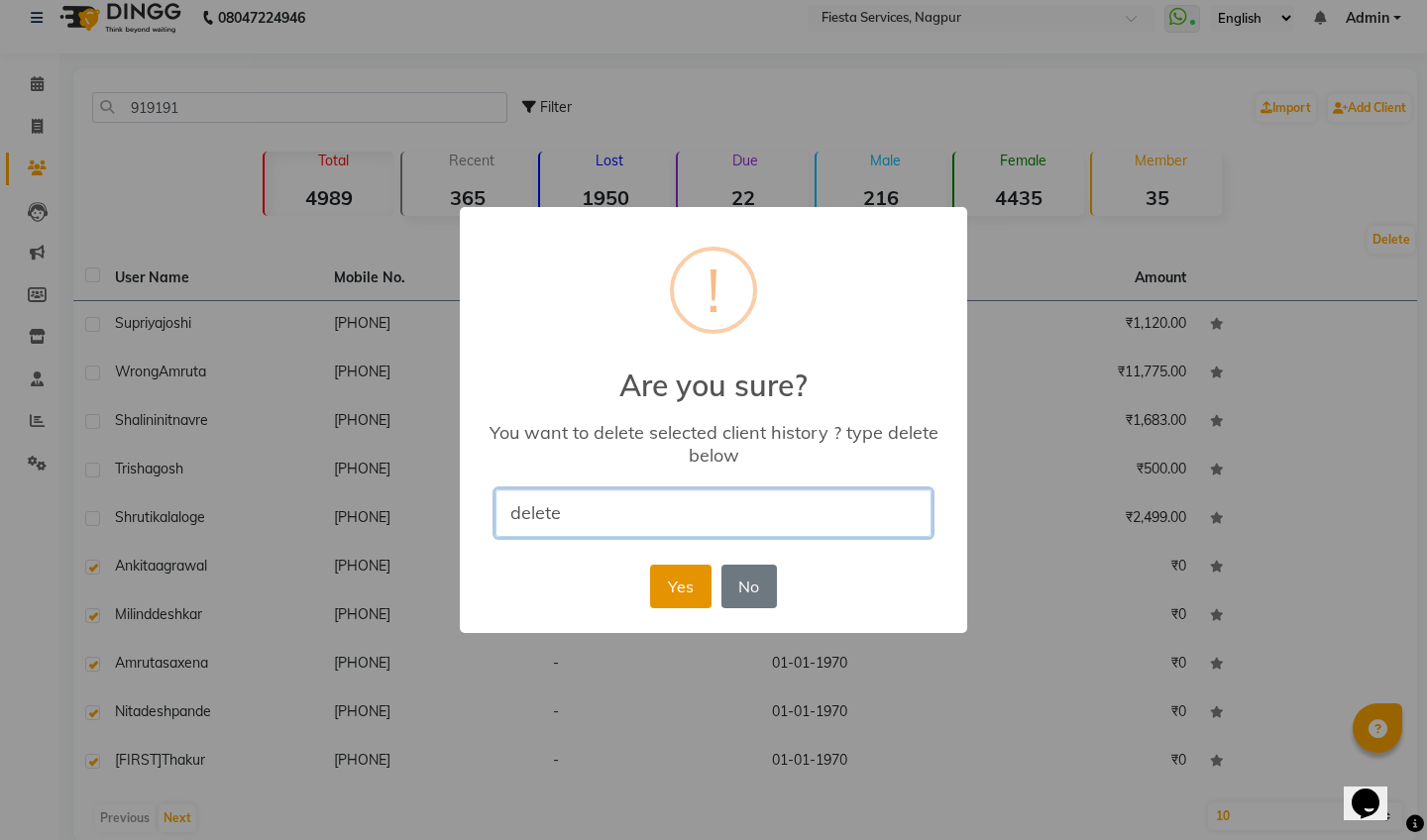 type on "delete" 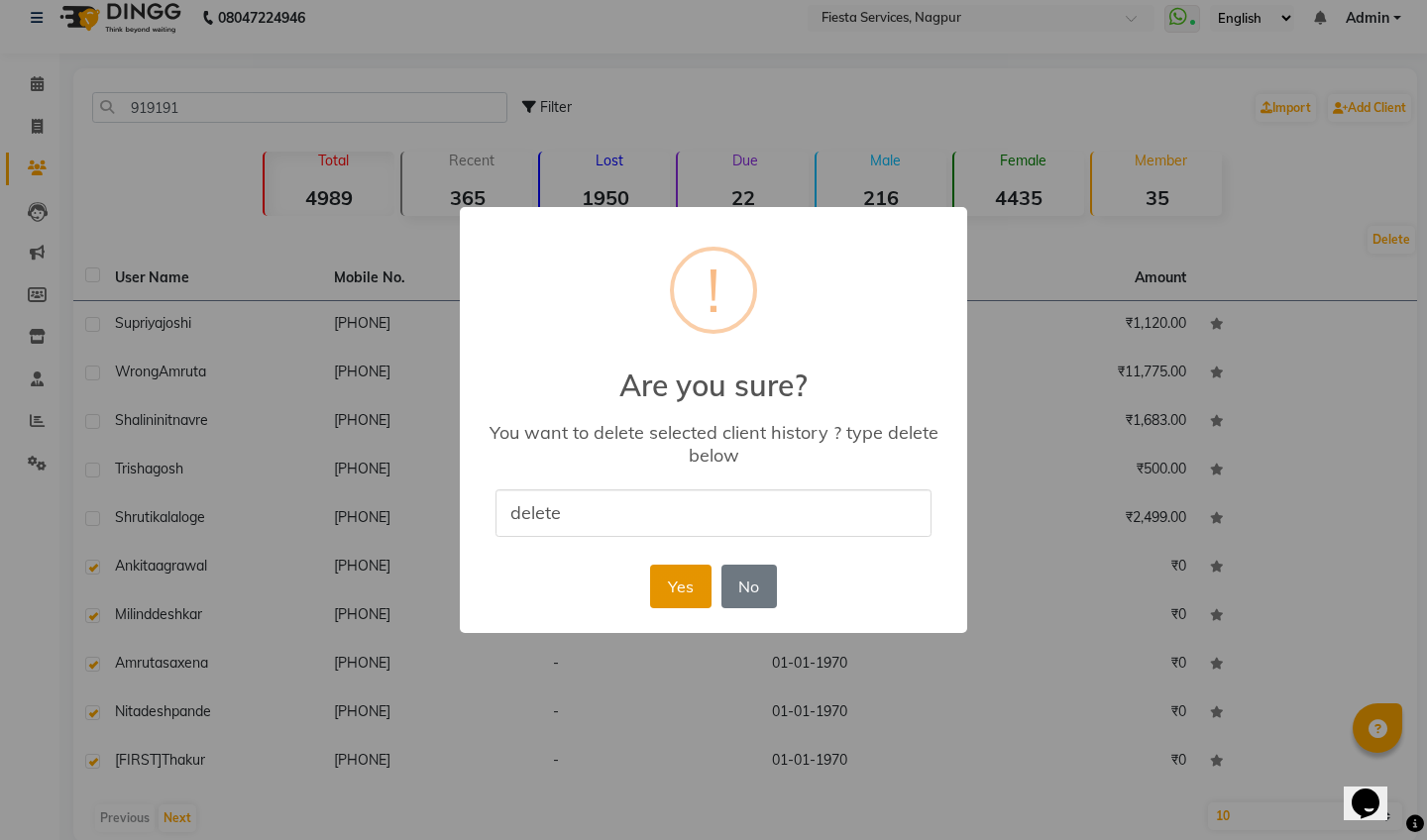 click on "Yes" at bounding box center (680, 586) 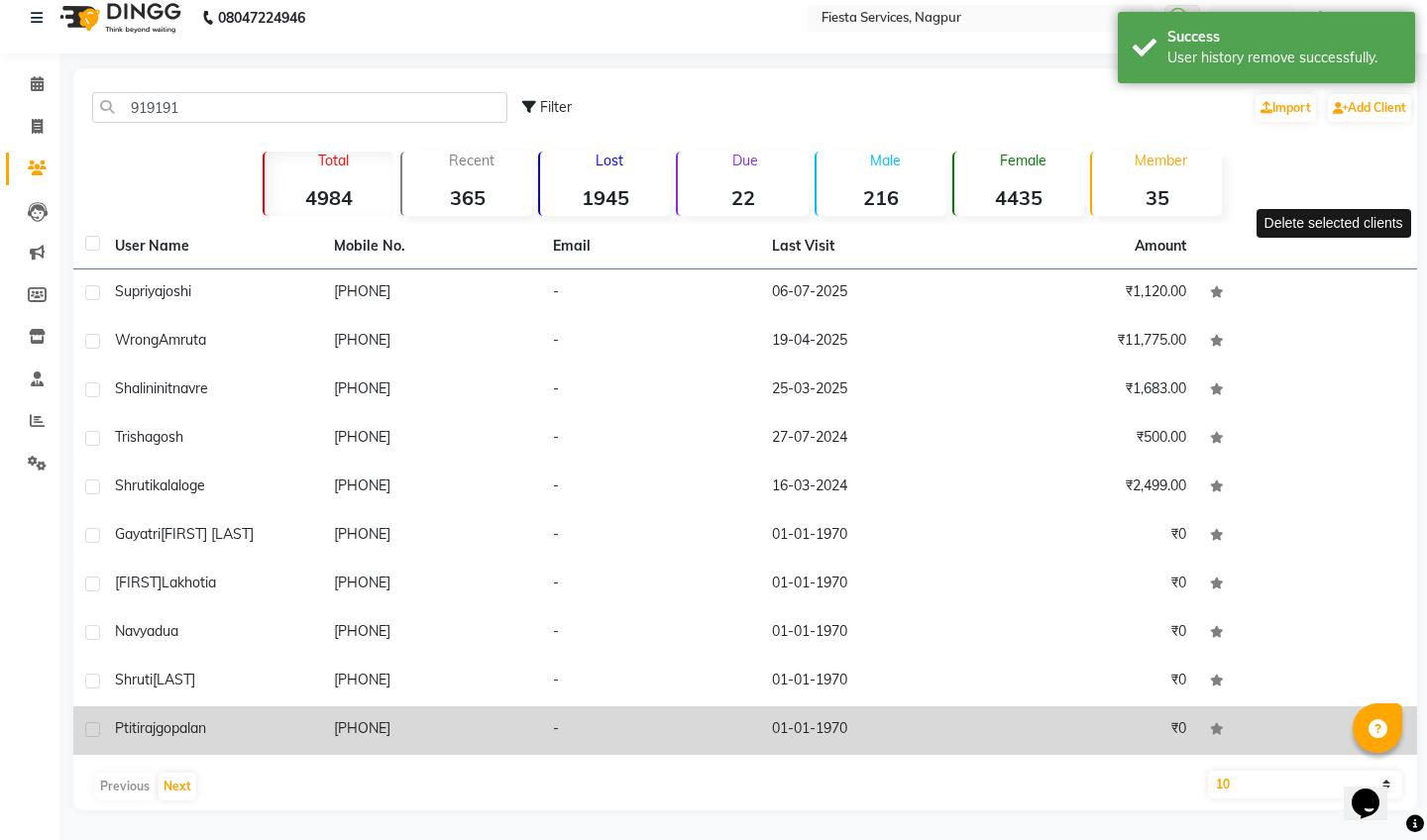 click 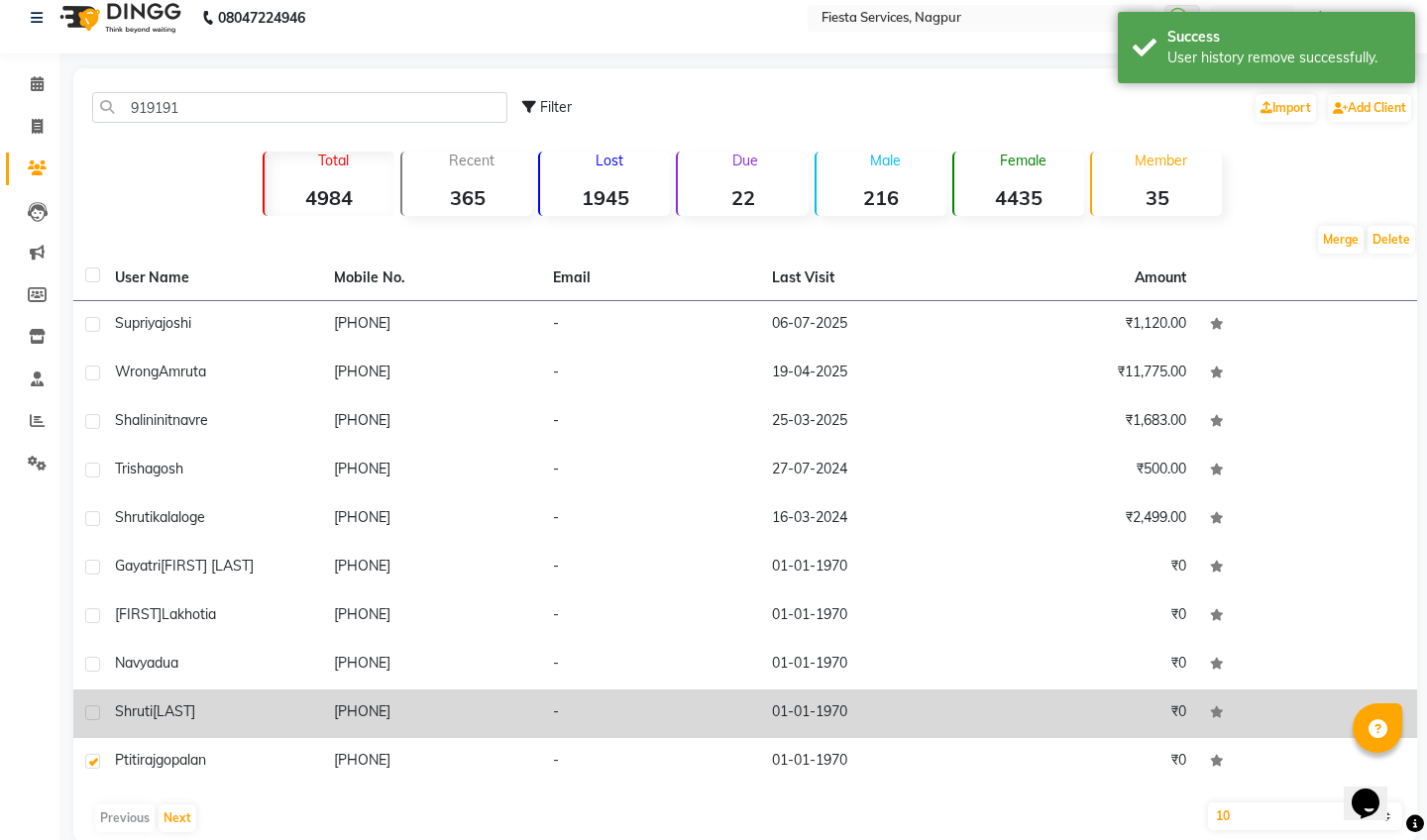click 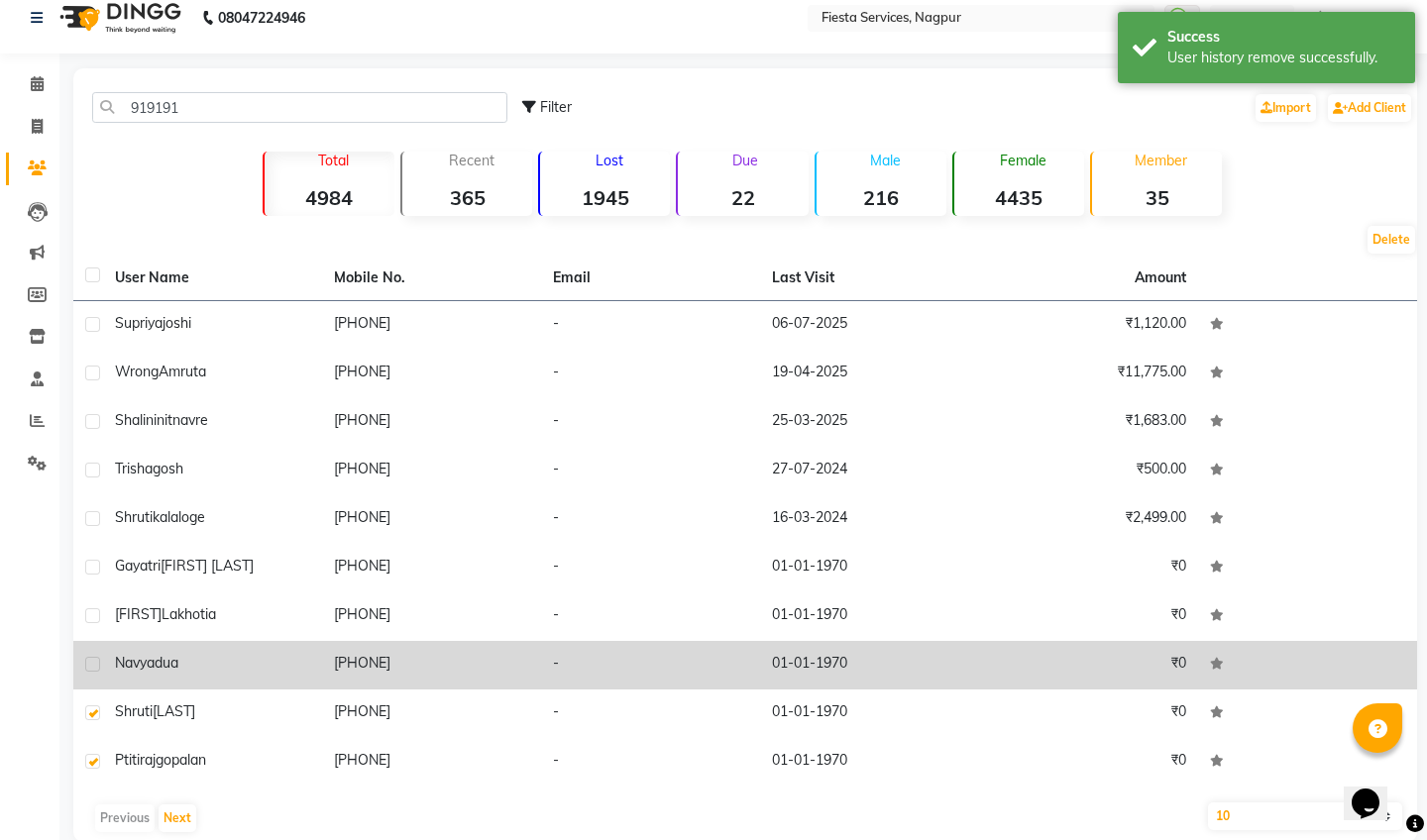 click 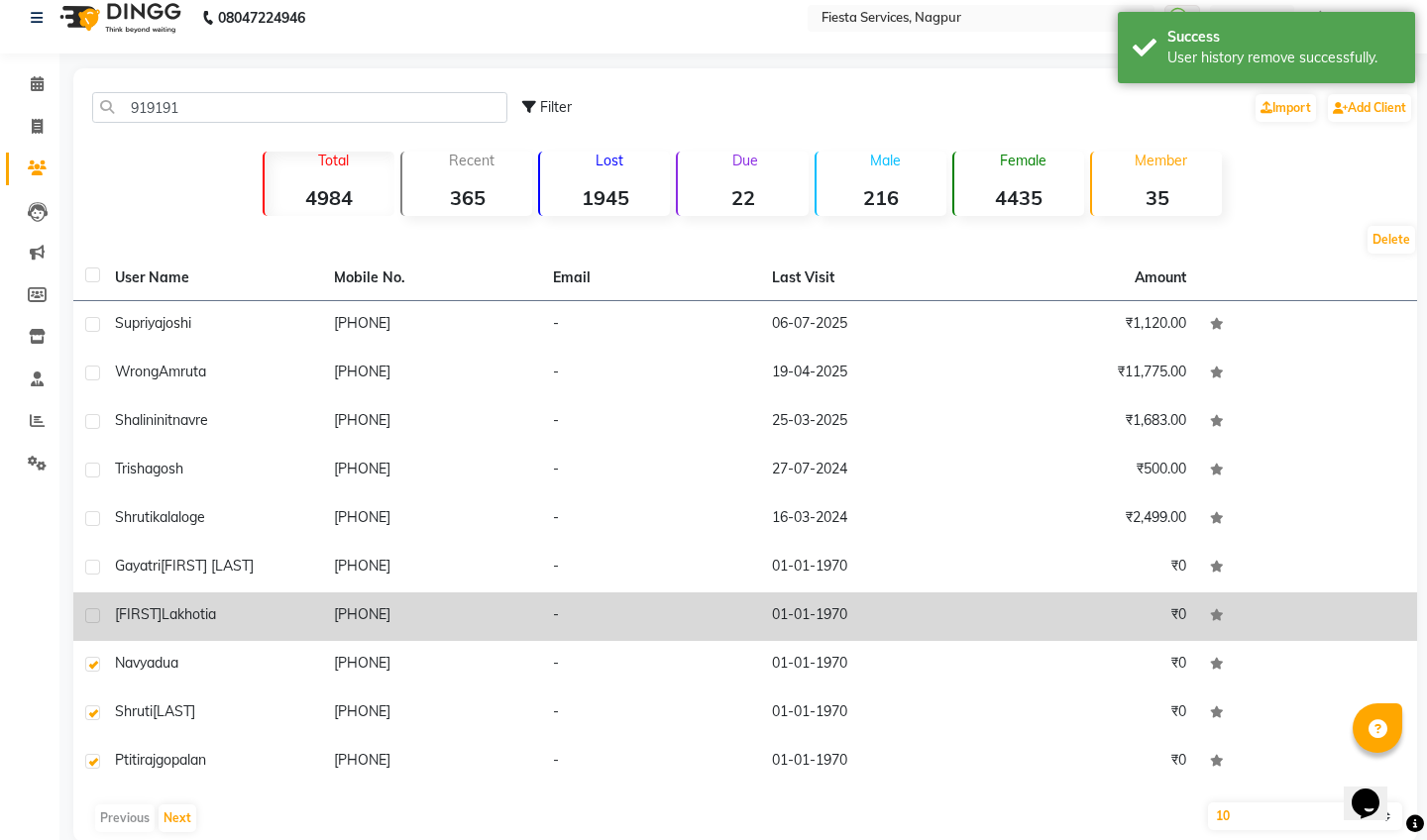 click 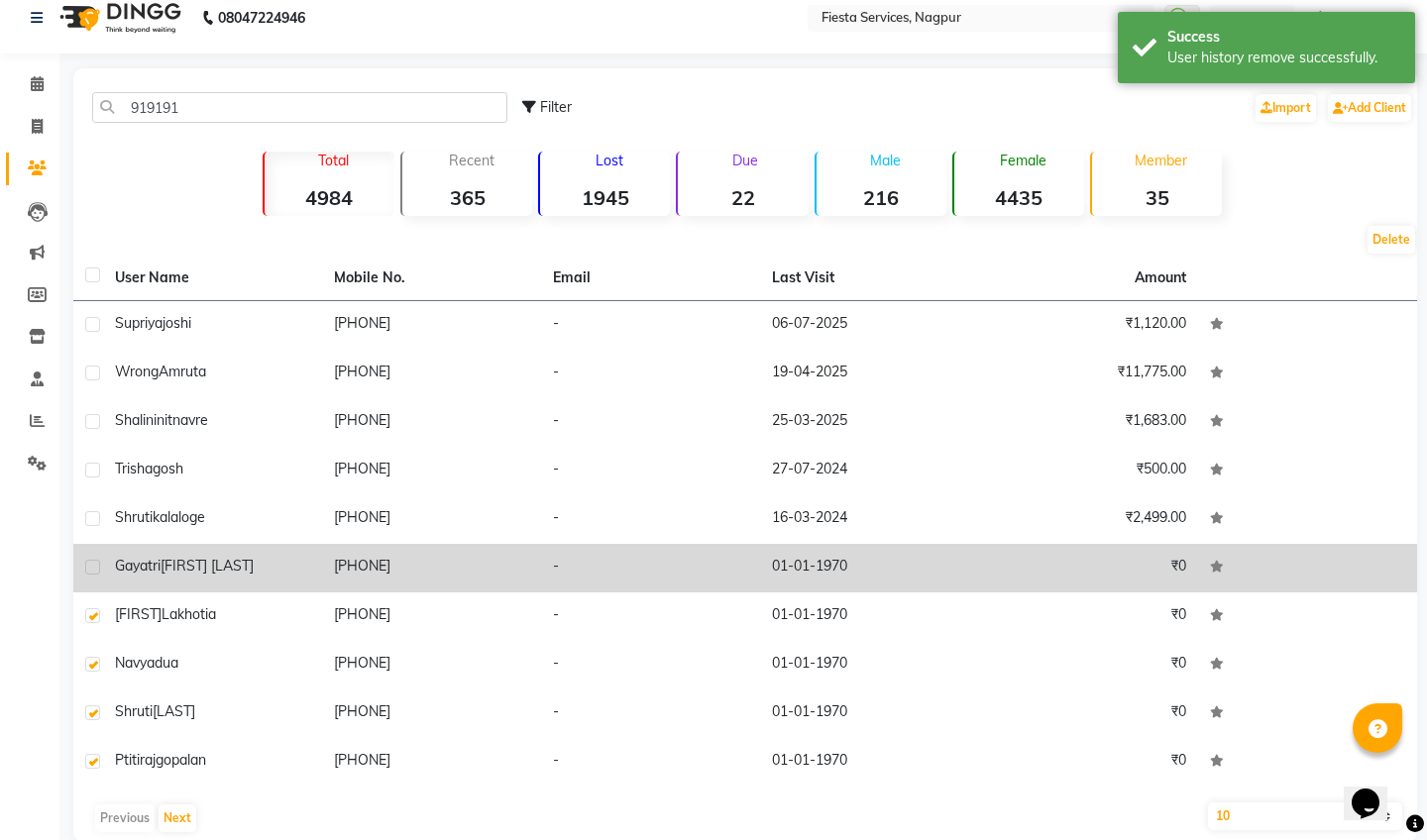 click 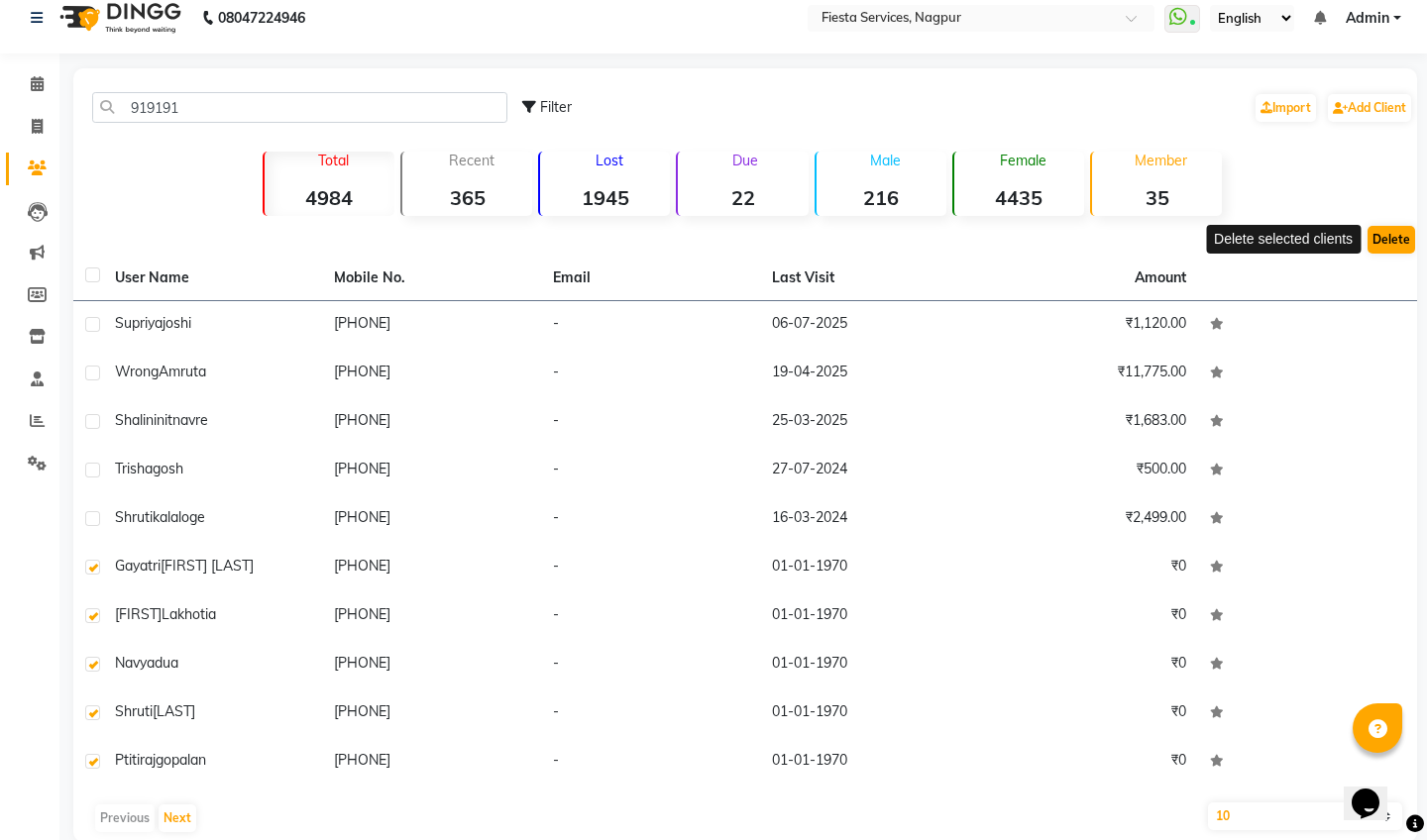 click on "Delete" 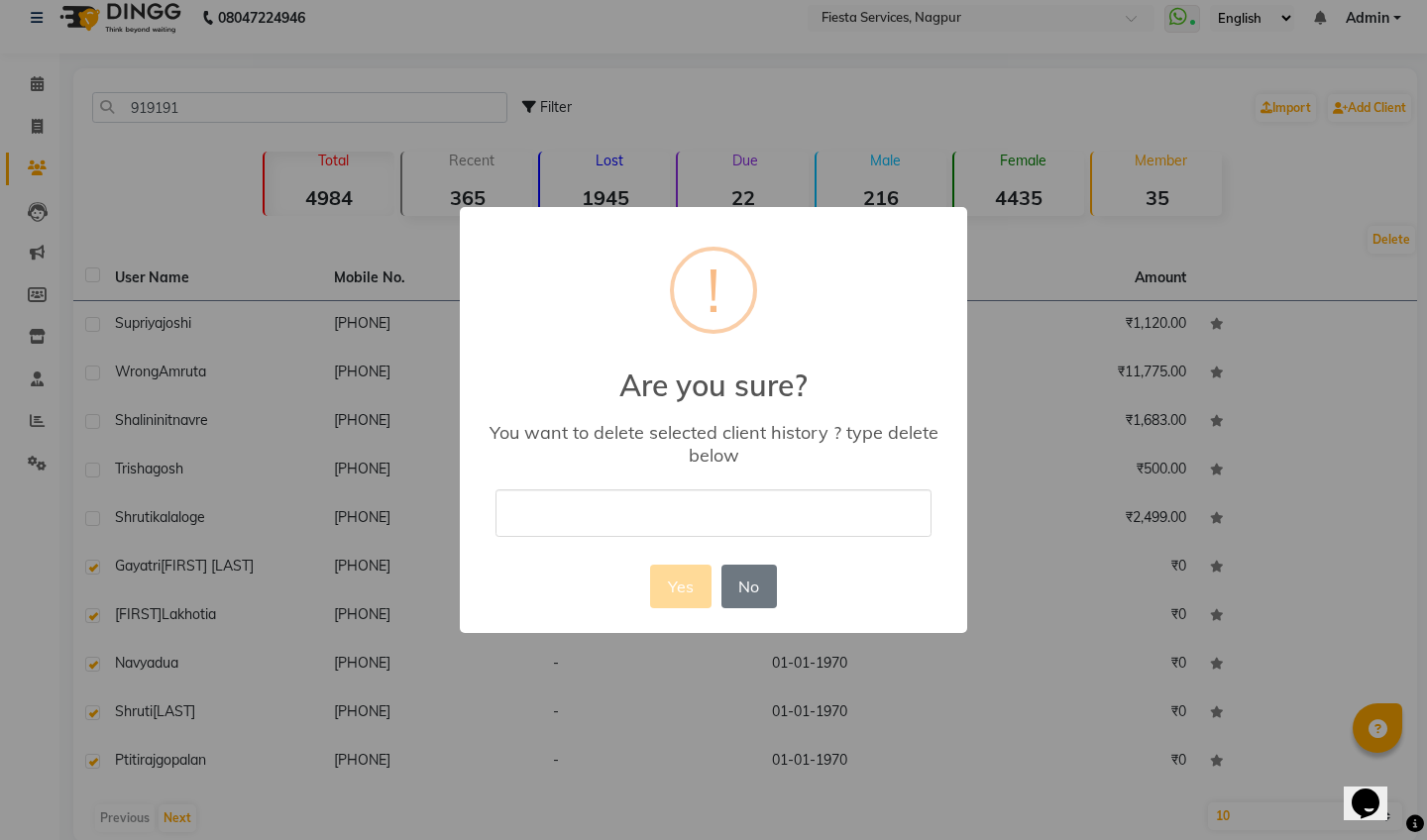 click at bounding box center [714, 512] 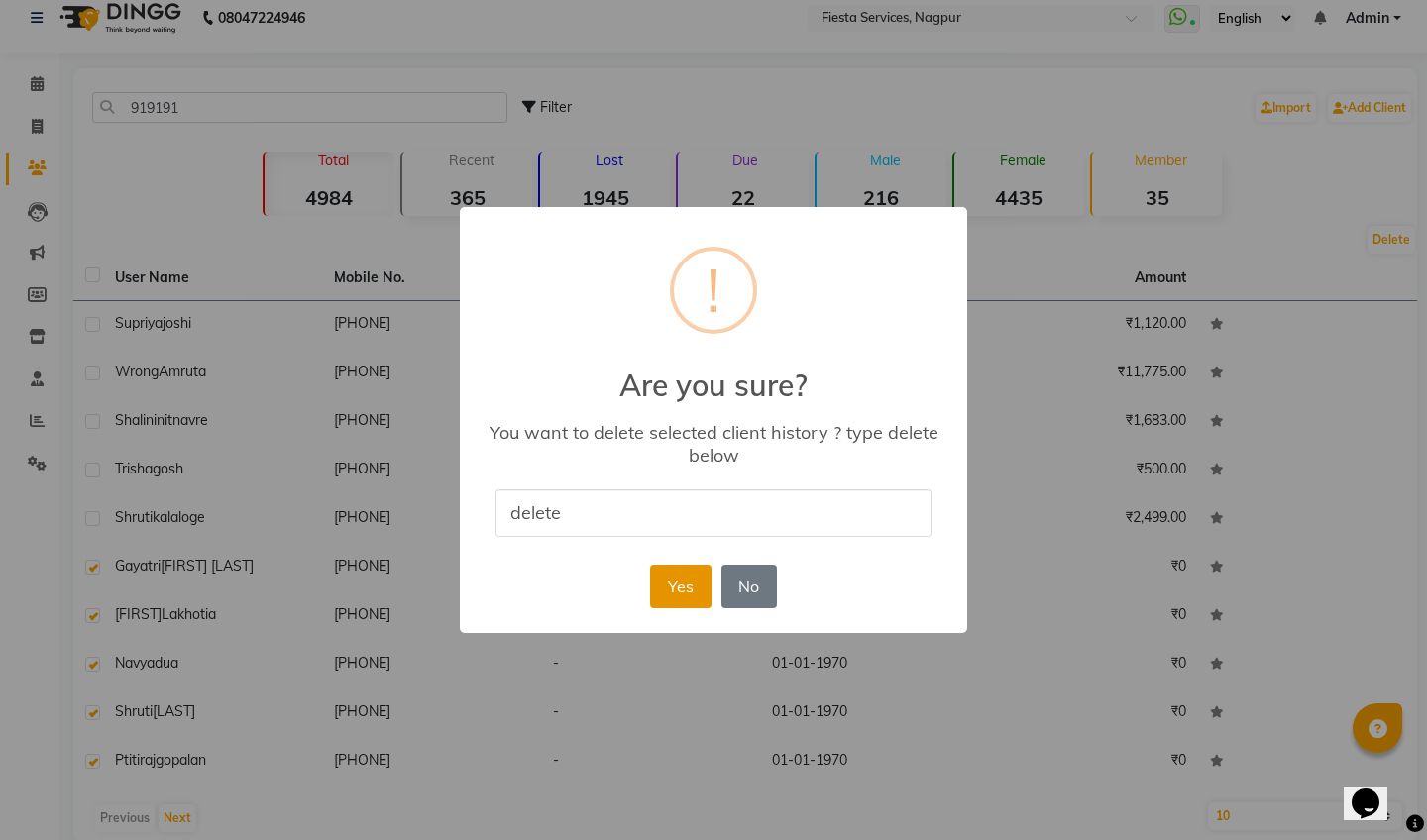 type on "delete" 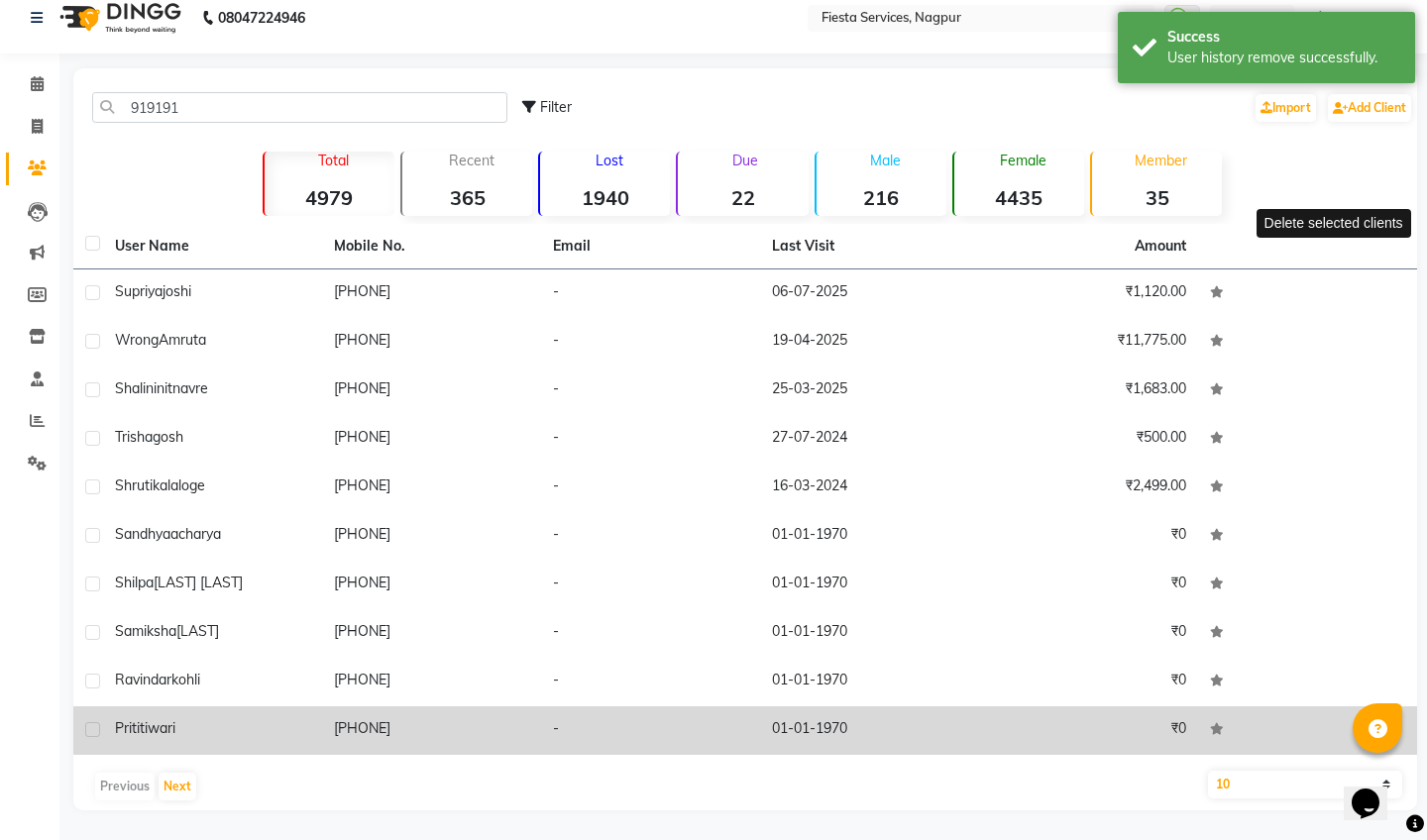 click 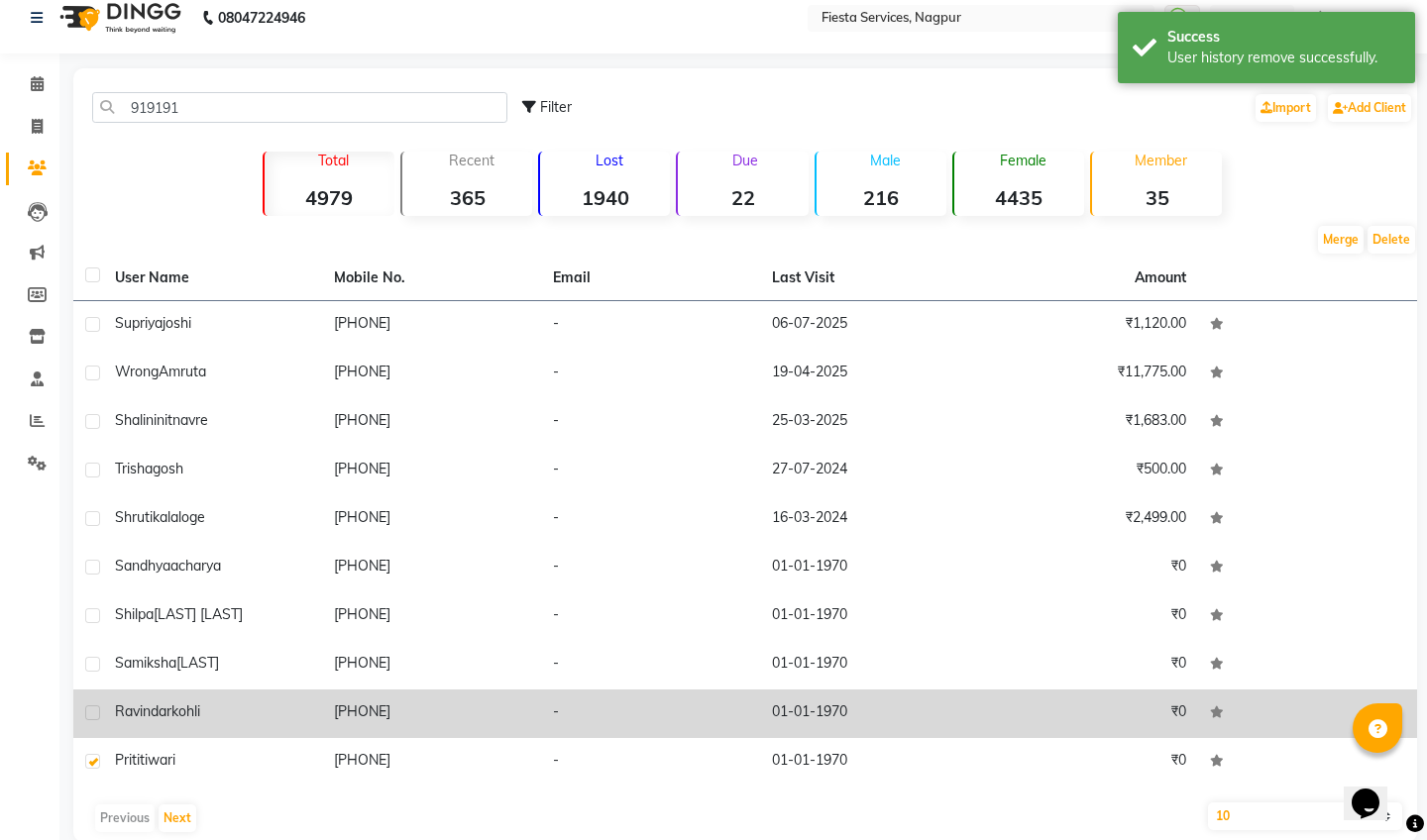 click 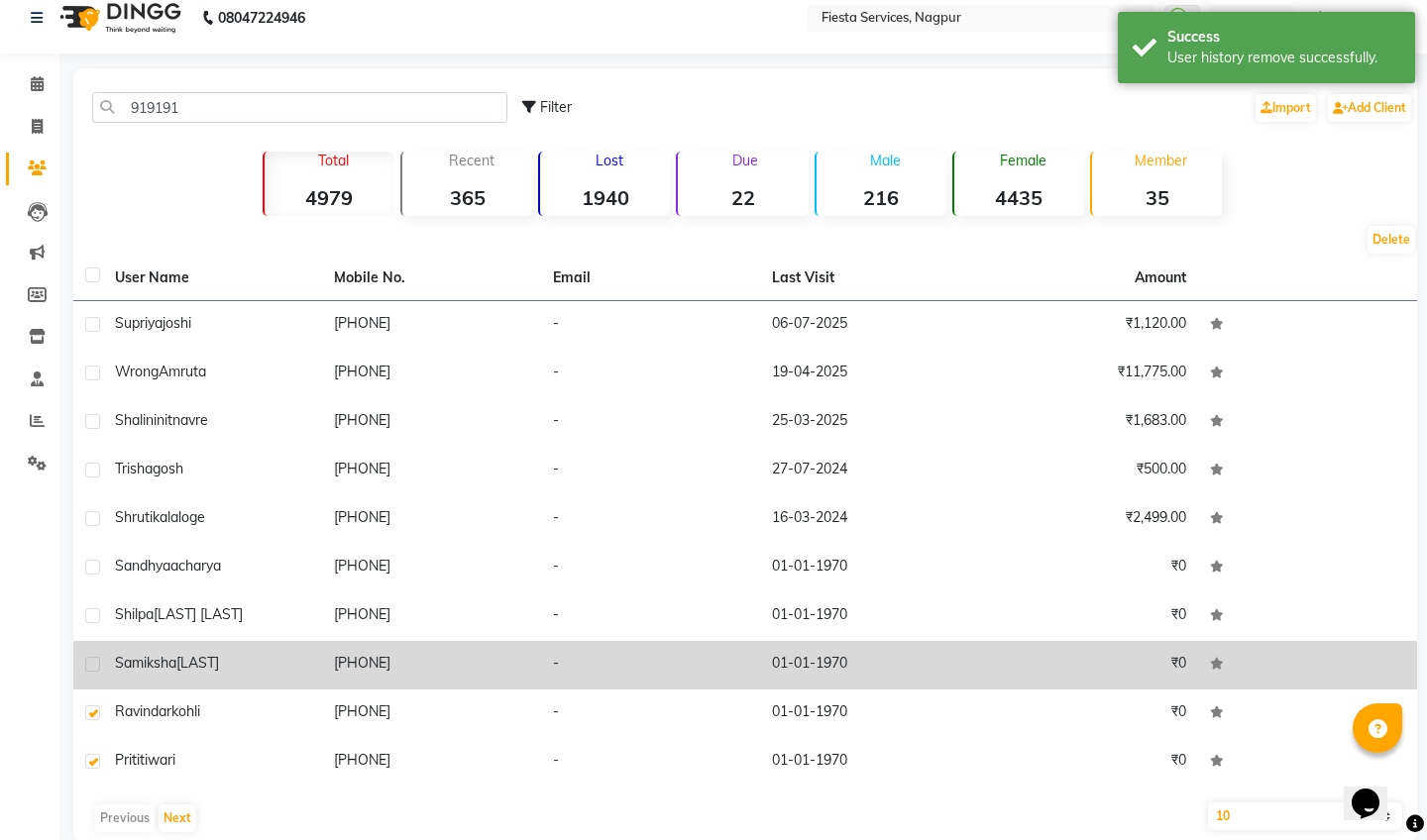 click 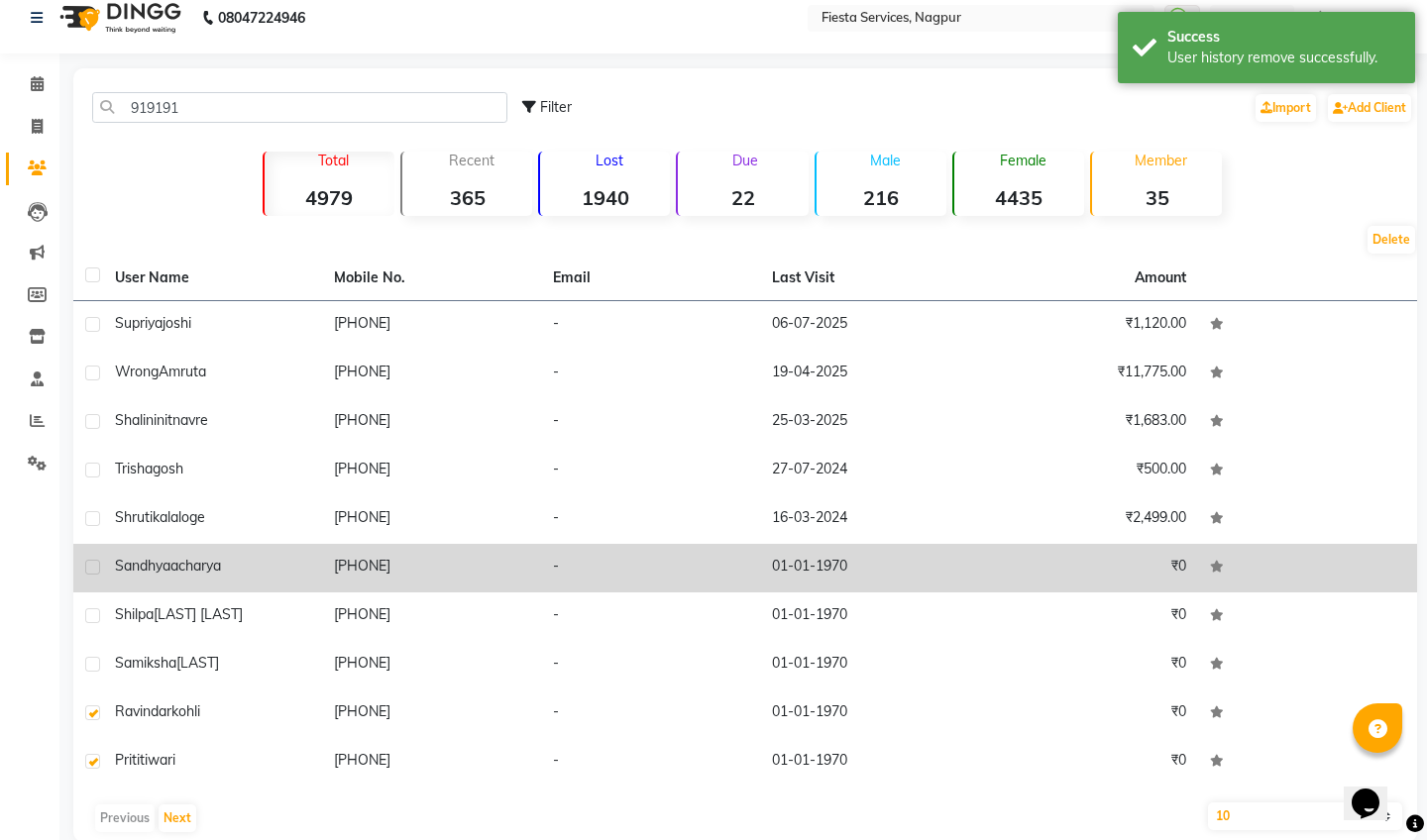 click 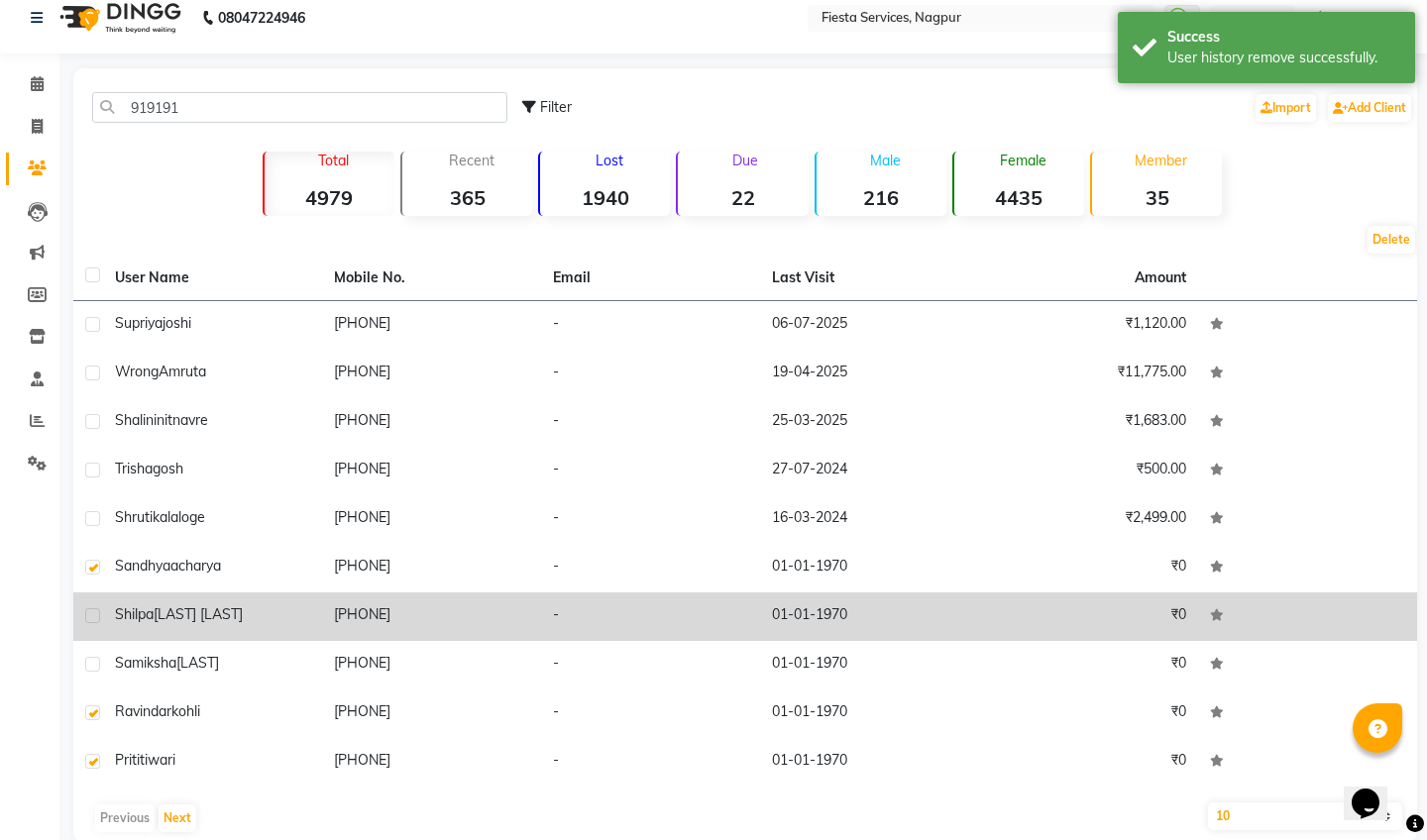 click 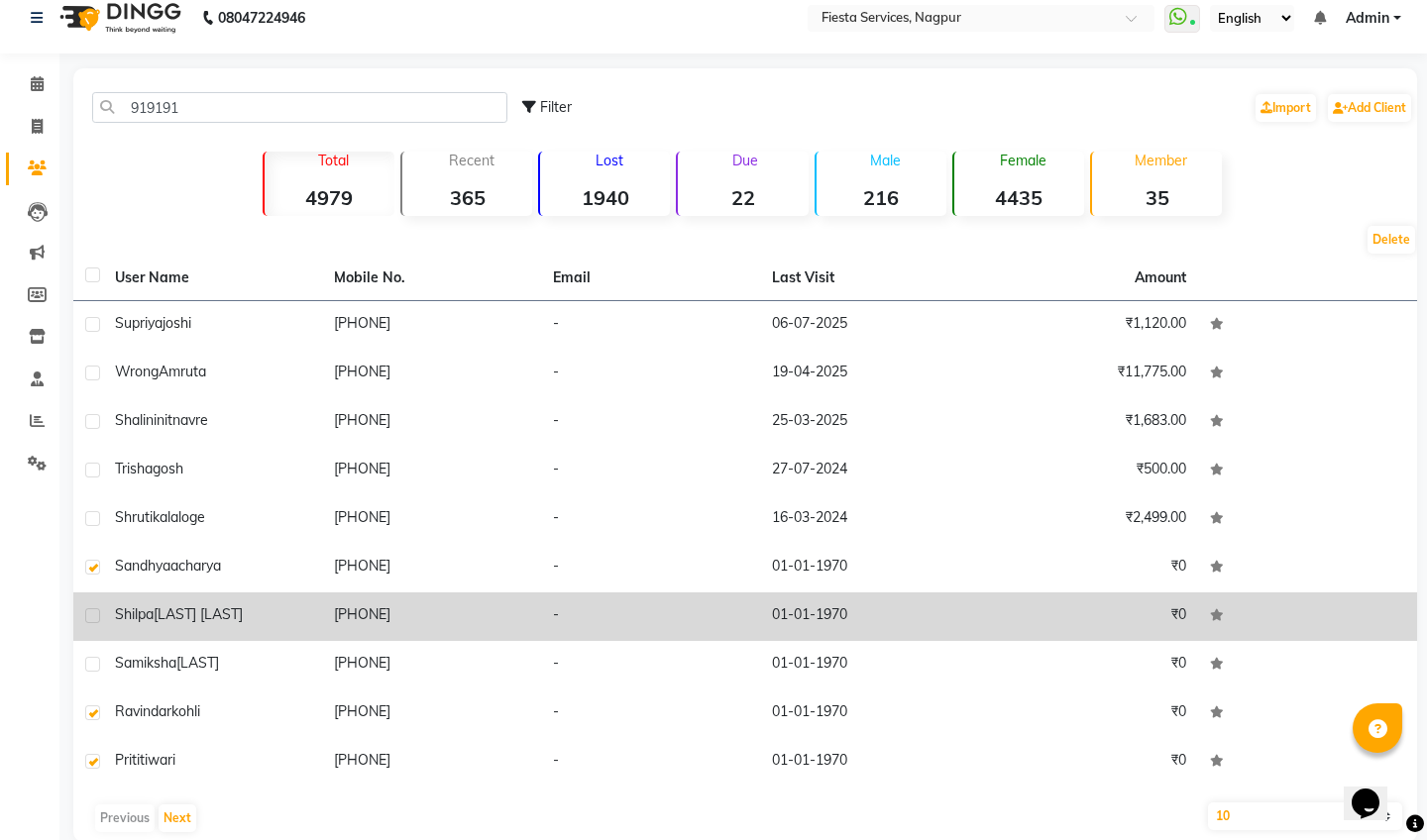 click 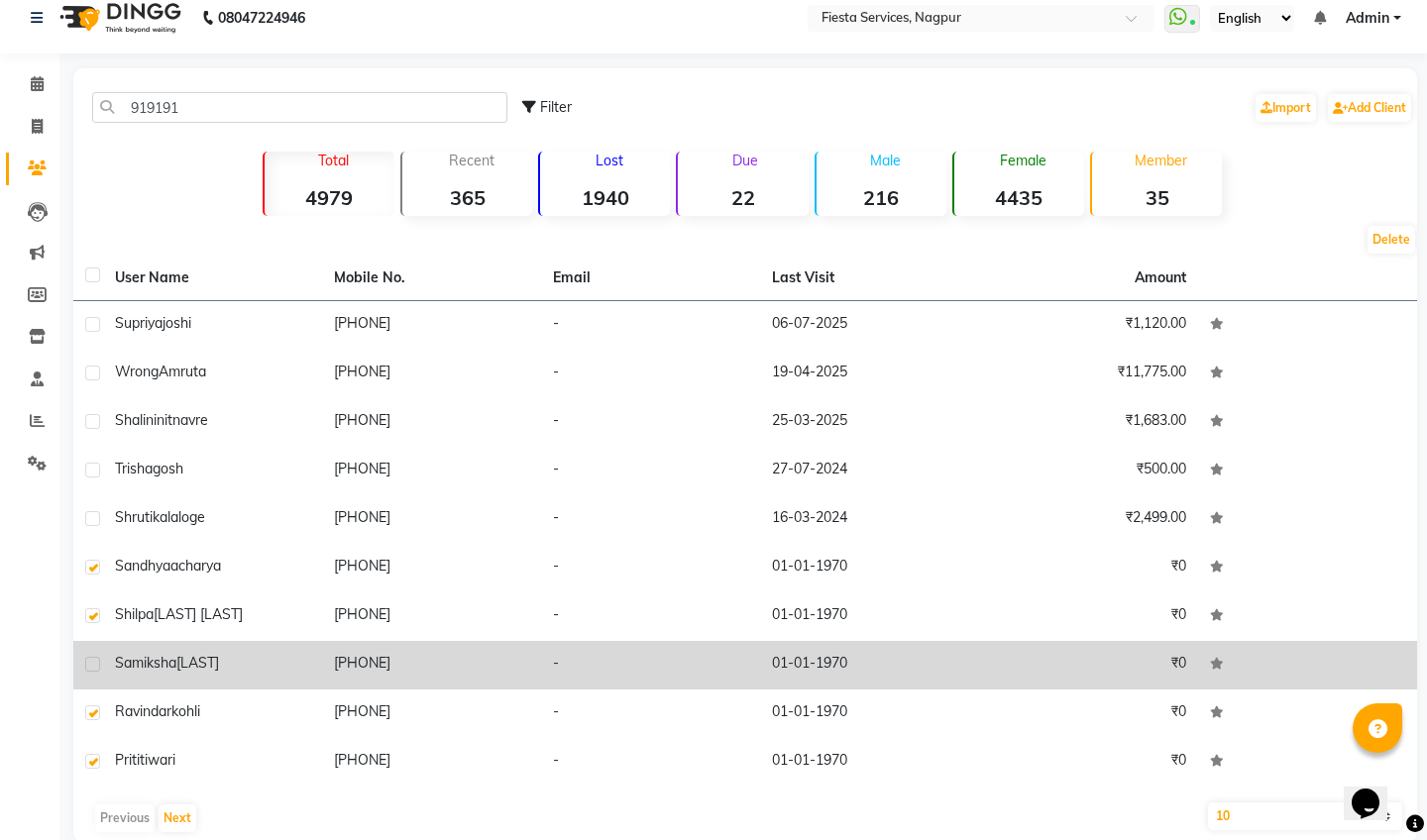 click 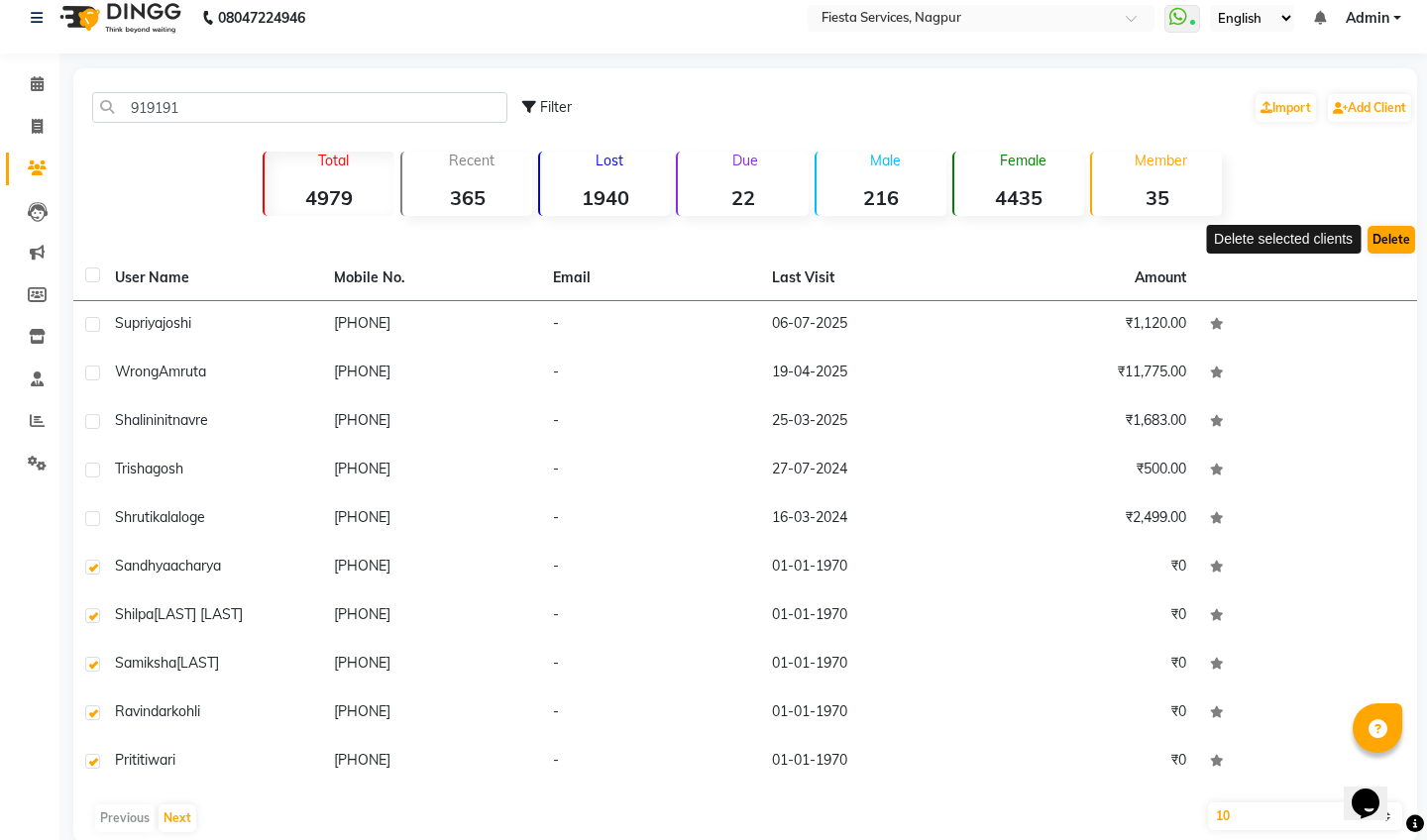 click on "Delete" 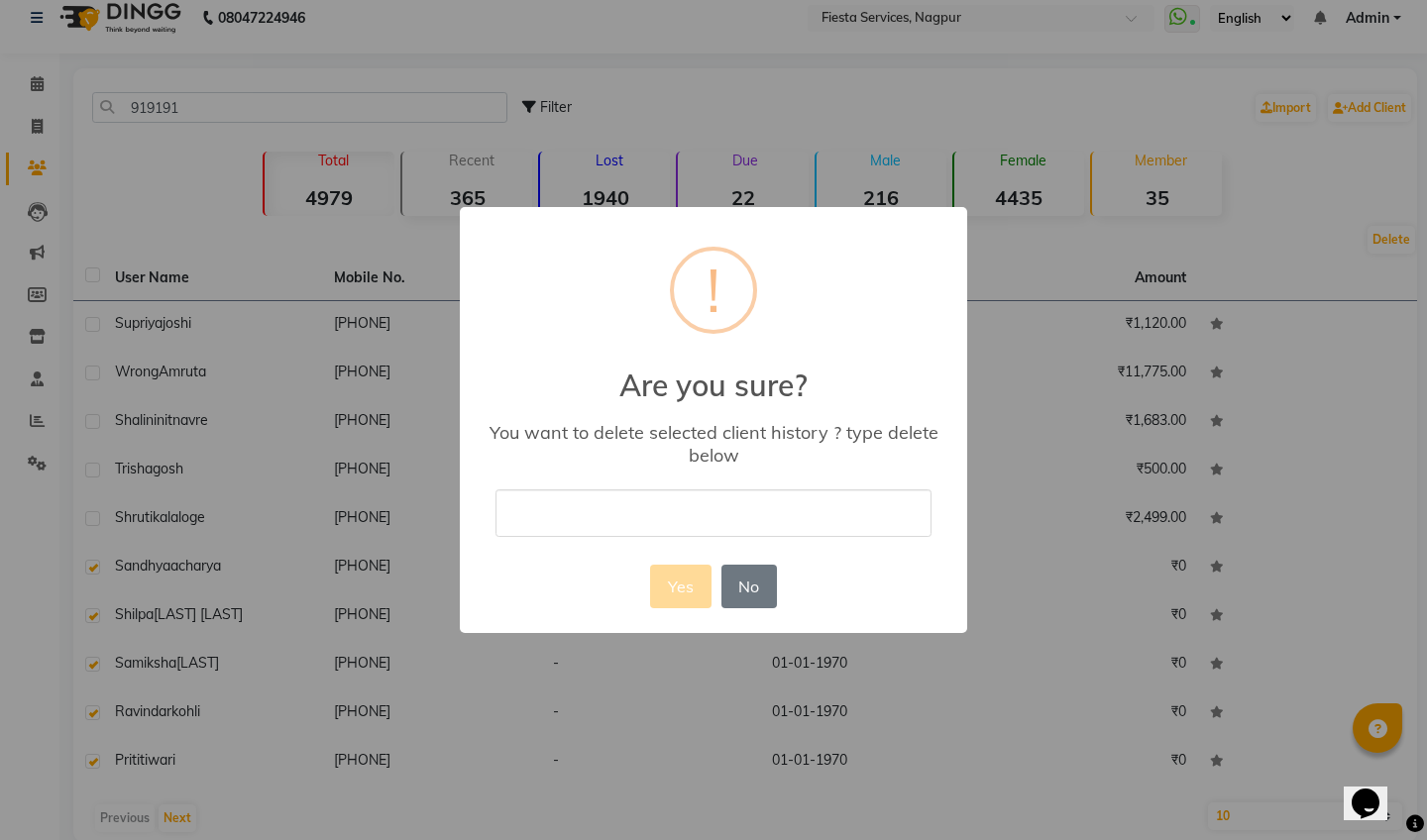 click at bounding box center (714, 512) 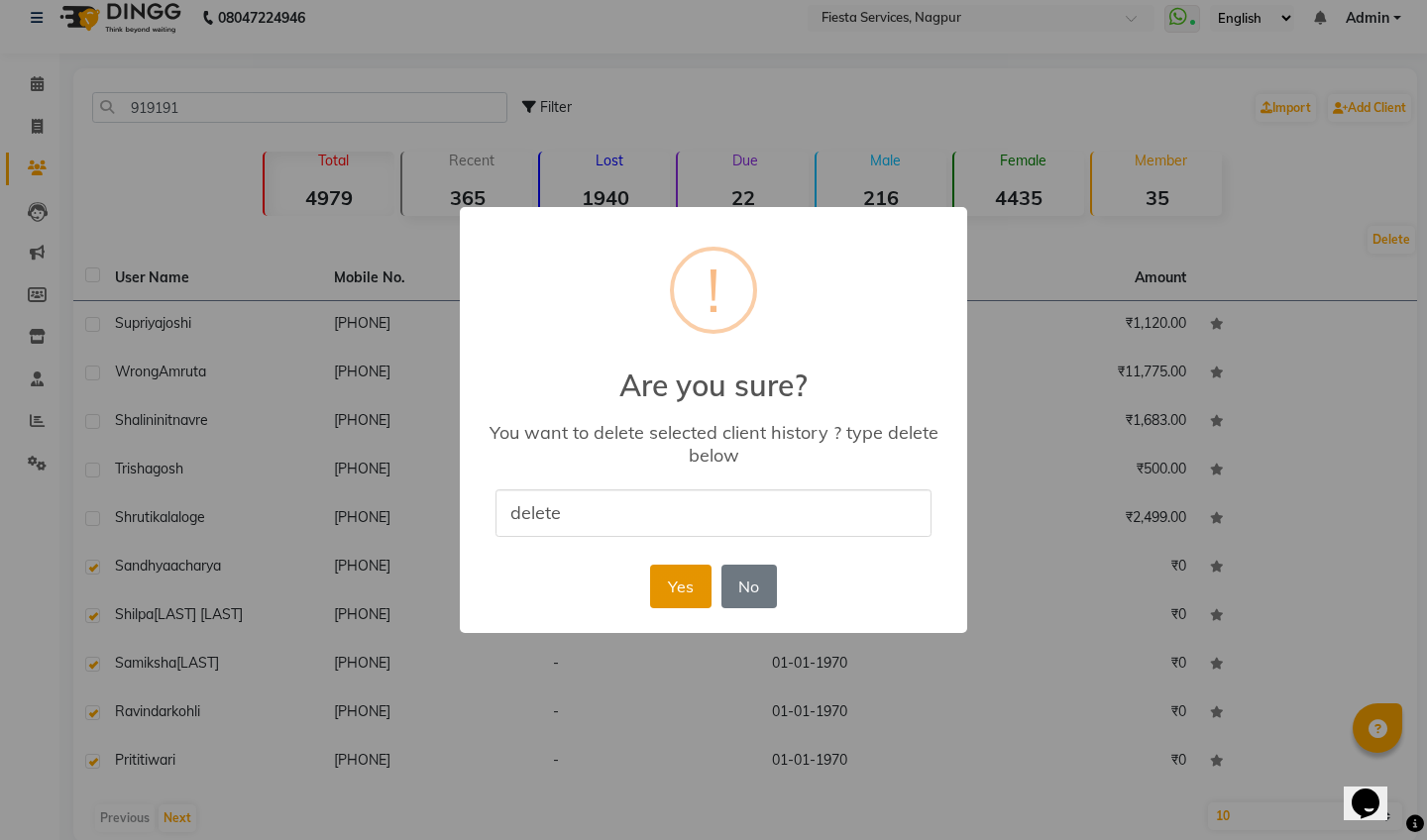 type on "delete" 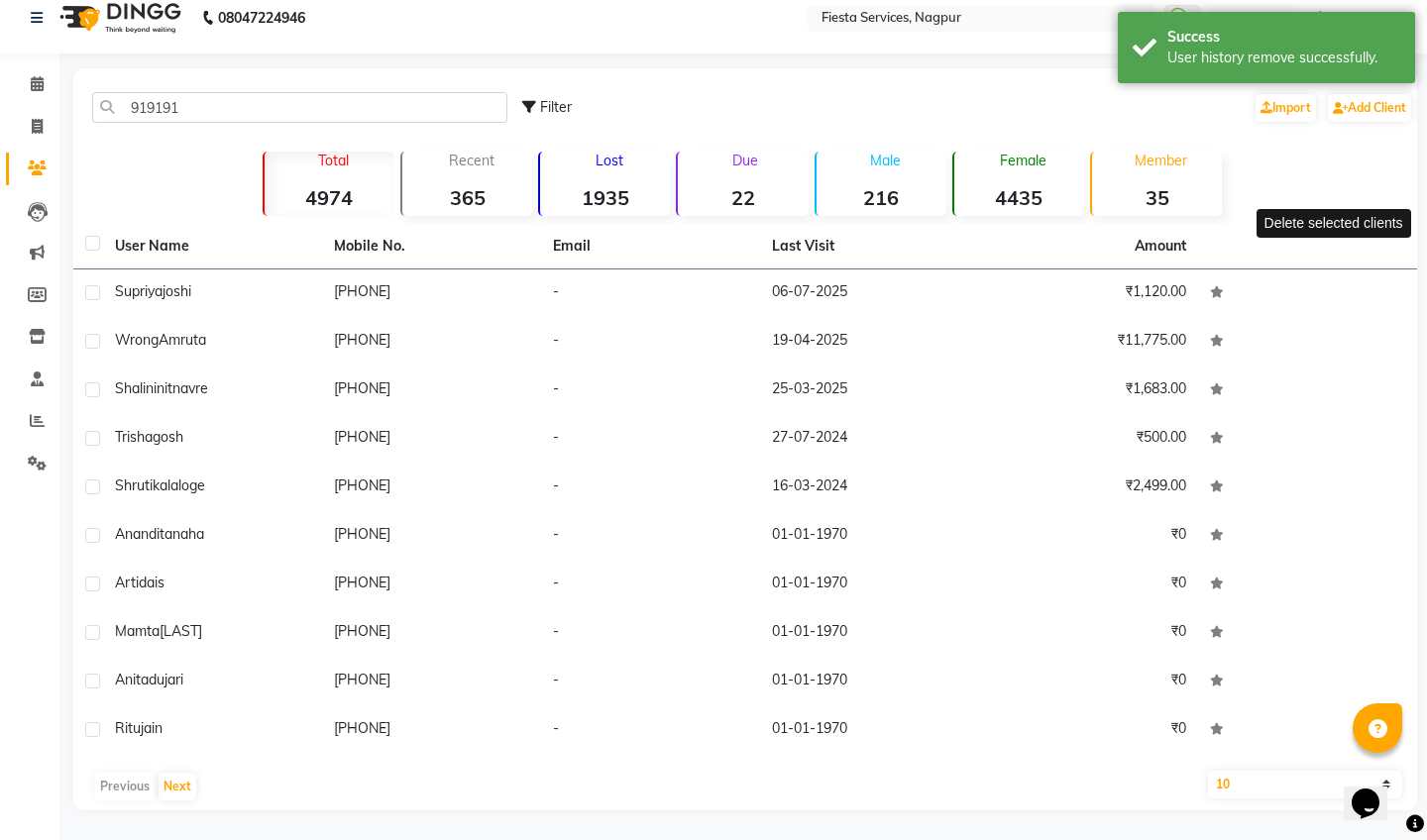 scroll, scrollTop: 18, scrollLeft: 0, axis: vertical 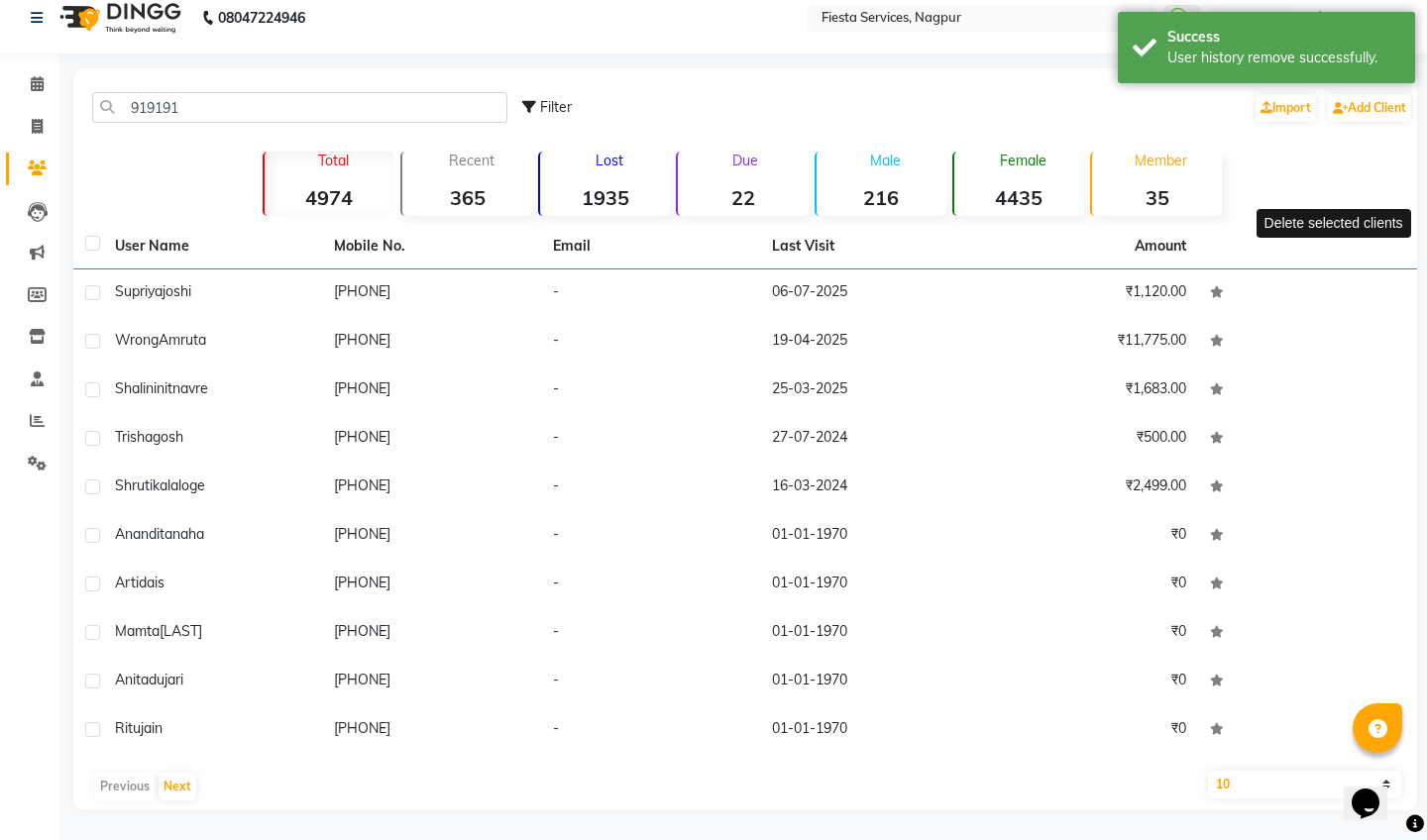 click on "10   50   100" 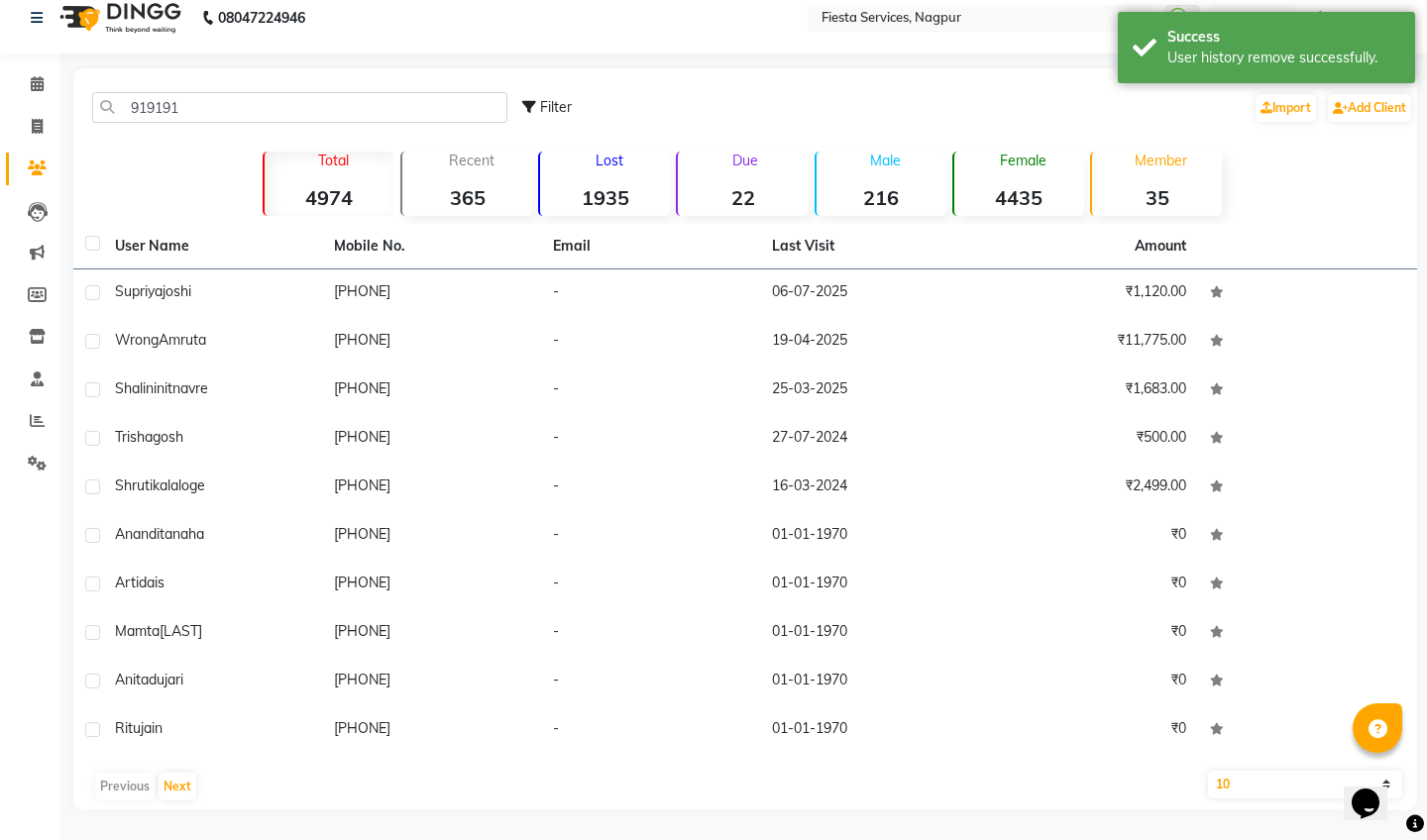 select on "100" 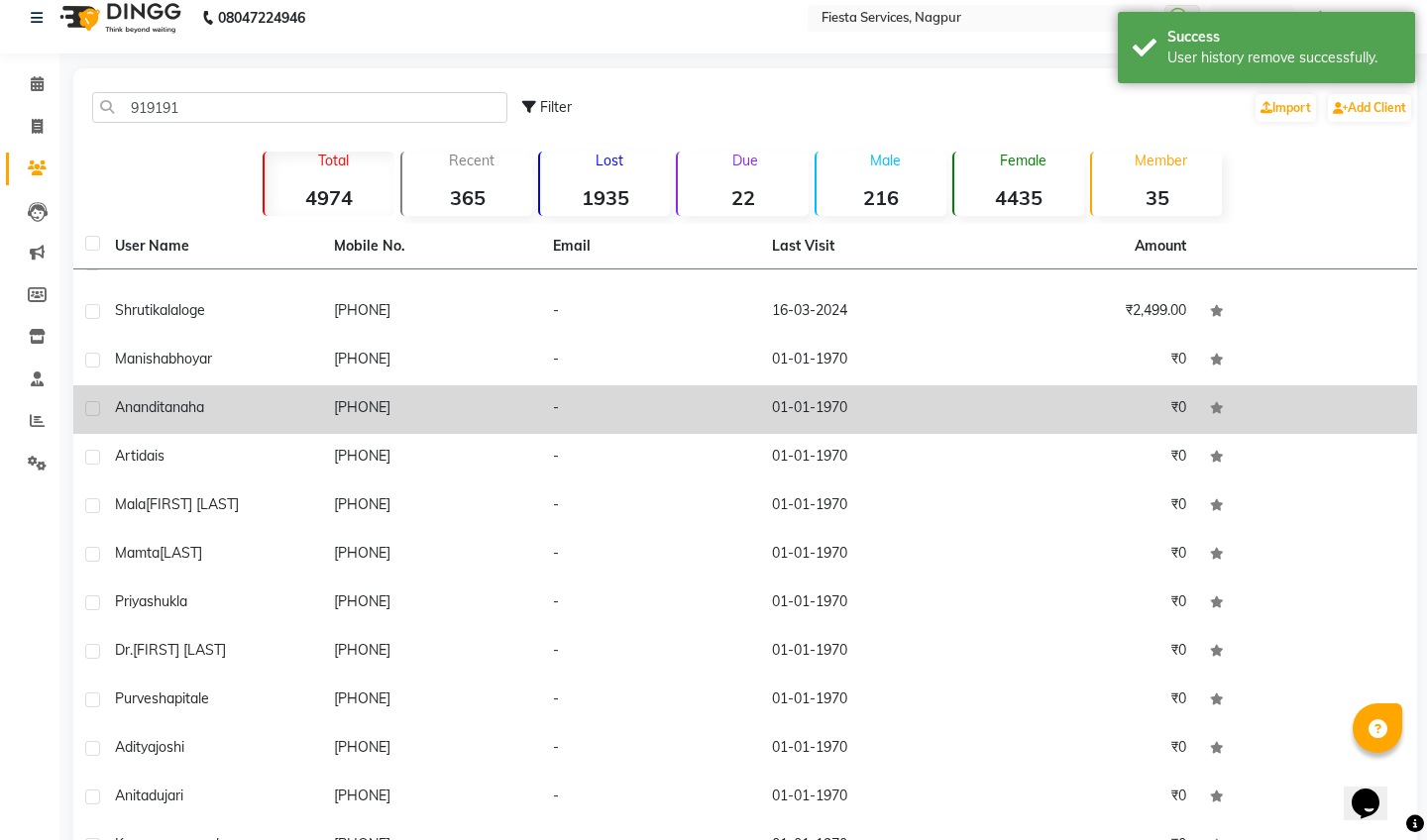 scroll, scrollTop: 201, scrollLeft: 0, axis: vertical 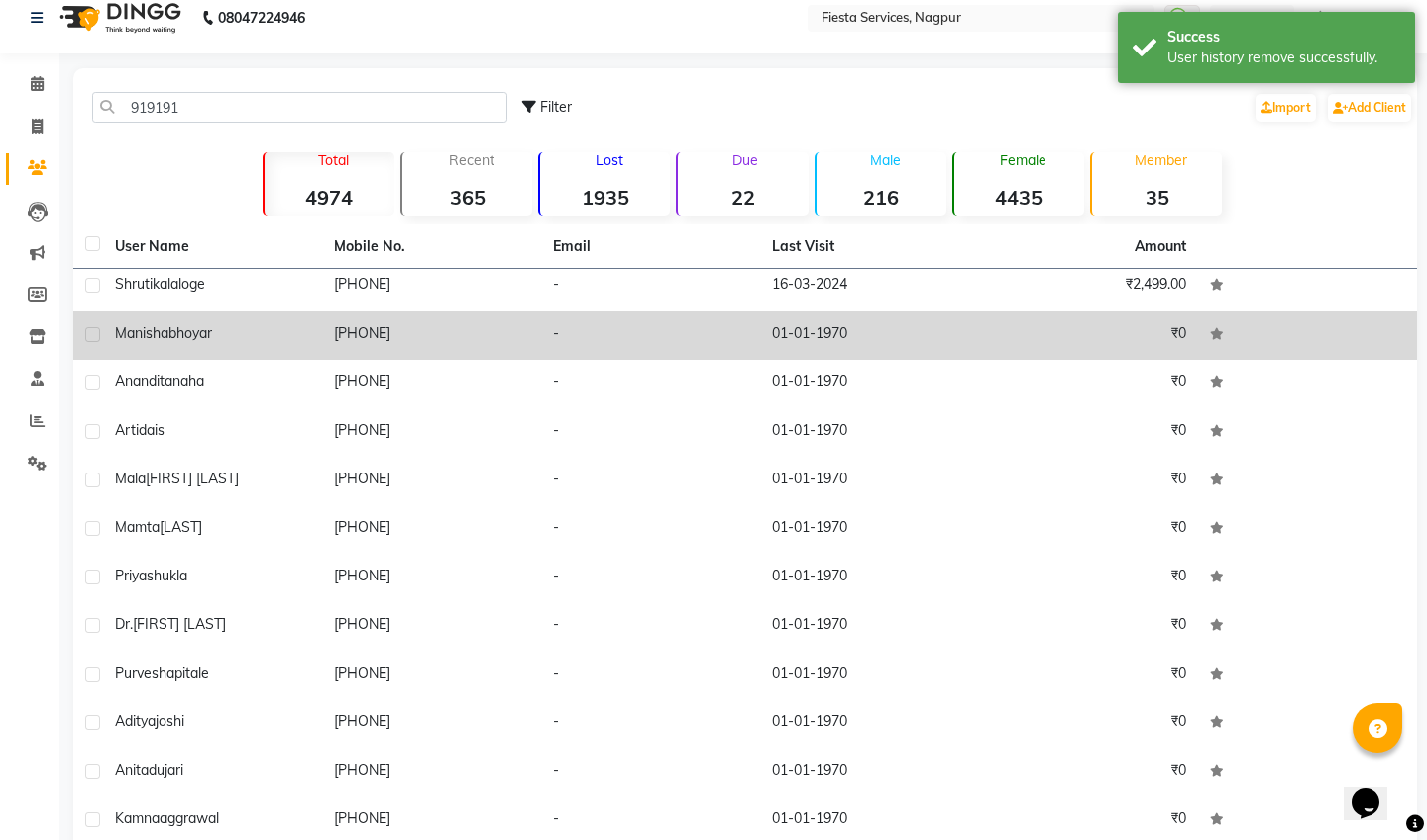 click 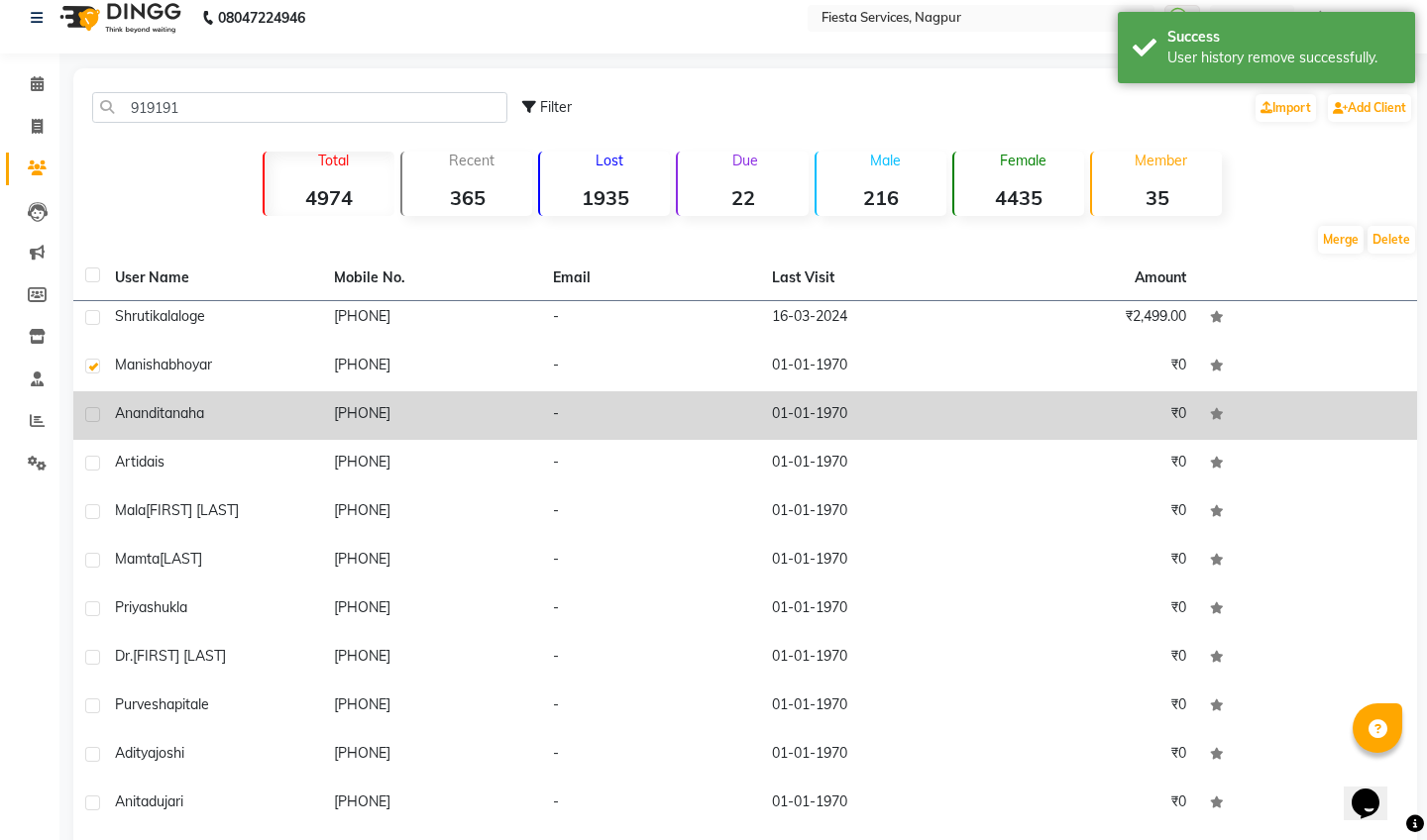 click 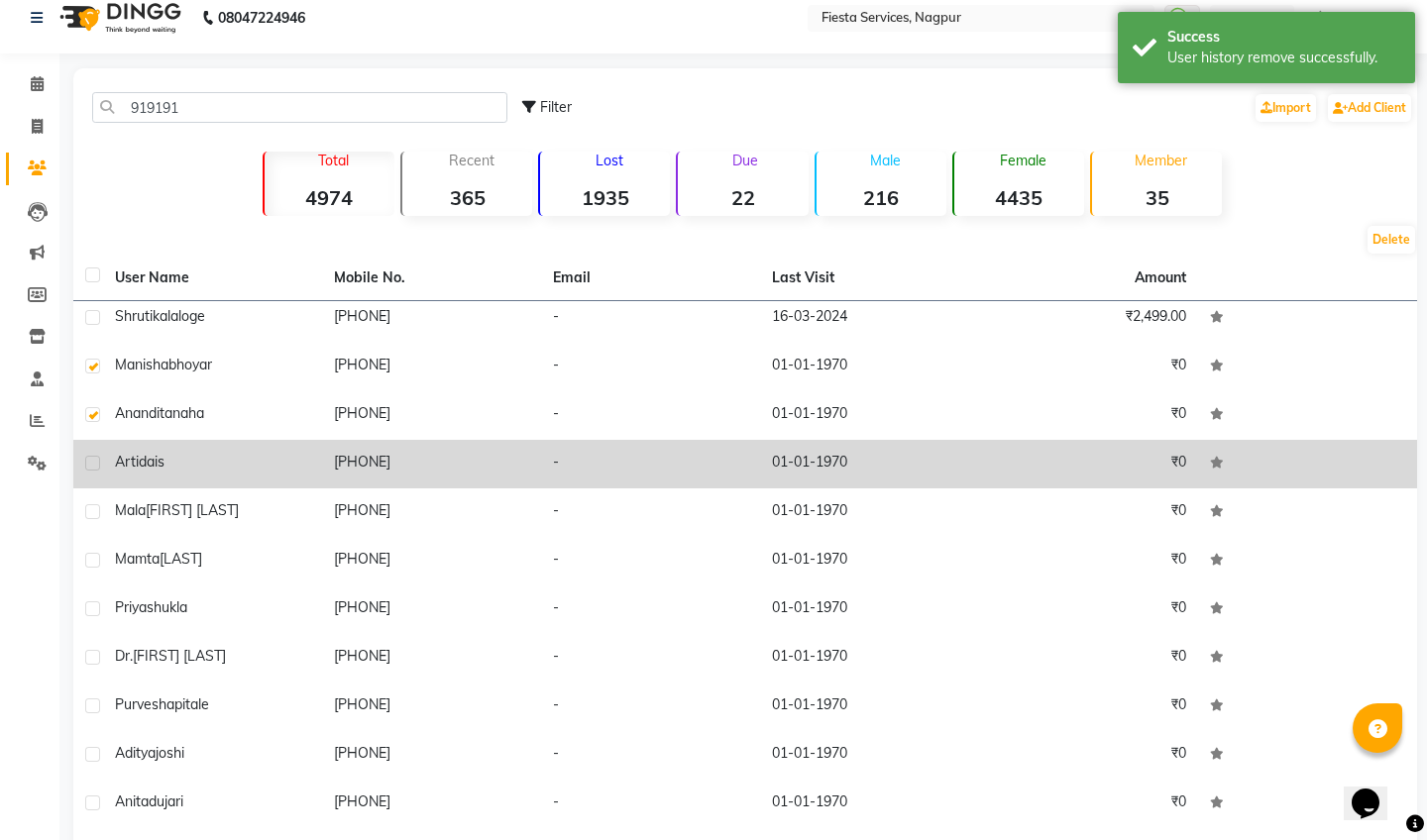 click 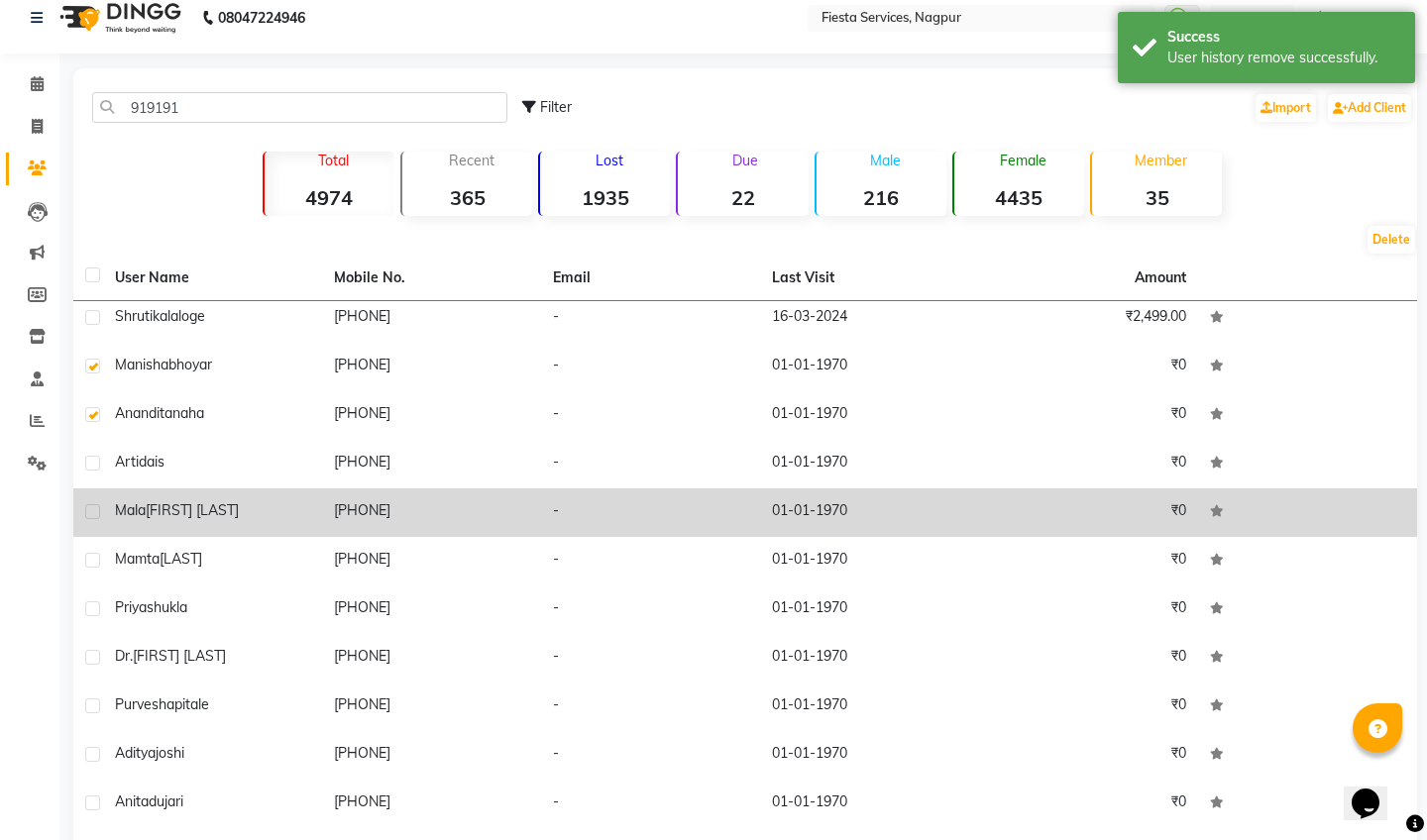click 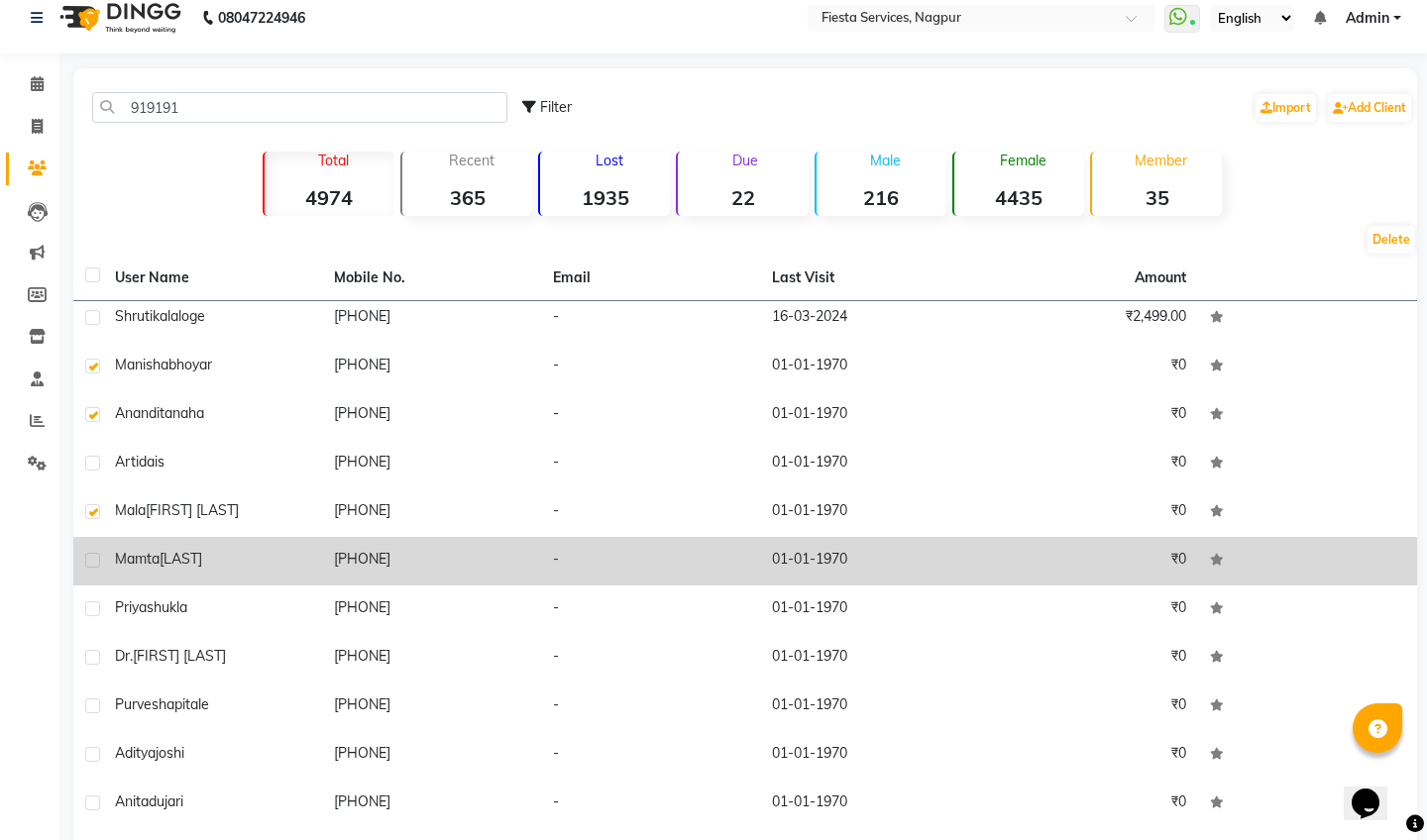 click 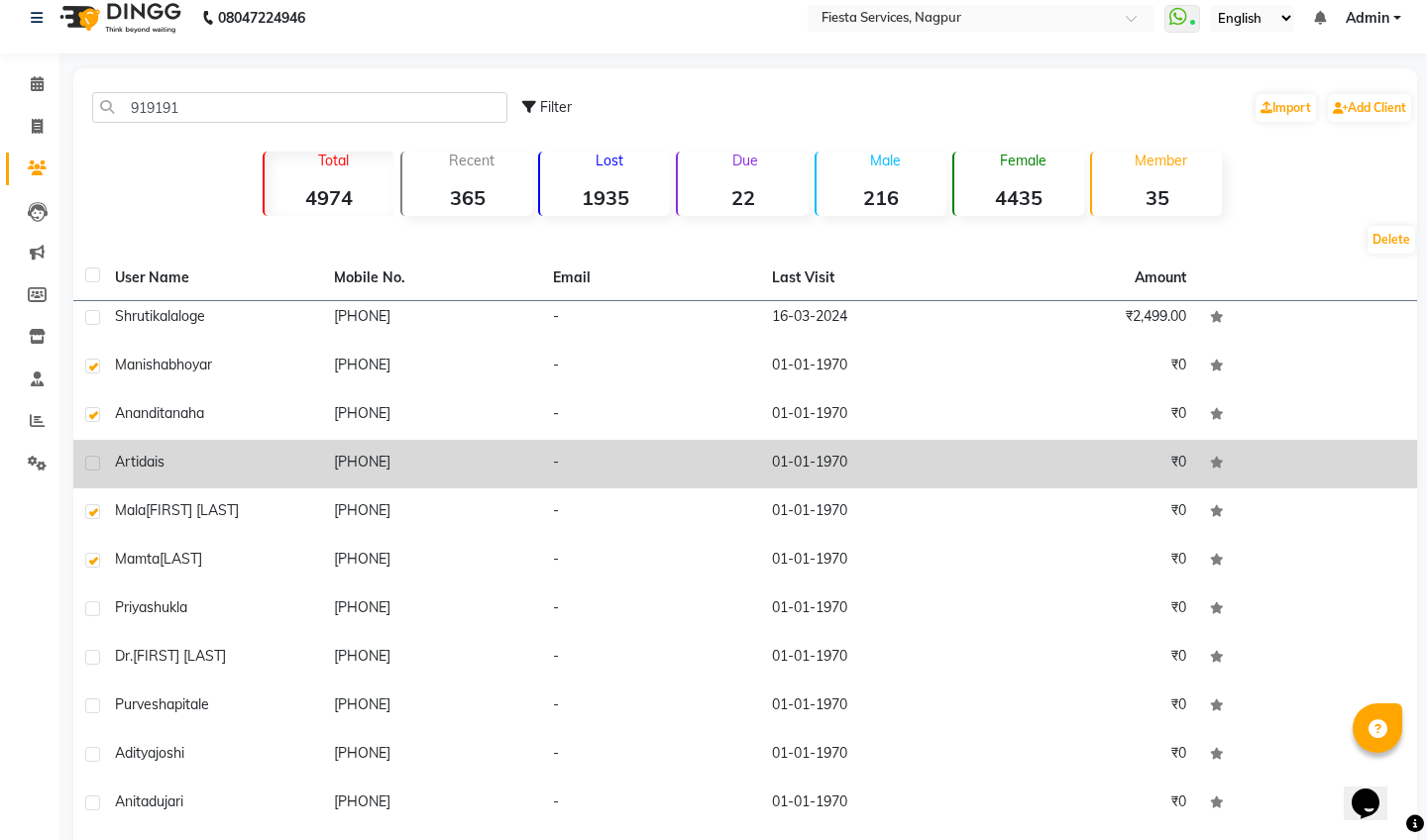 click 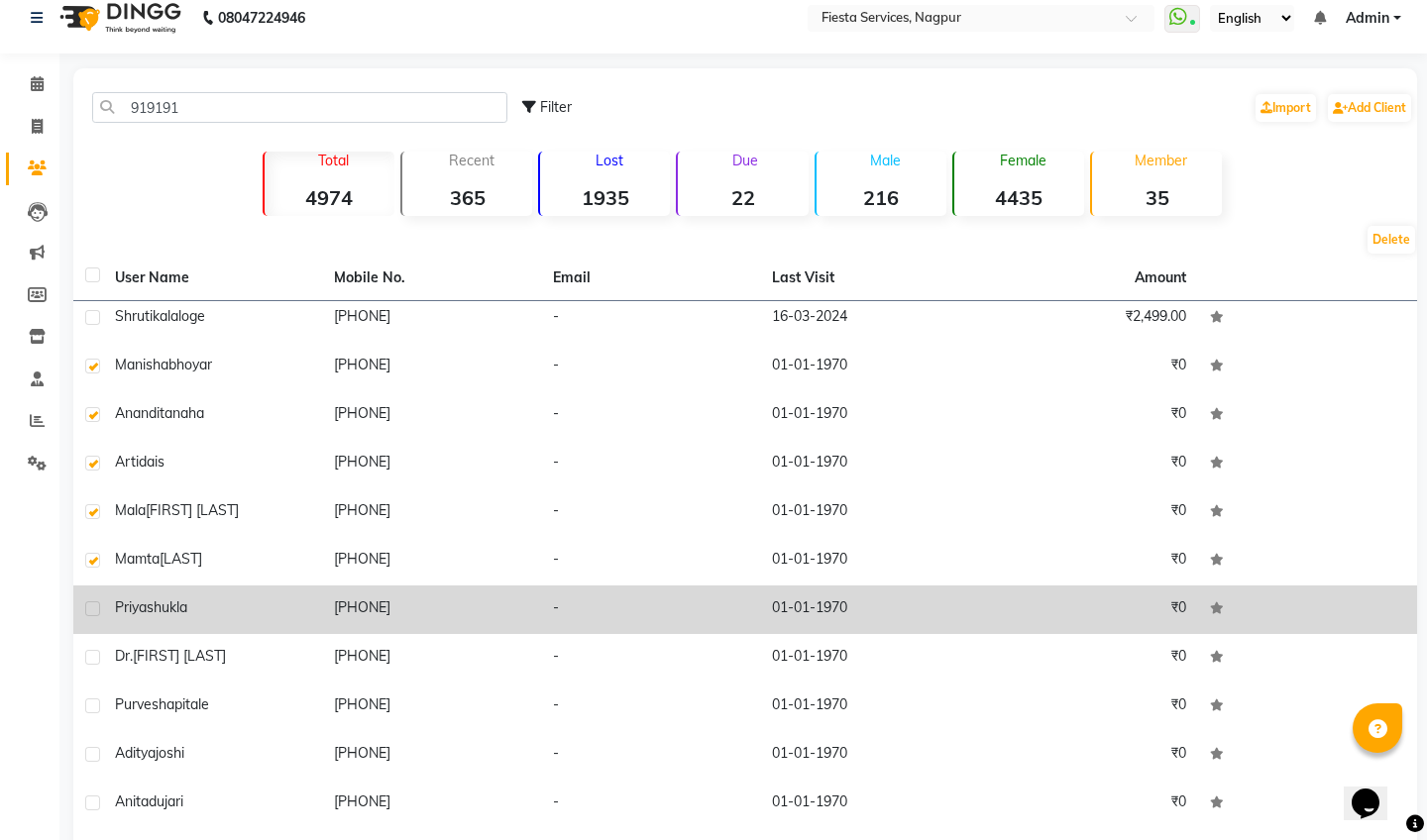 click 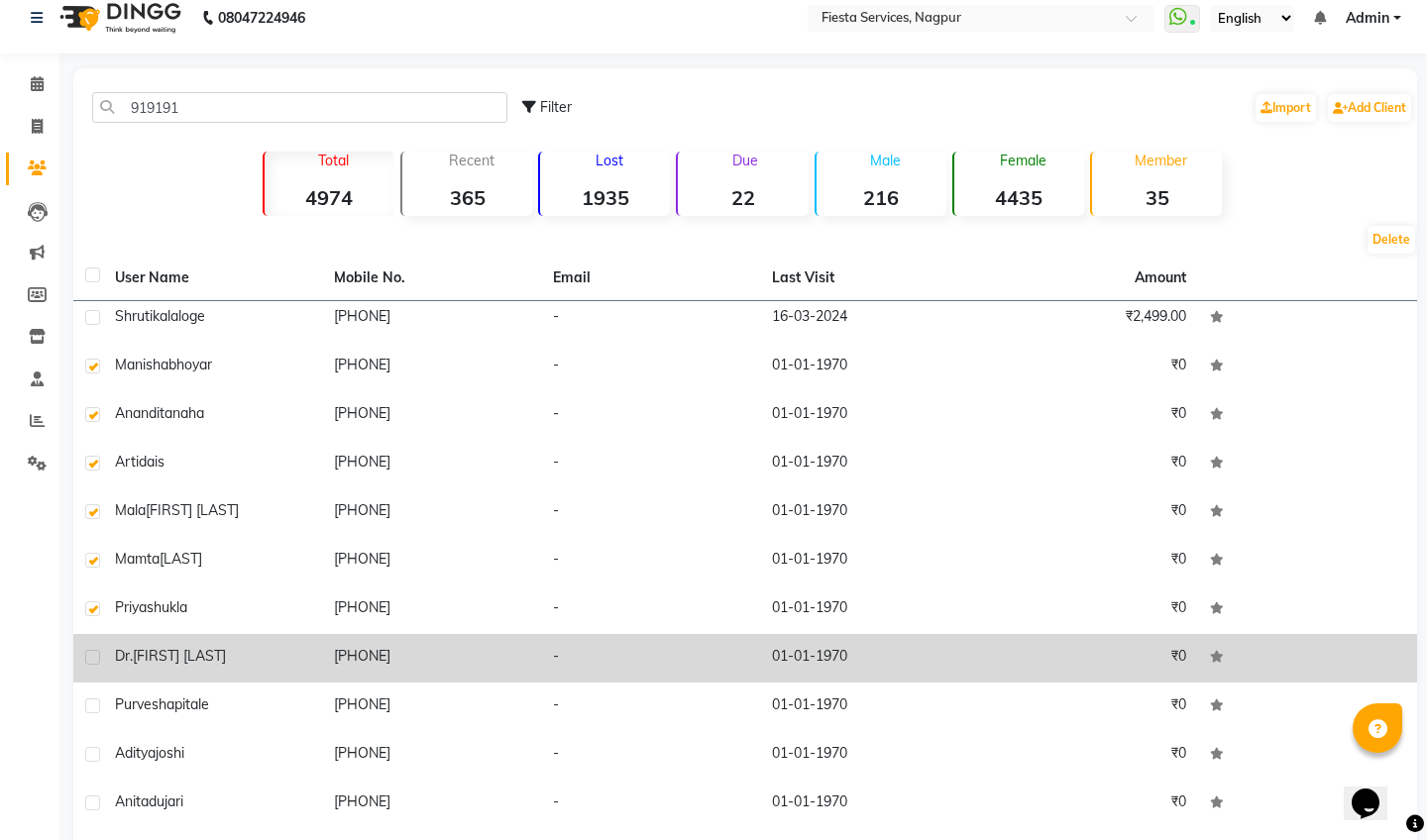 click 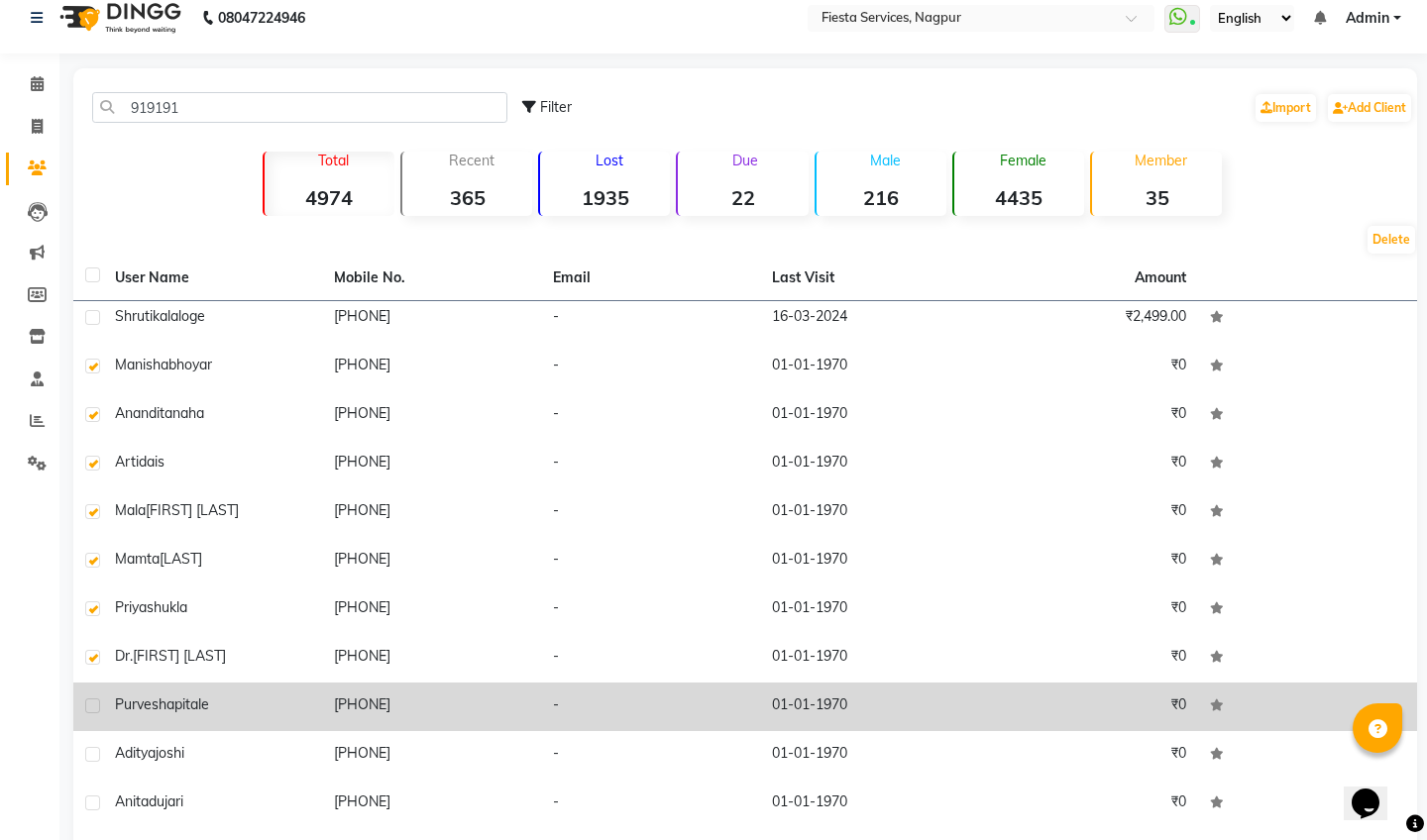 click 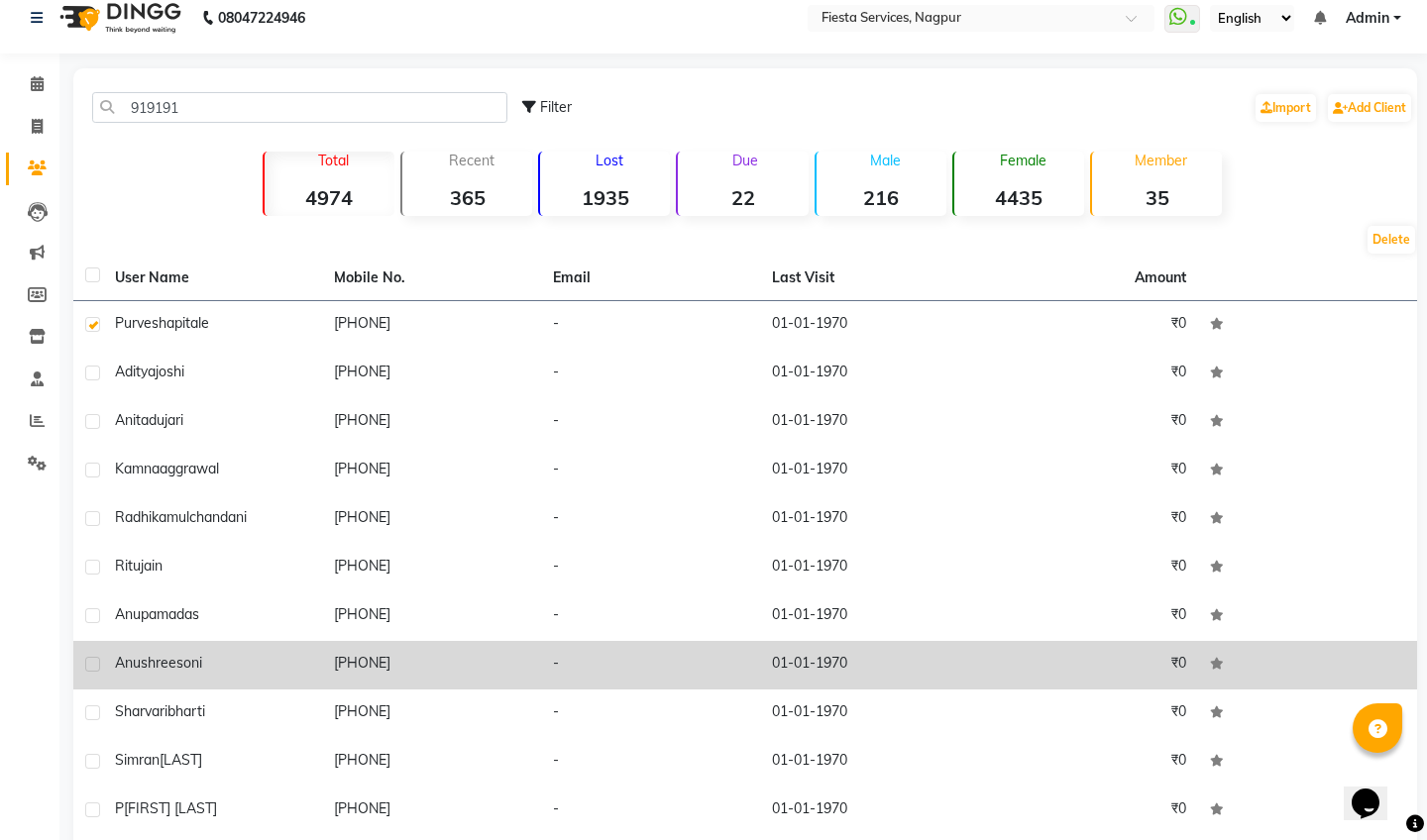 scroll, scrollTop: 592, scrollLeft: 0, axis: vertical 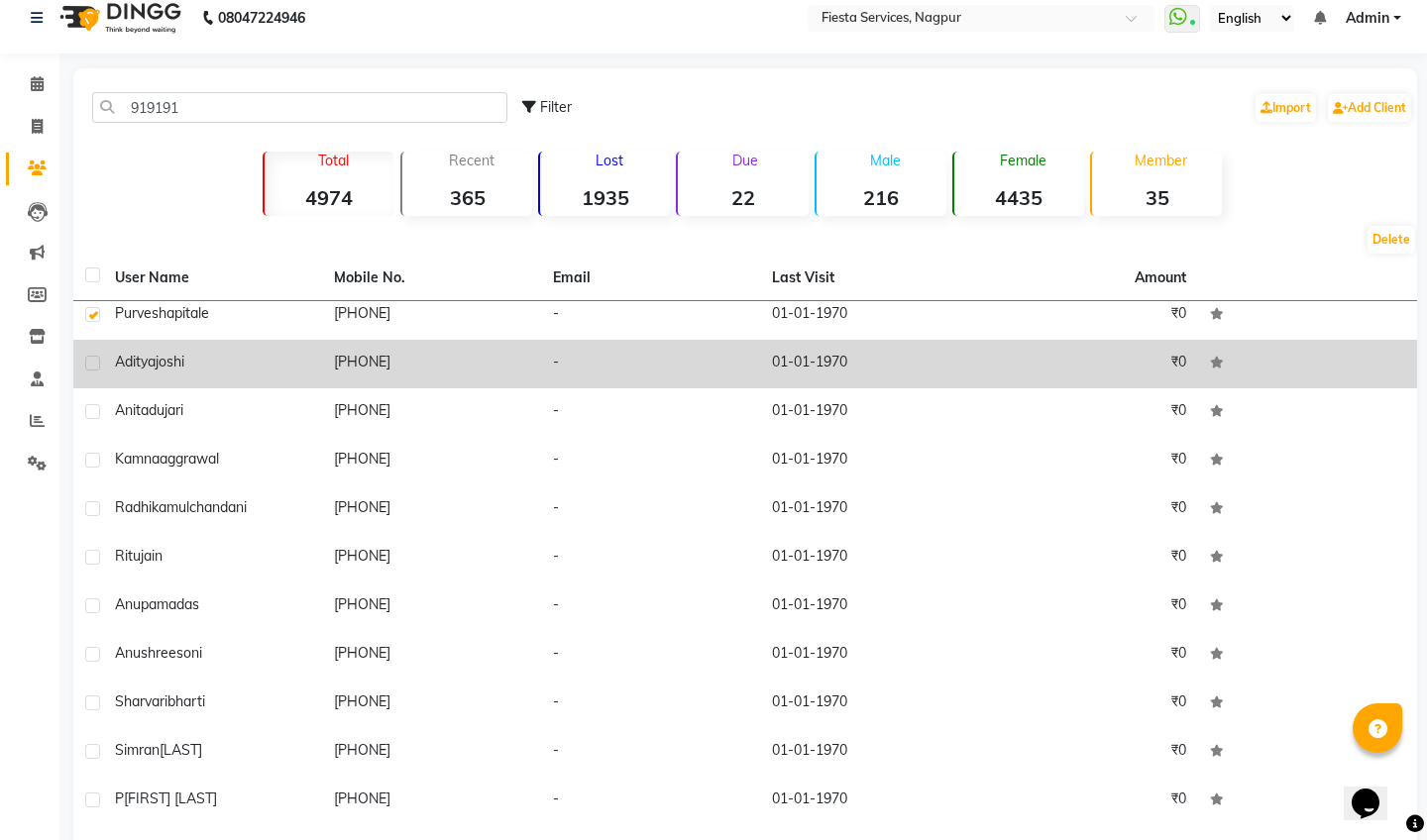 click 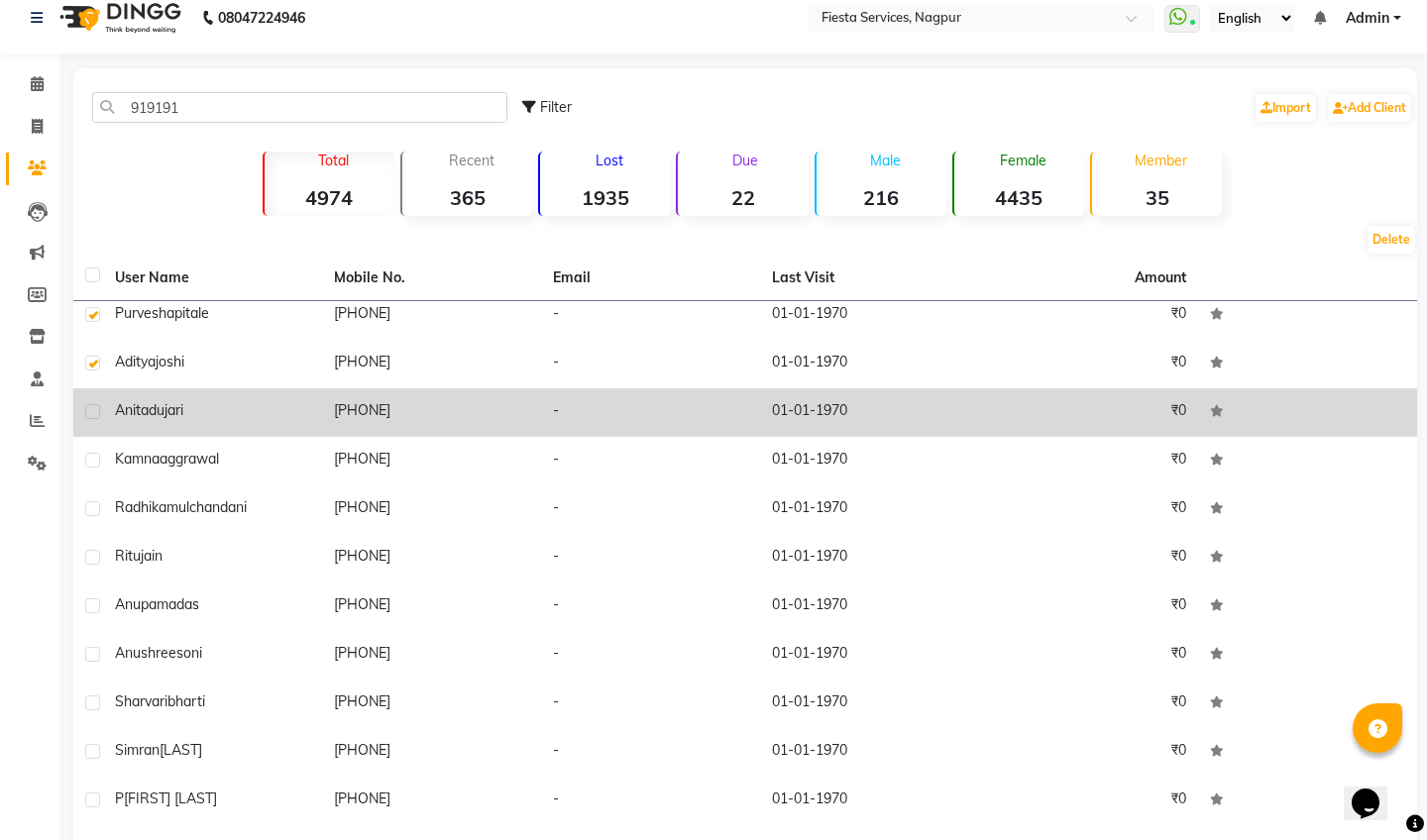 click 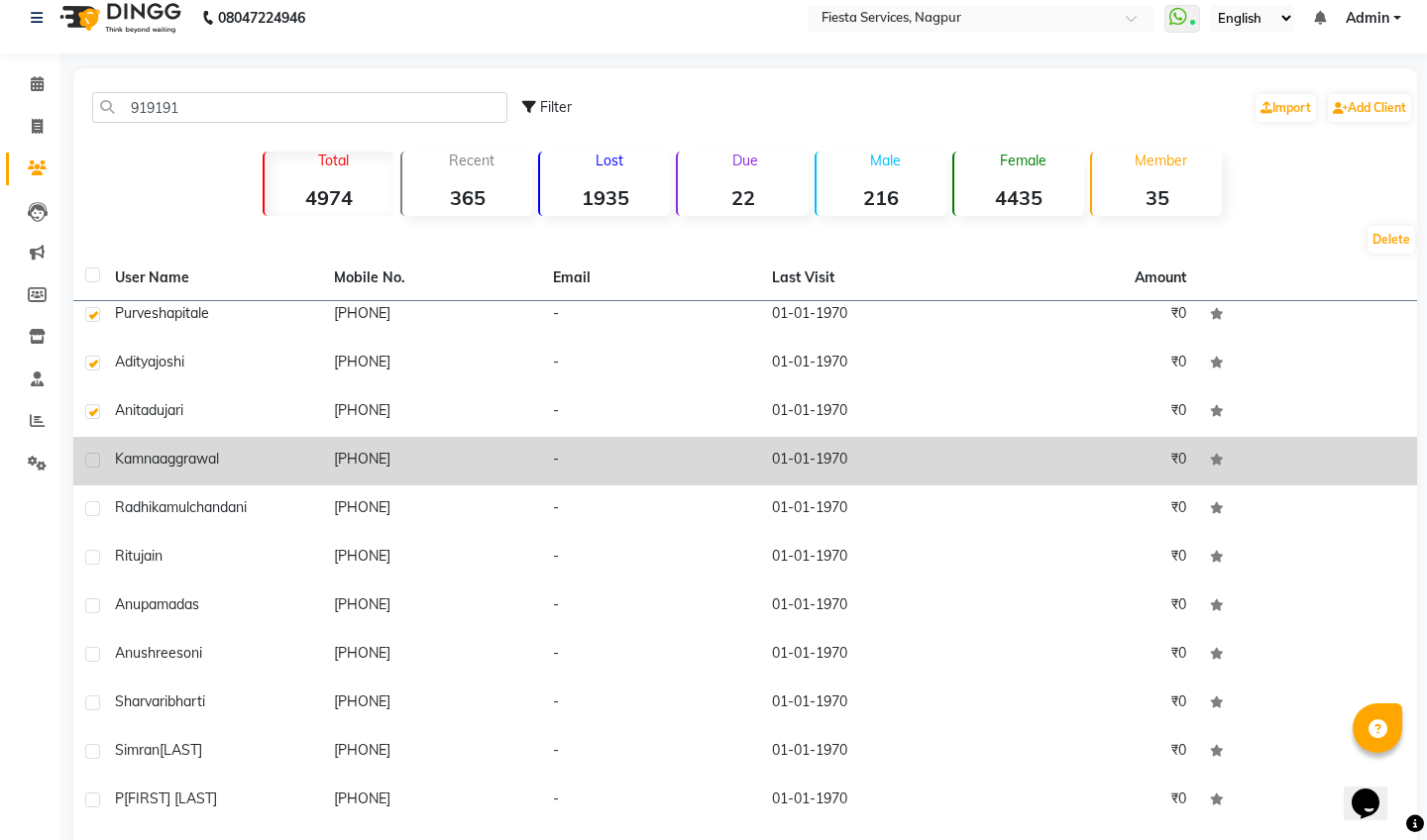 click 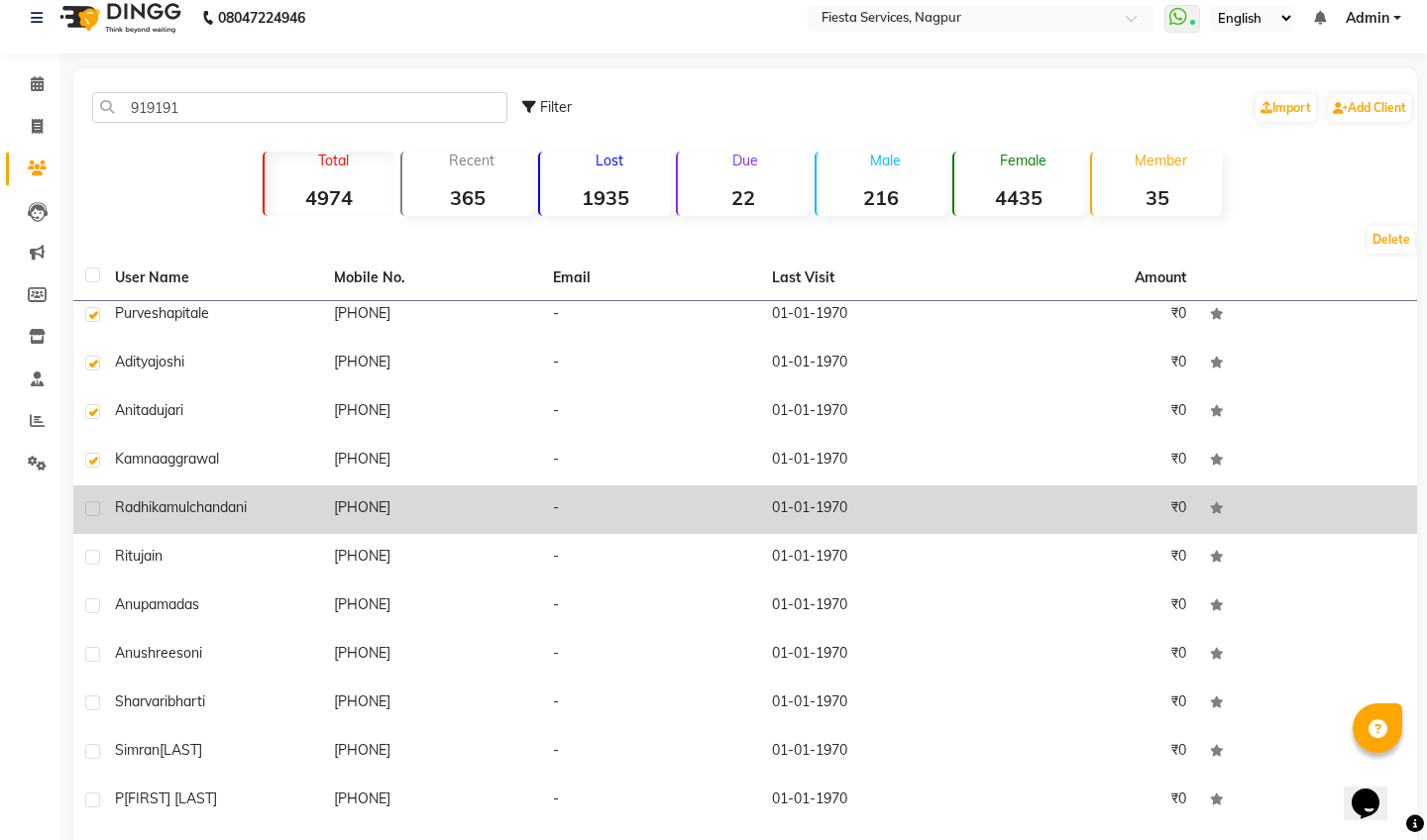 click 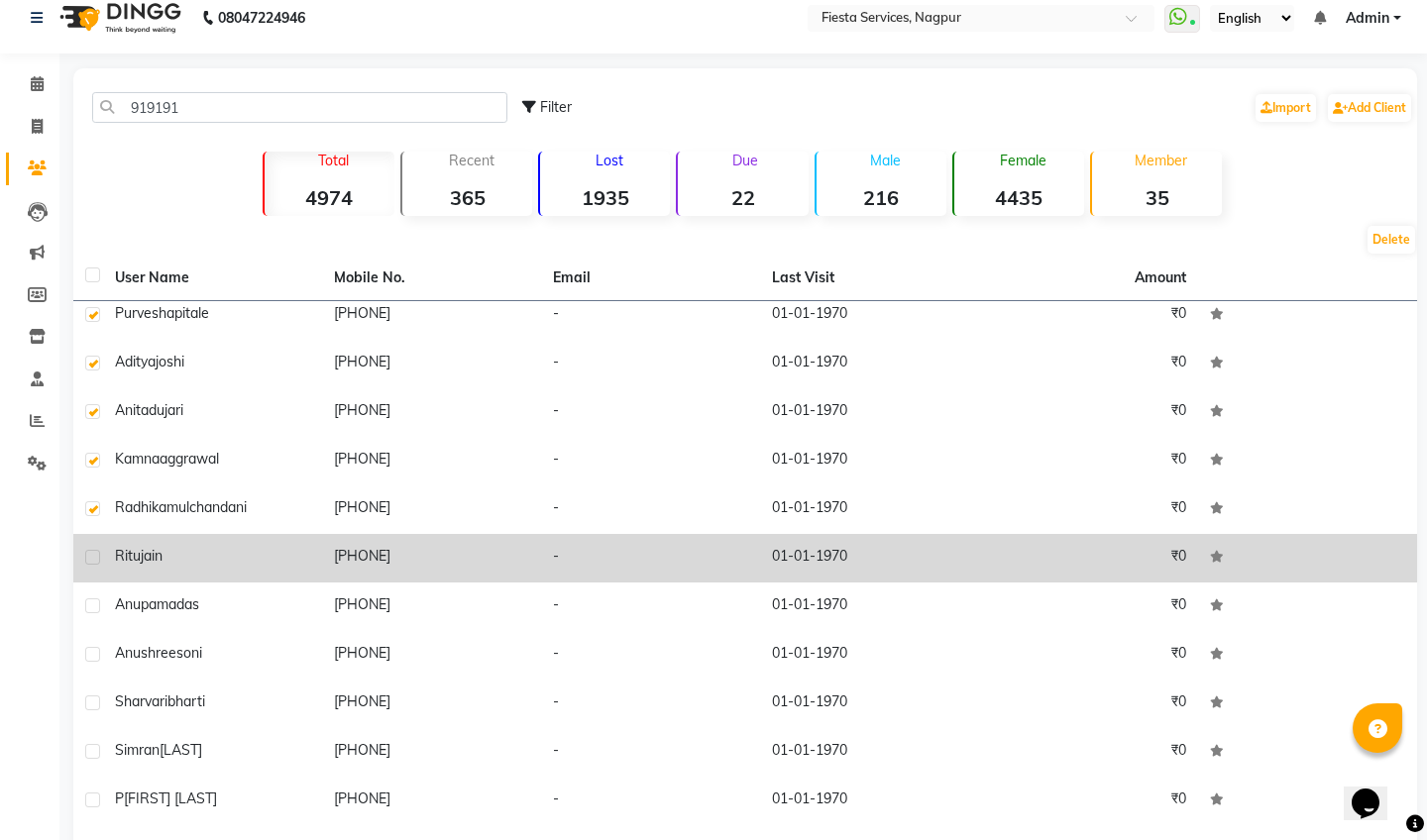 click 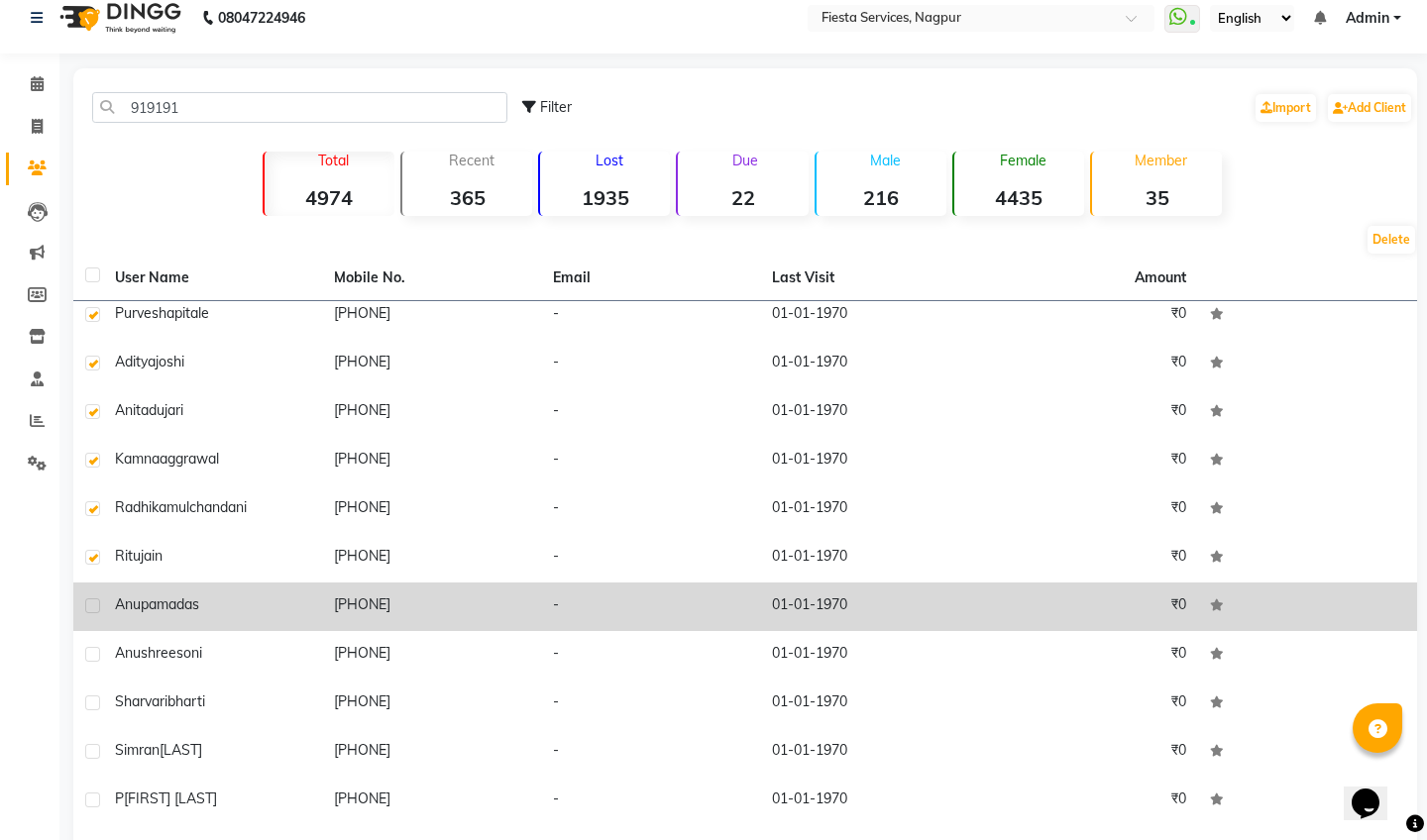 click 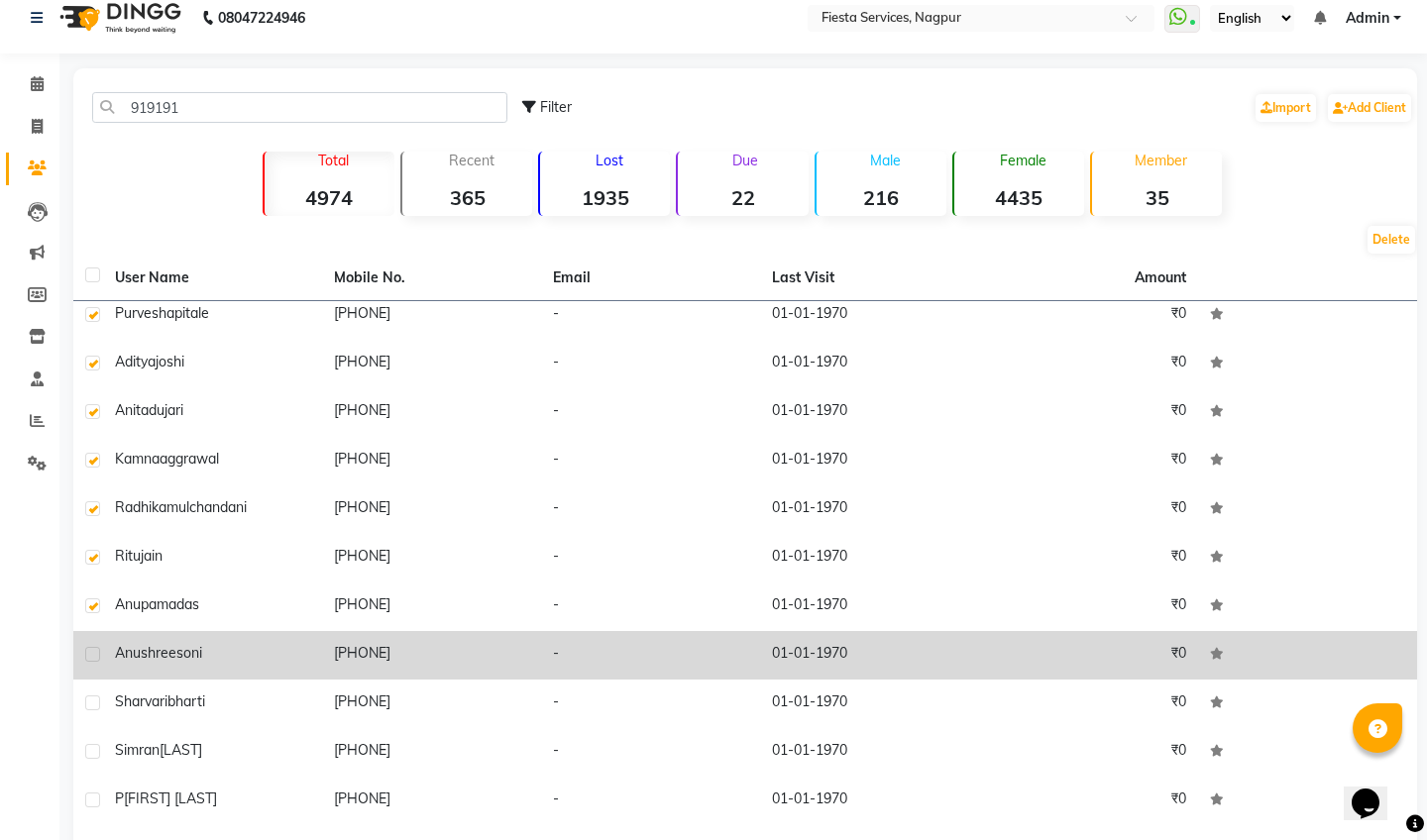 click 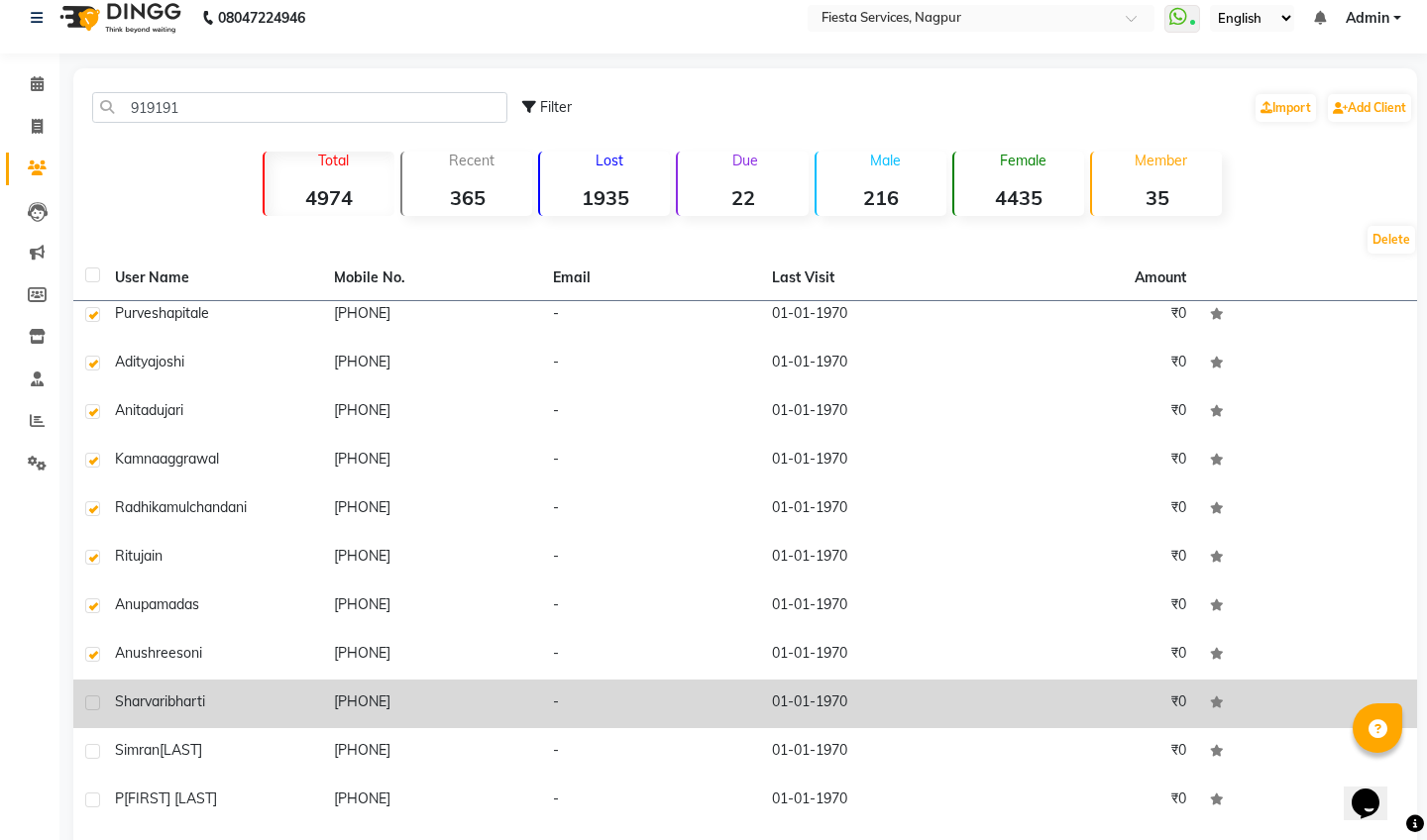 click 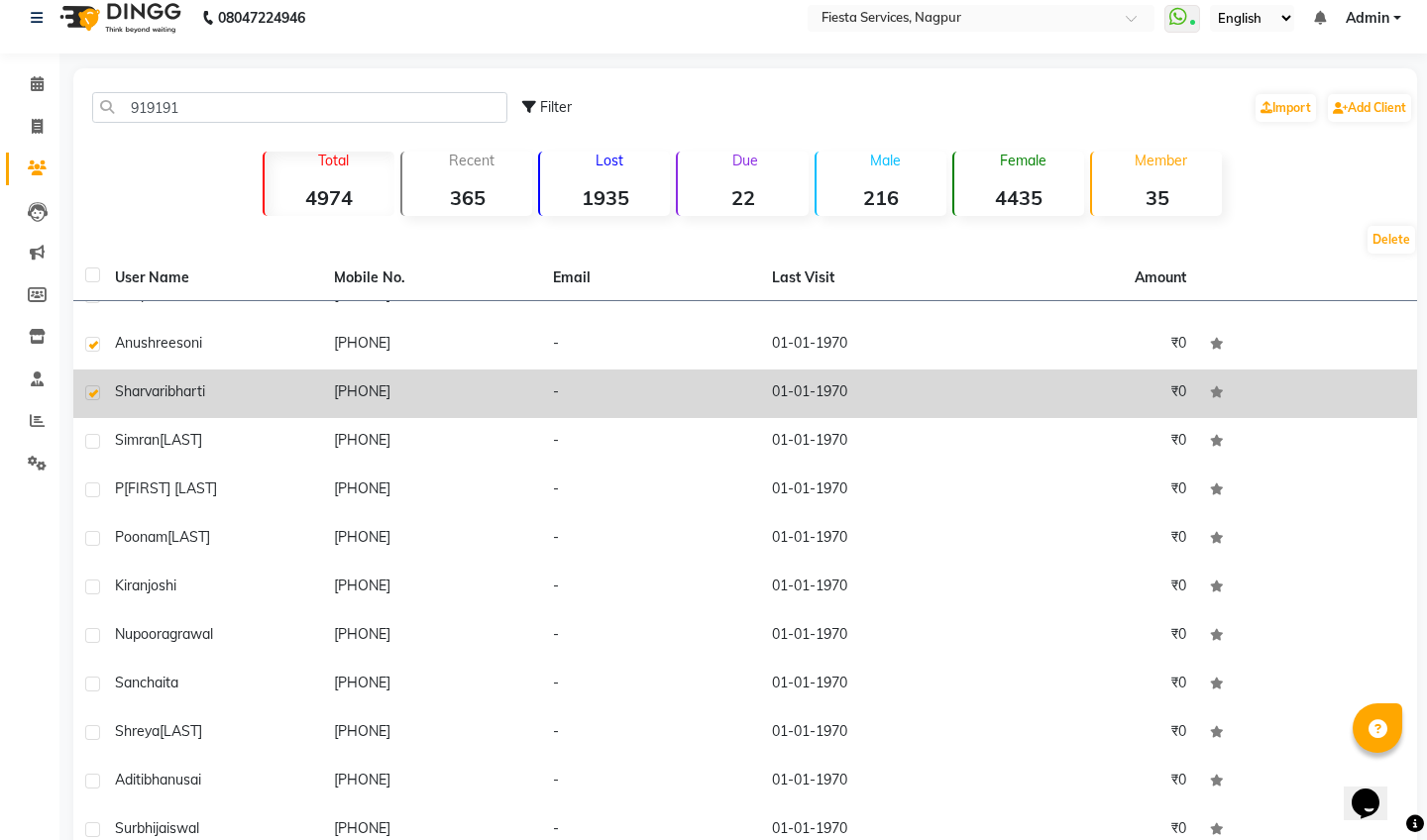 scroll, scrollTop: 938, scrollLeft: 0, axis: vertical 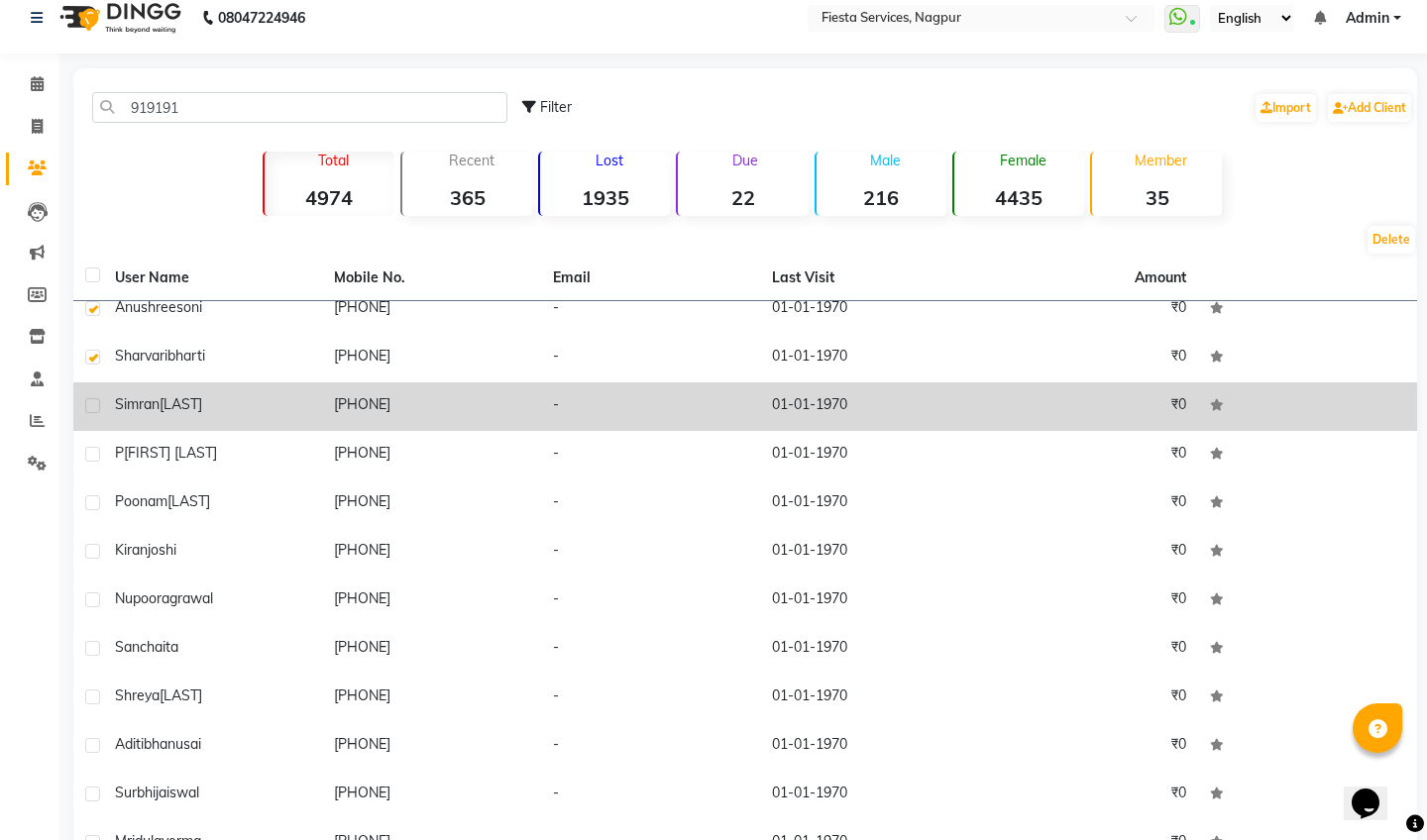 click 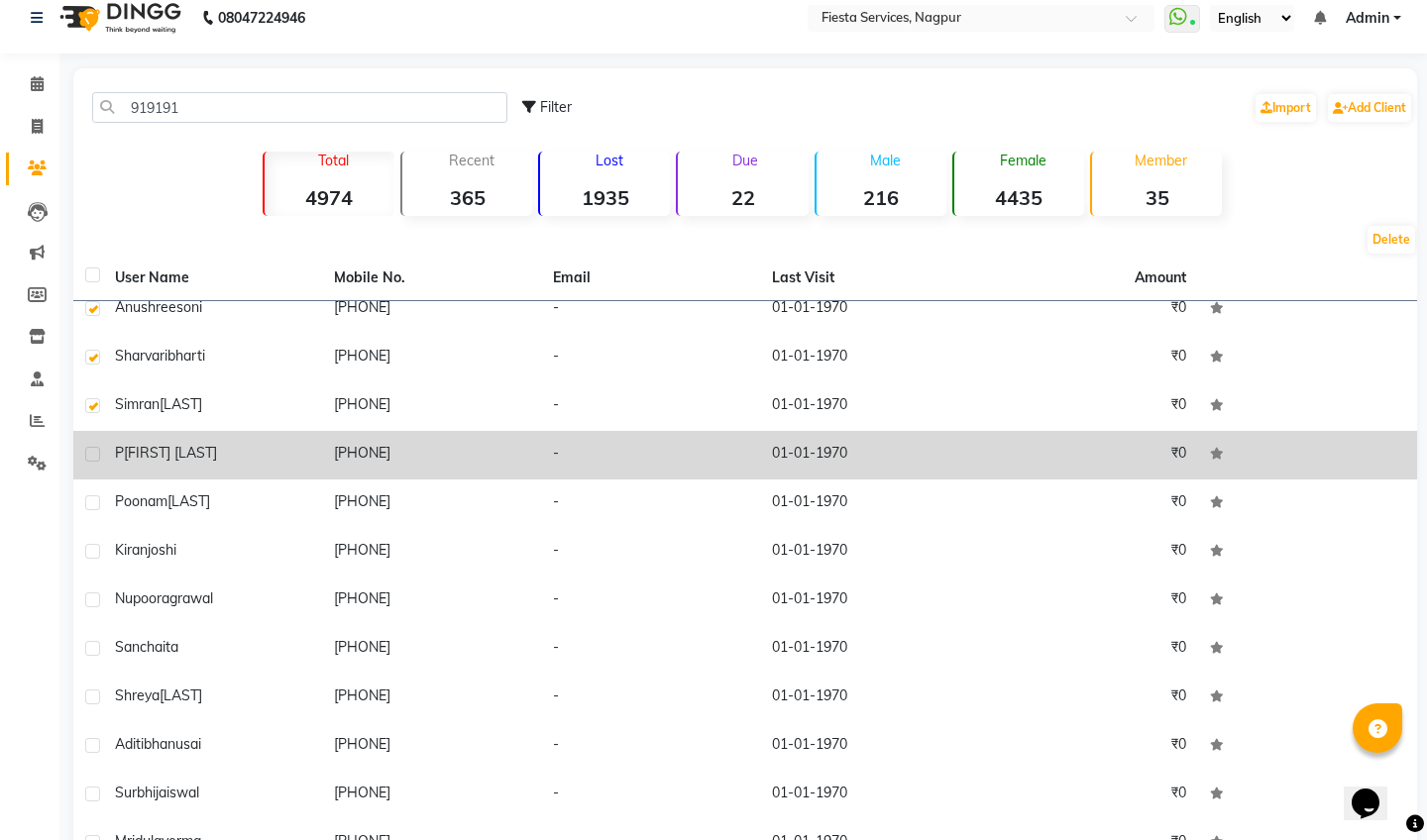 click 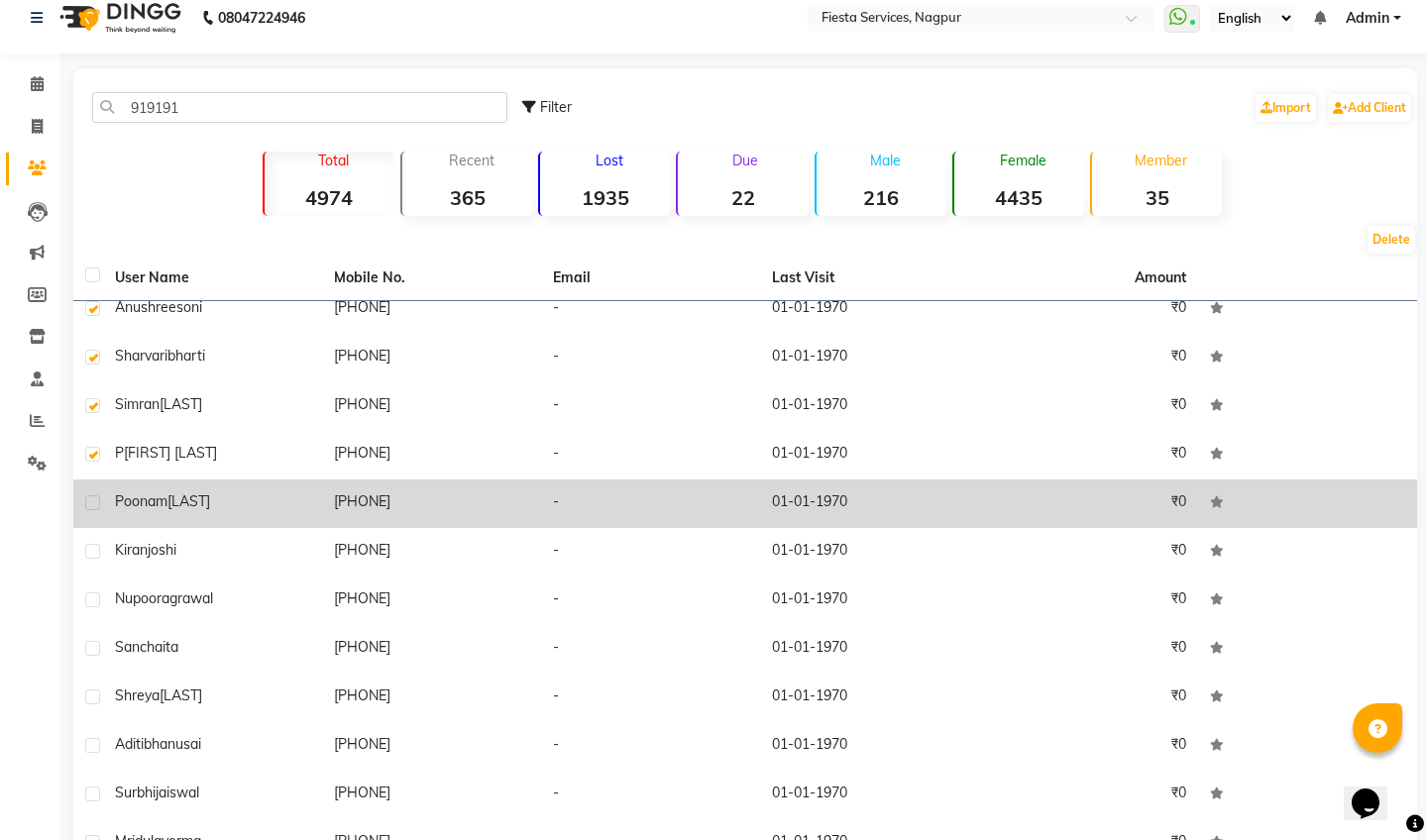 click on "[FIRST] [LAST]" 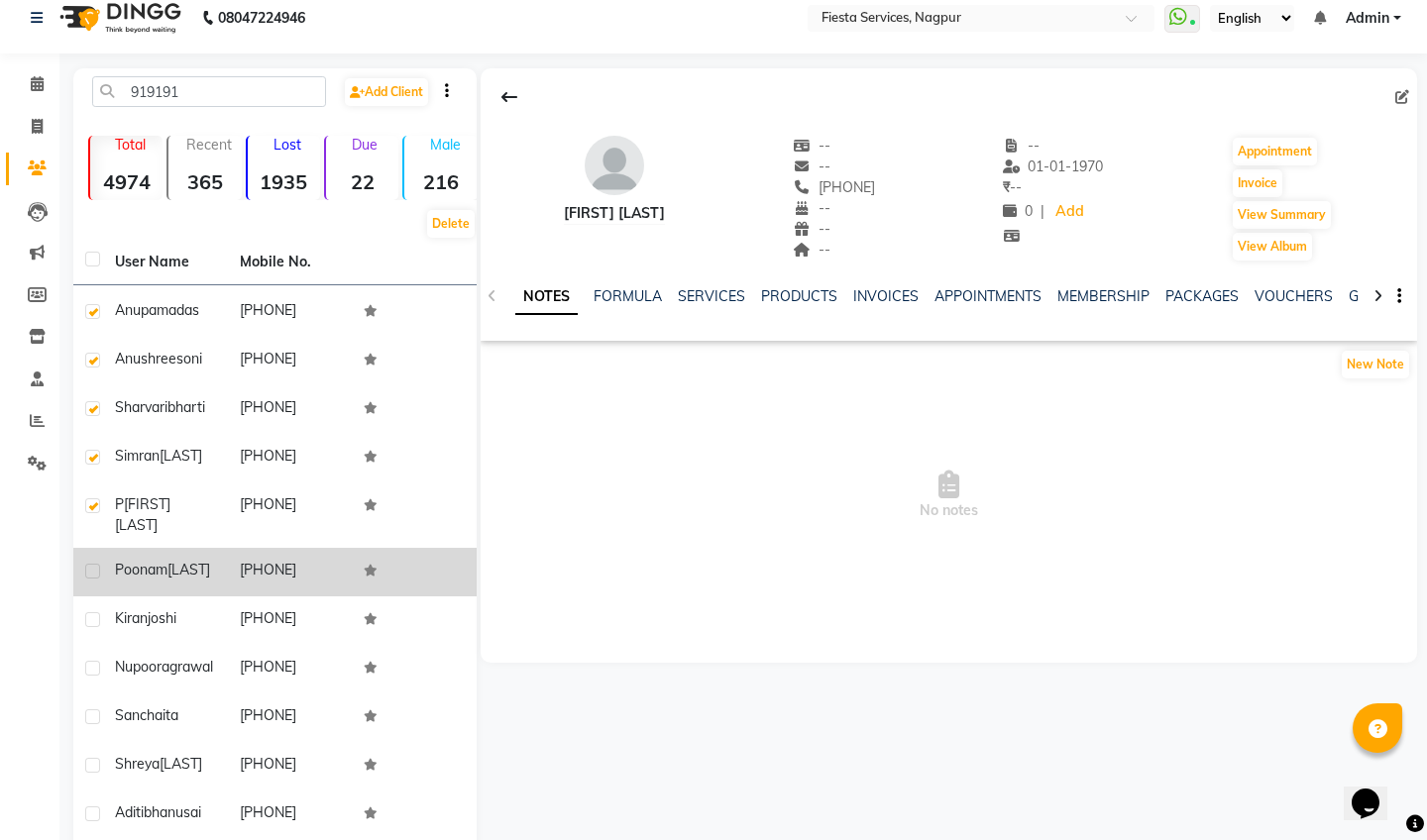 click 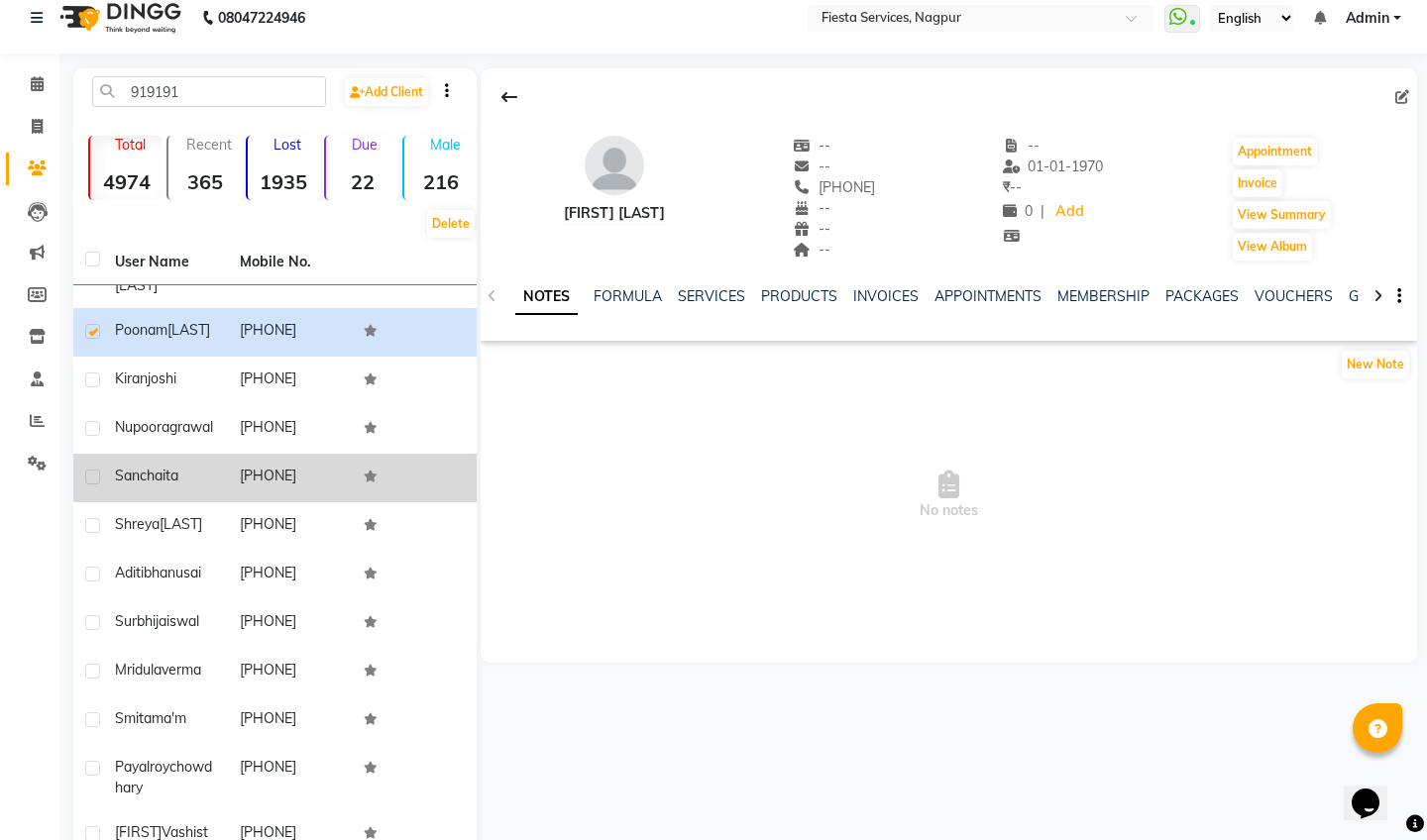 scroll, scrollTop: 1179, scrollLeft: 0, axis: vertical 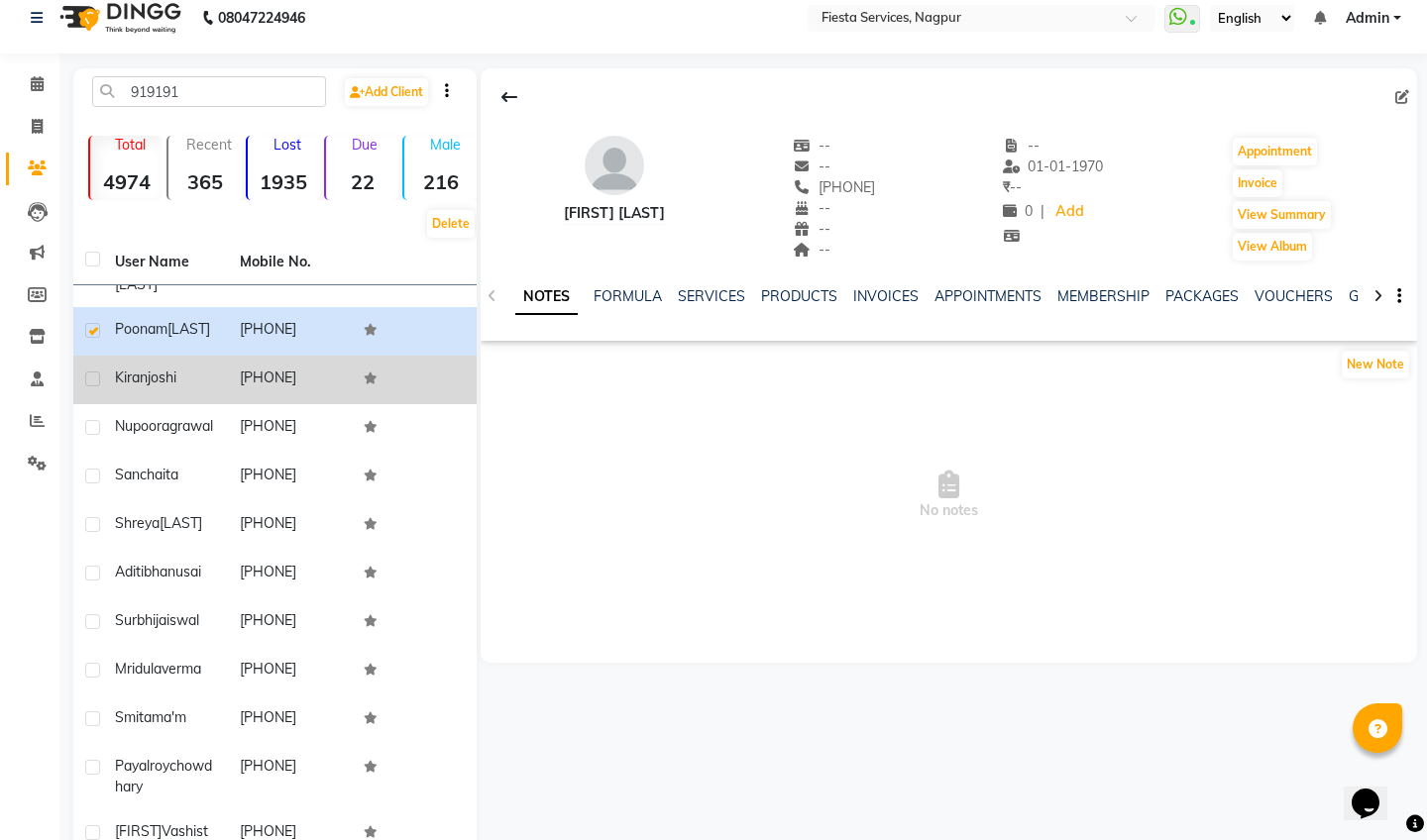 click 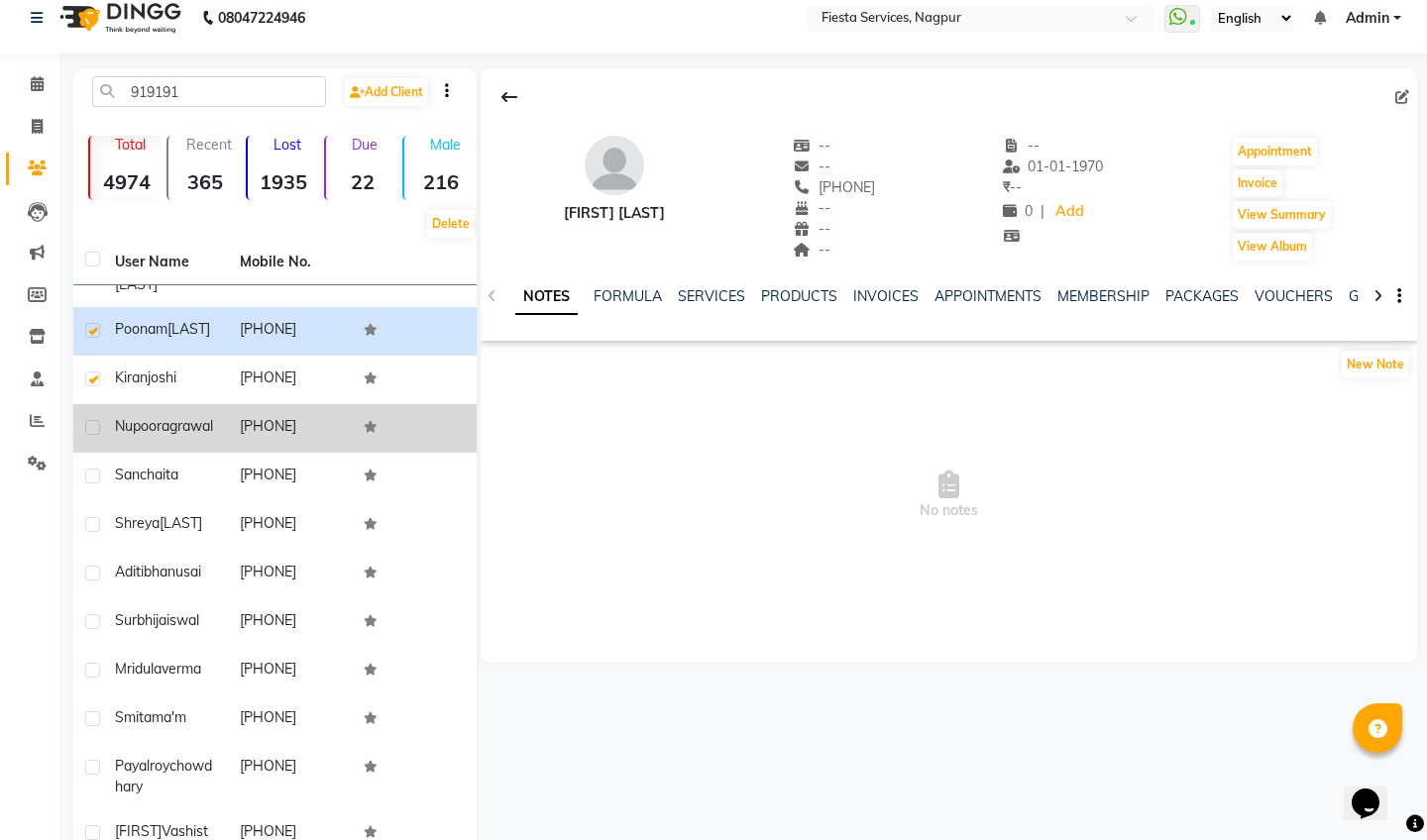 click 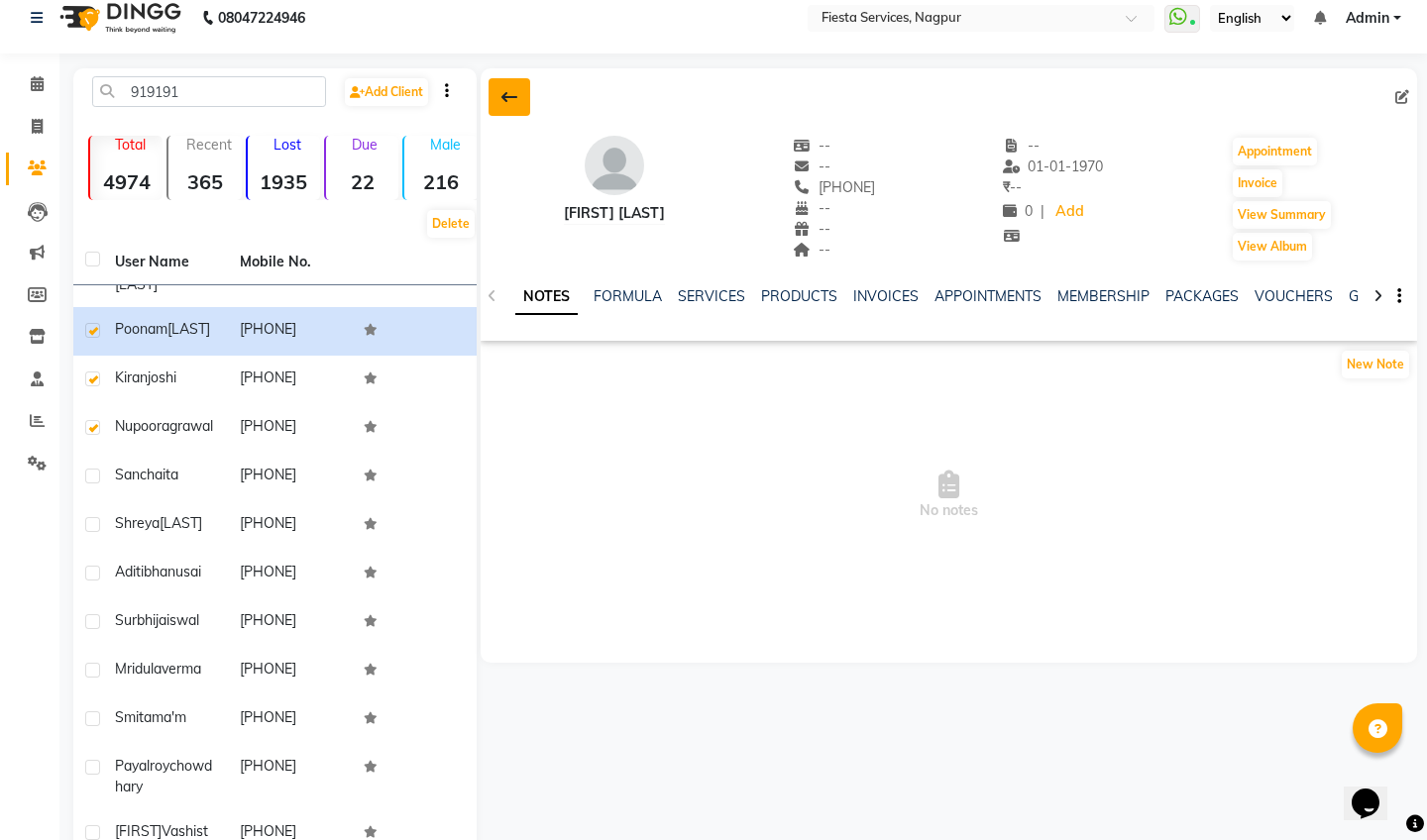 click 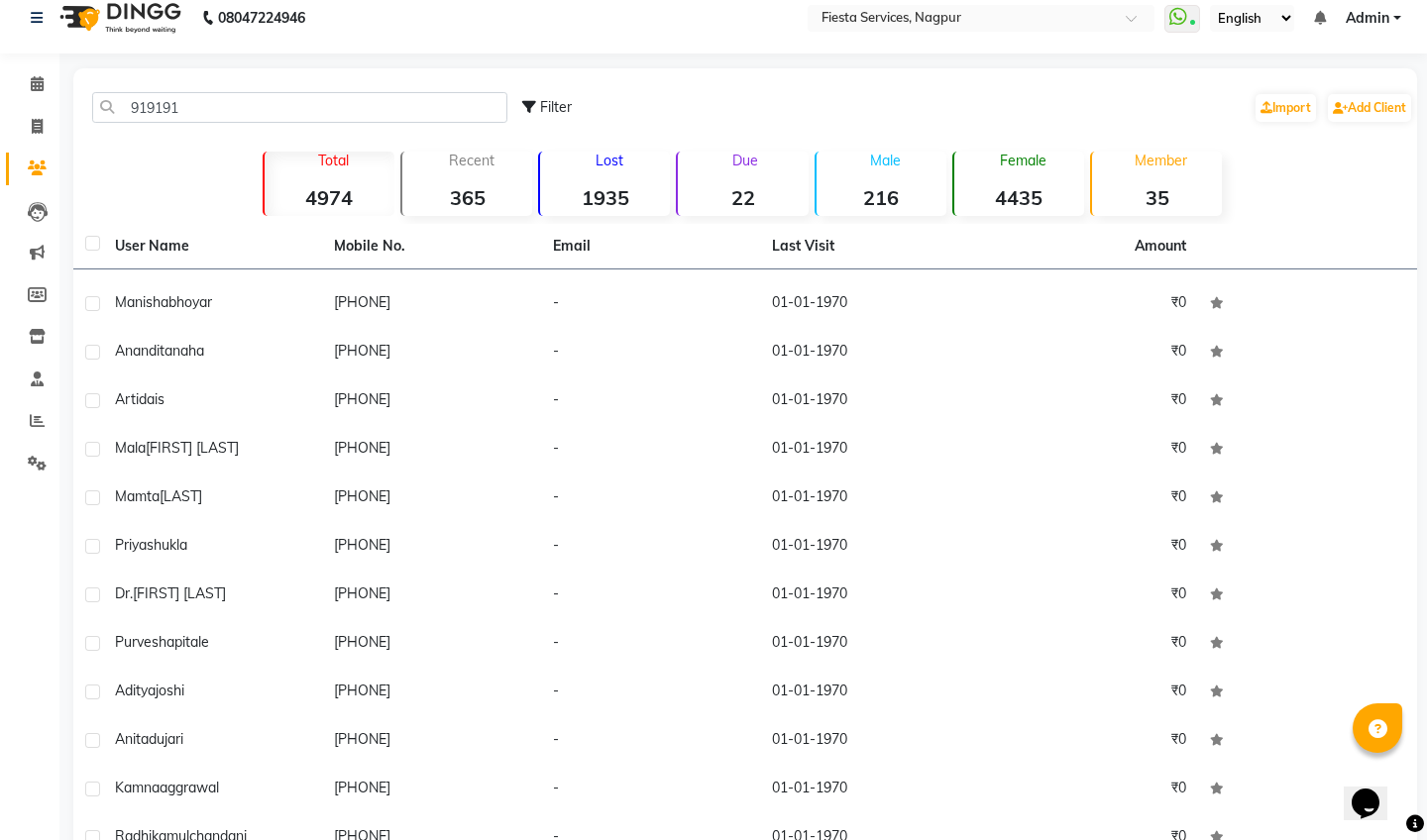 scroll, scrollTop: 234, scrollLeft: 0, axis: vertical 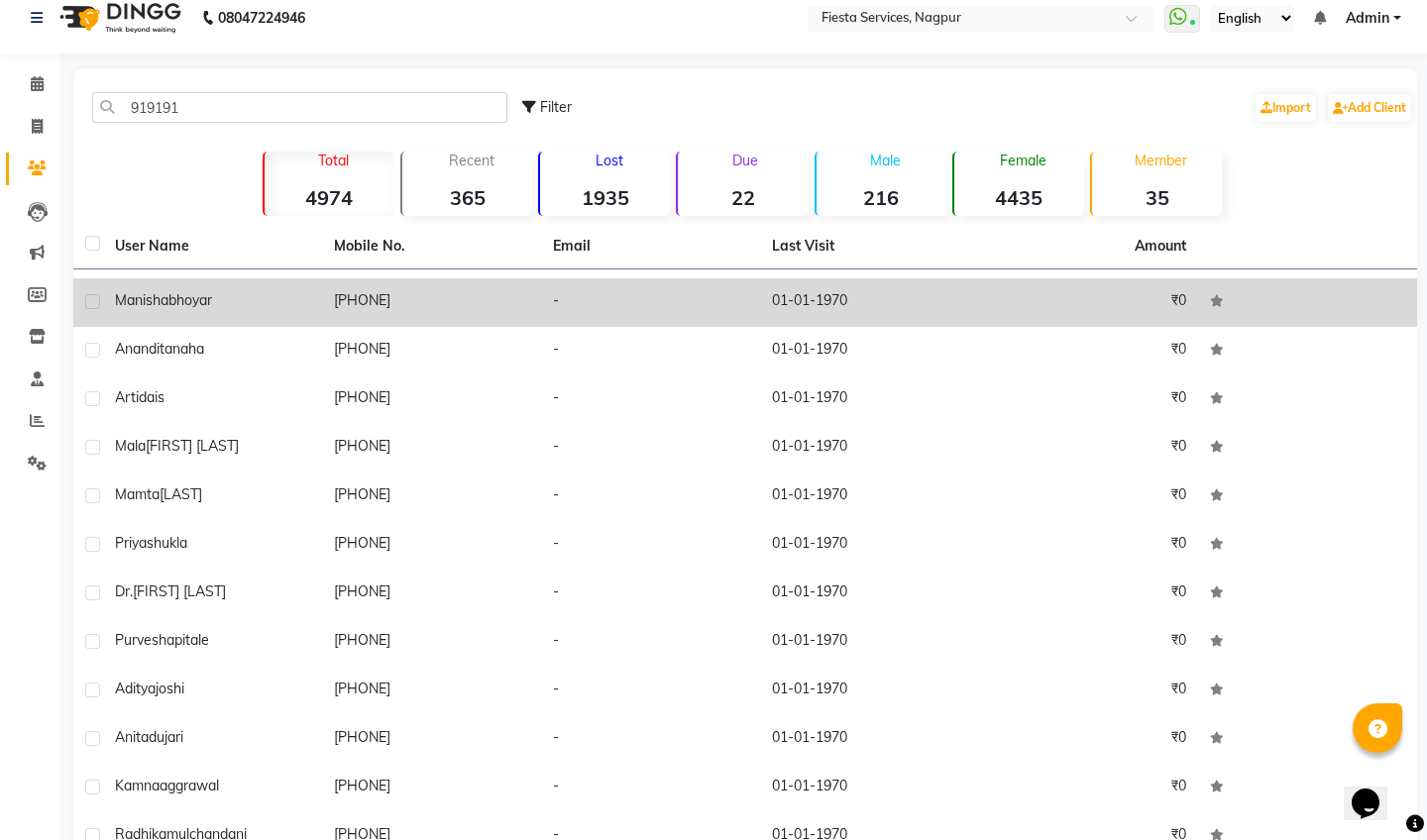 click 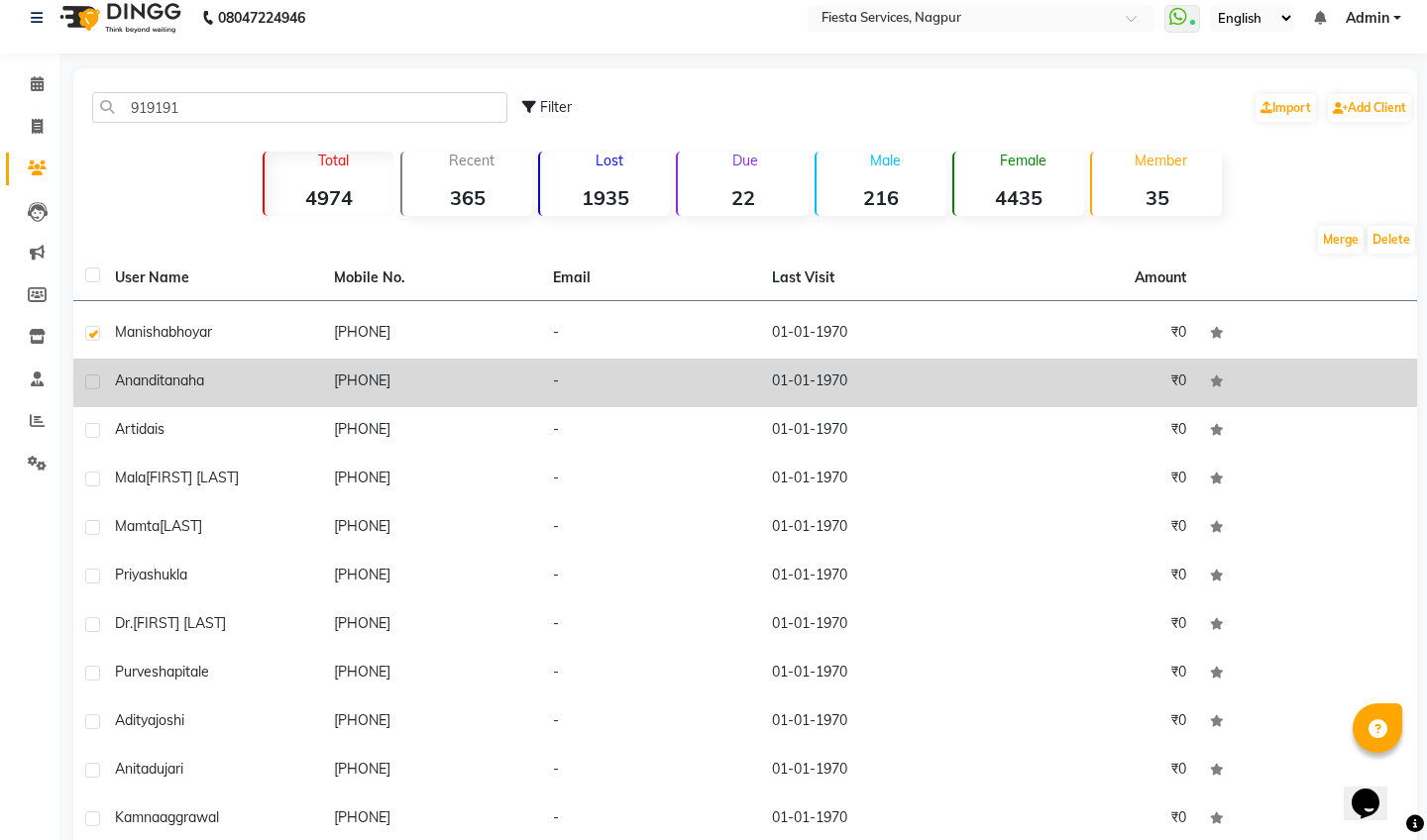 click 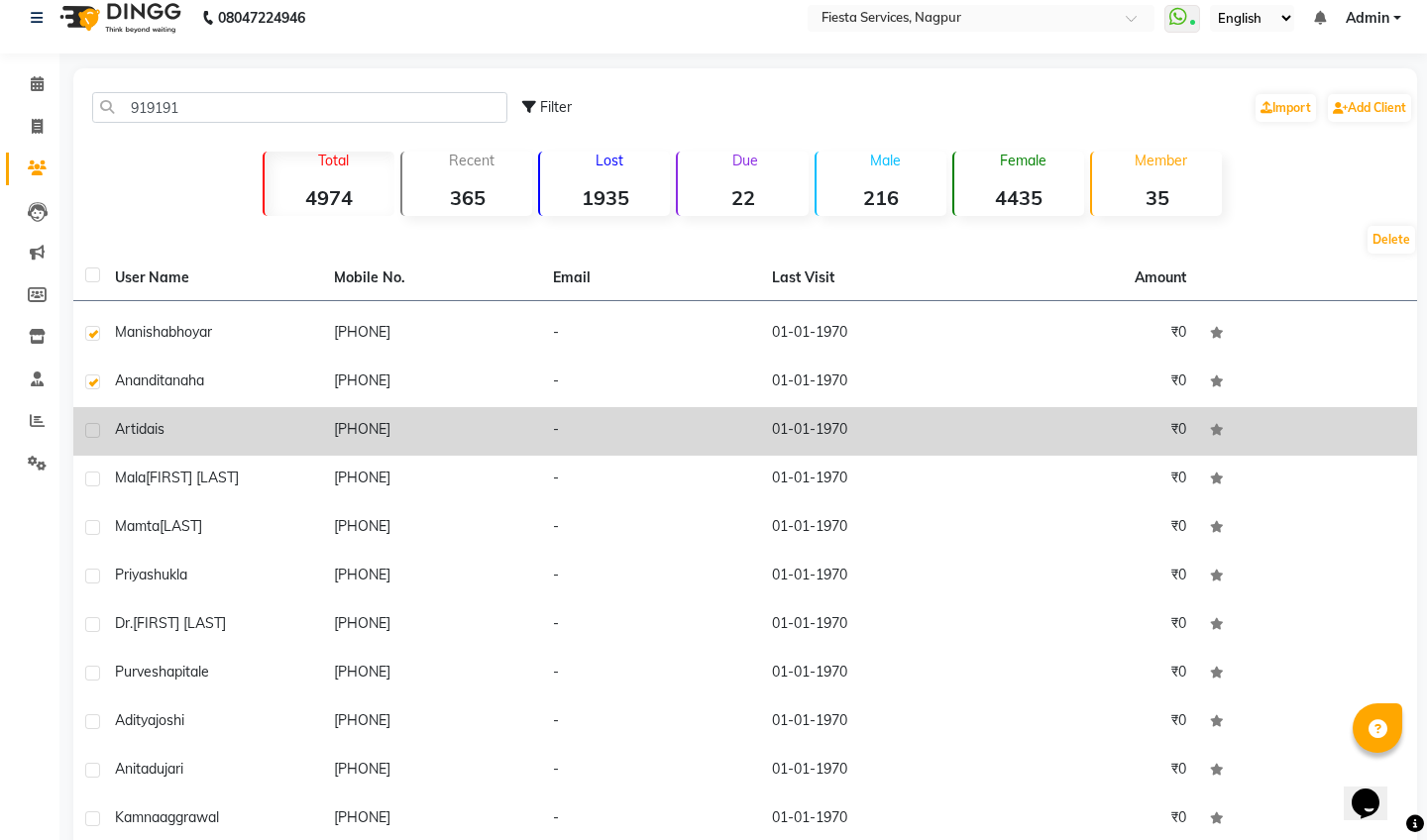 click 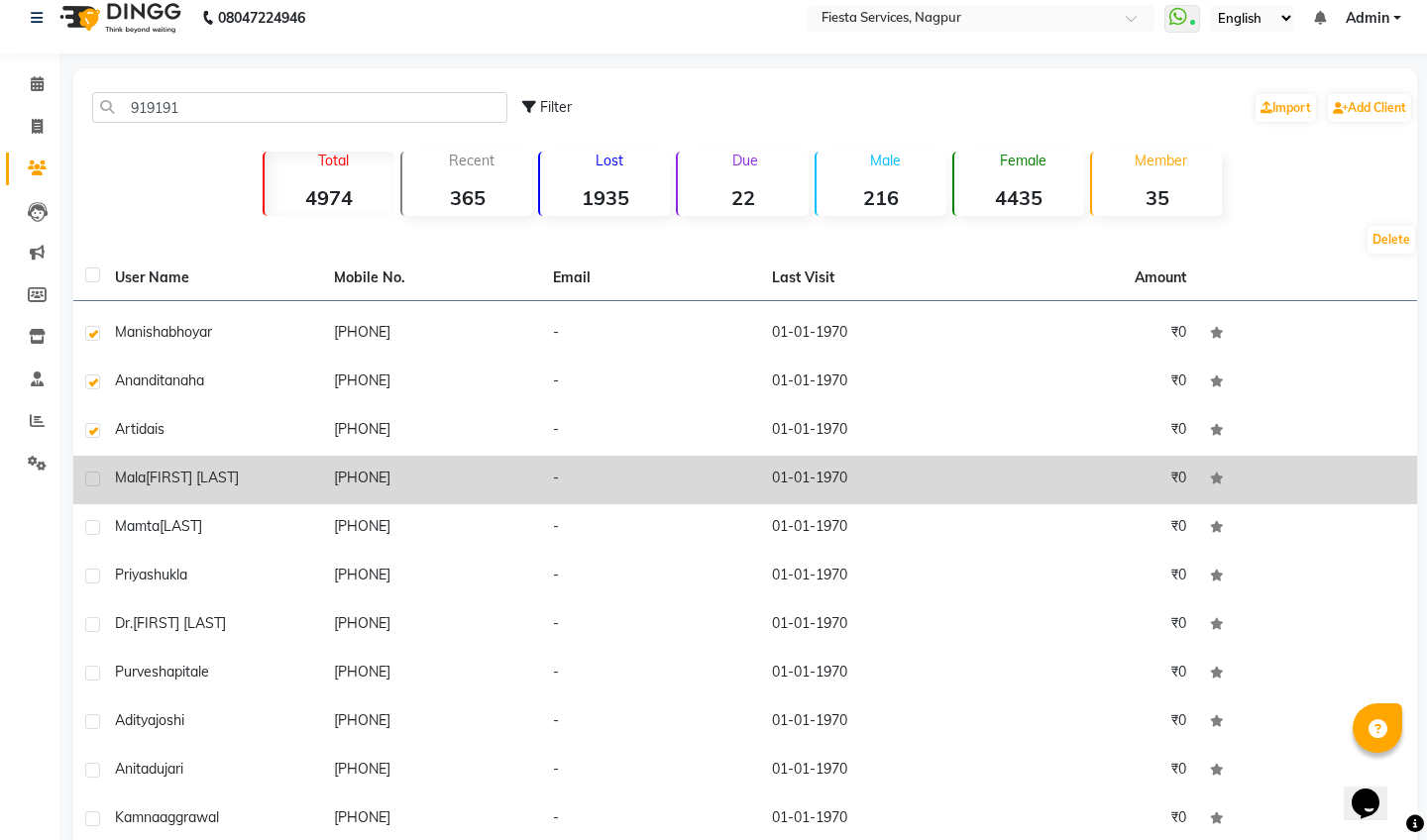 click 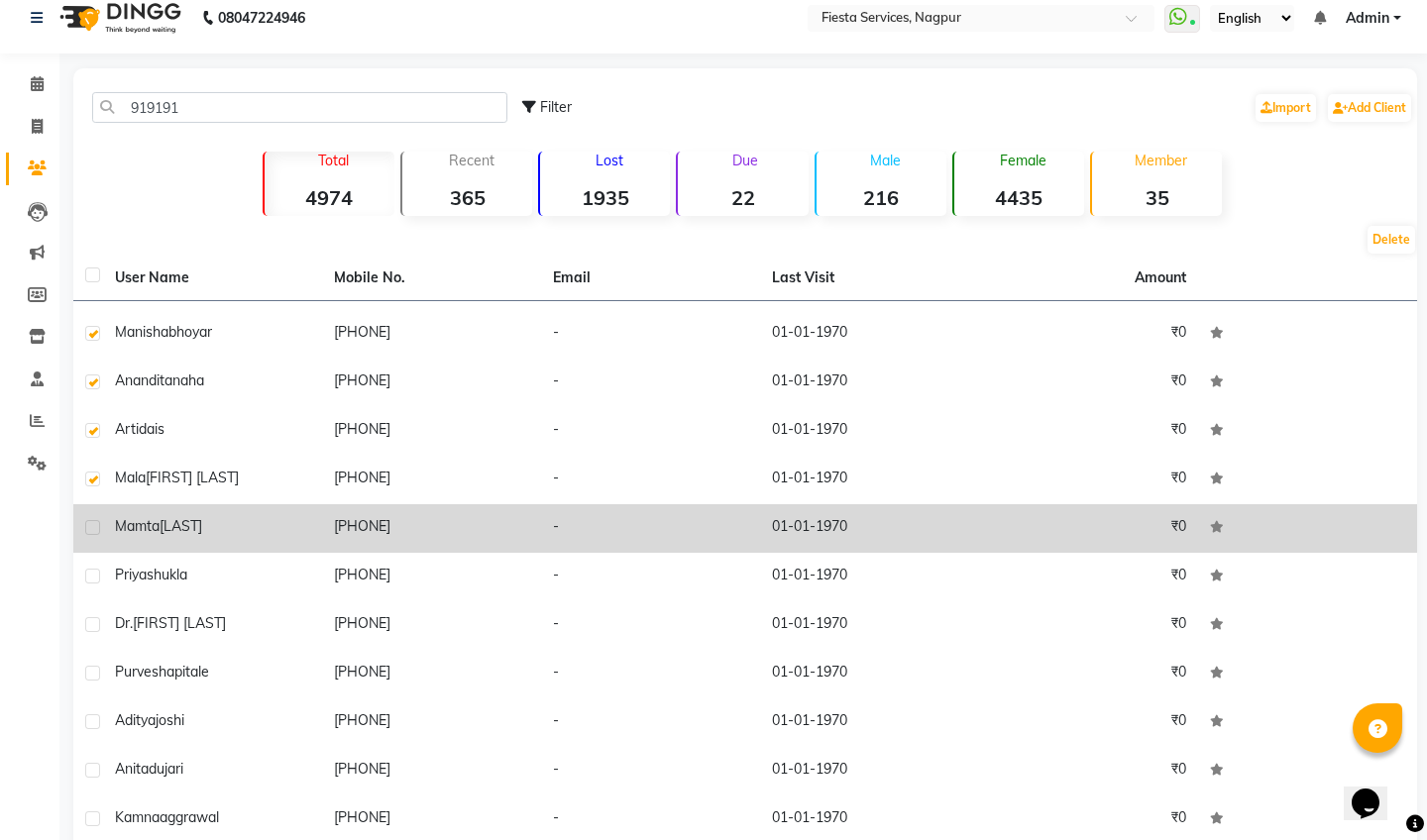 click 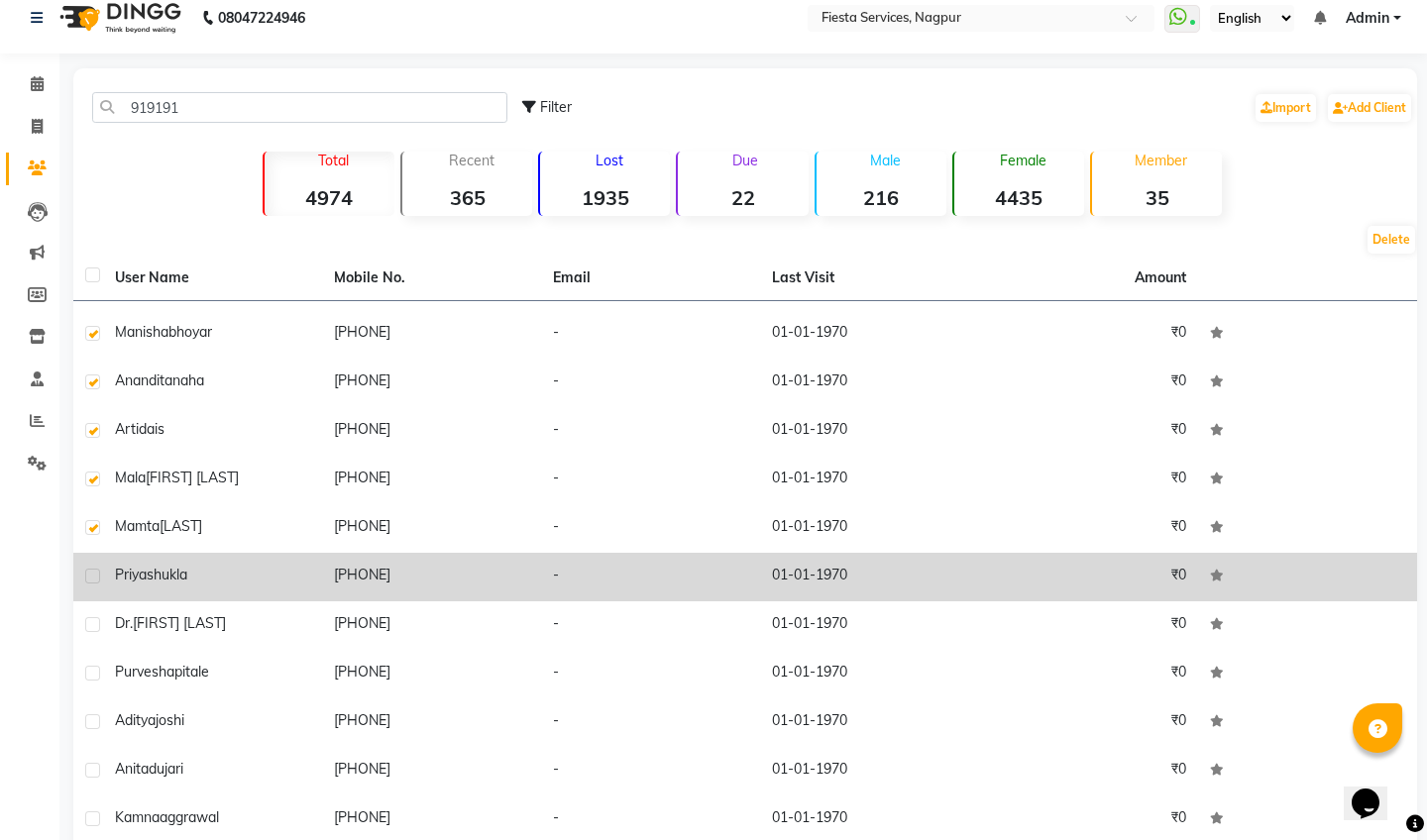 click 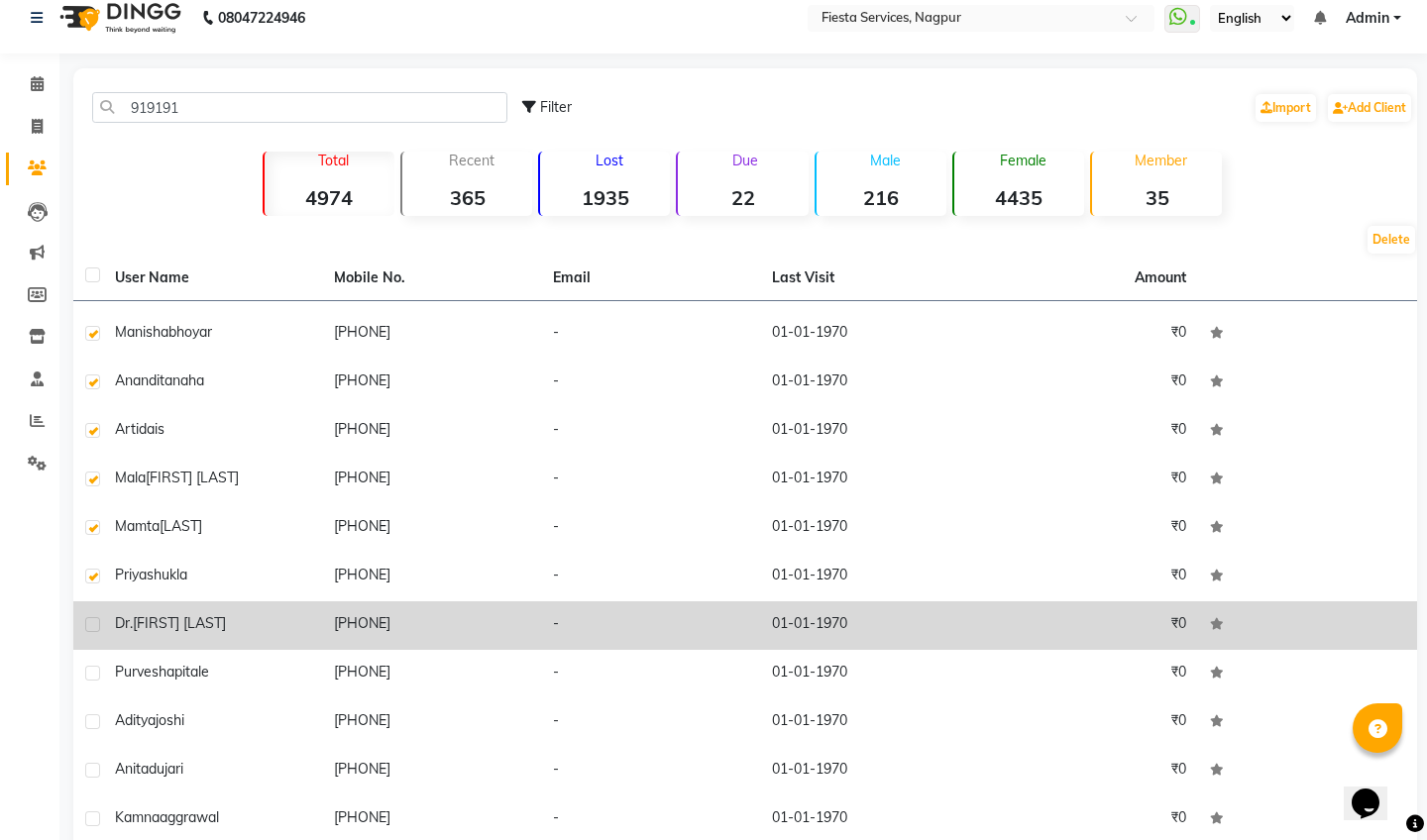 click 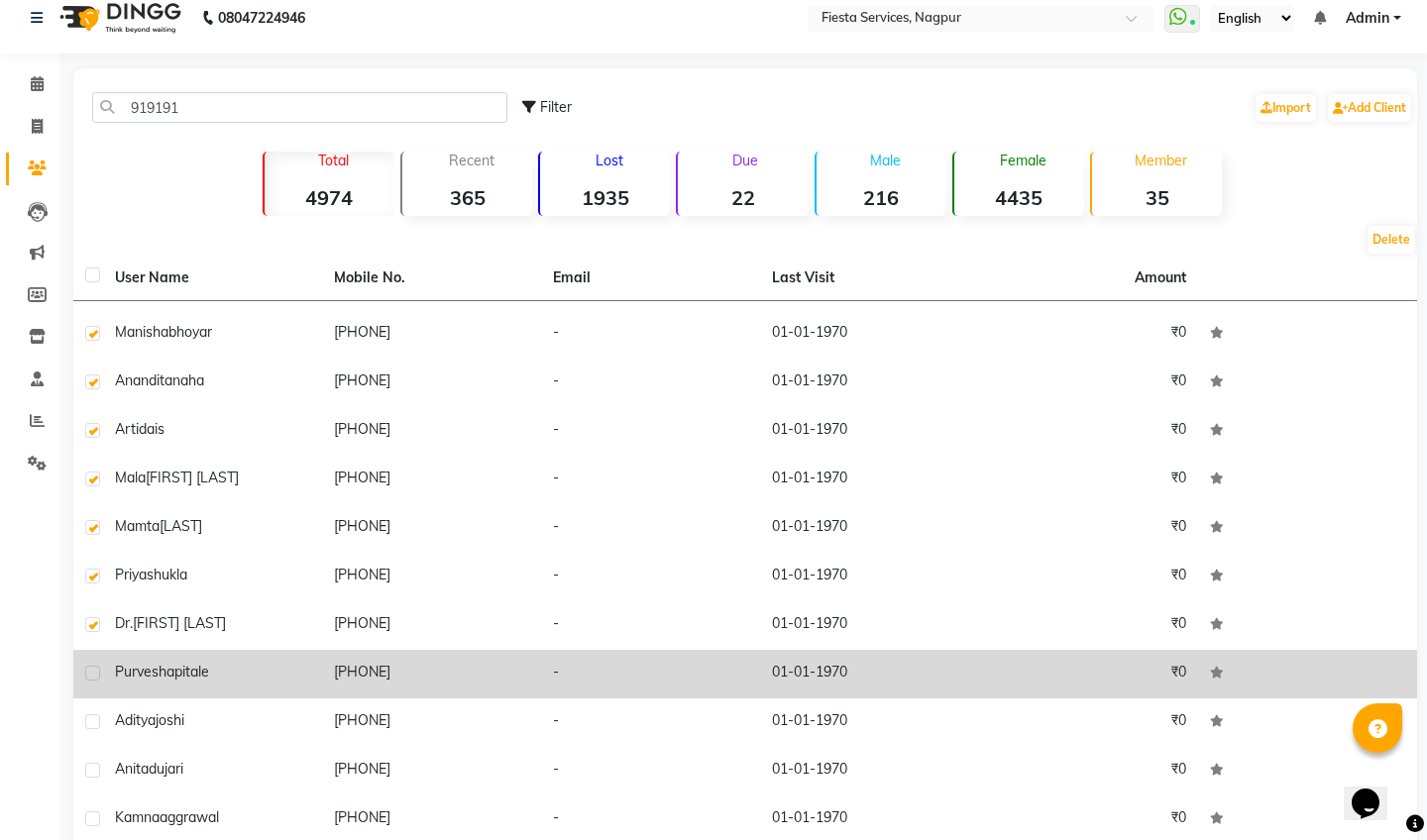 click 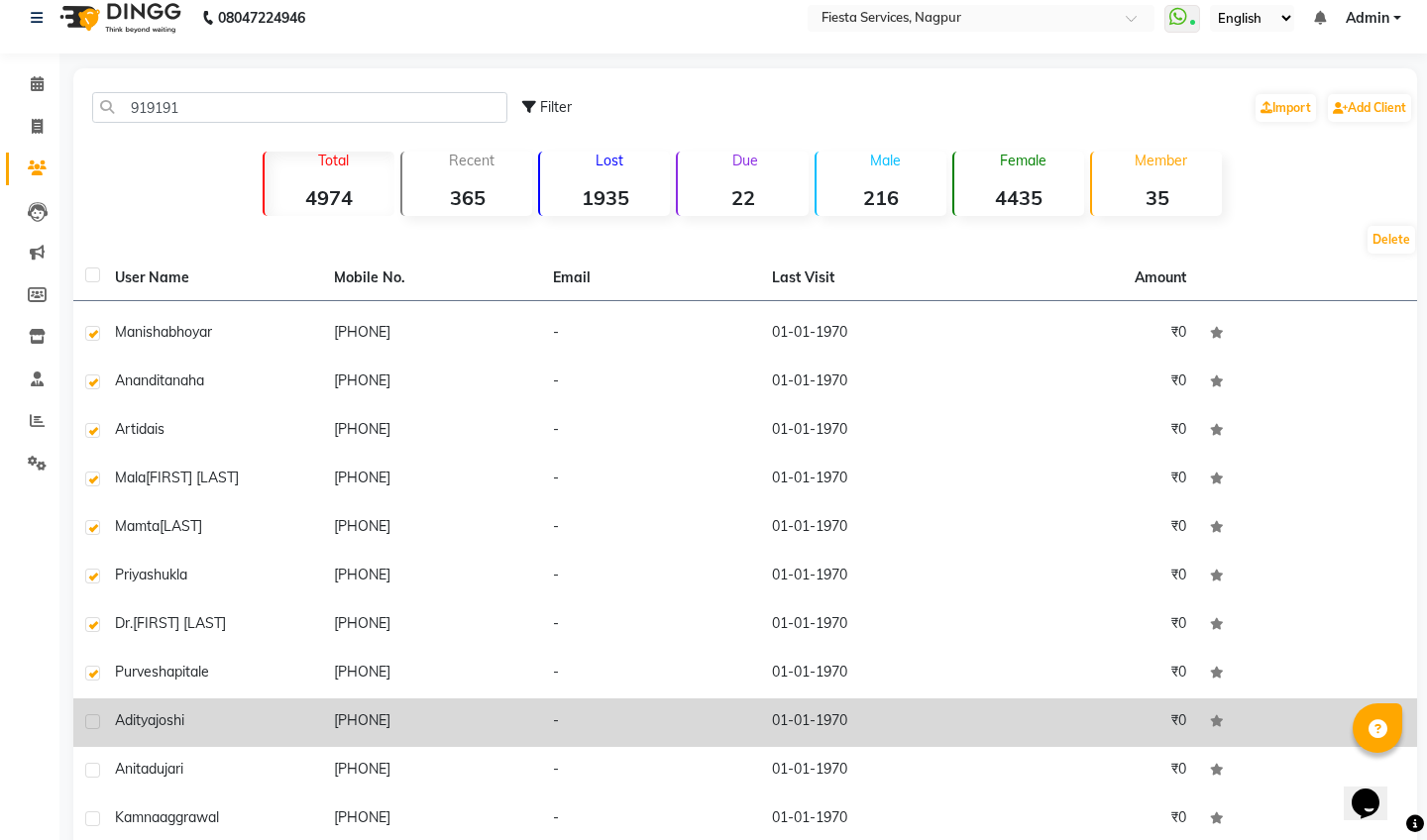 click 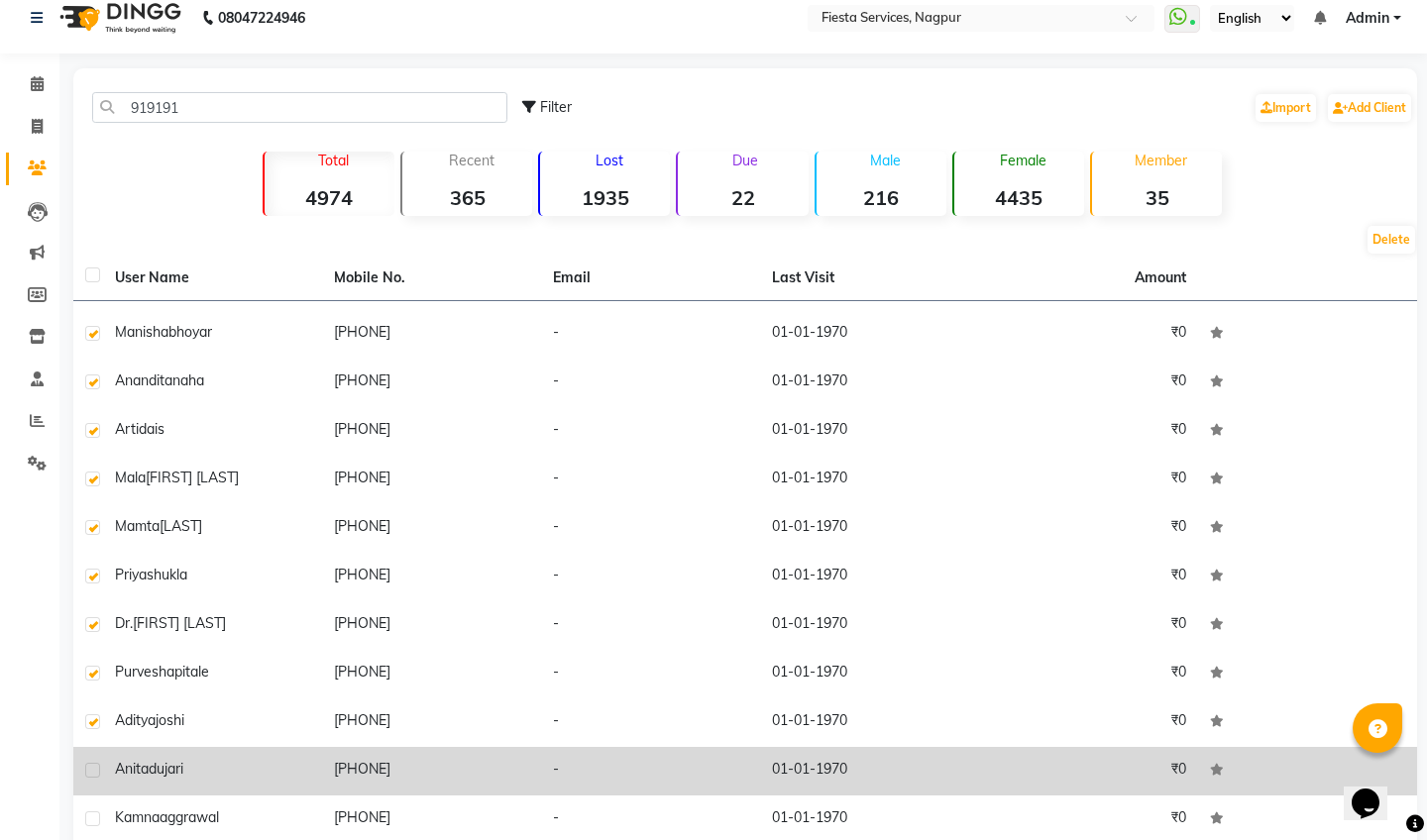 click 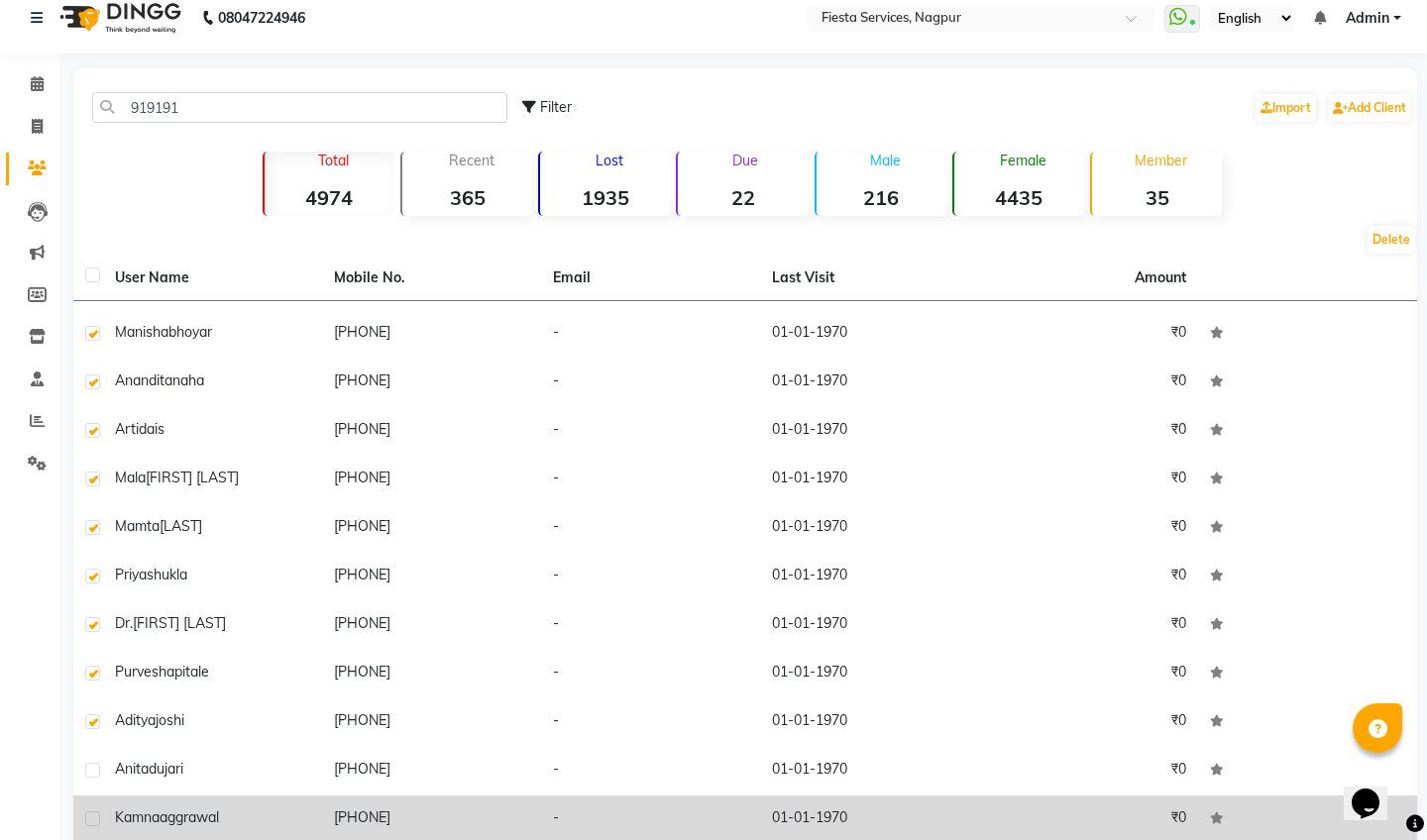 click 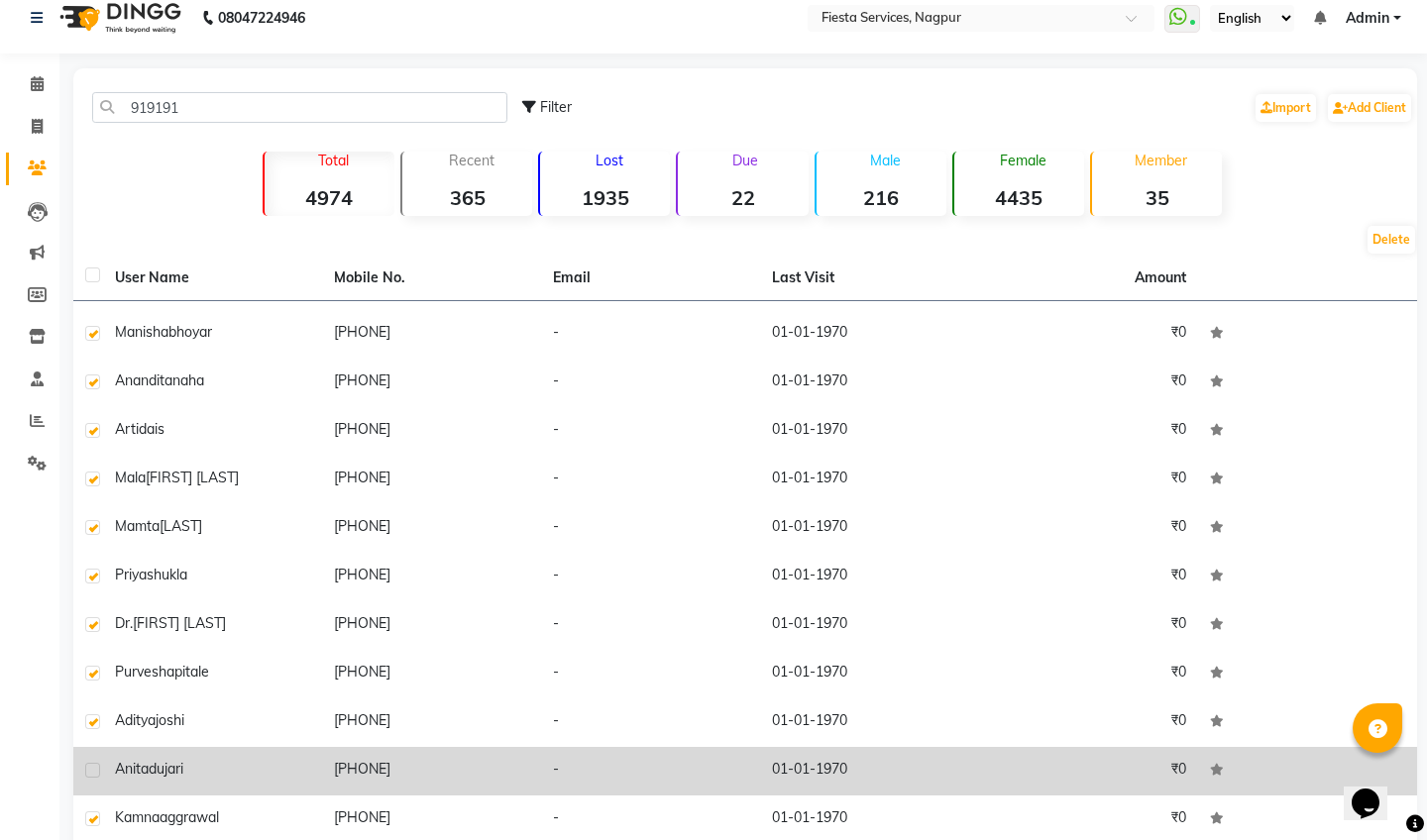 click 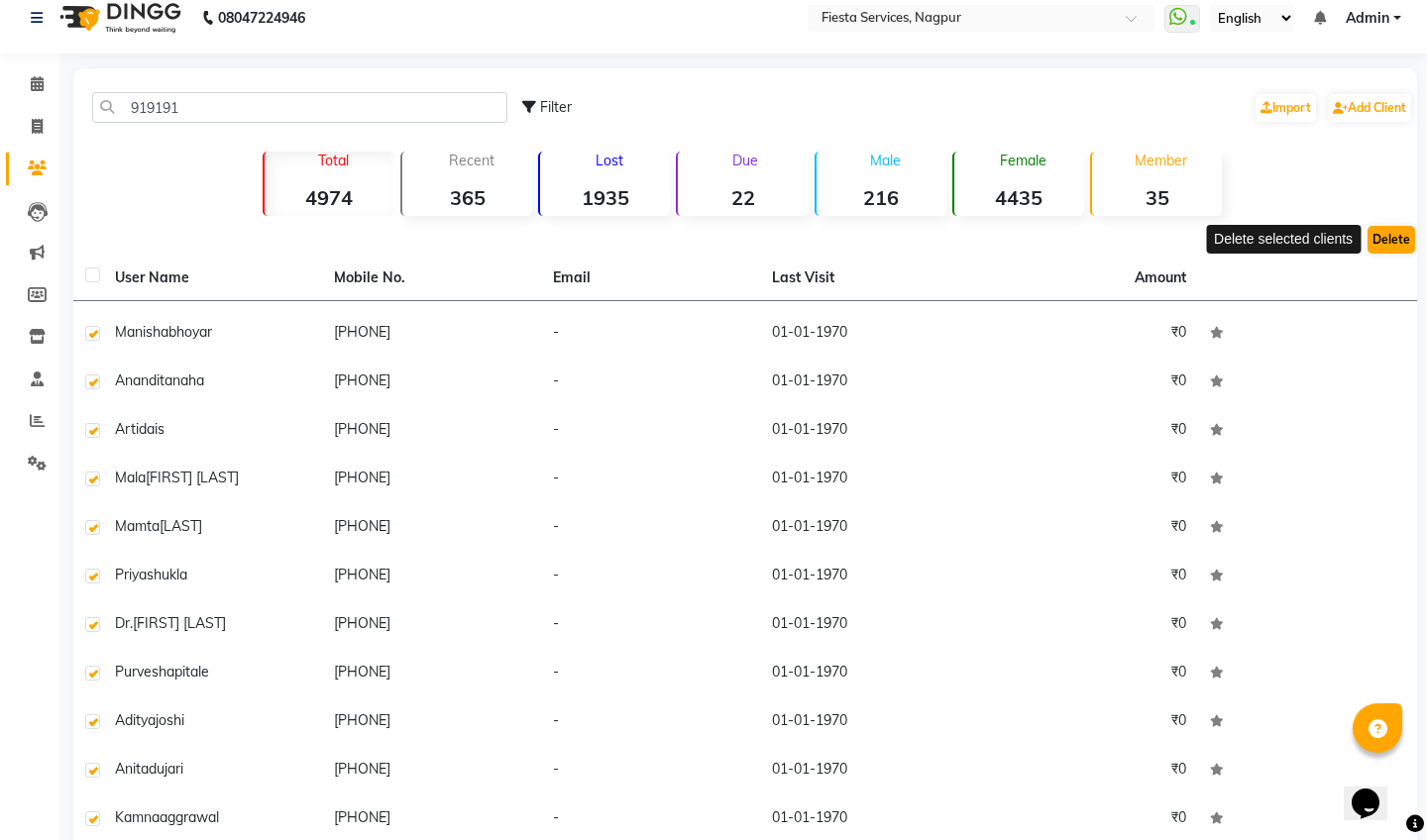 click on "Delete" 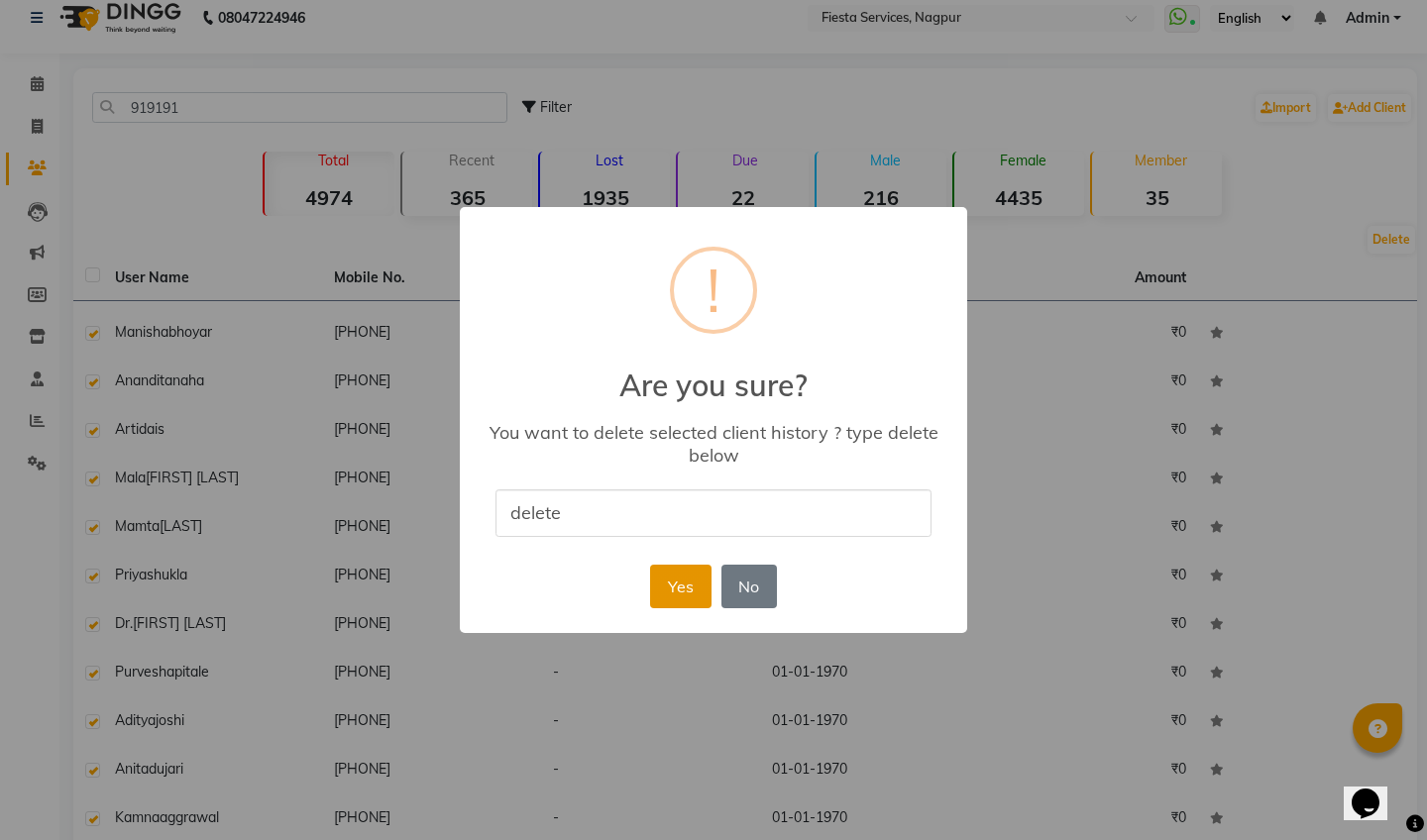 type on "delete" 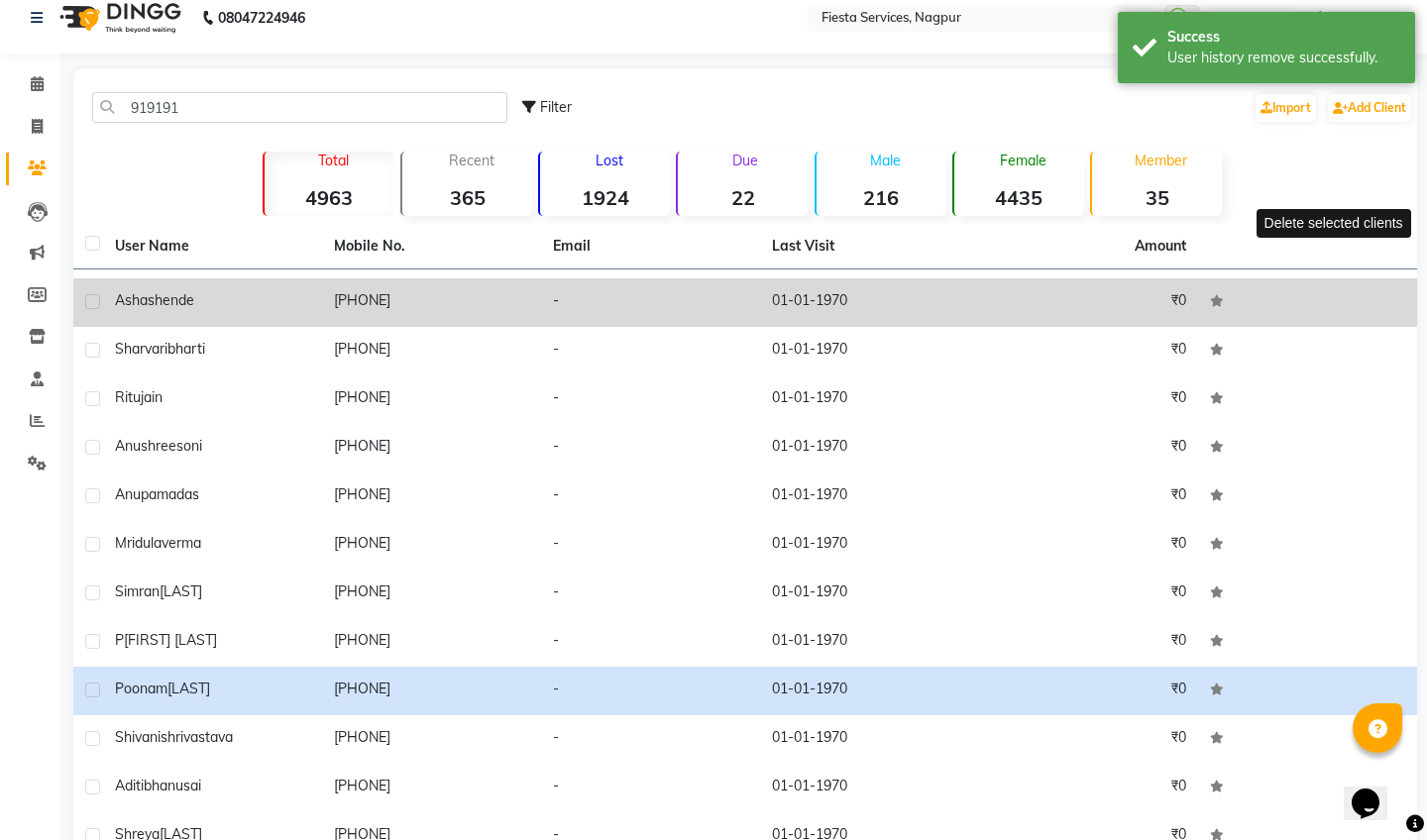 click 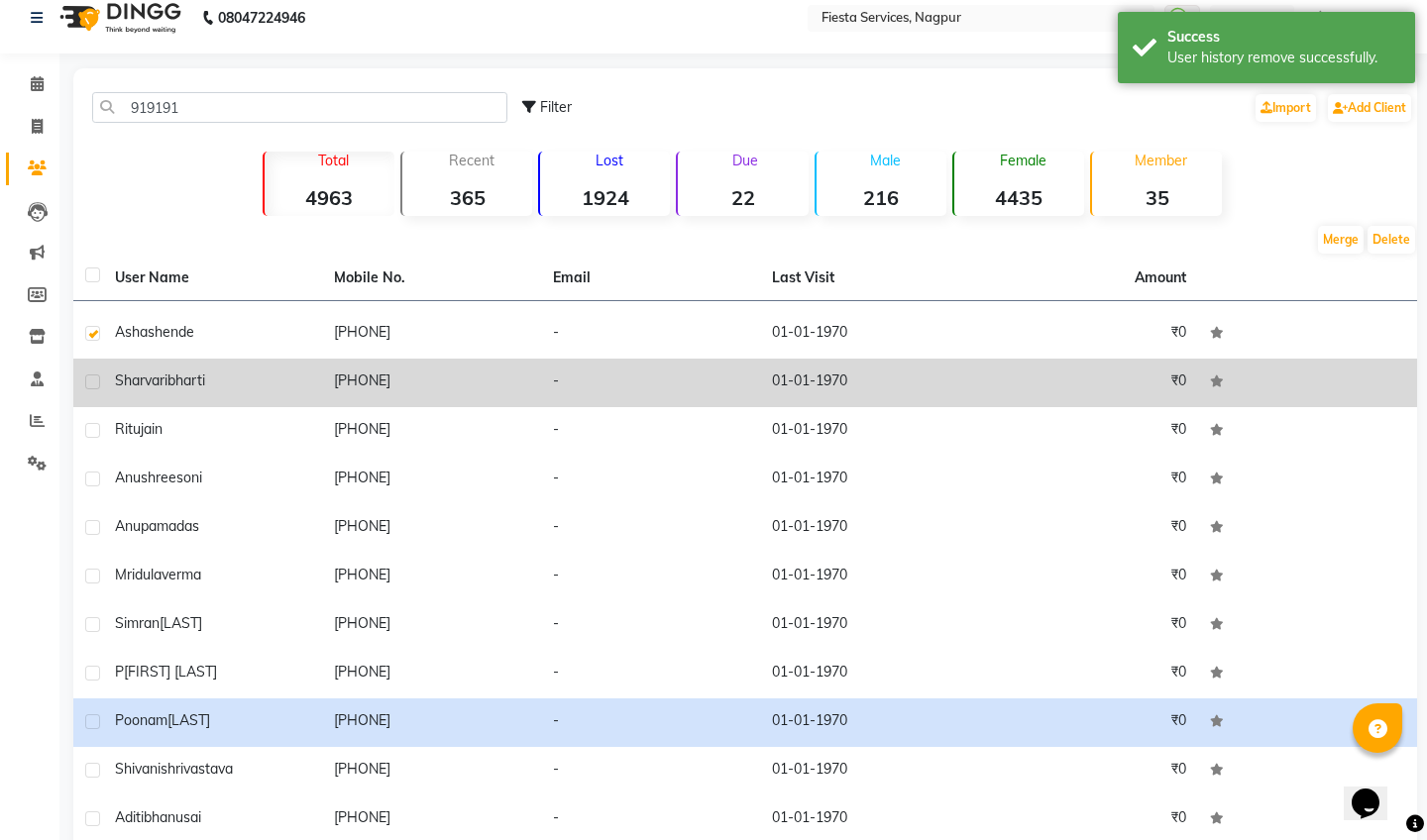 click 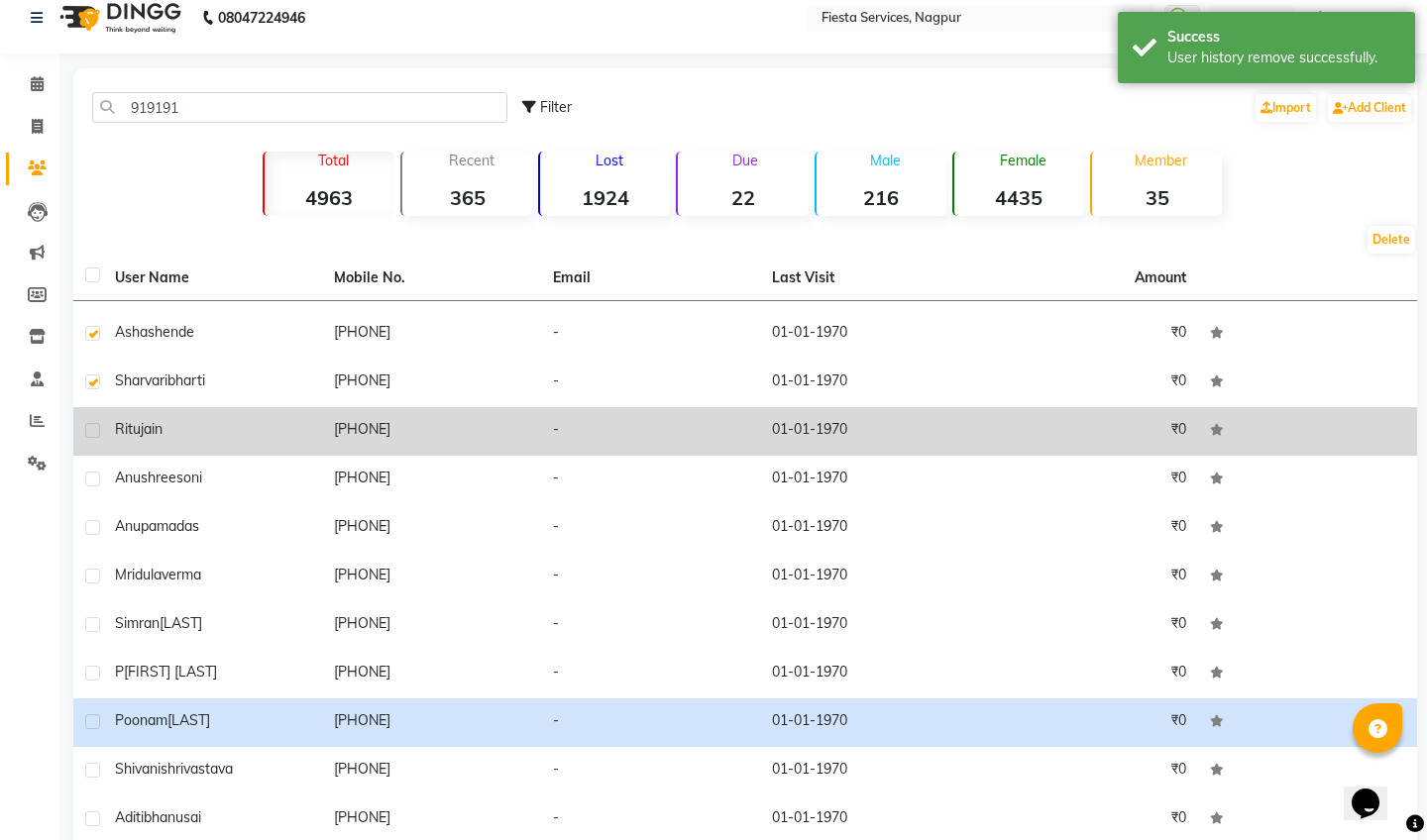 click 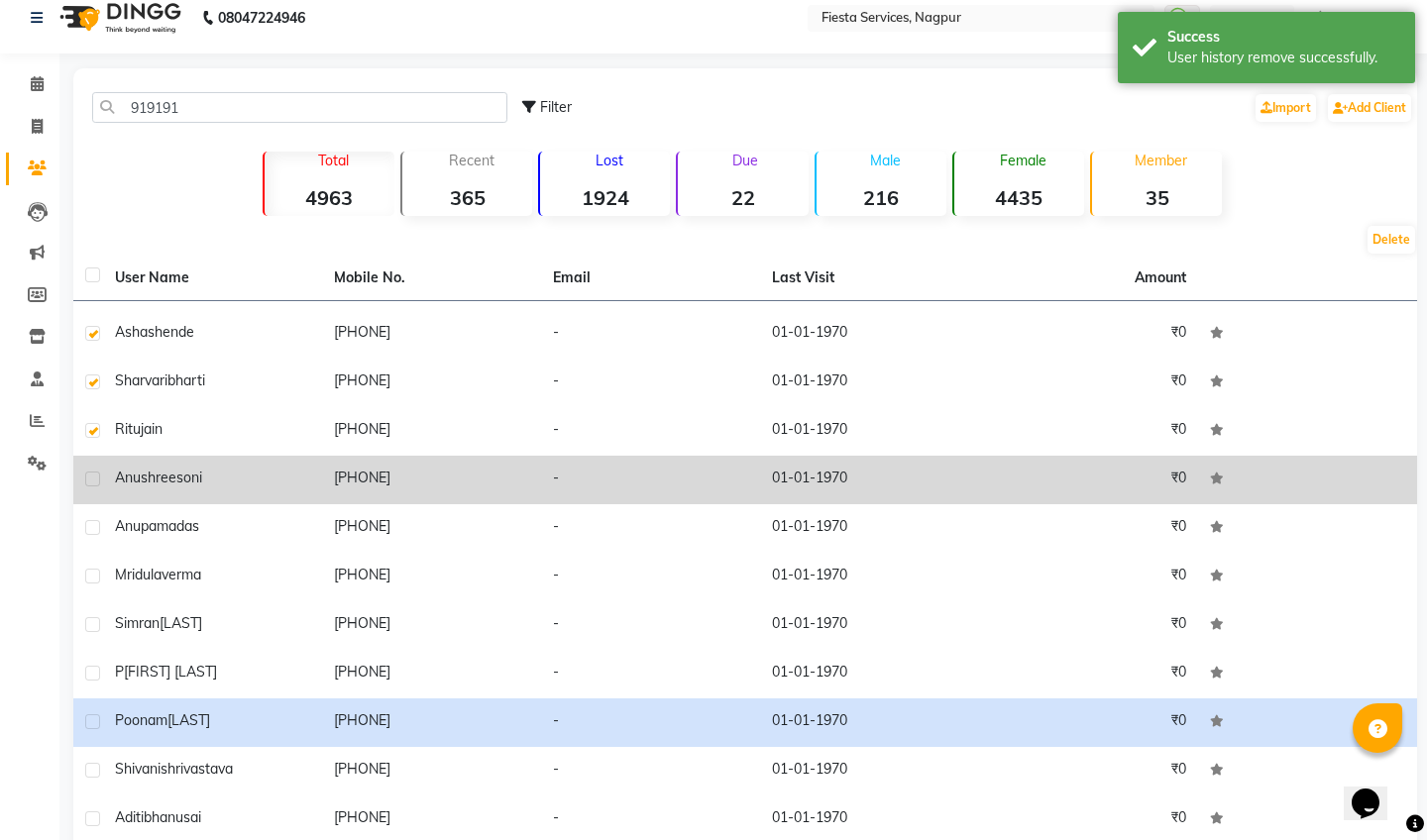 click 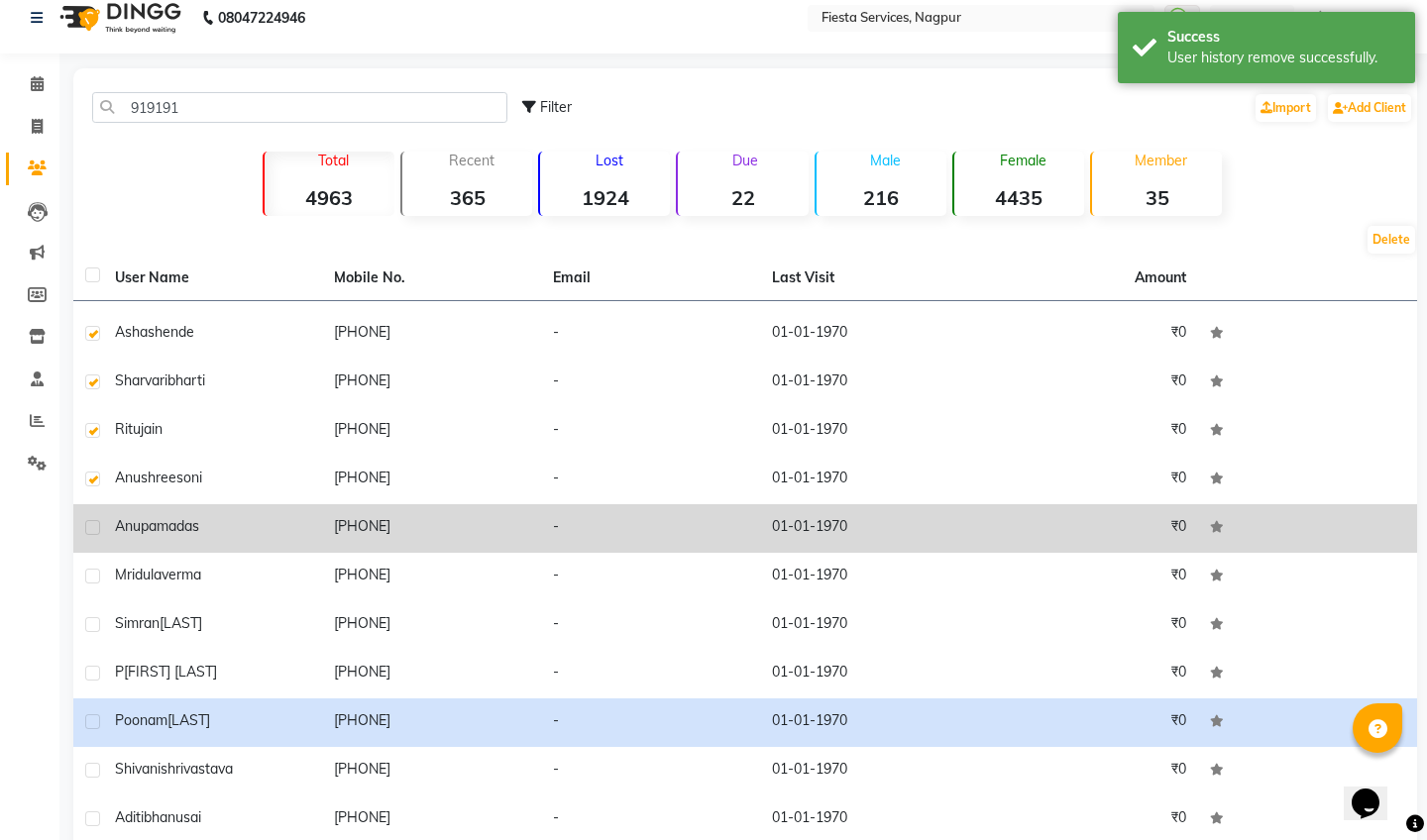 click 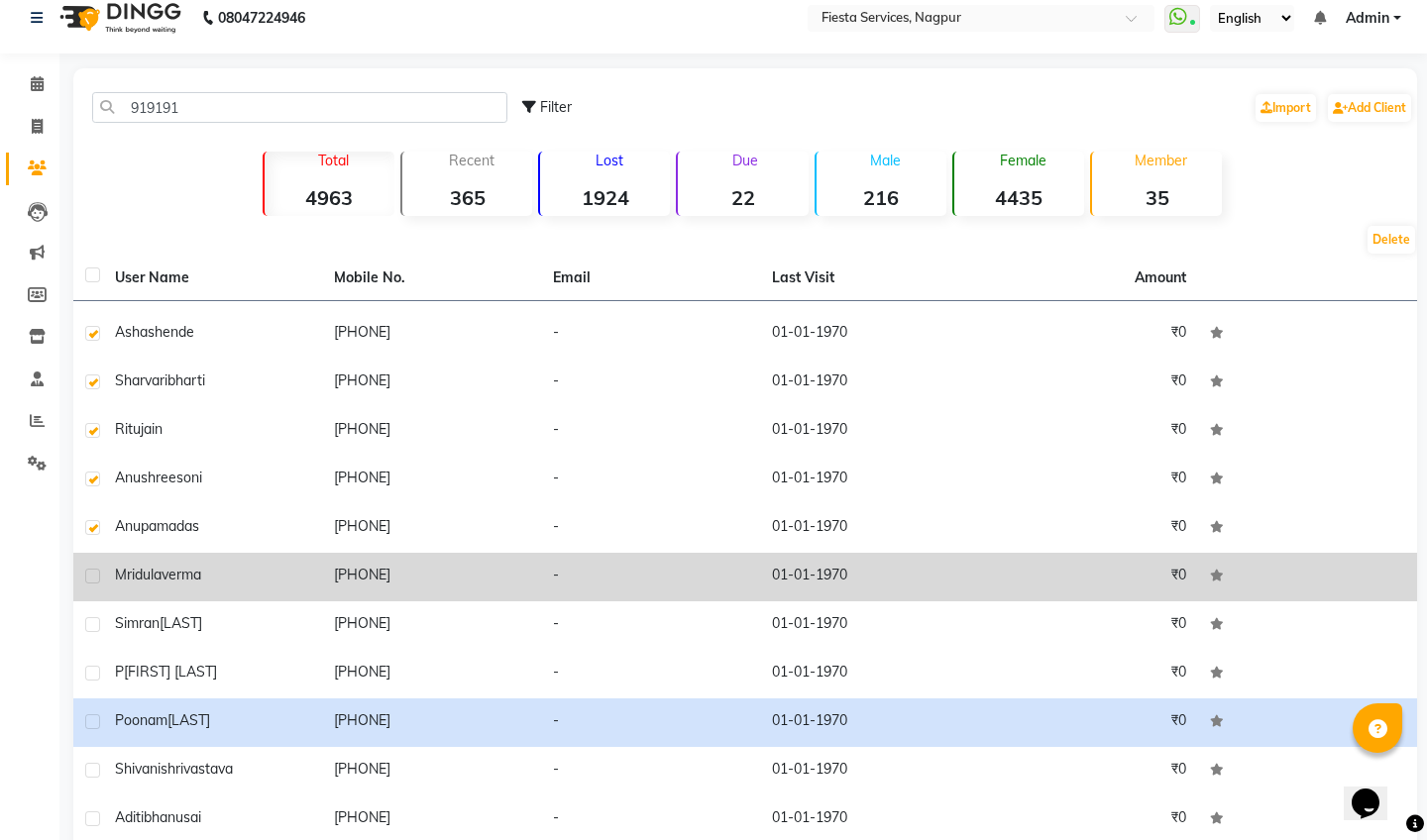 click 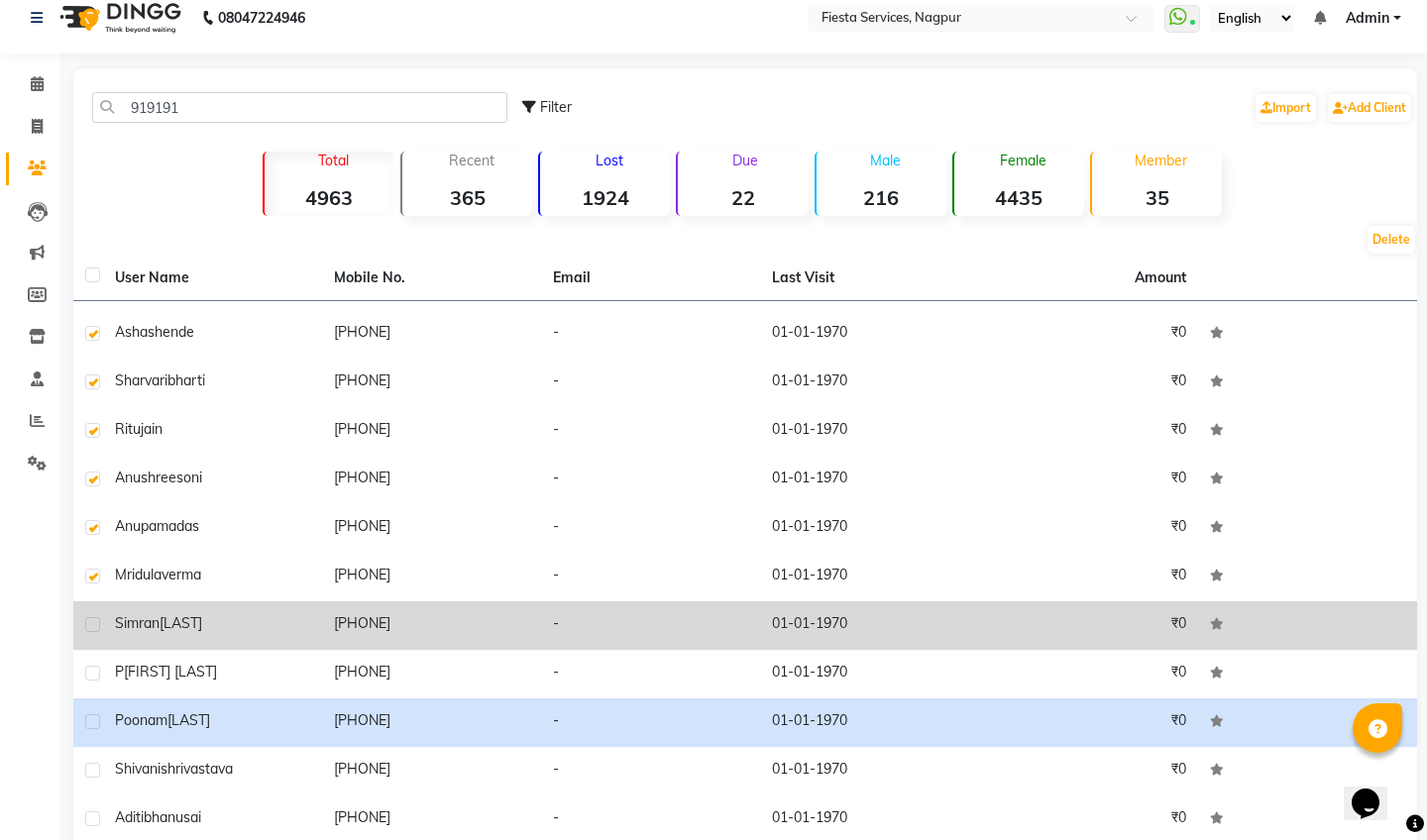 click 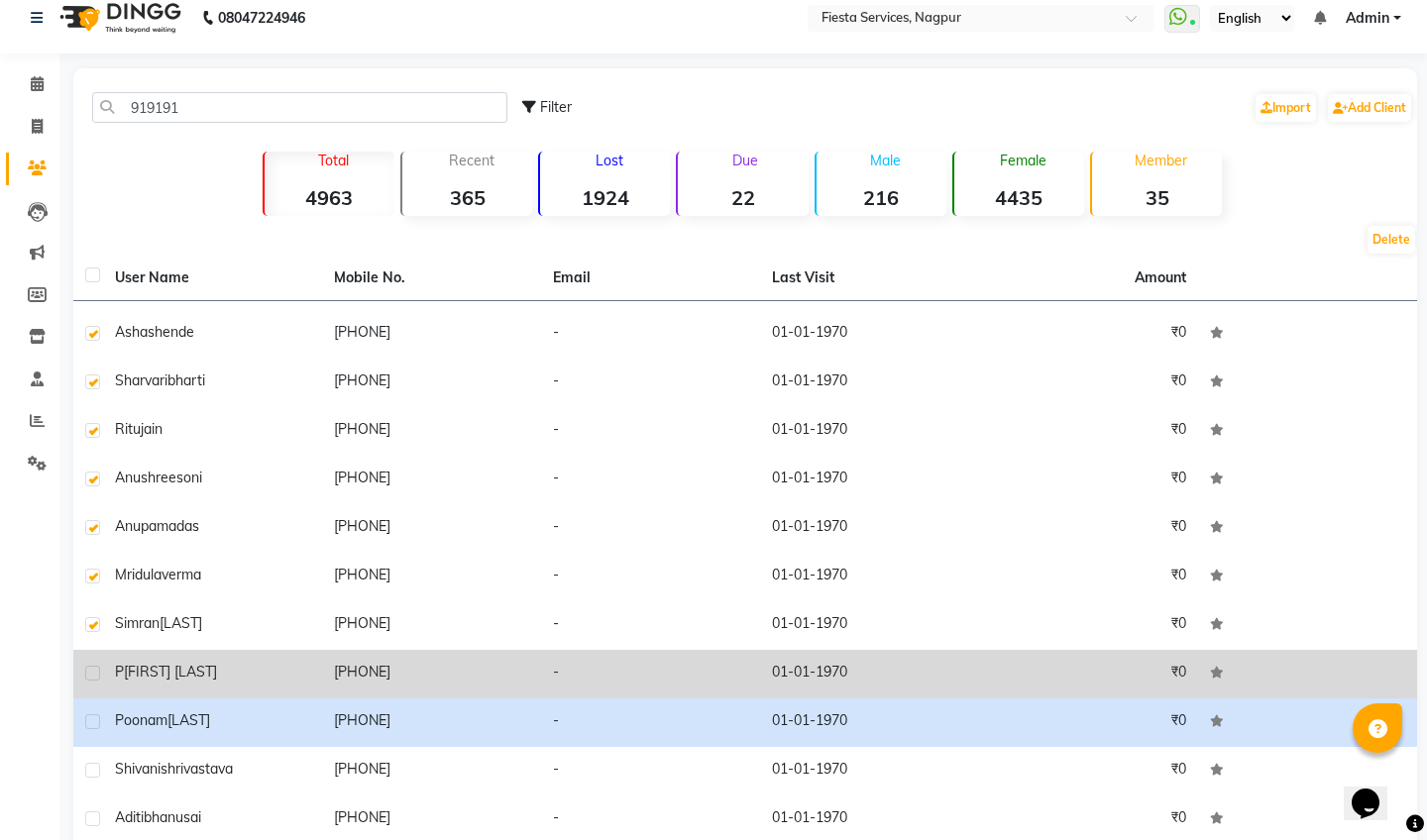 click 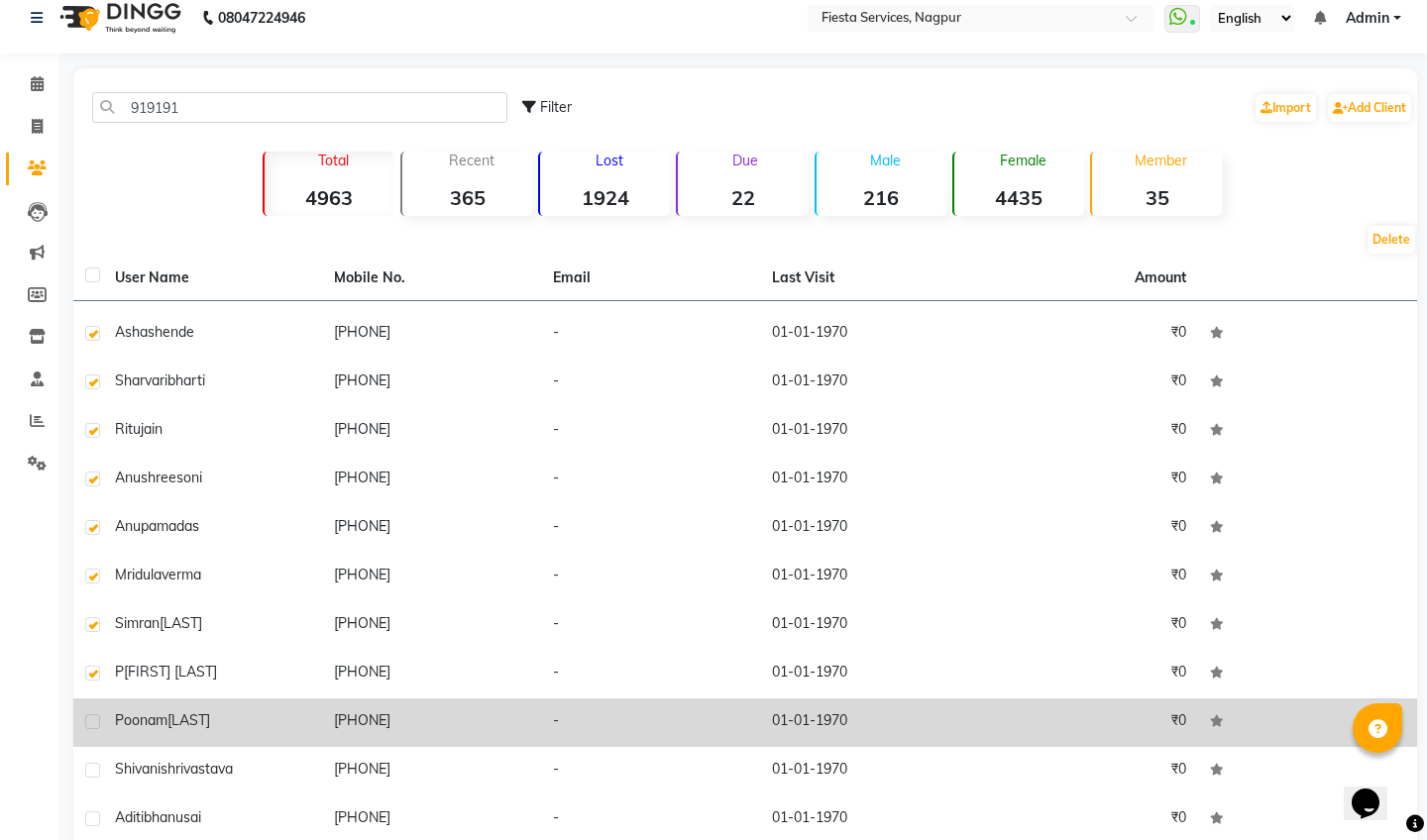 click 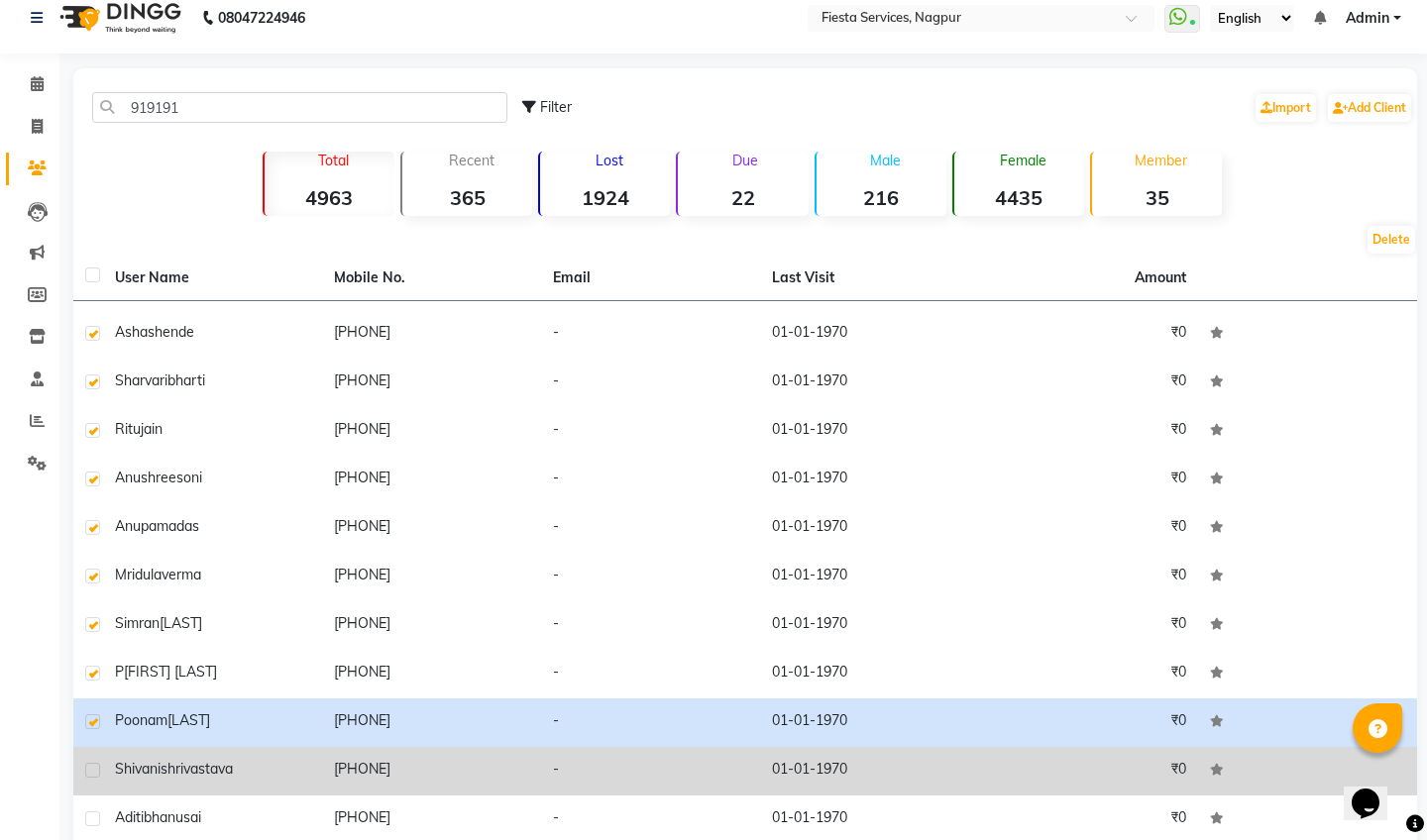 click 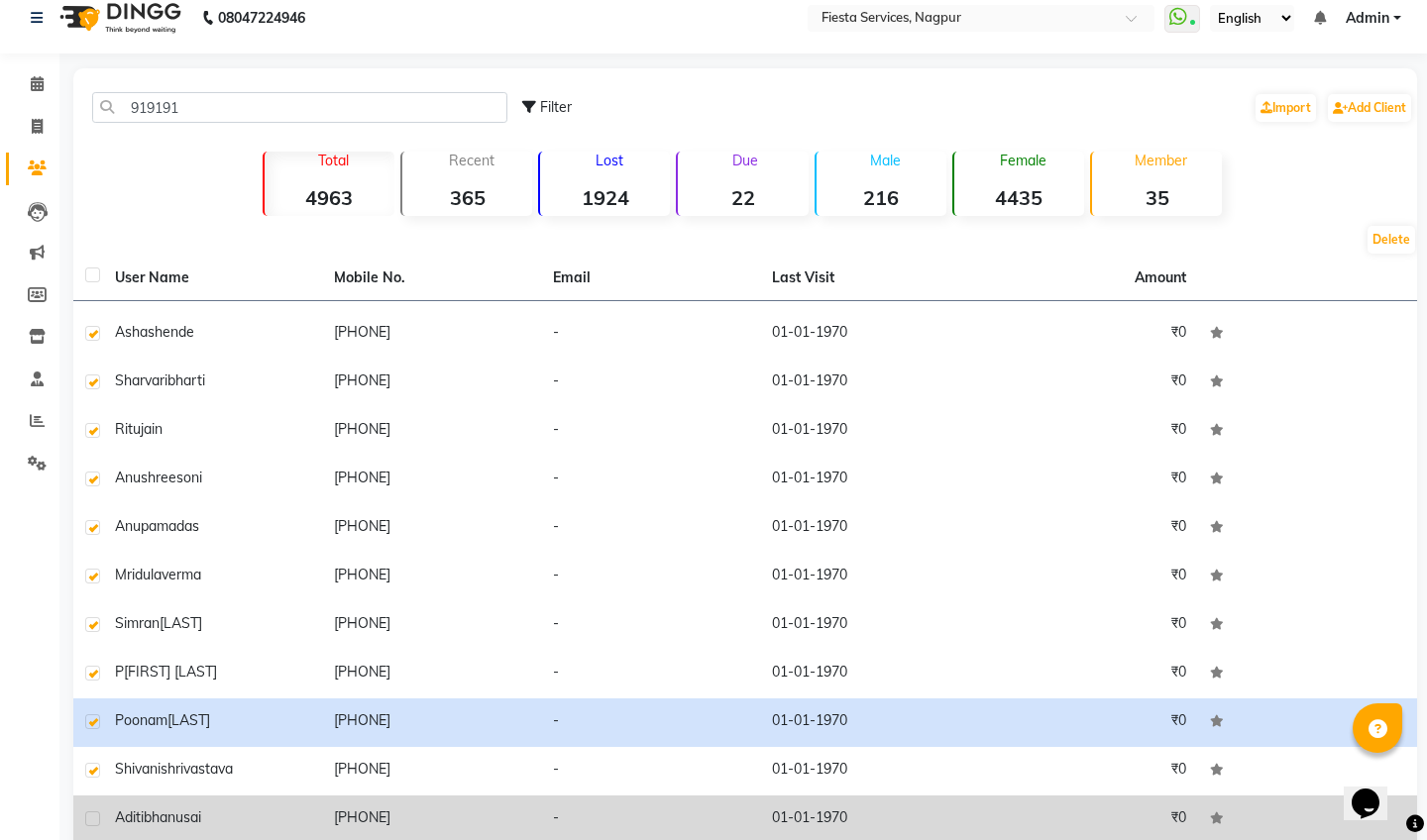 click 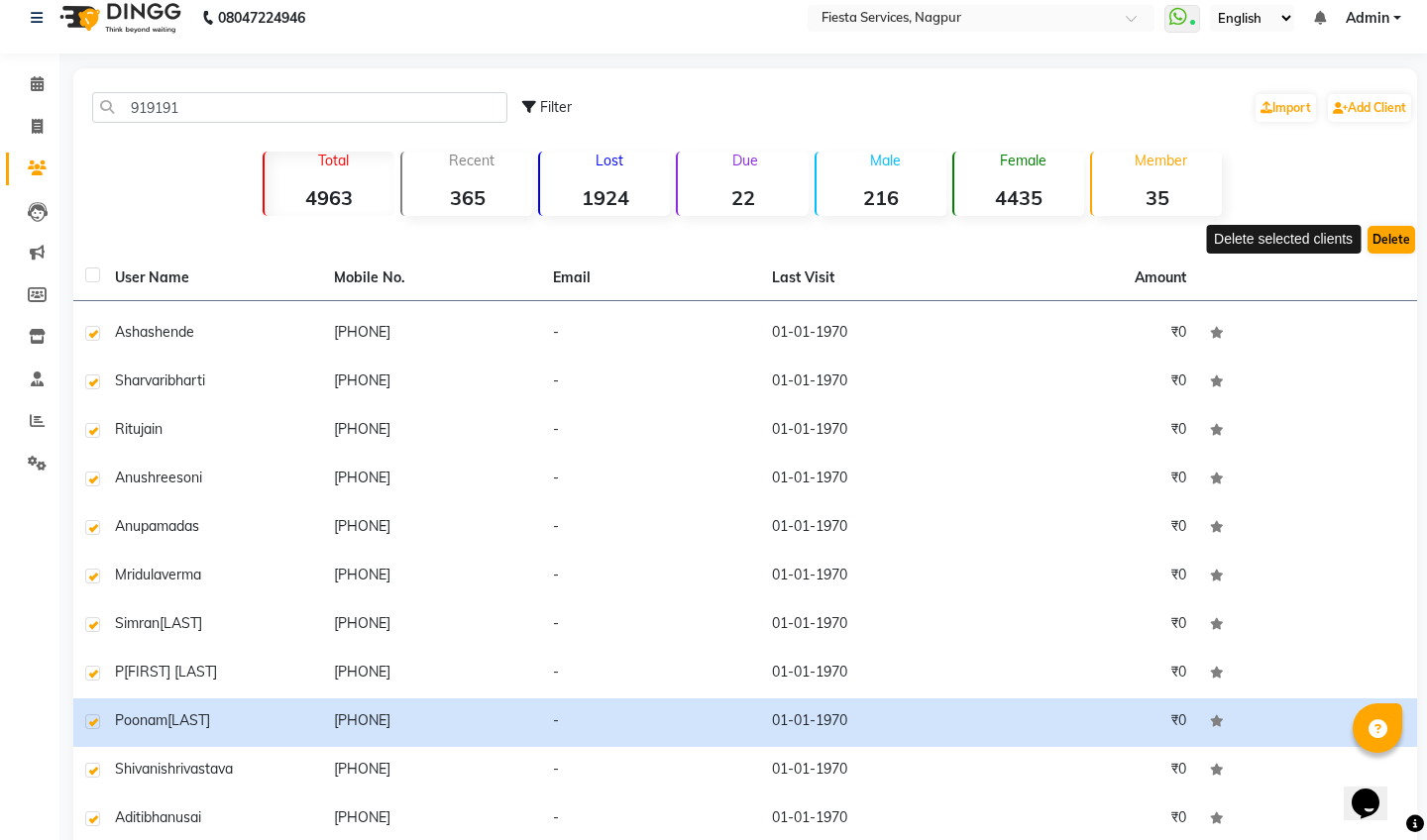 click on "Delete" 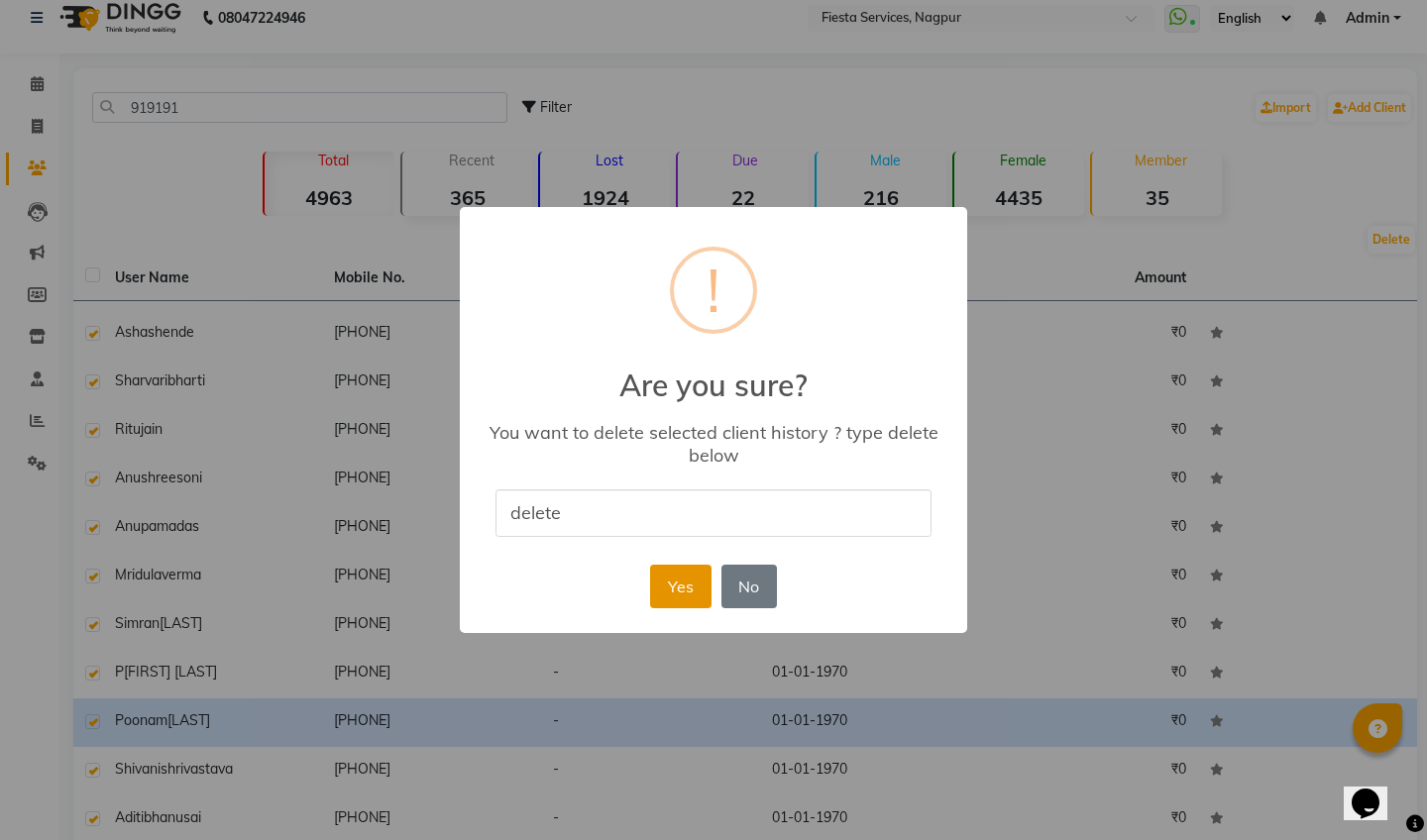 type on "delete" 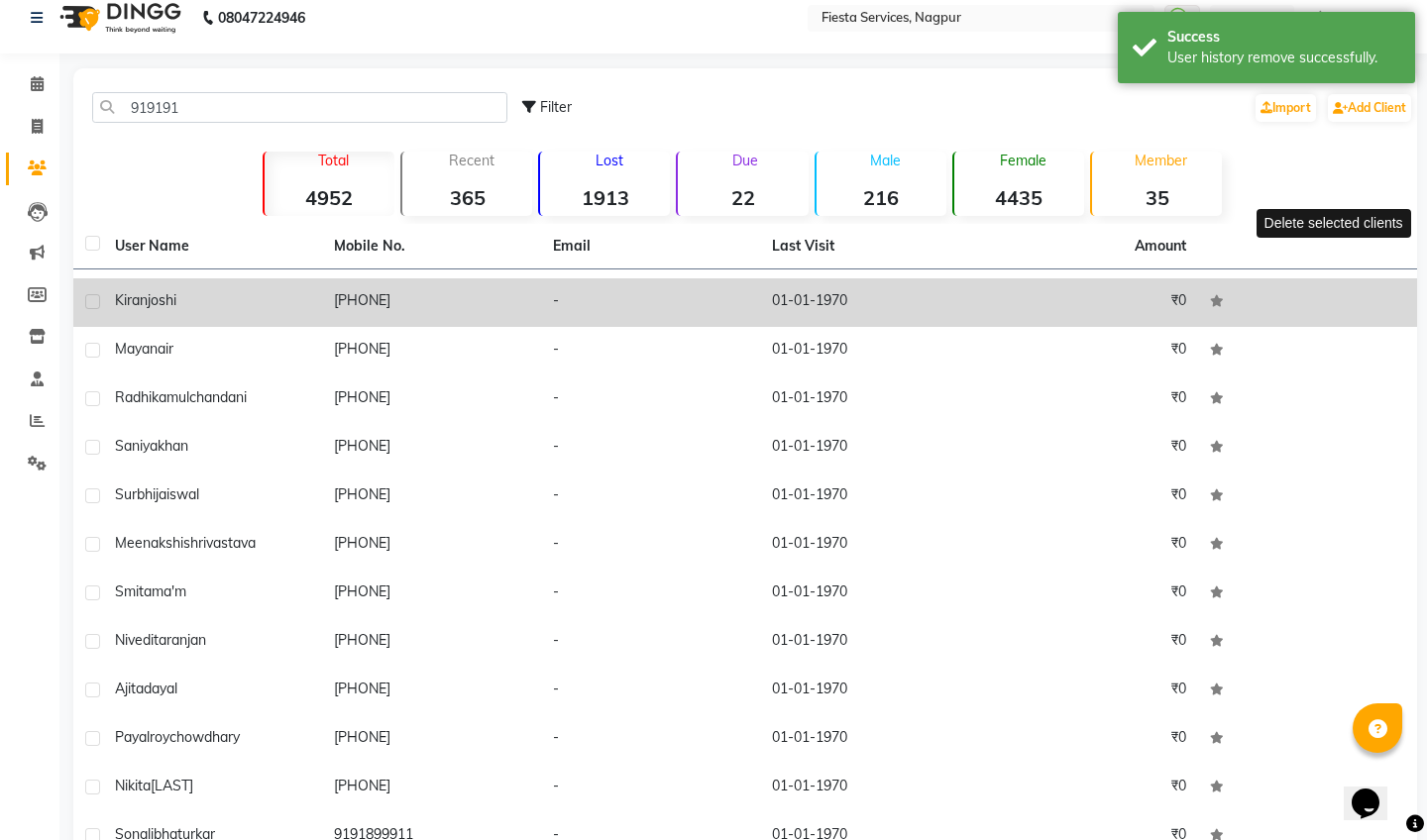 click 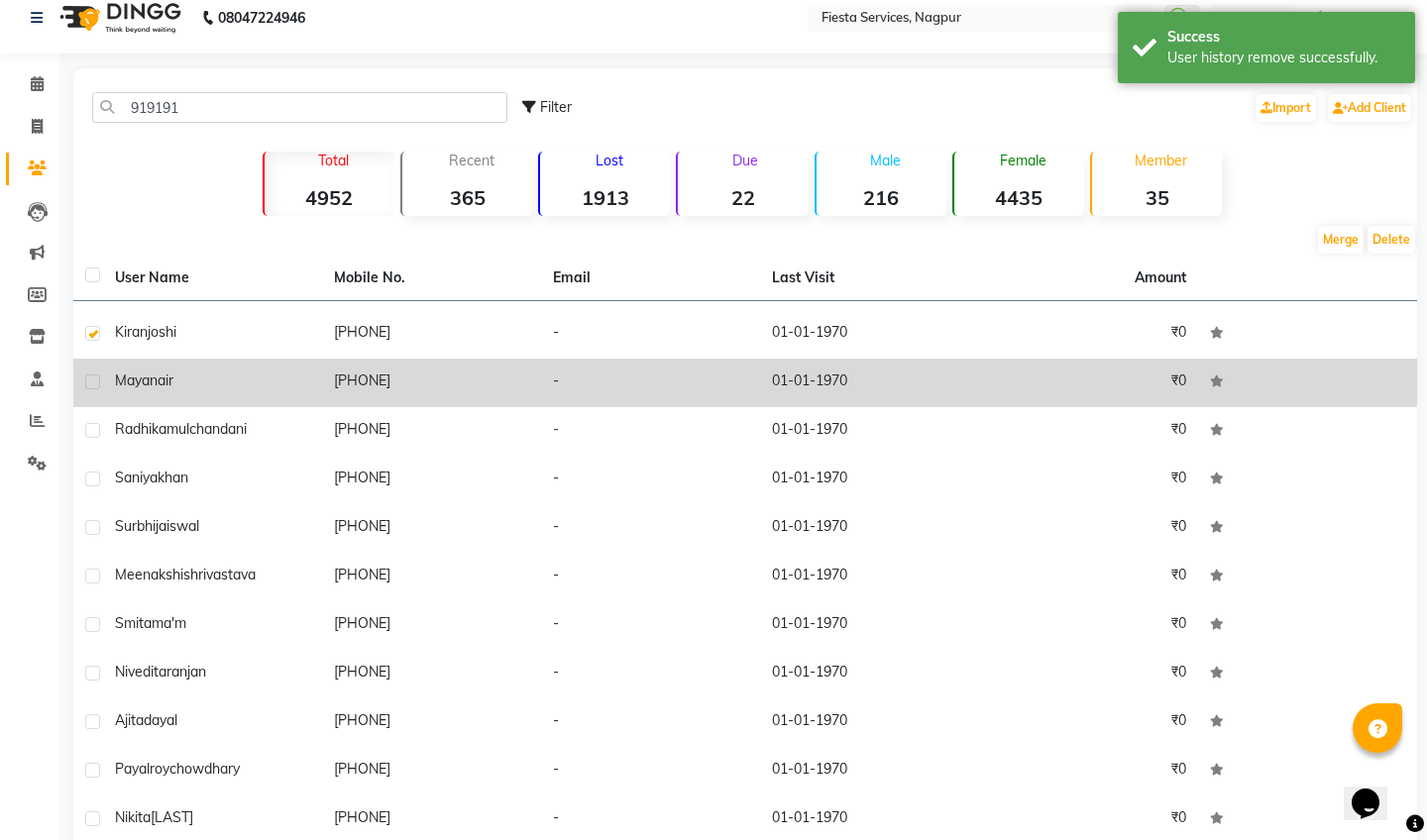 click 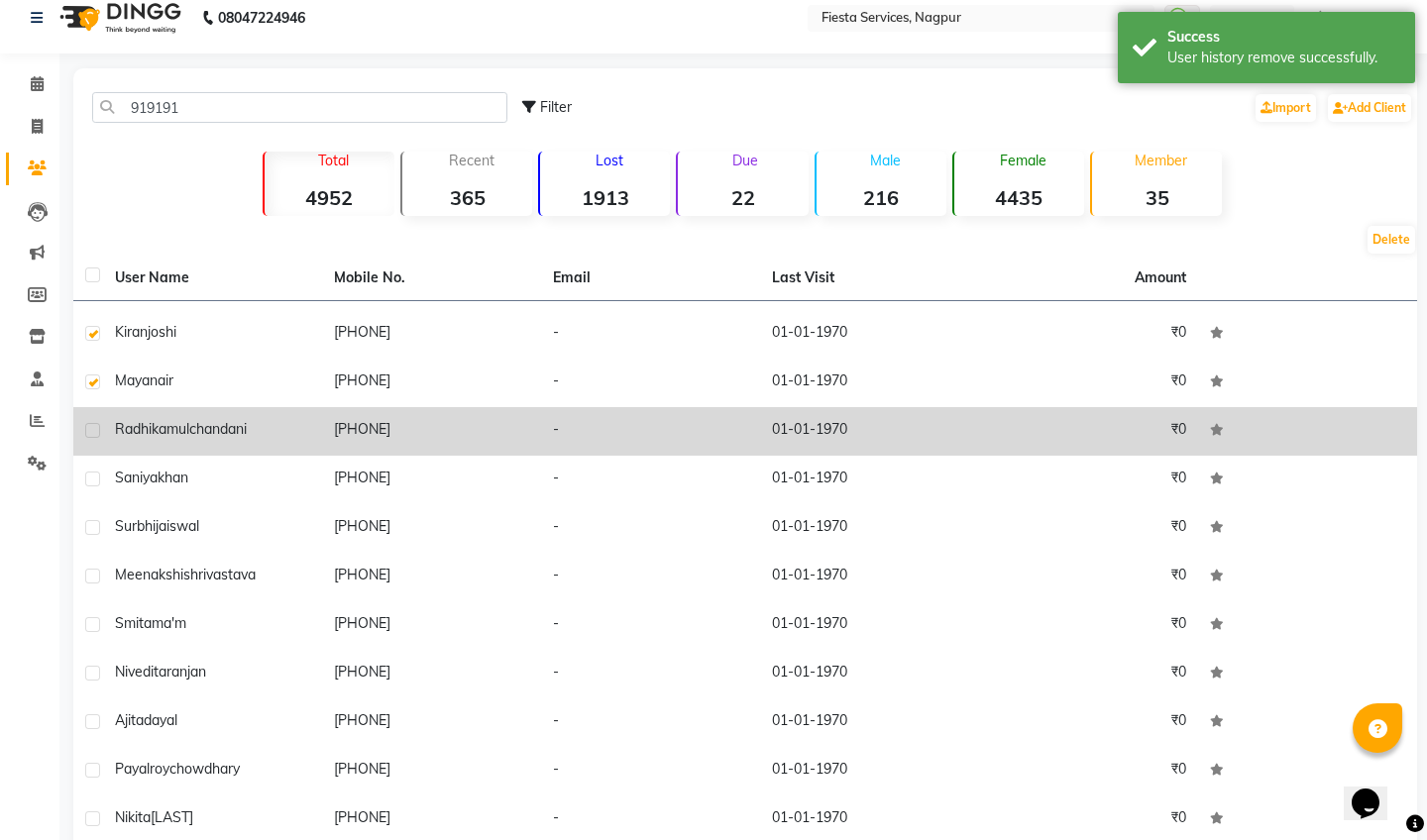 click 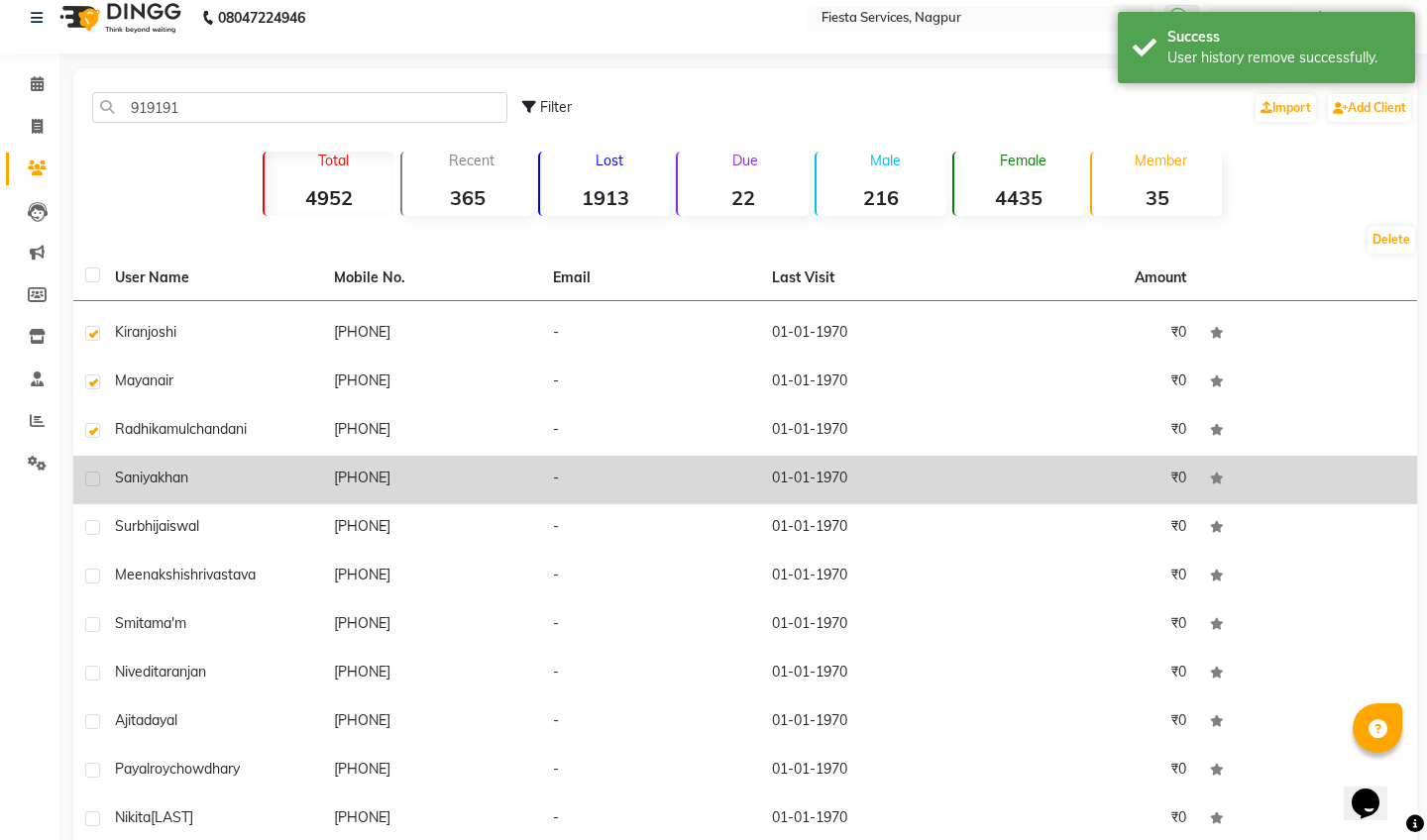 click 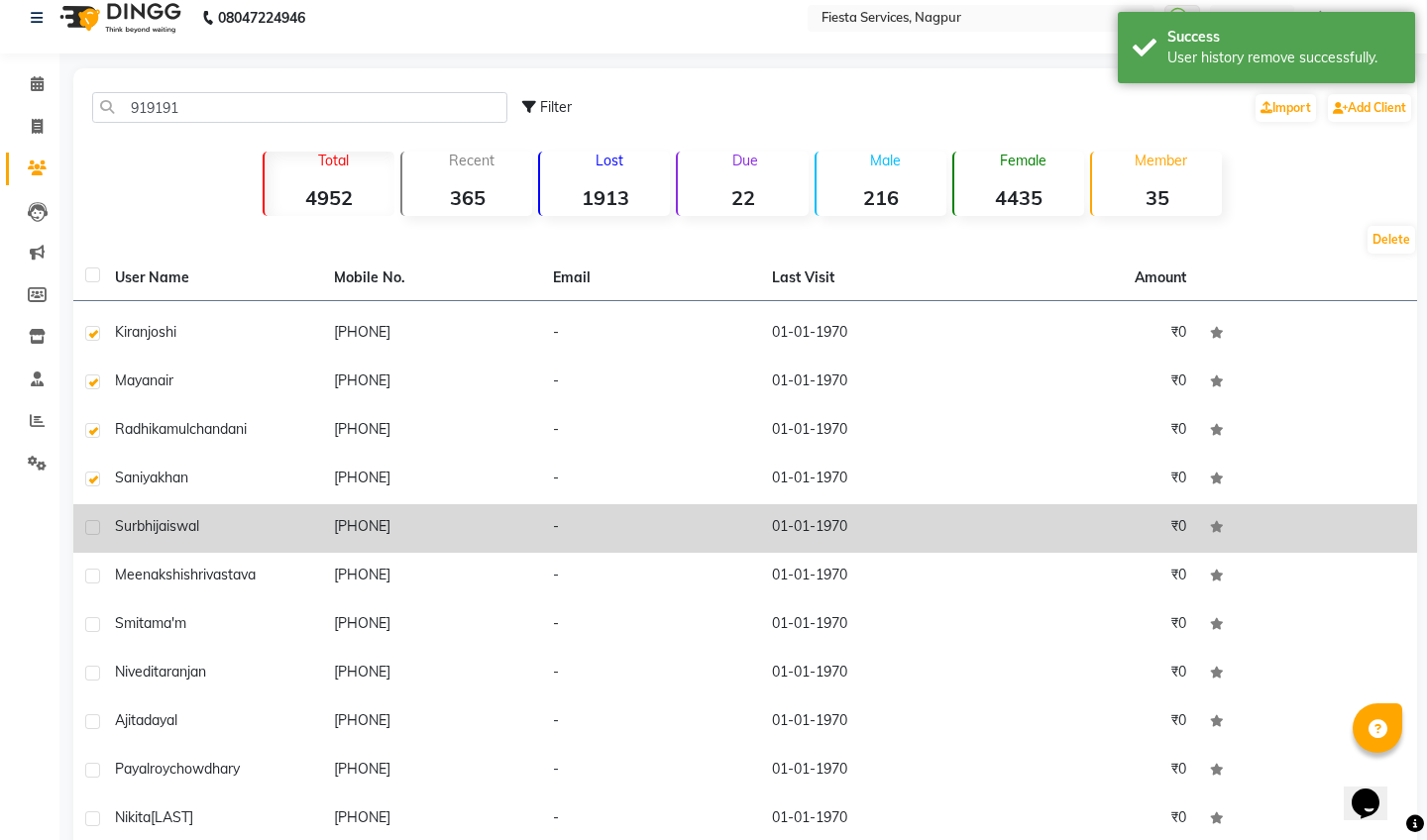 click 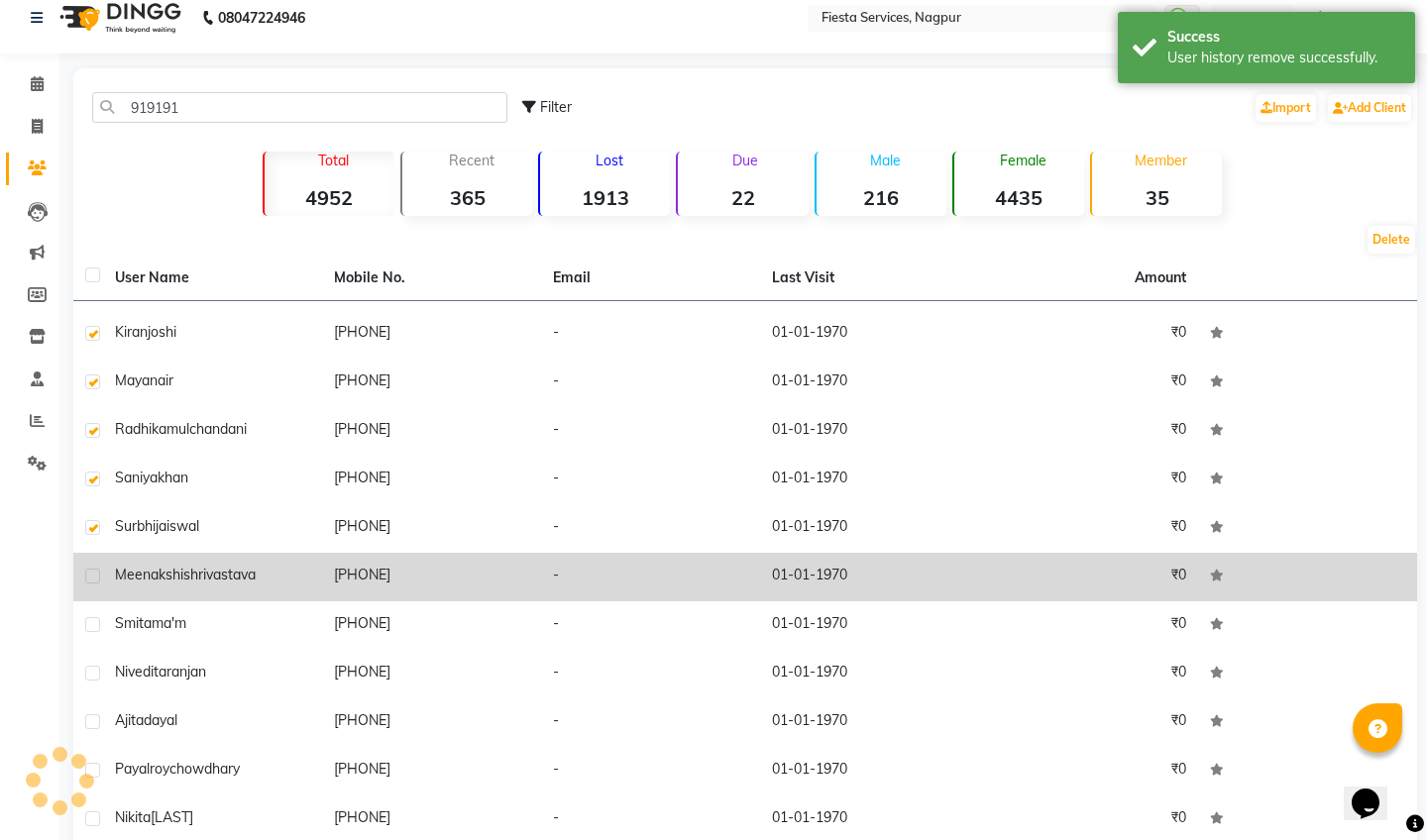 click on "[FIRST] [LAST]" 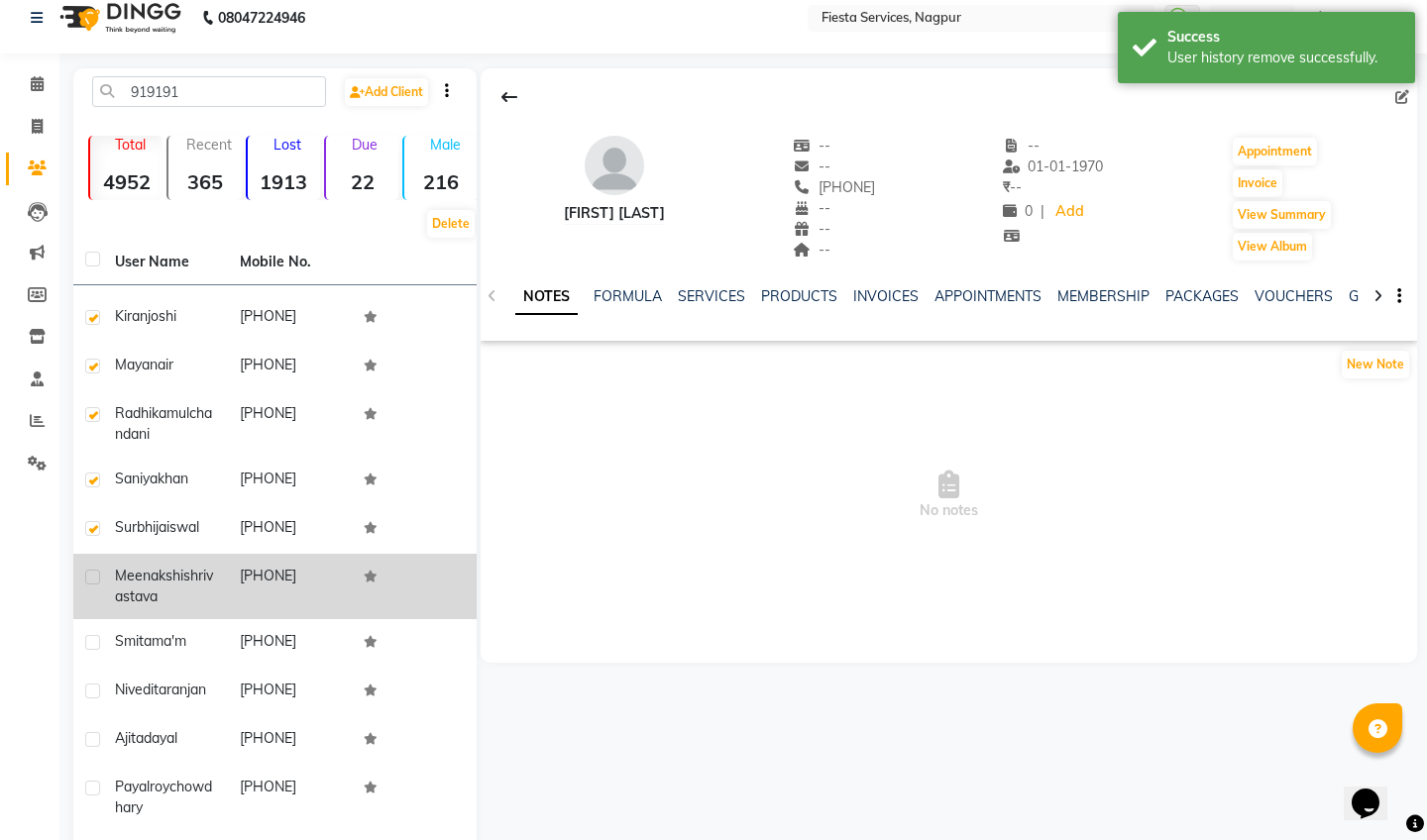 click 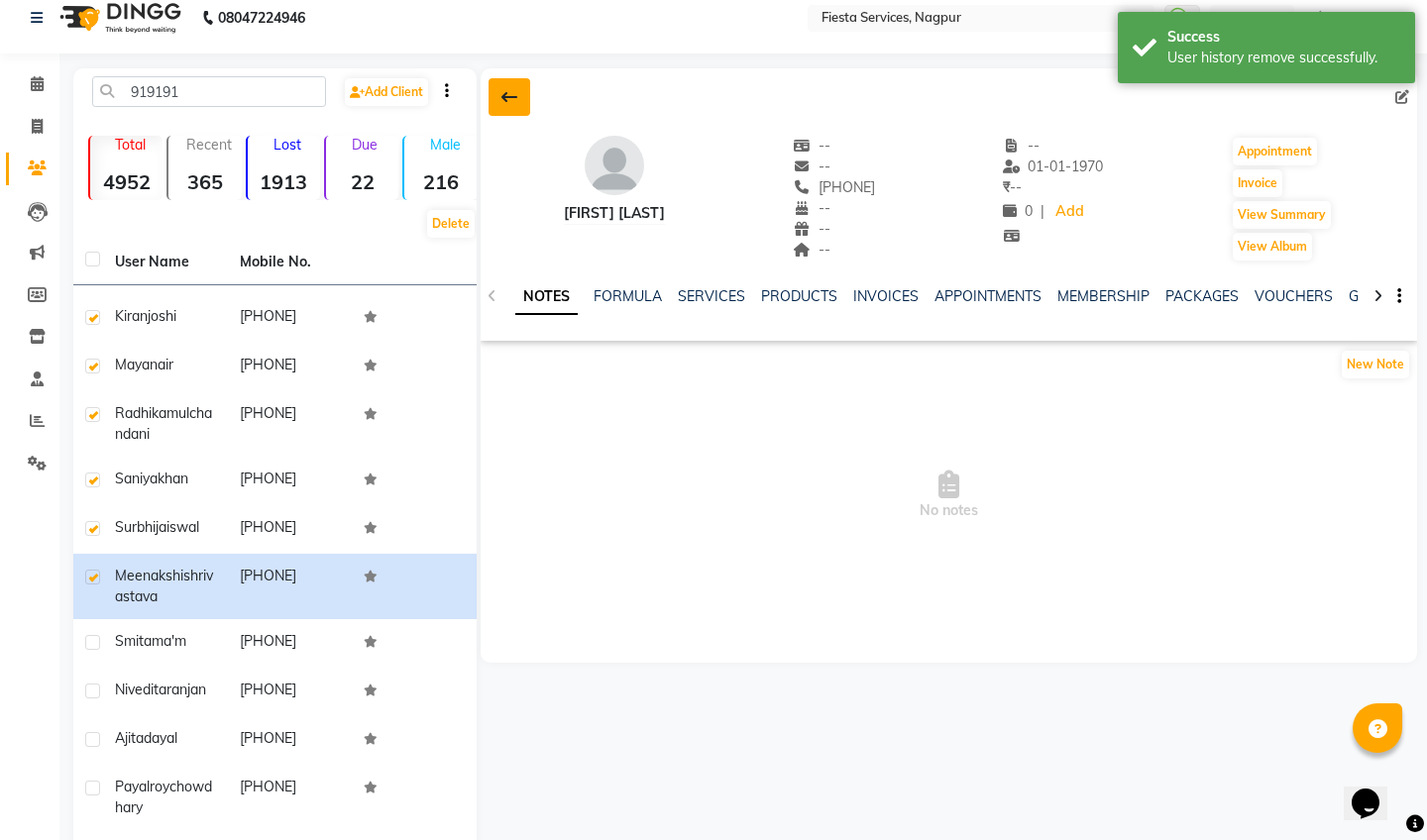 click 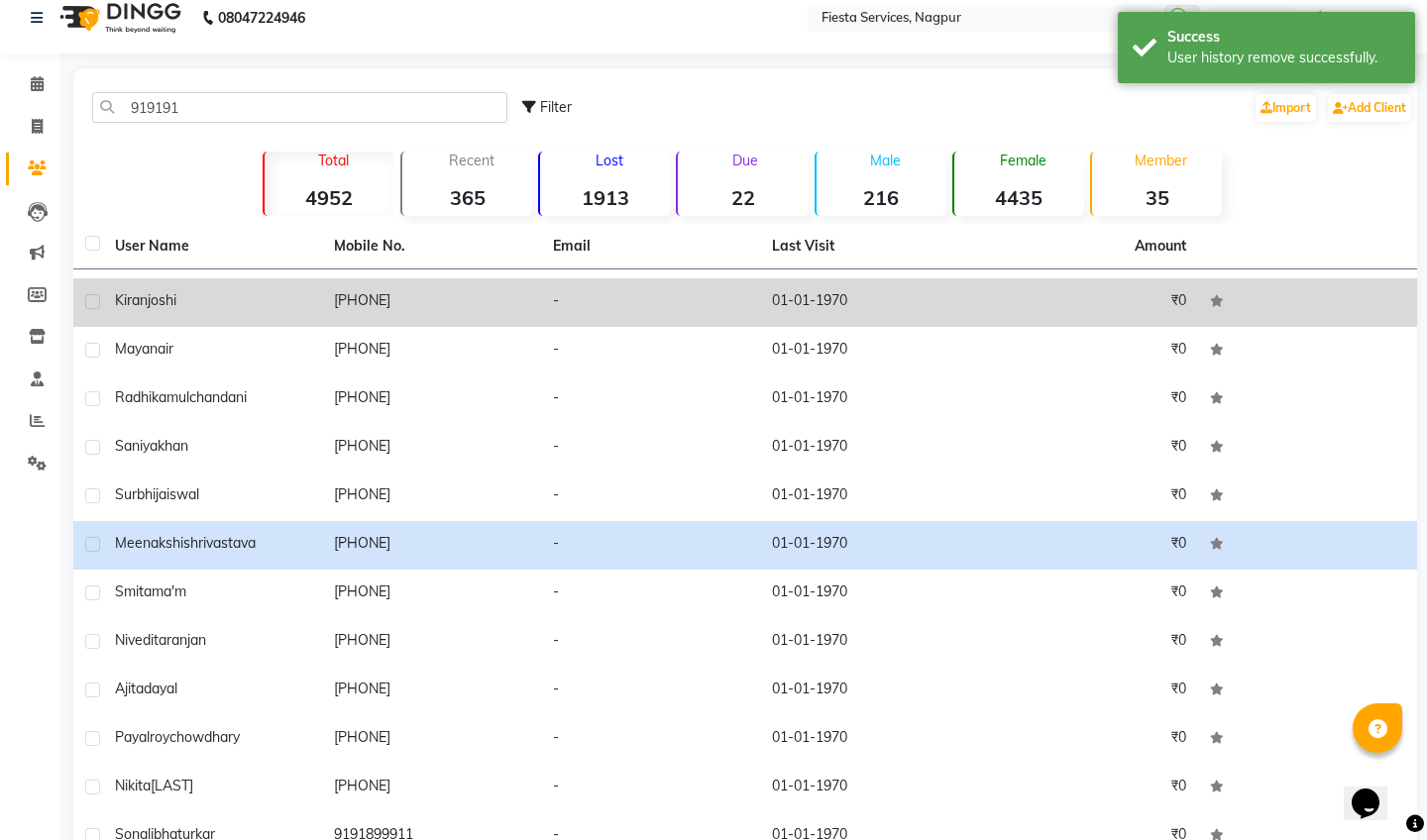 click 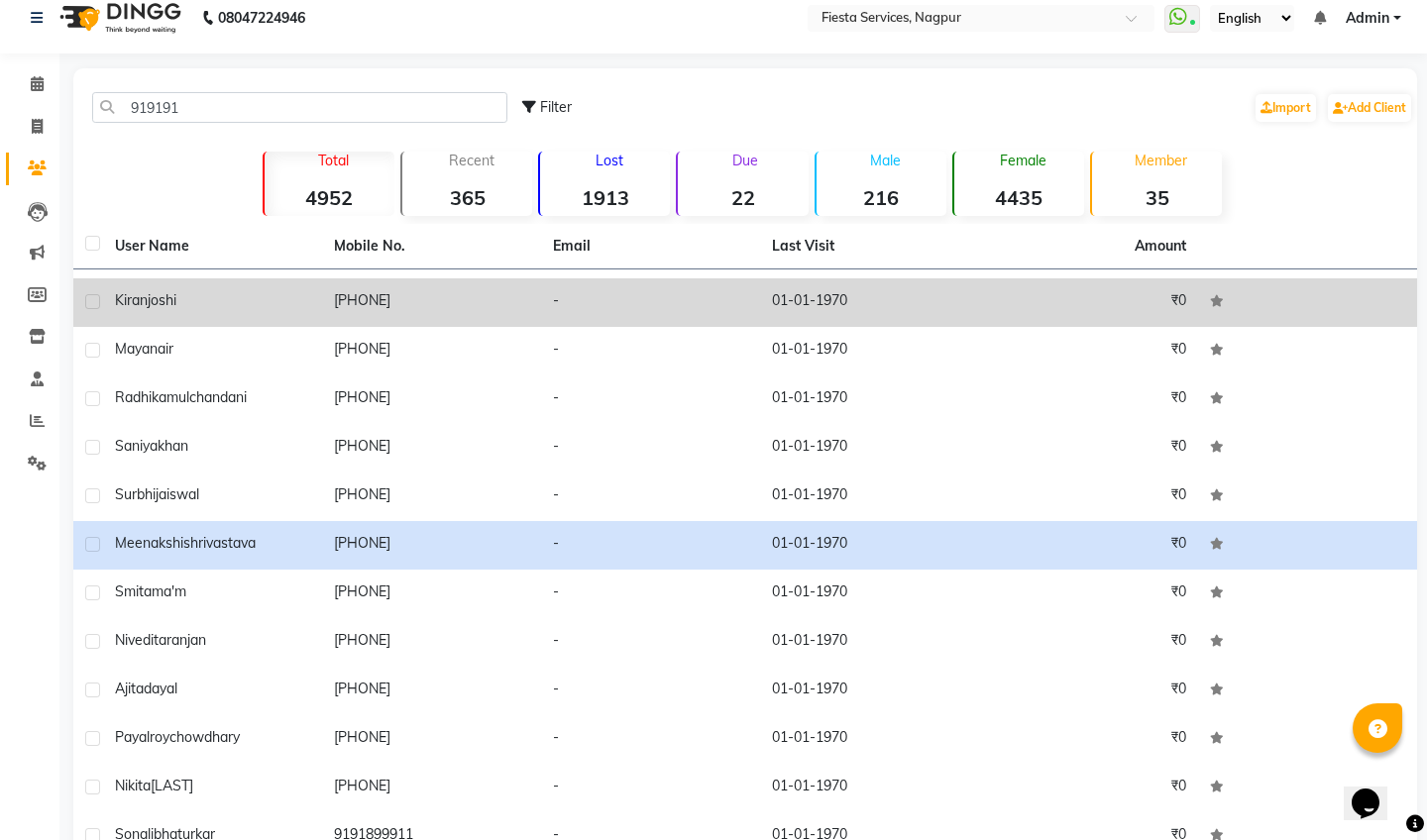 click 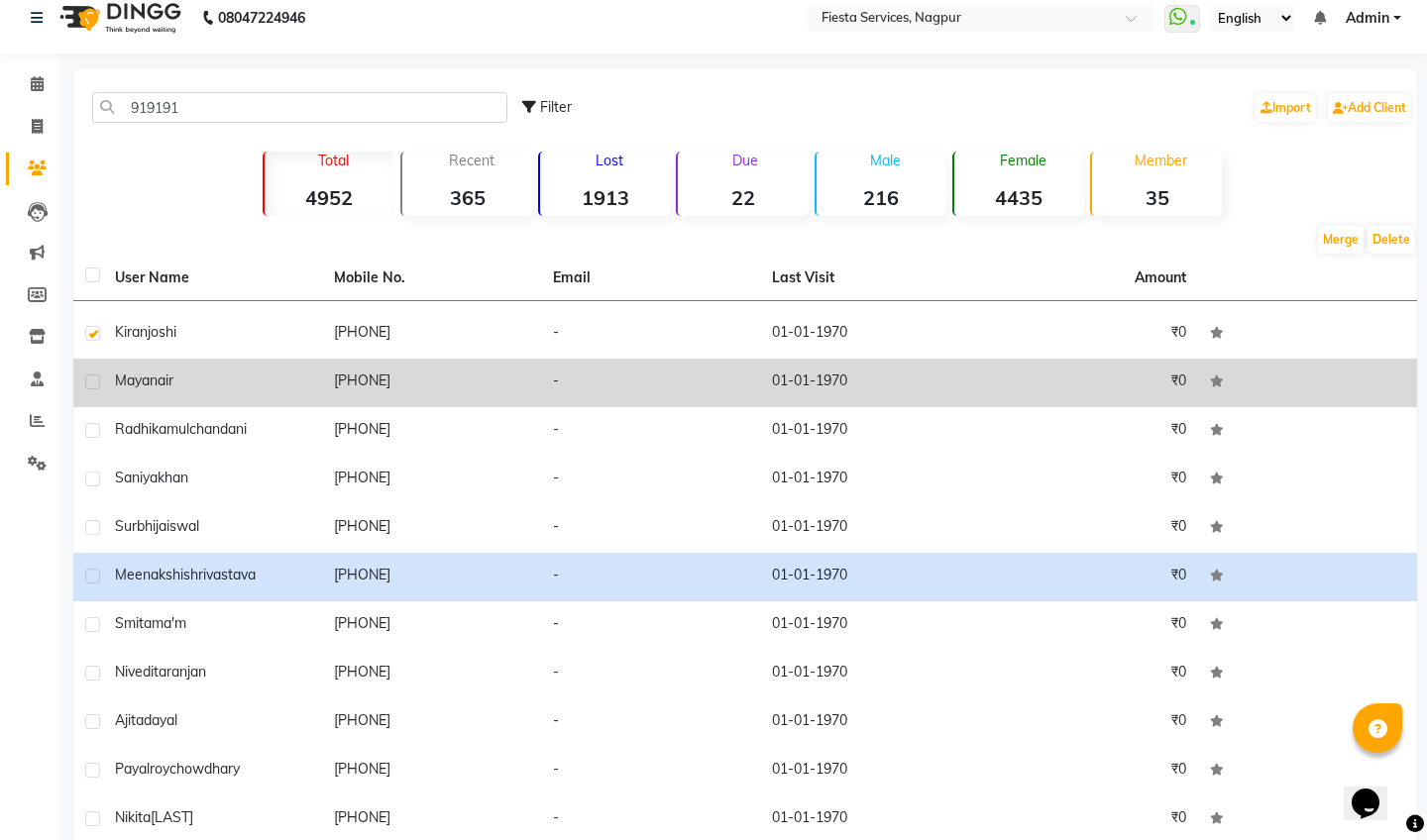 click 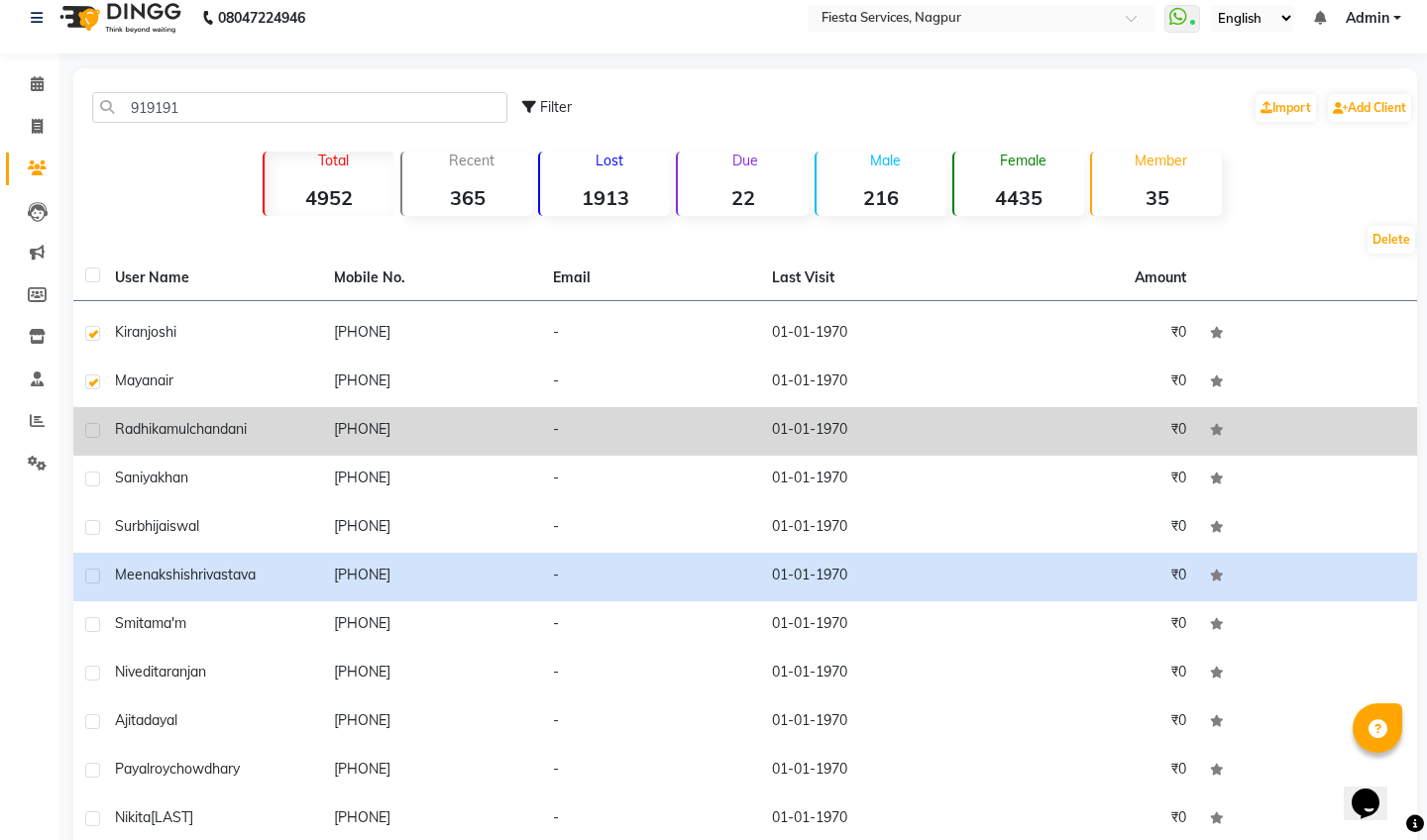 click 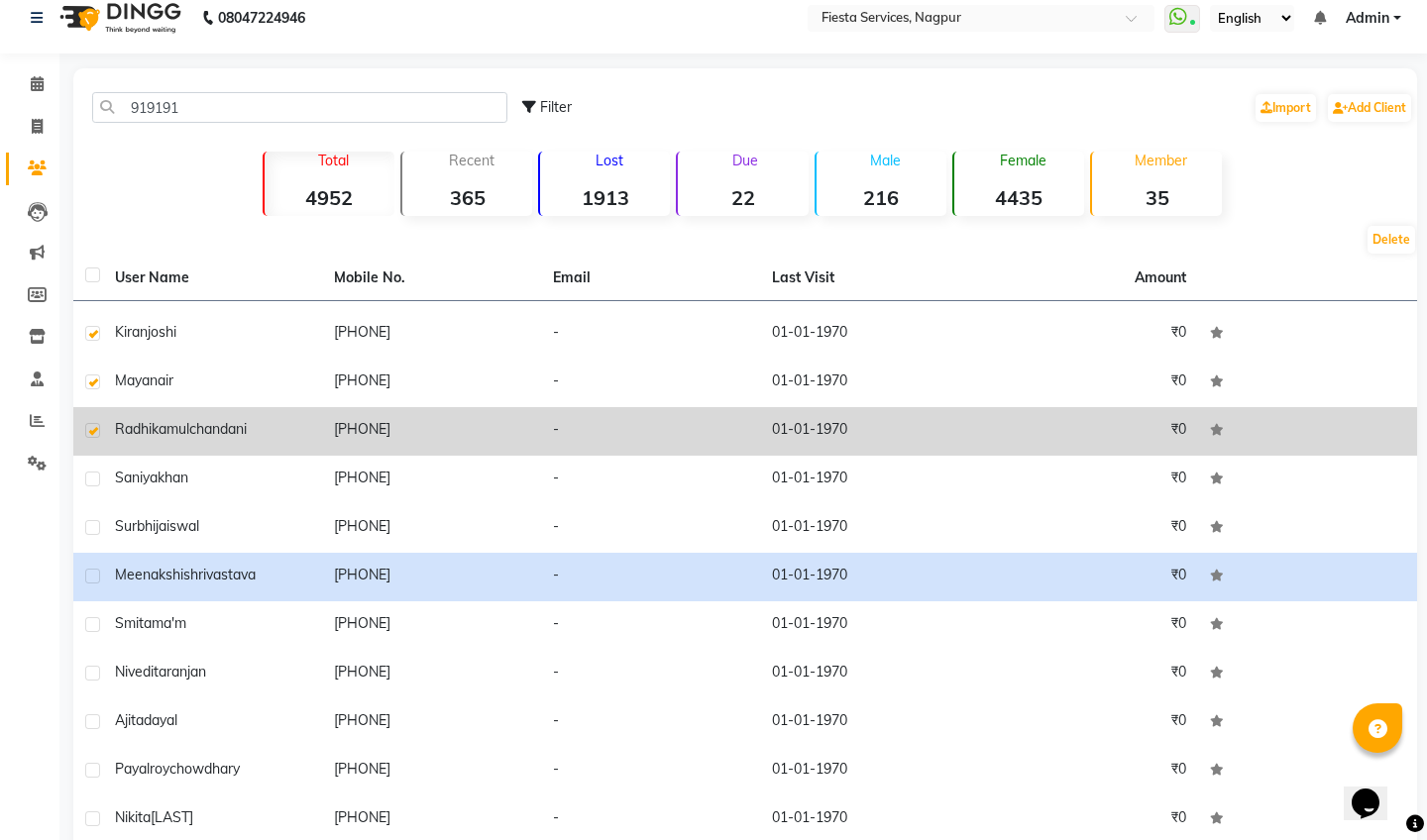 click 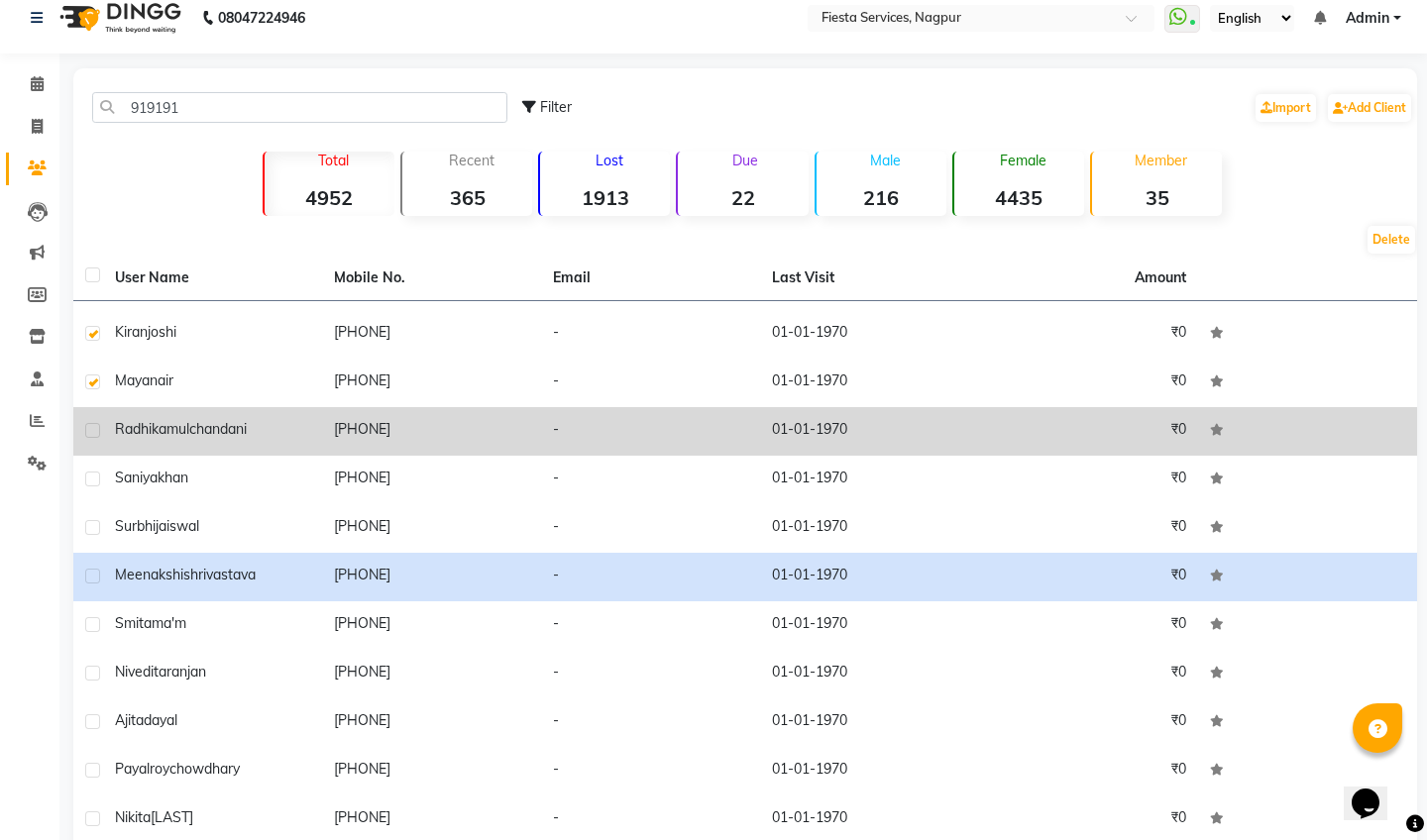 click 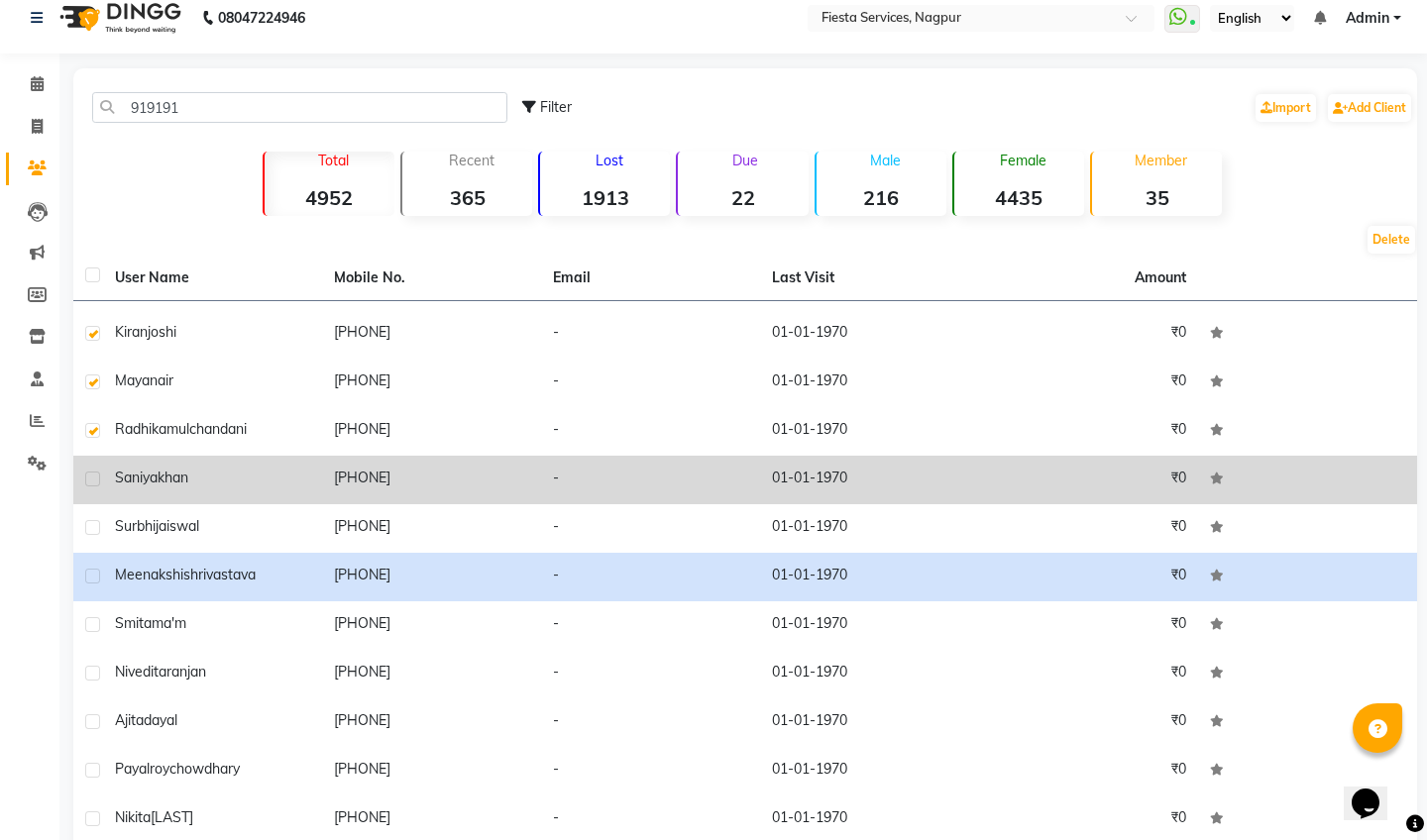 click 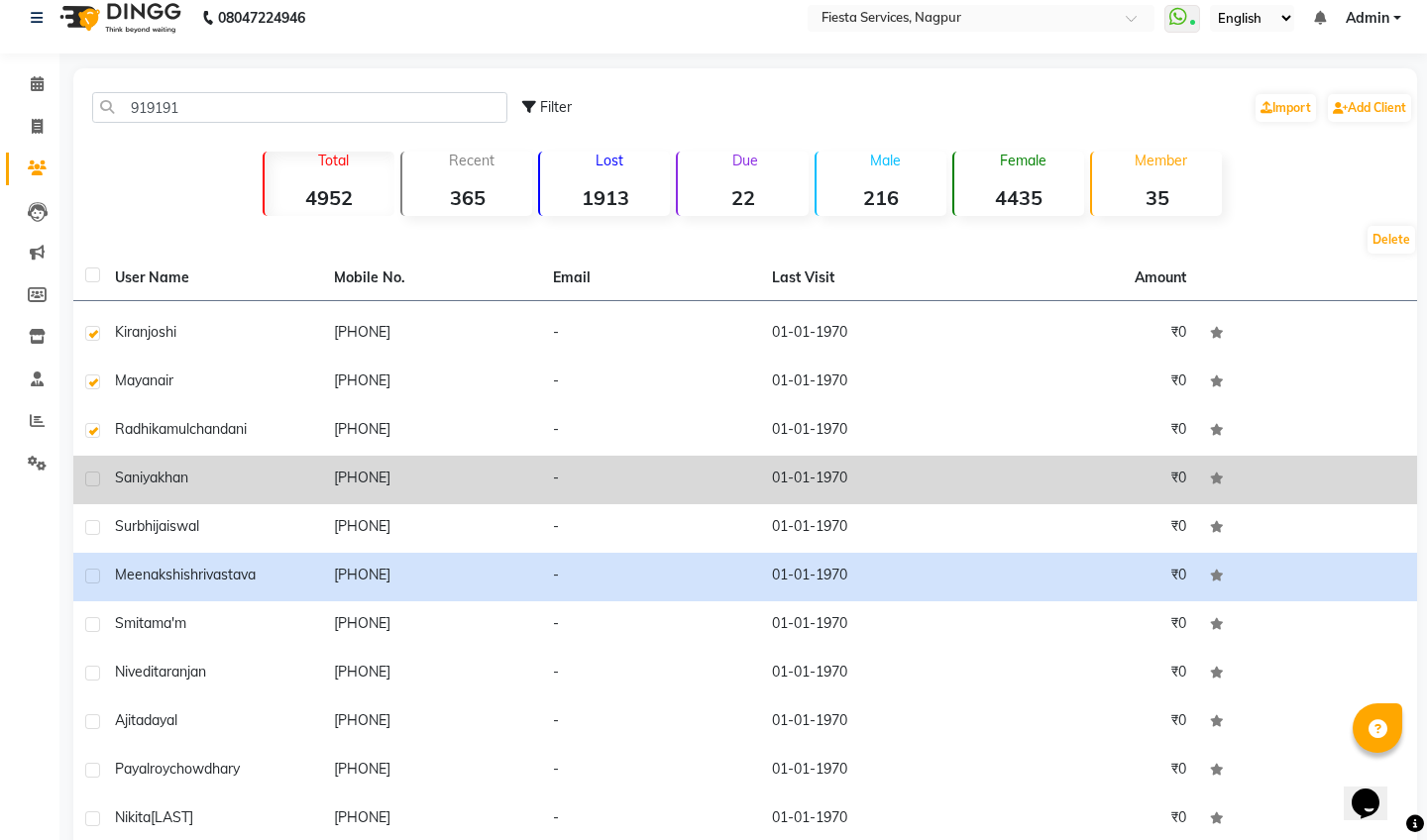 click 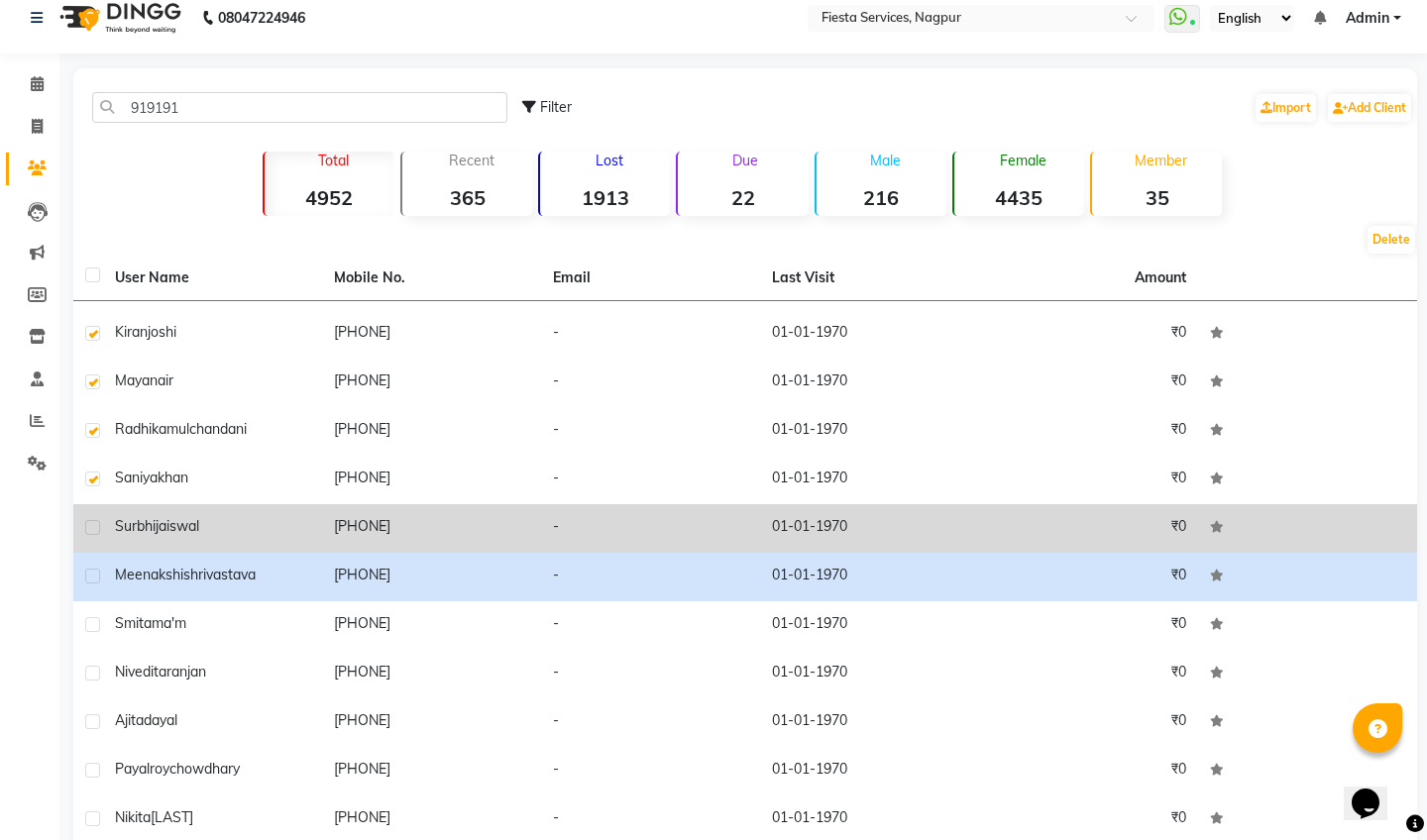 click 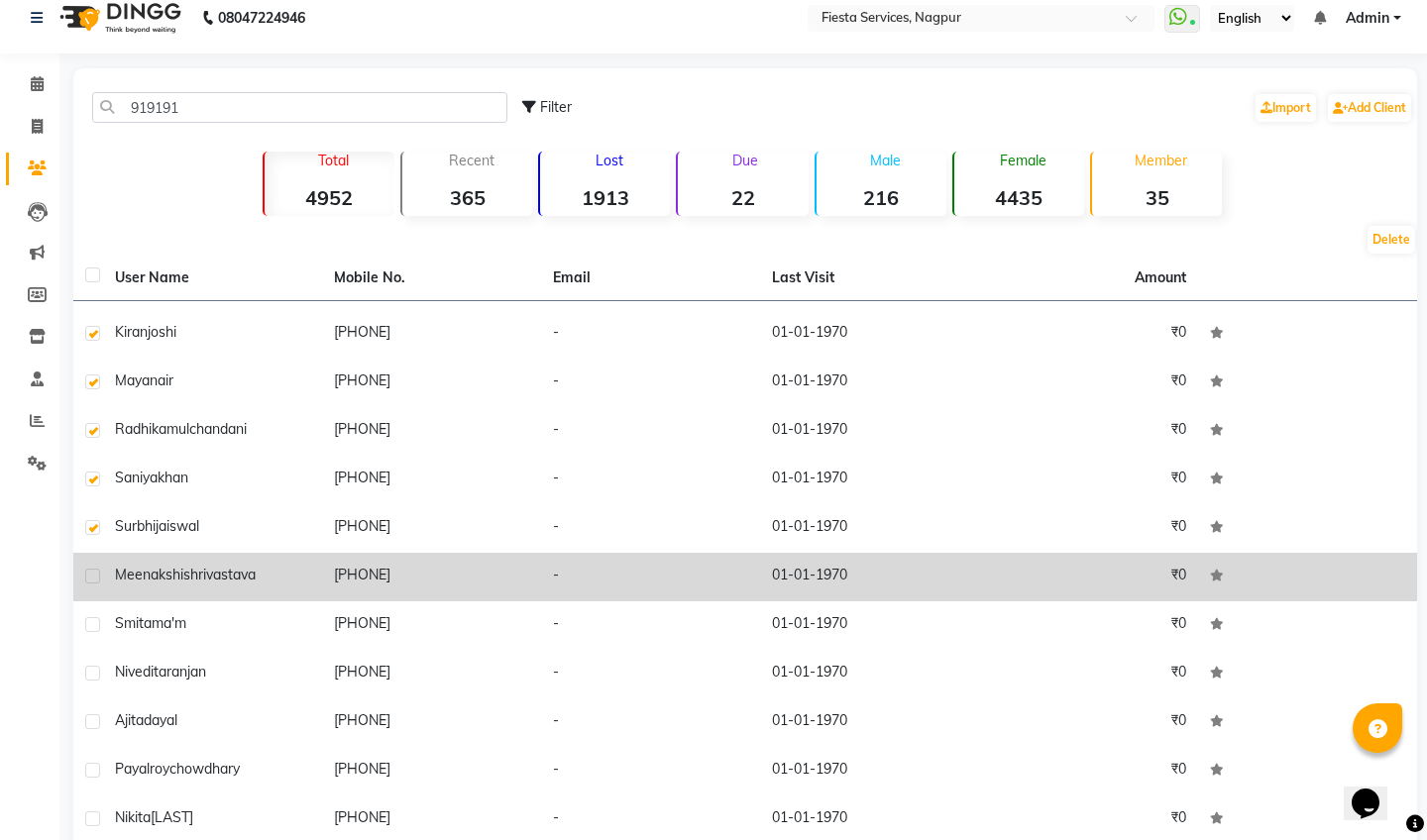 click 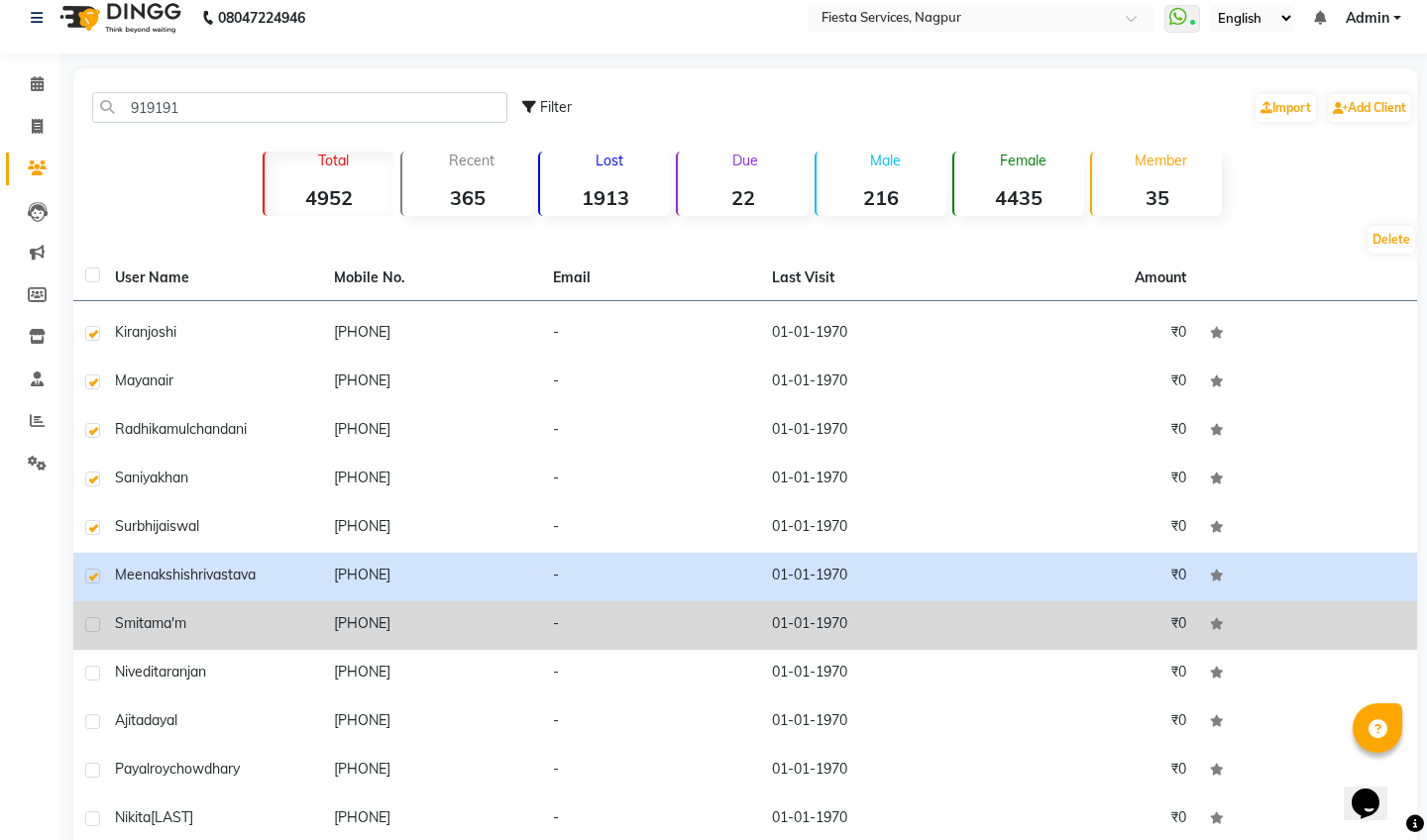 click 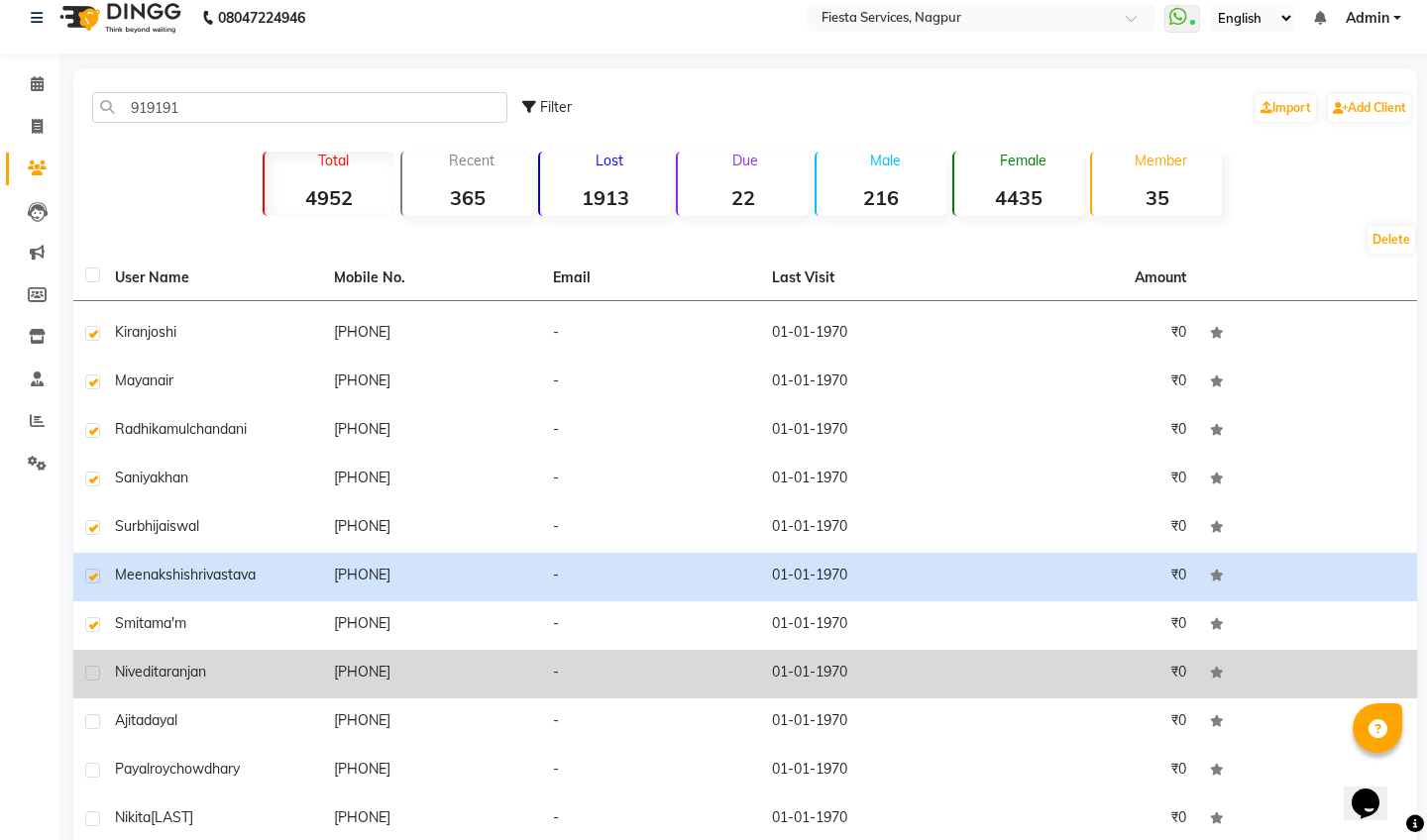 click 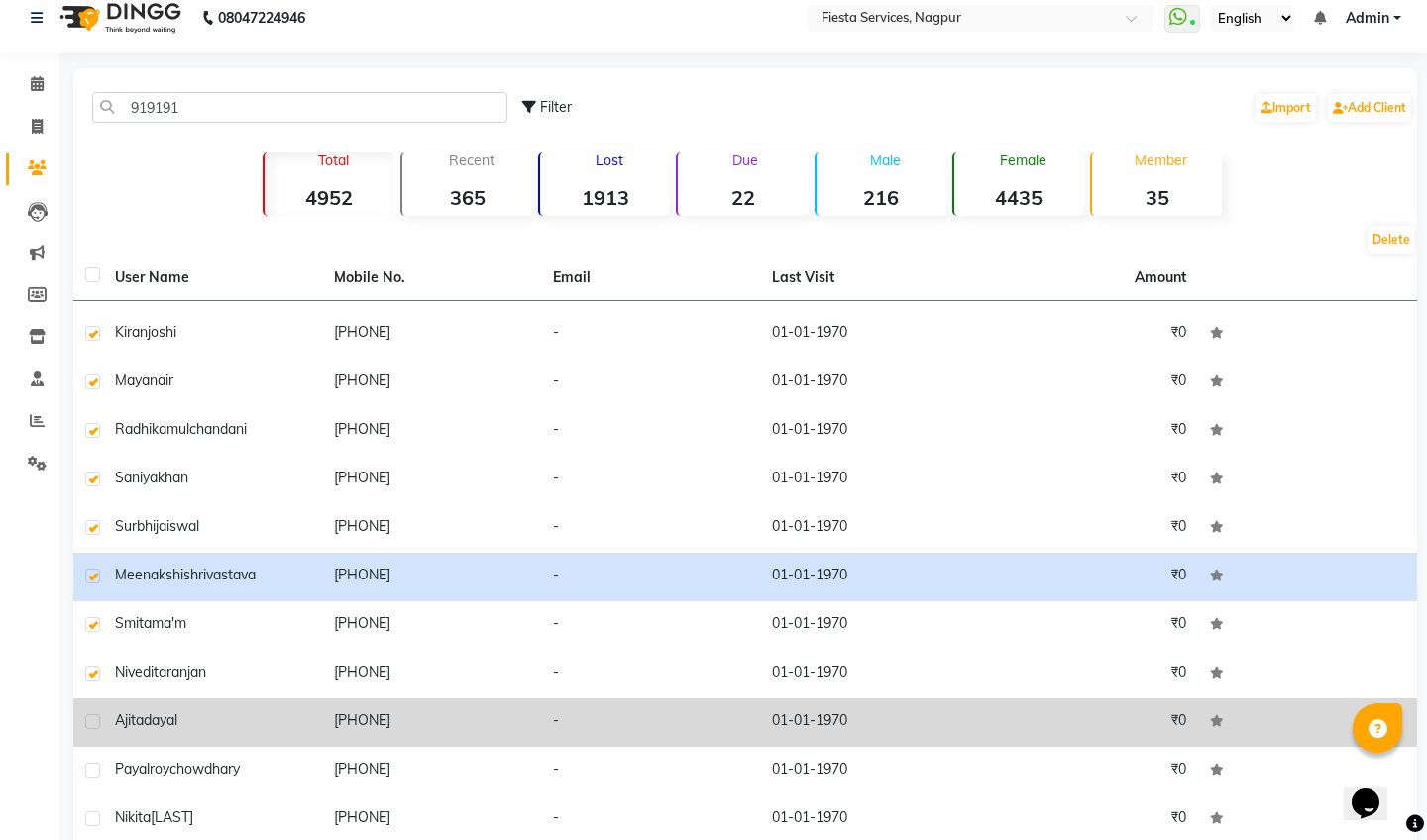 click 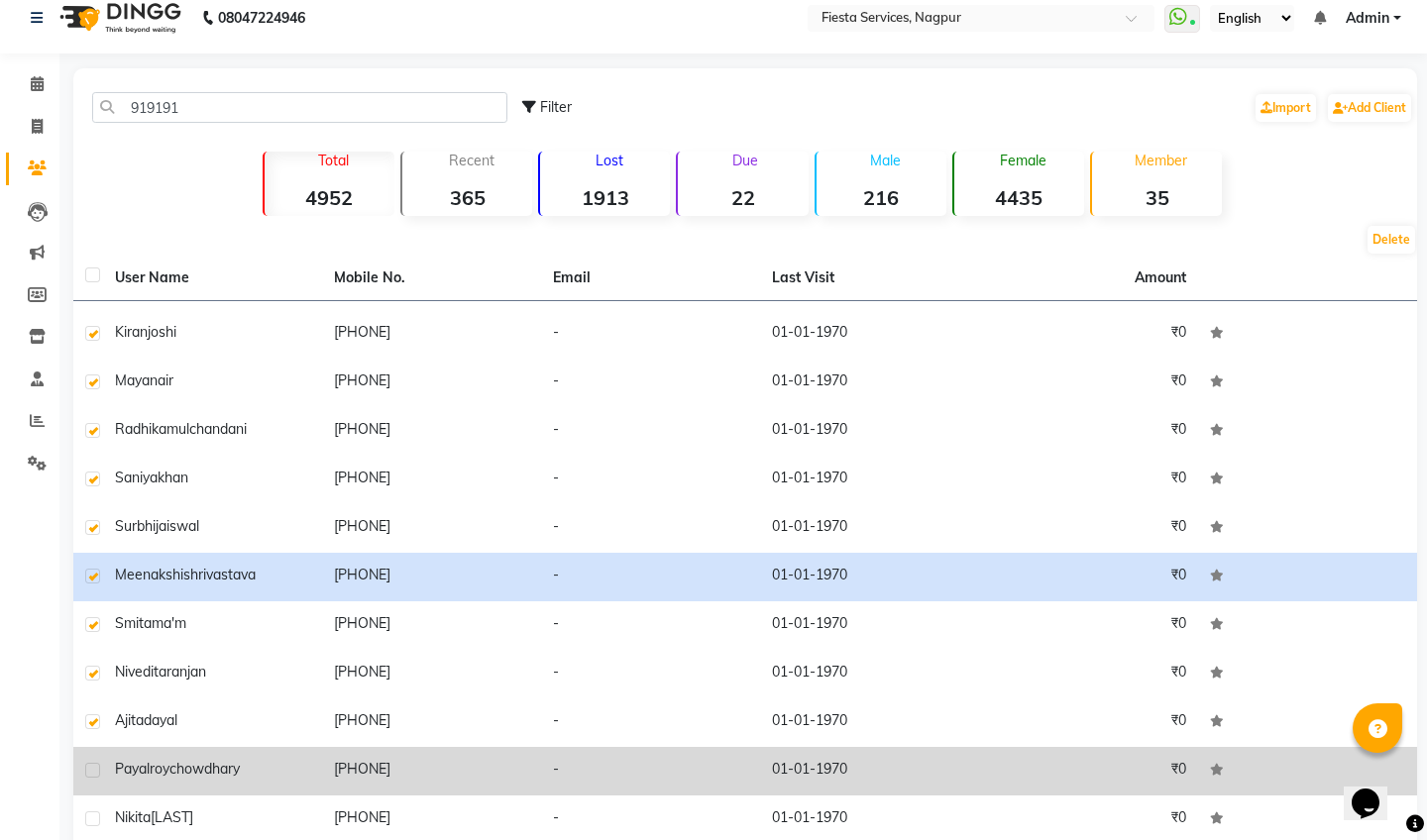 click 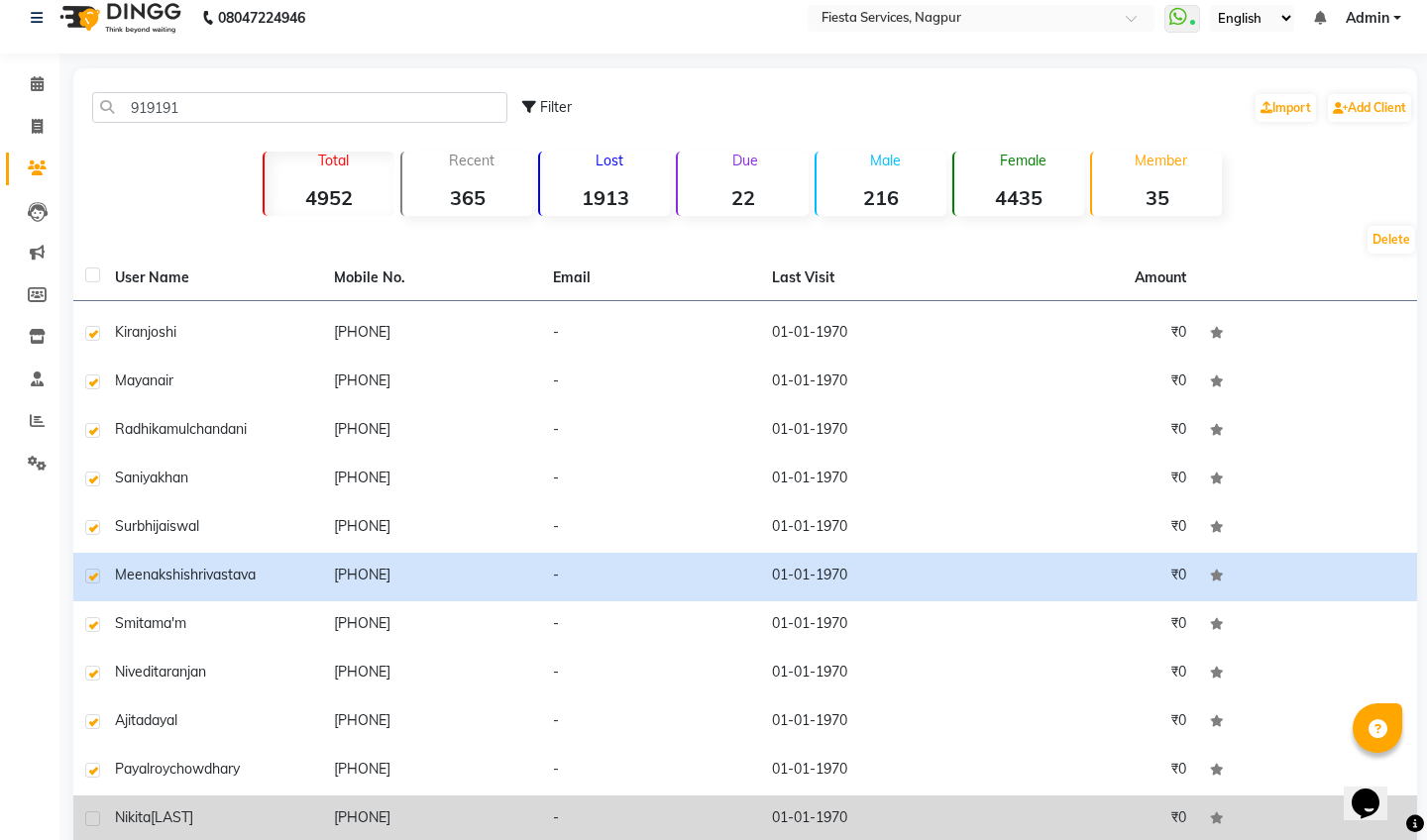 click 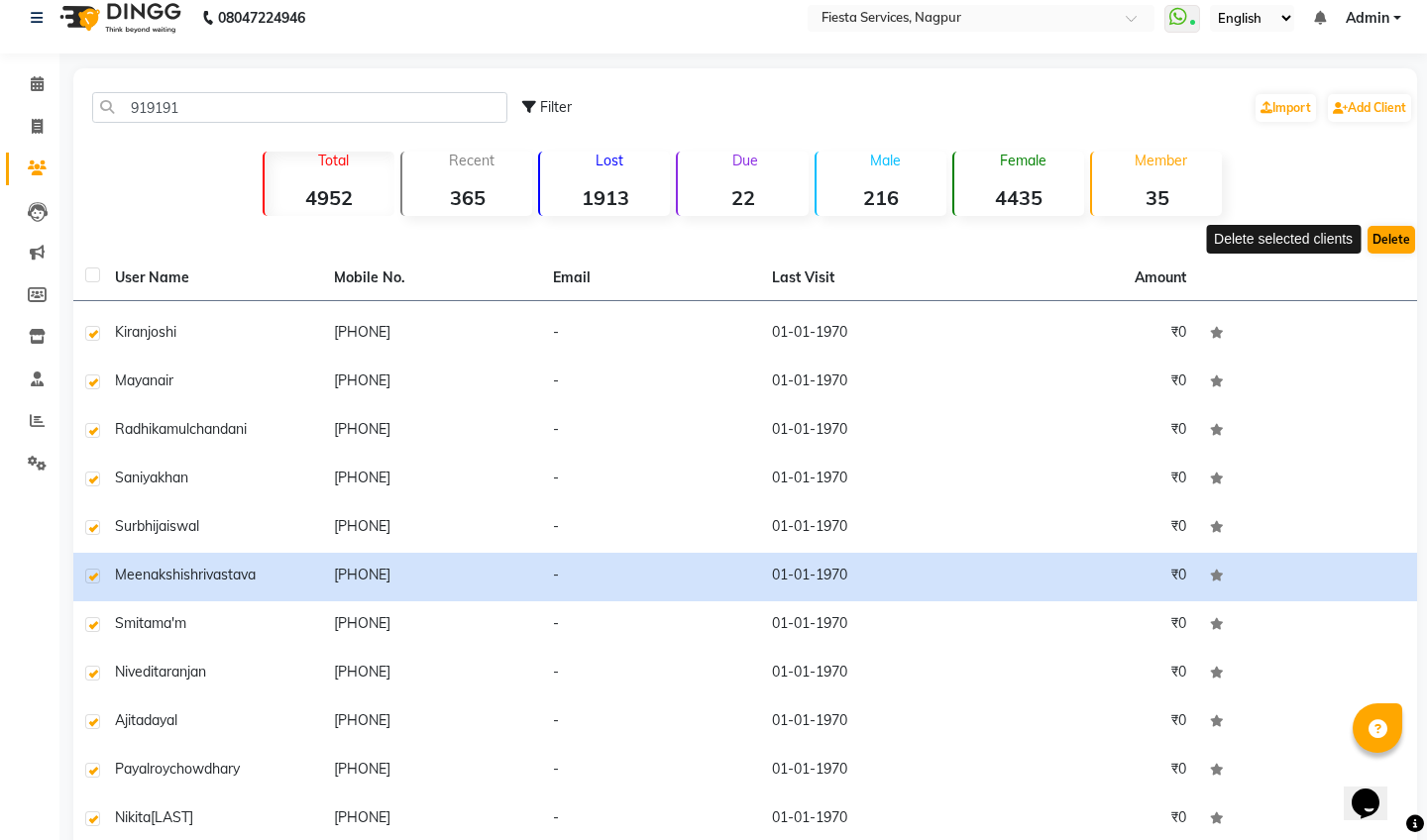 click on "Delete" 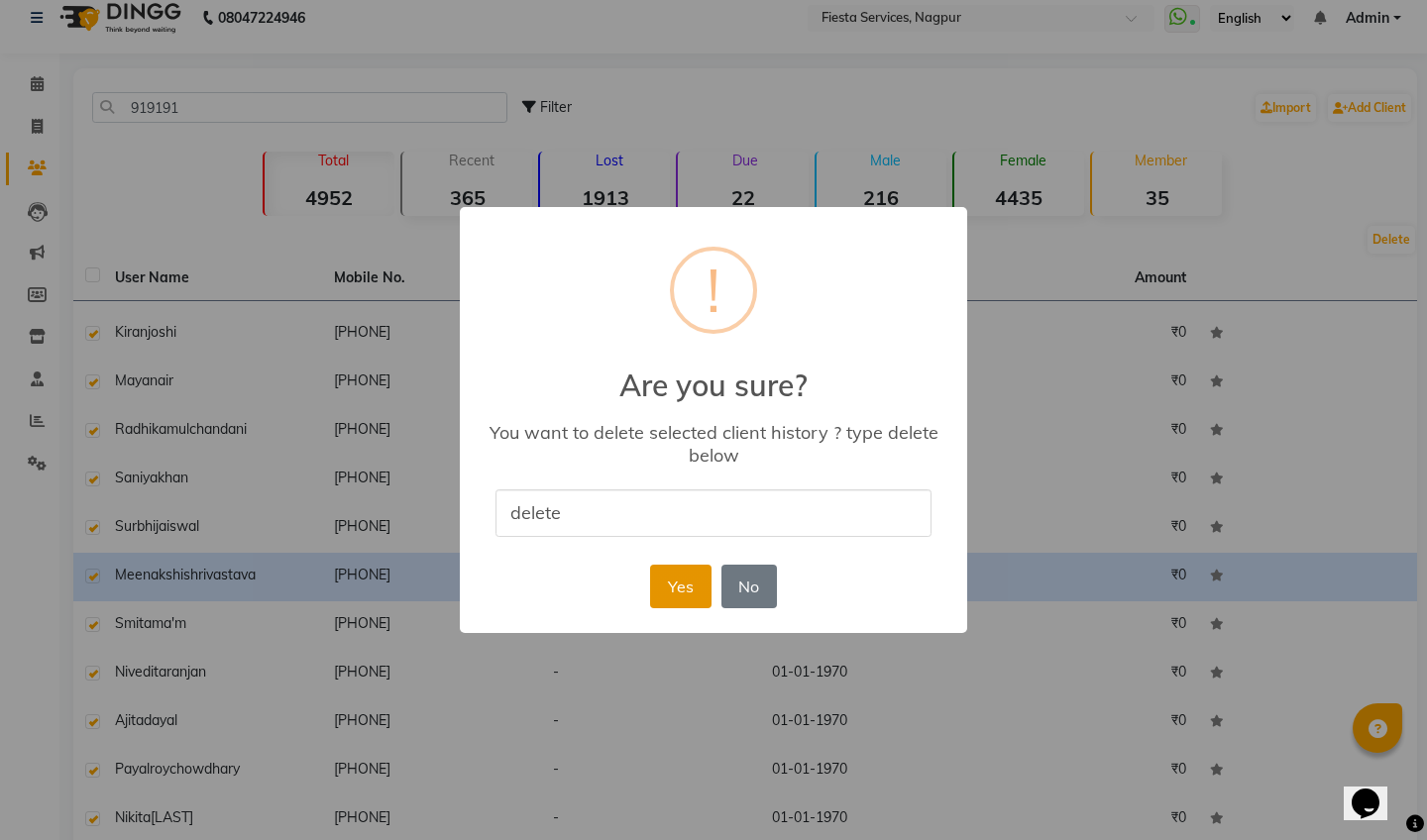 type on "delete" 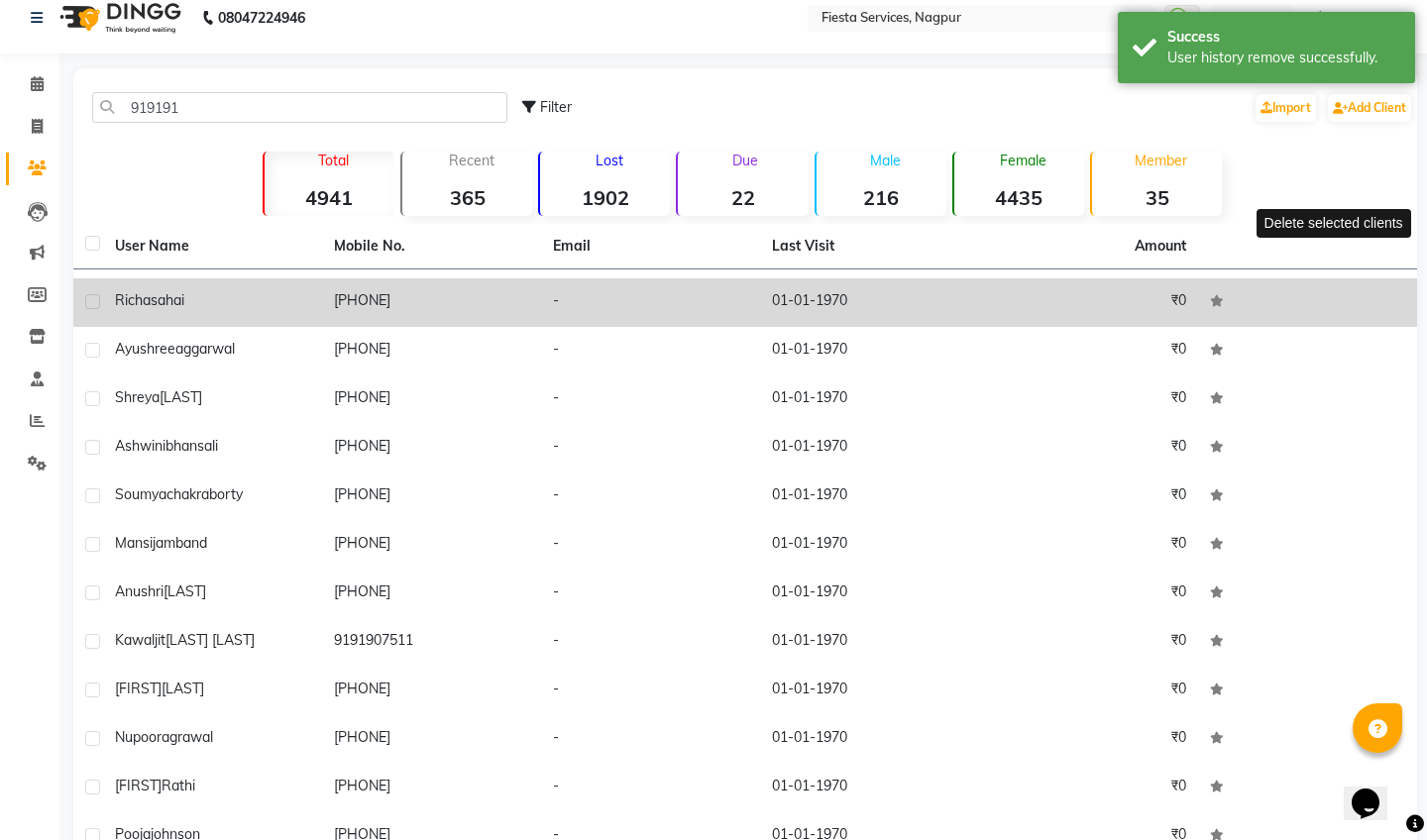 click 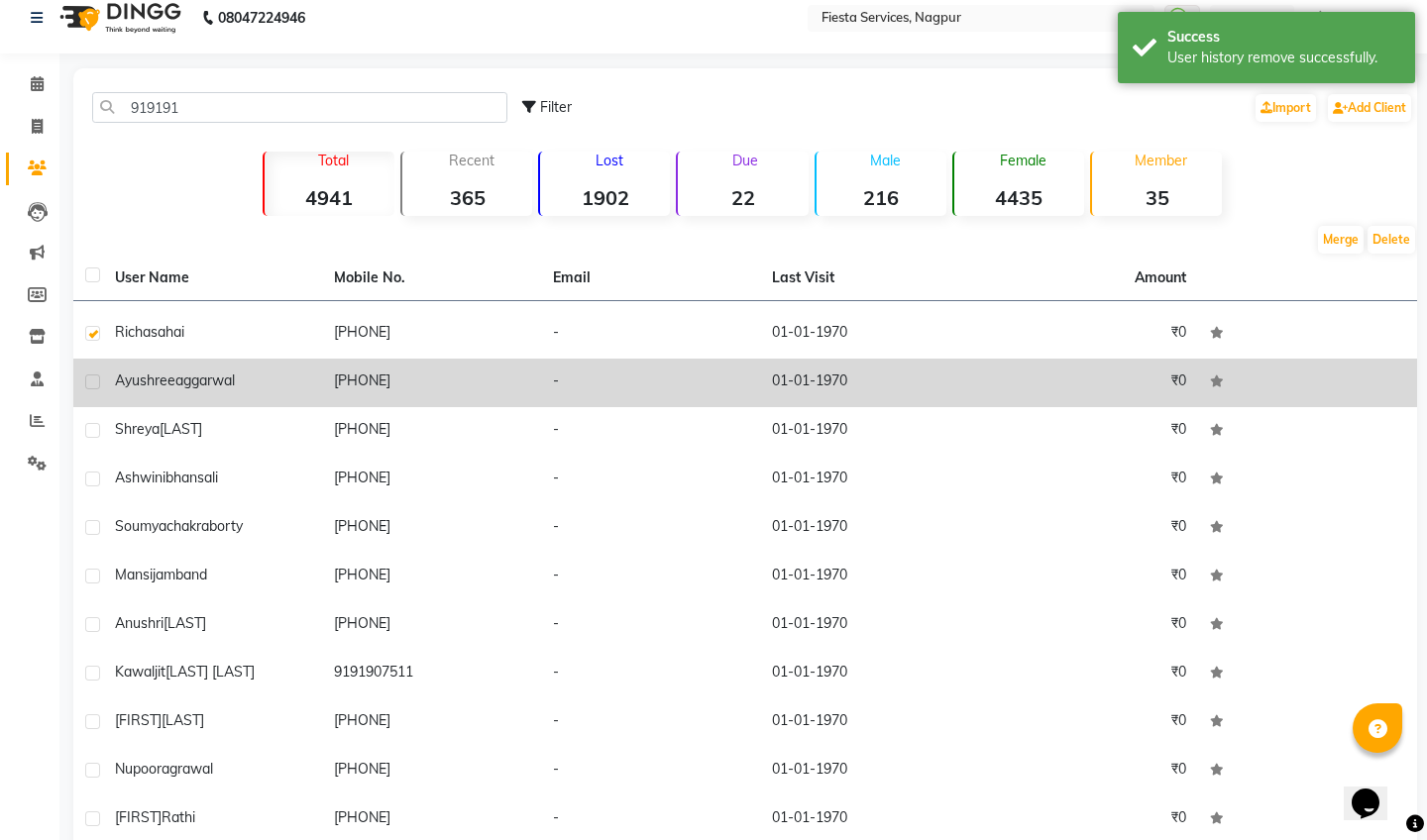 click 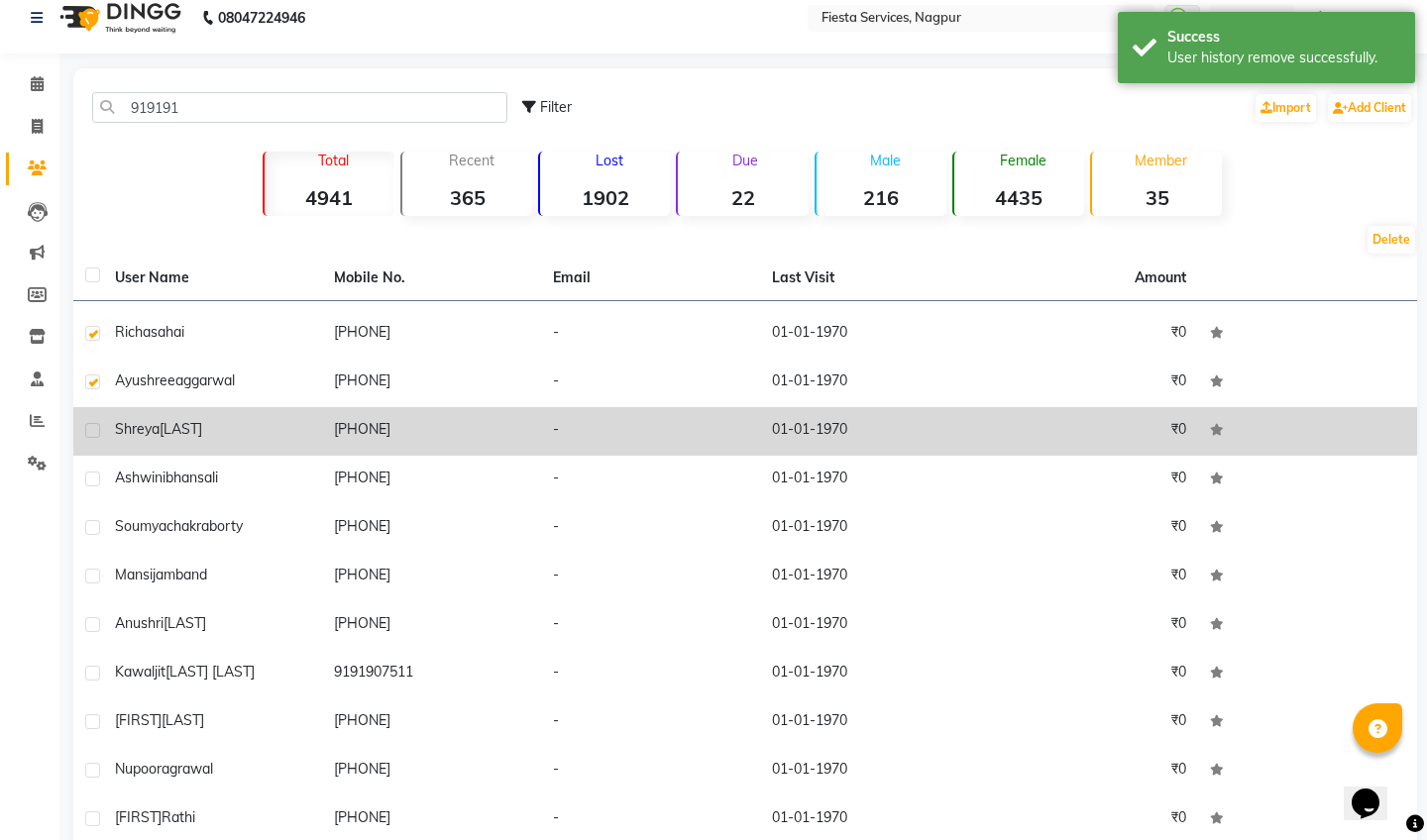 click 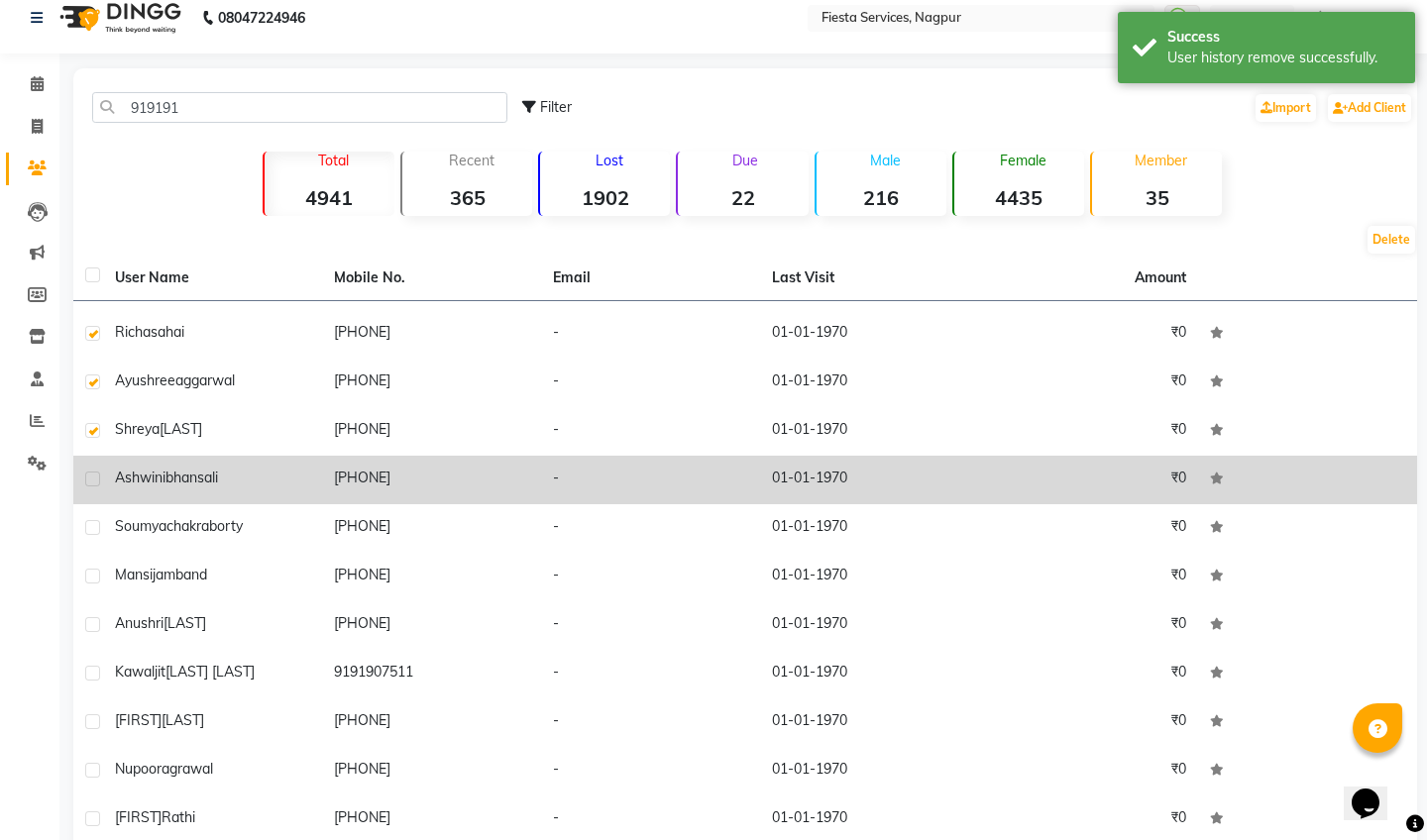 click 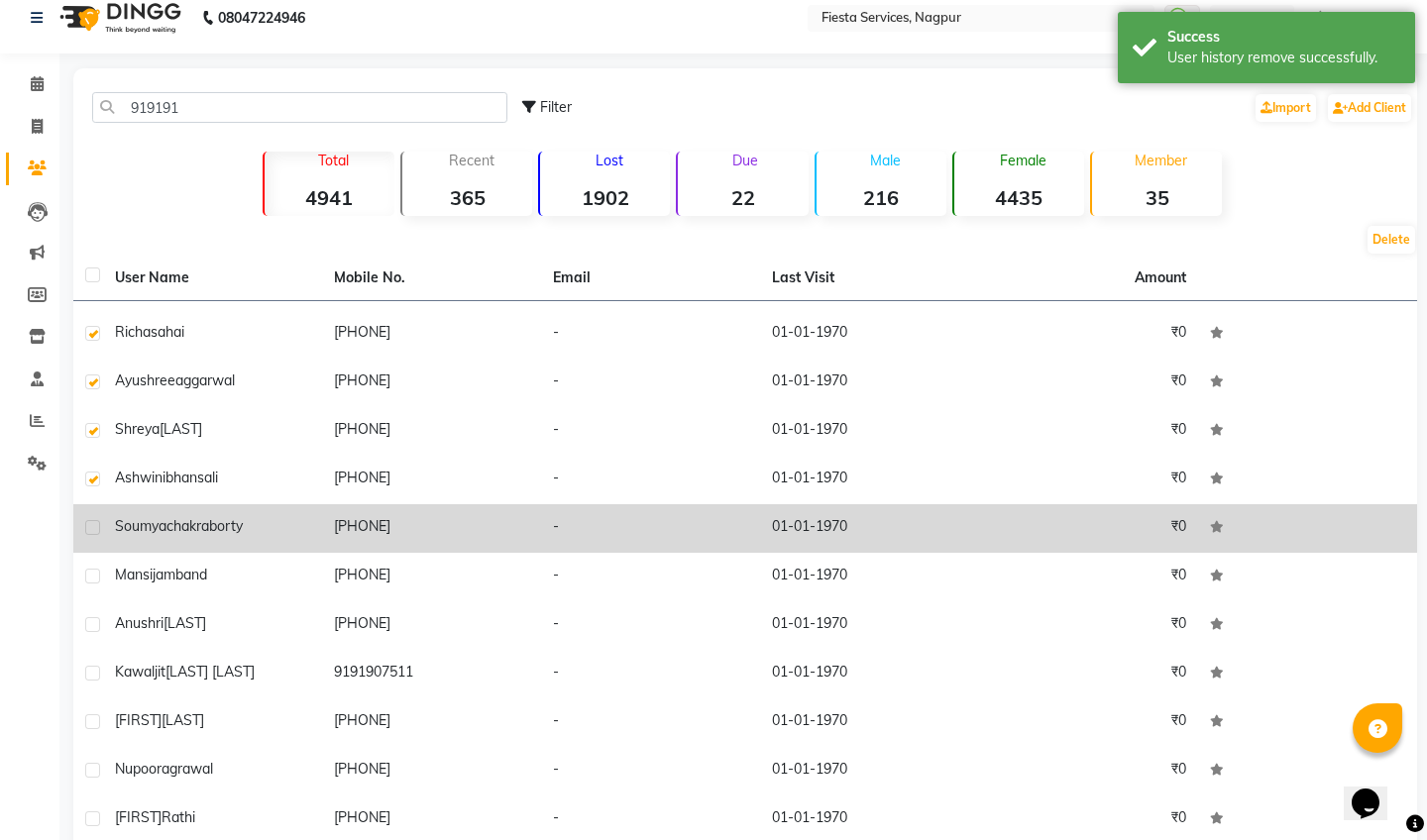 click 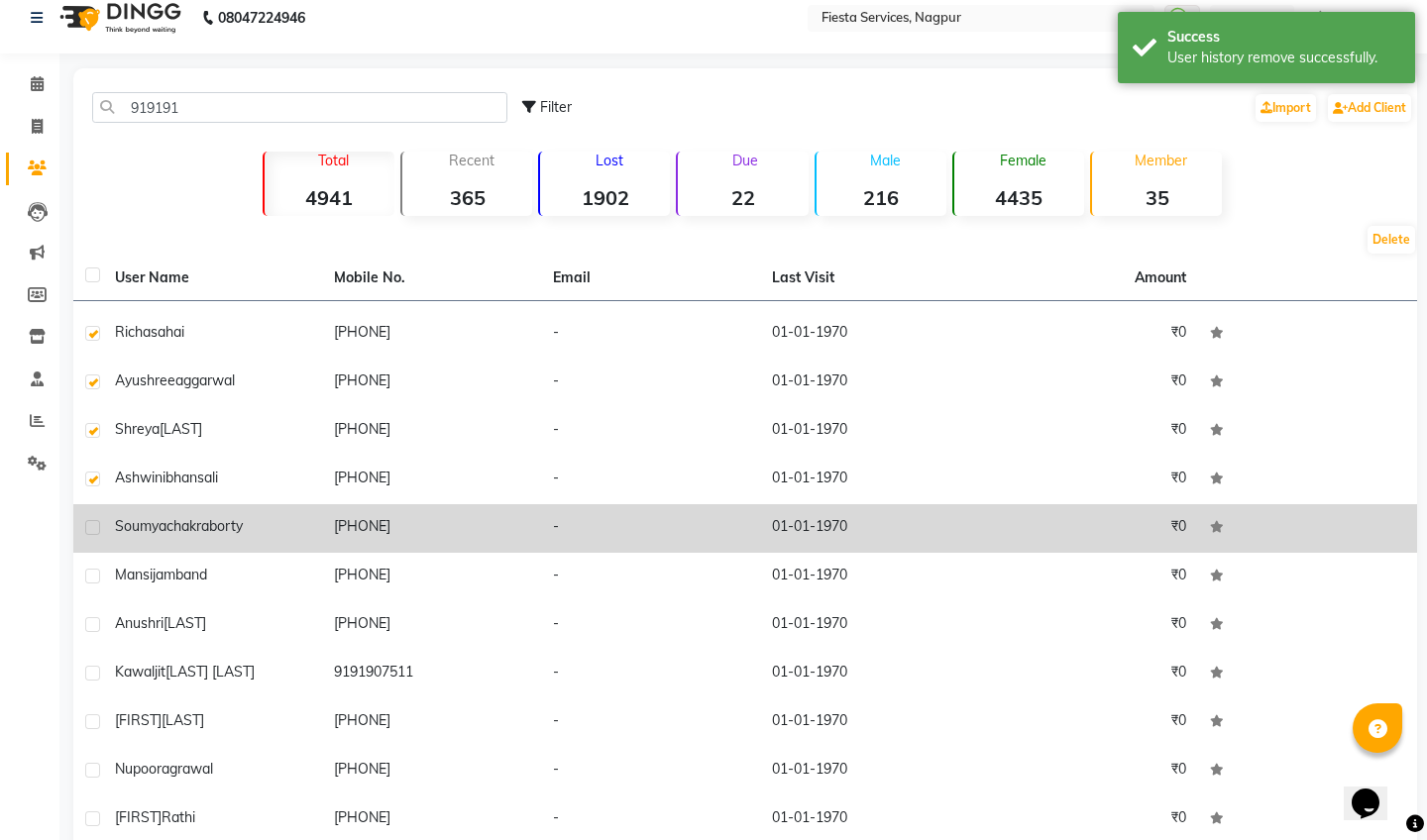 click 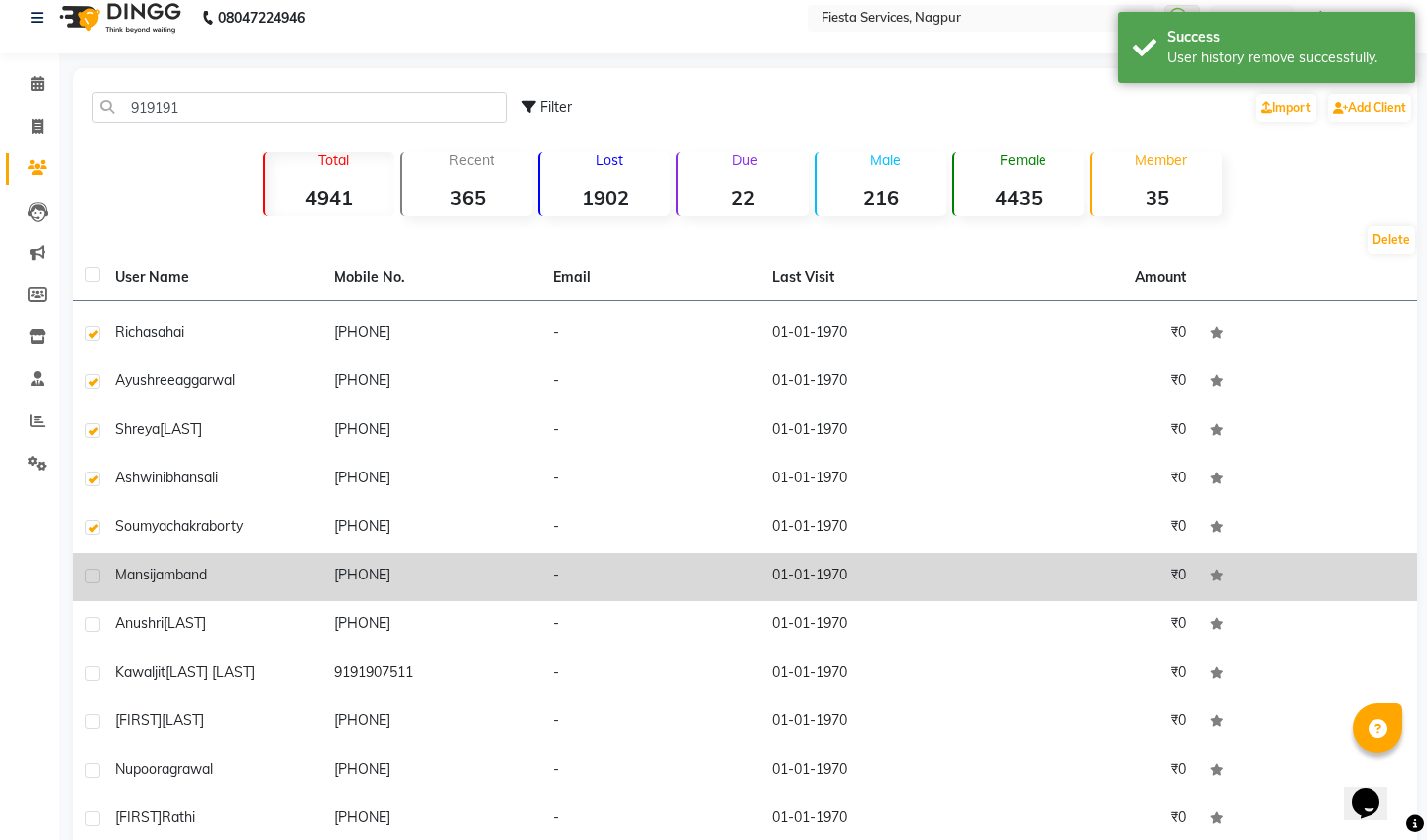 click 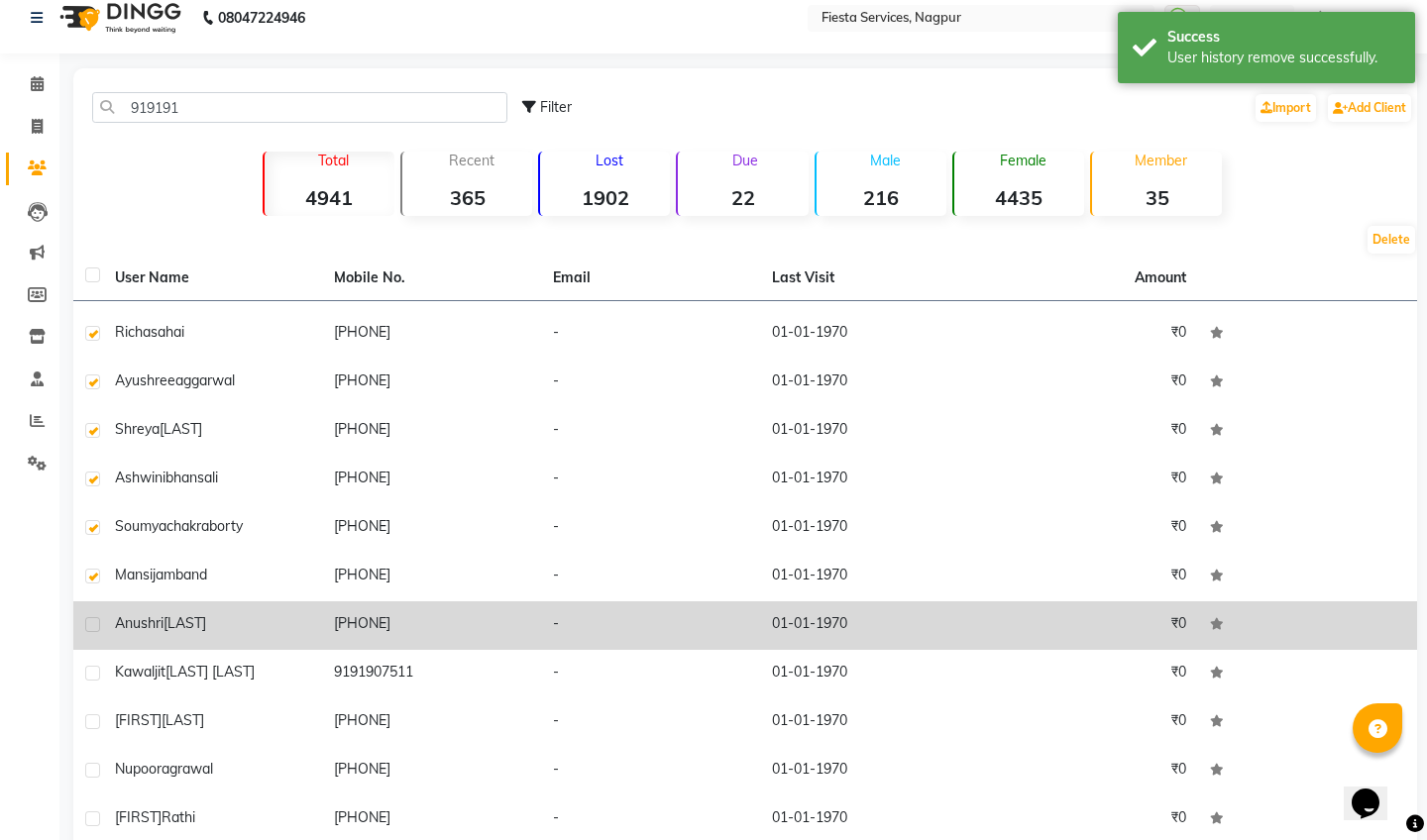 click 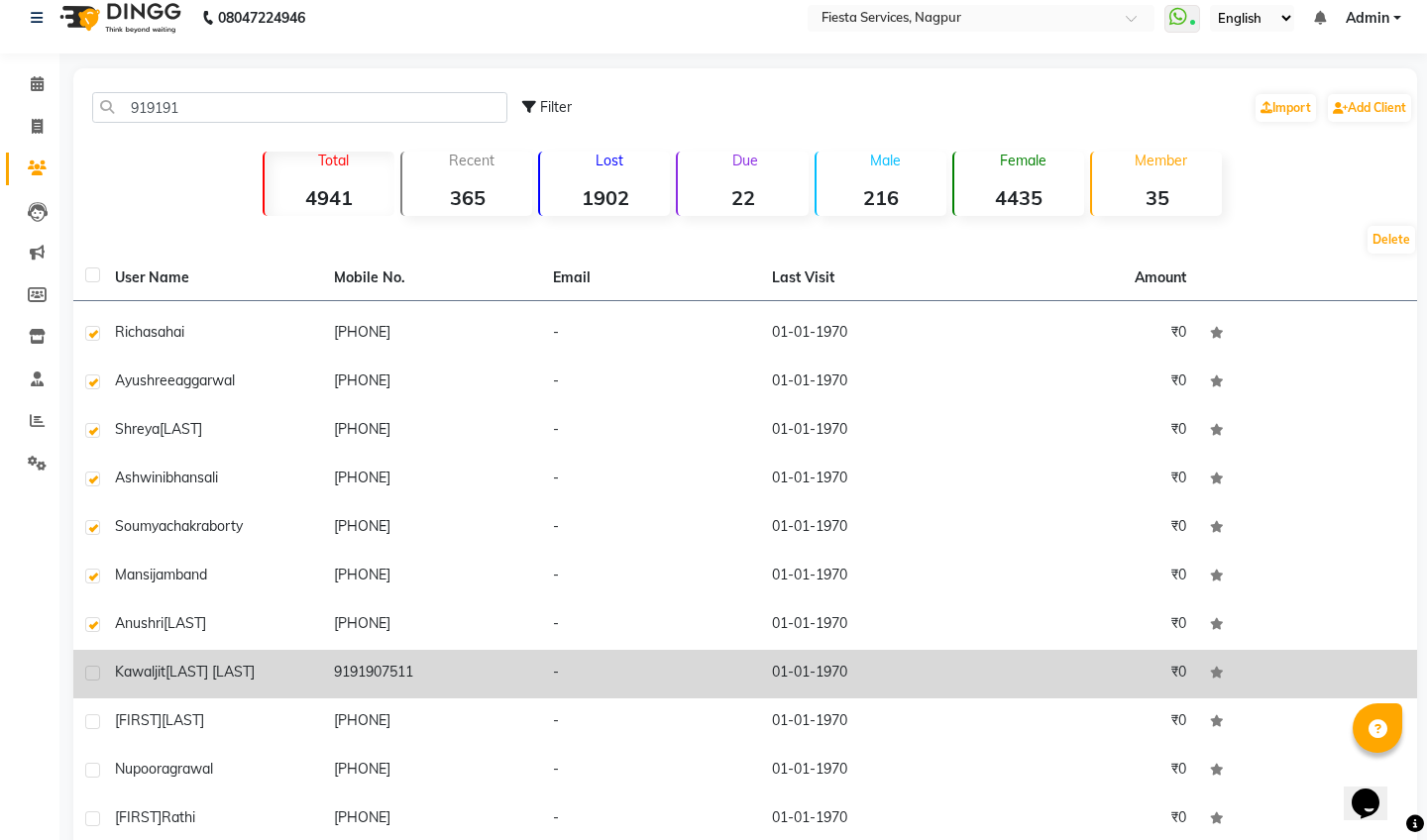 click 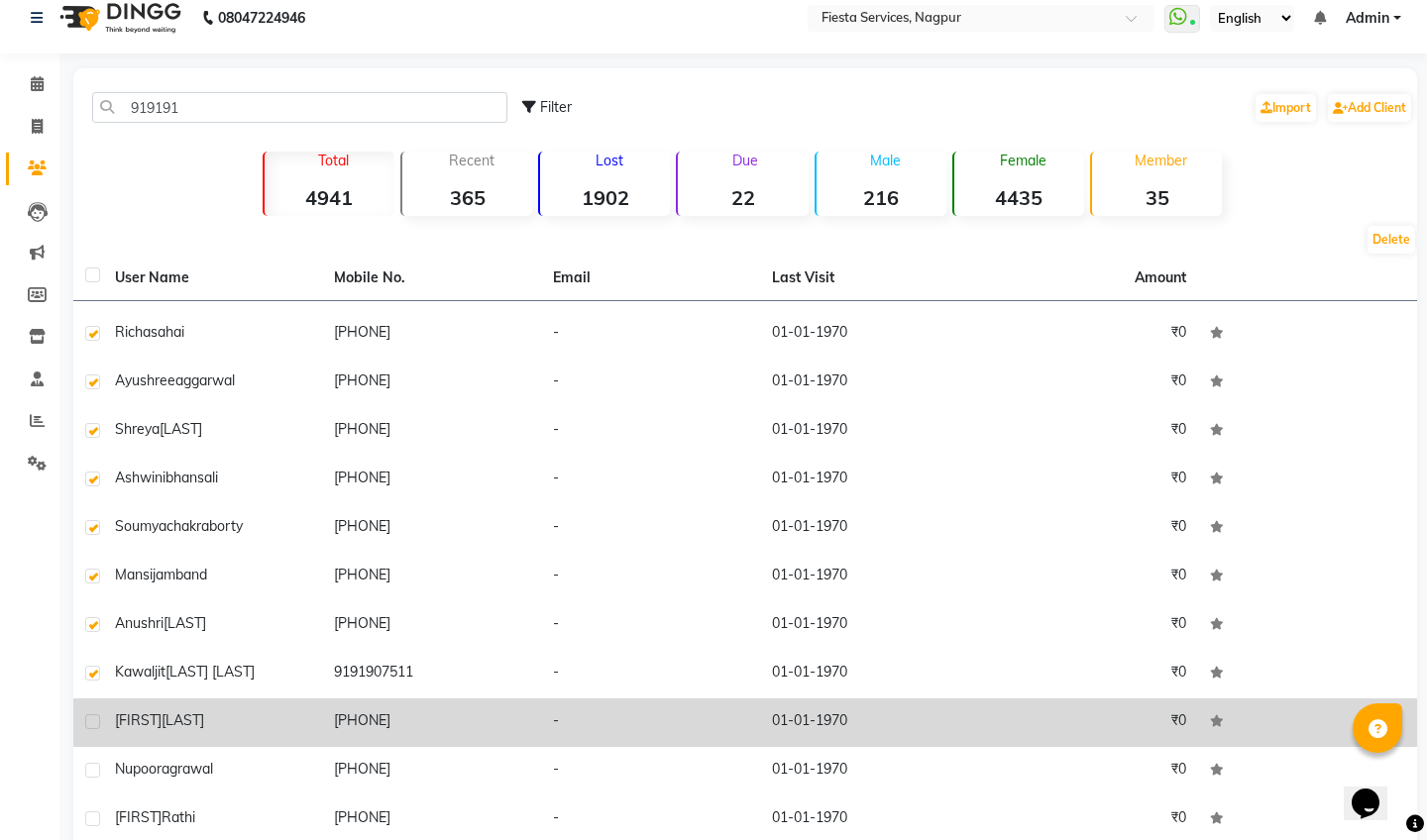 click 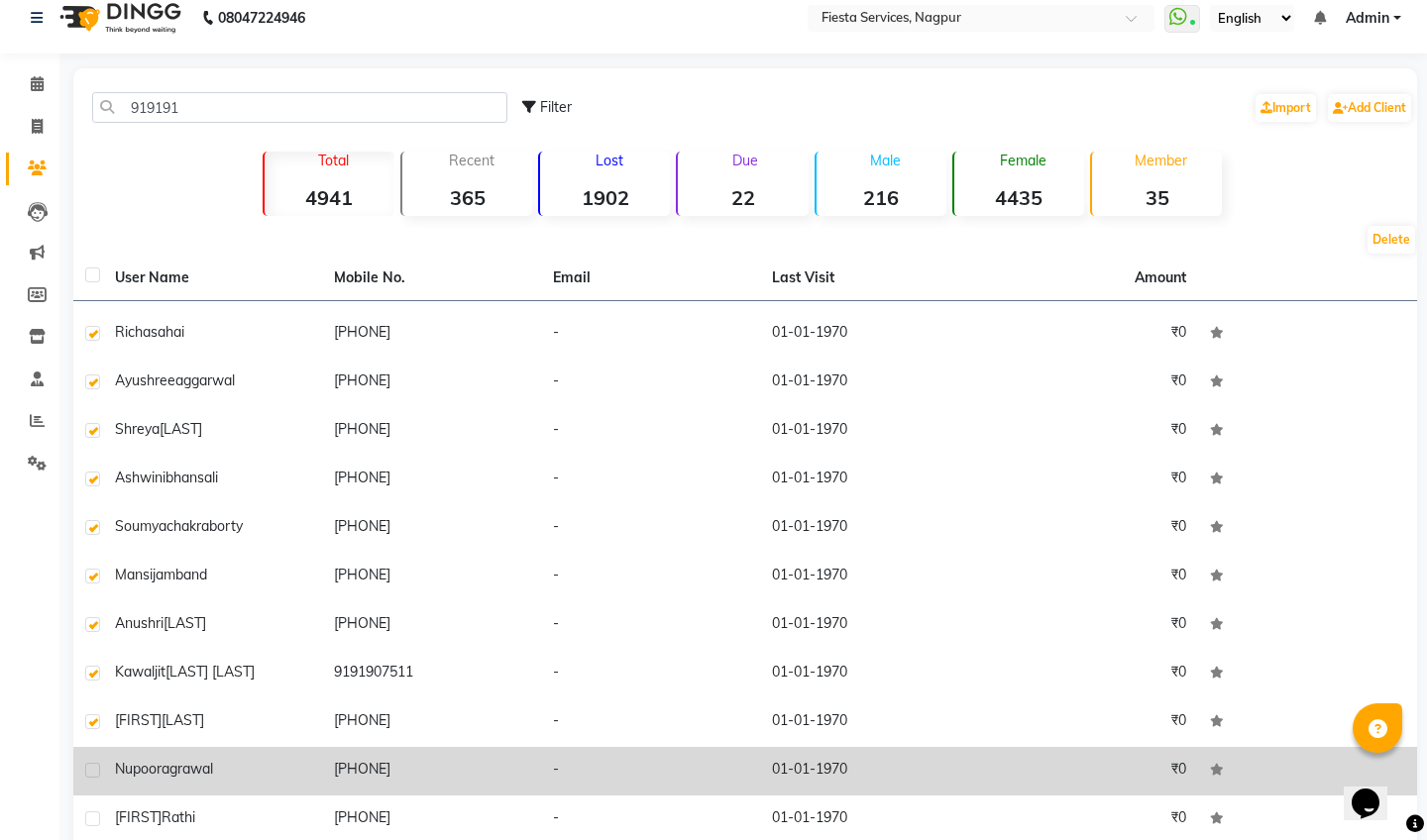 click 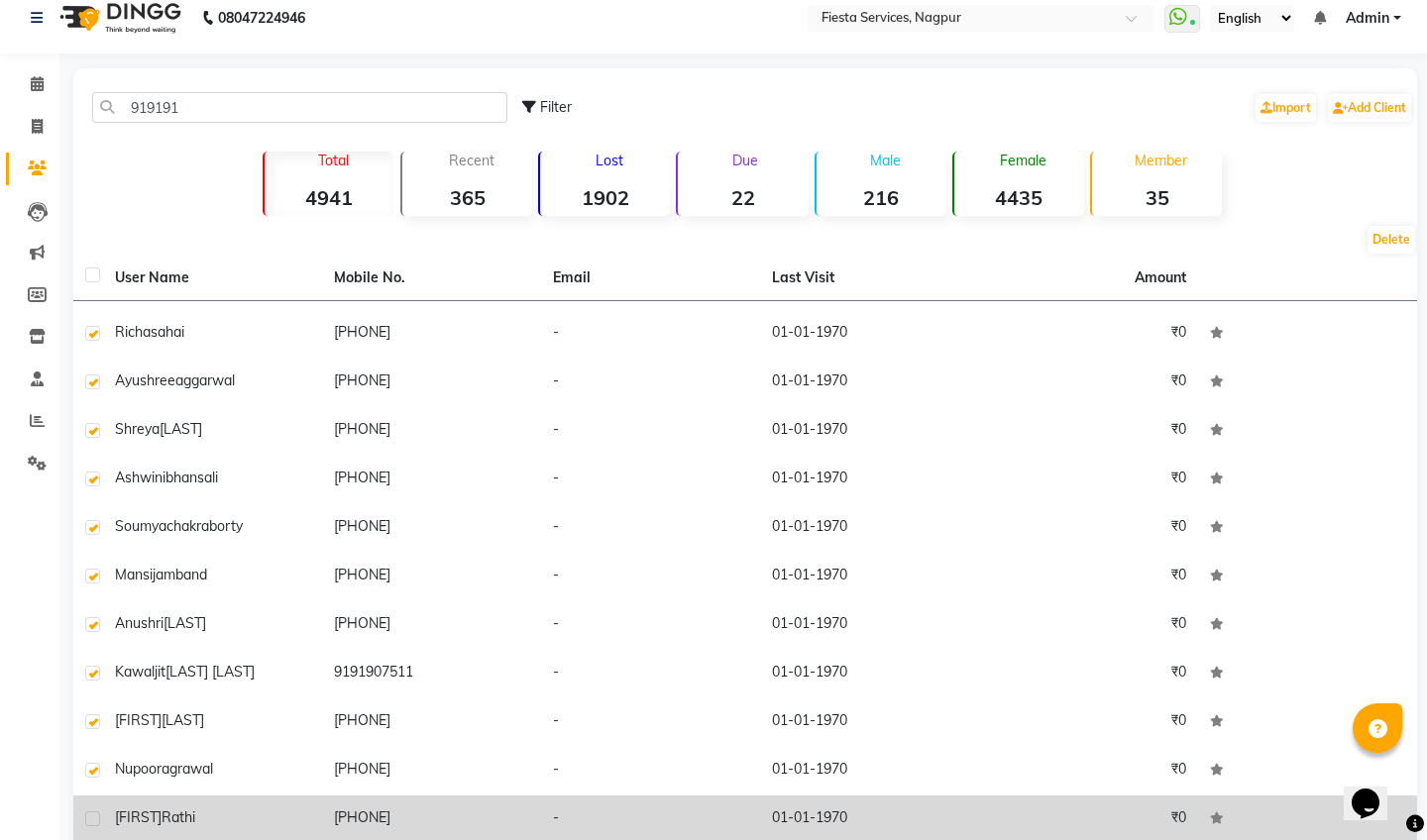 click 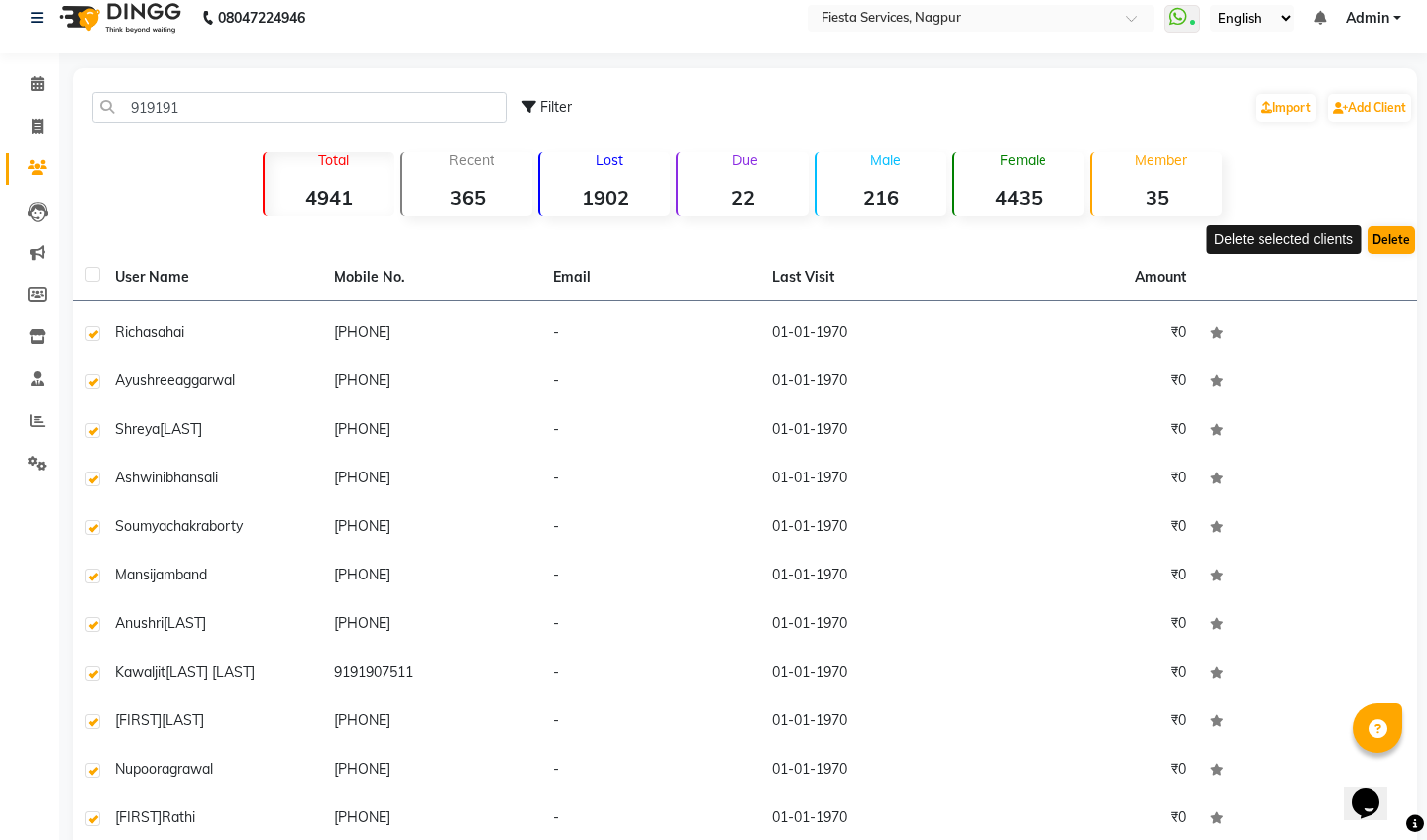 click on "Delete" 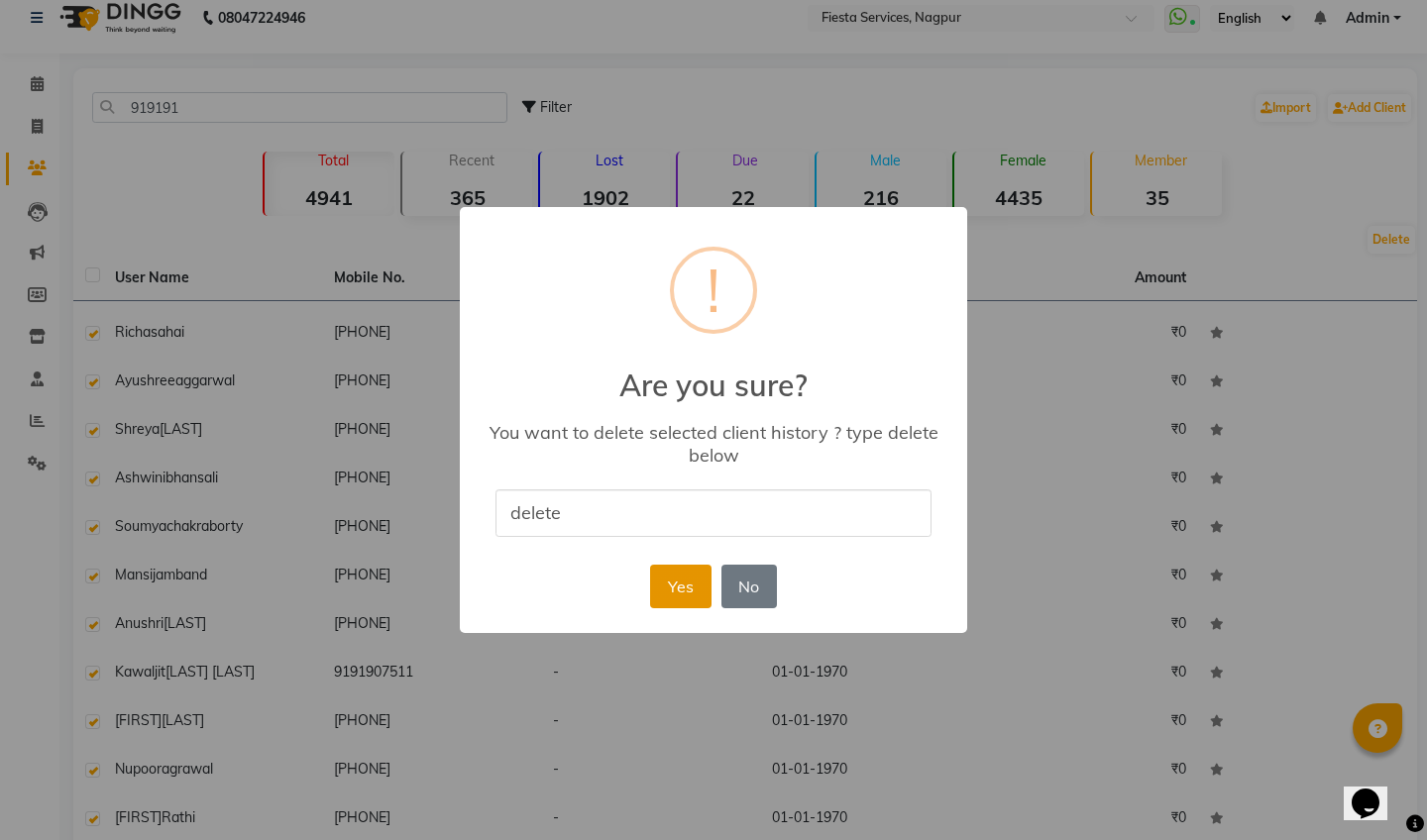 type on "delete" 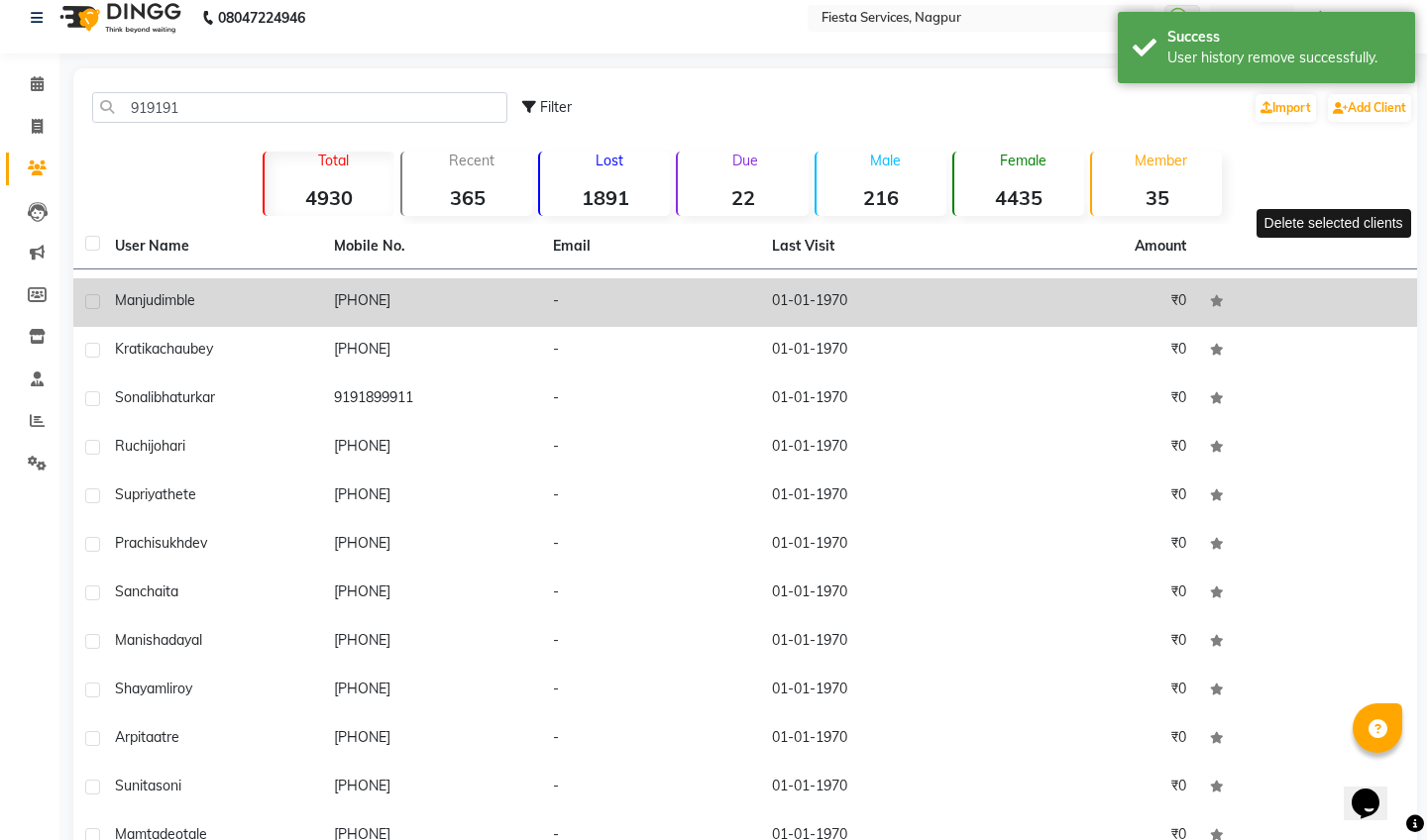 click 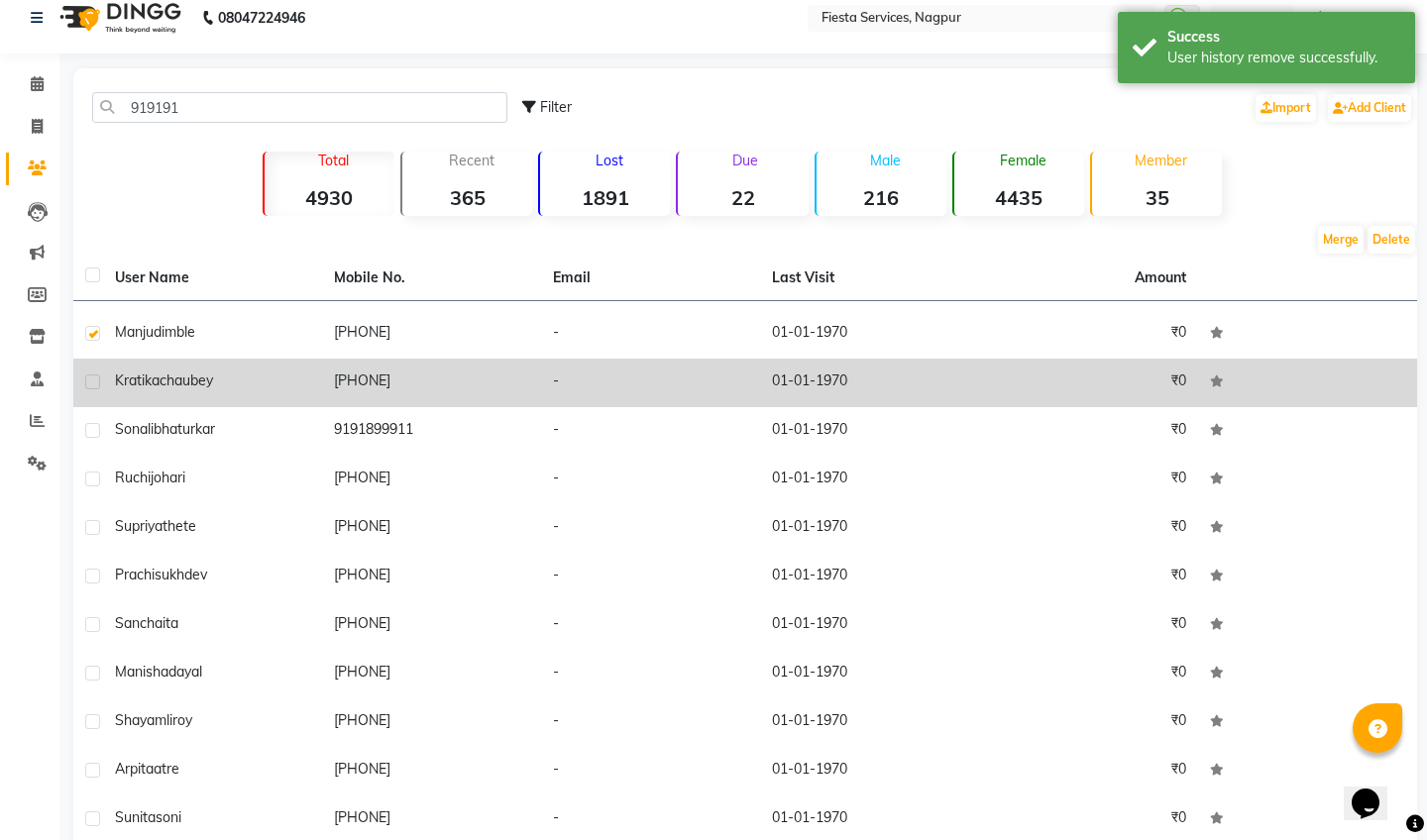 click 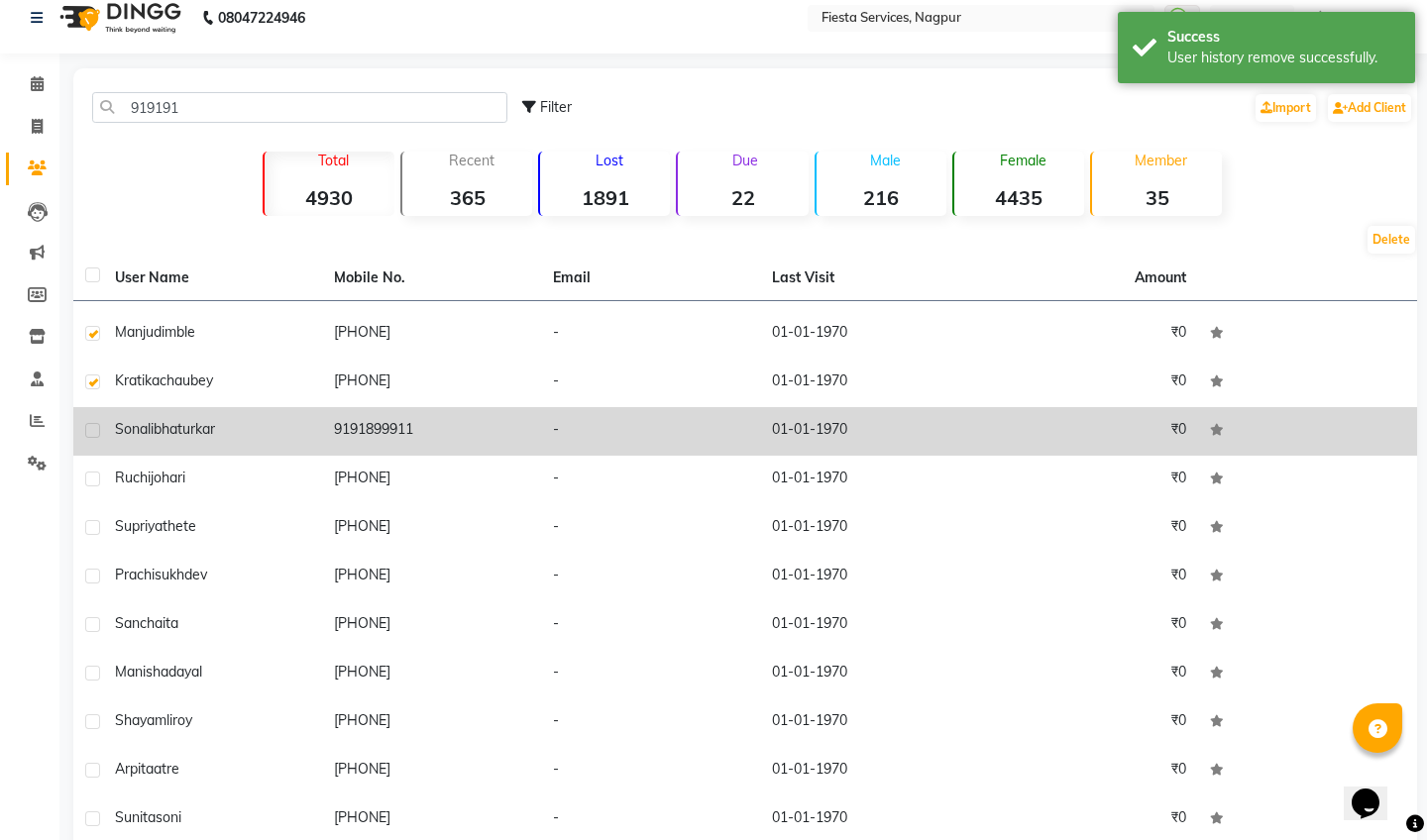 click 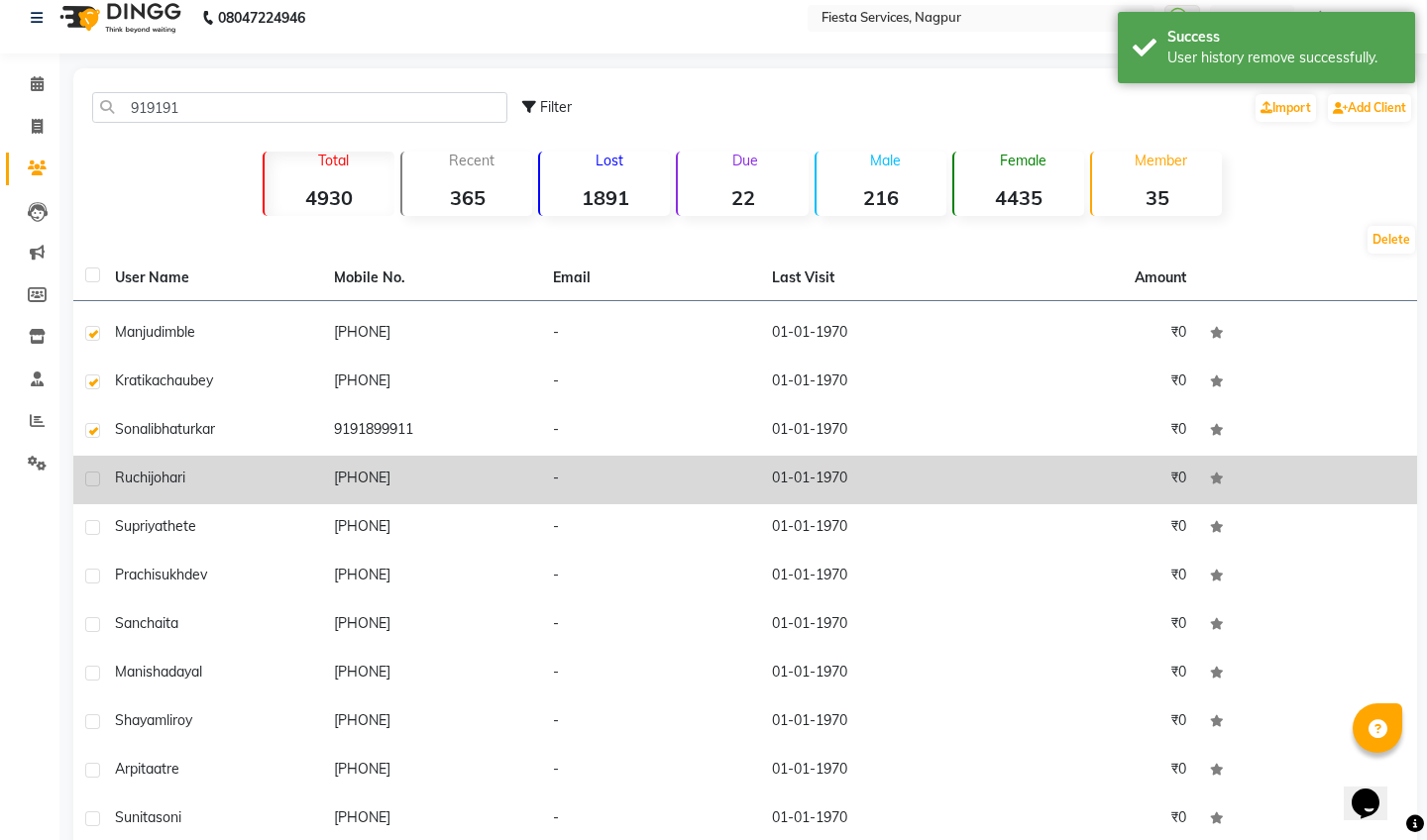 click 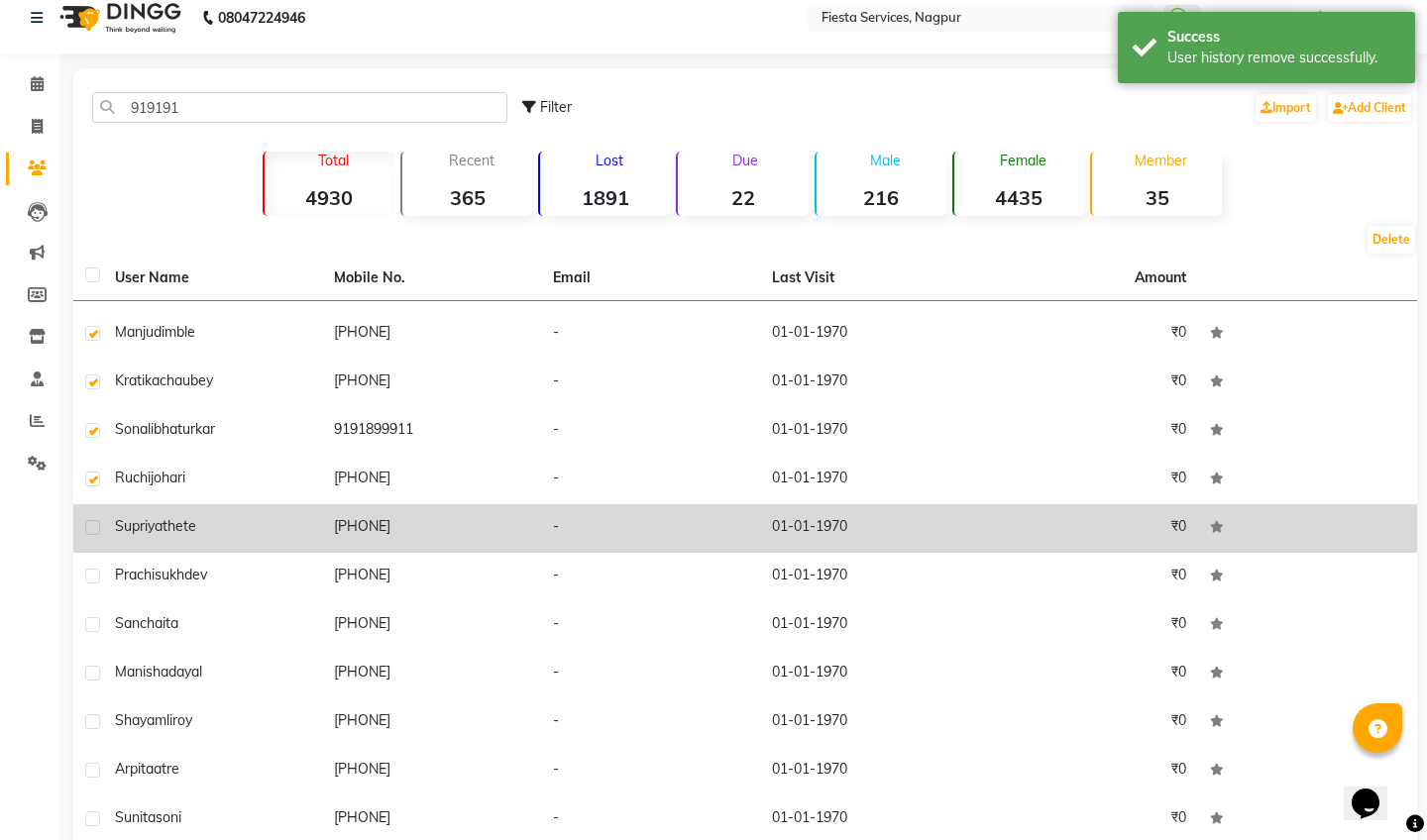 click 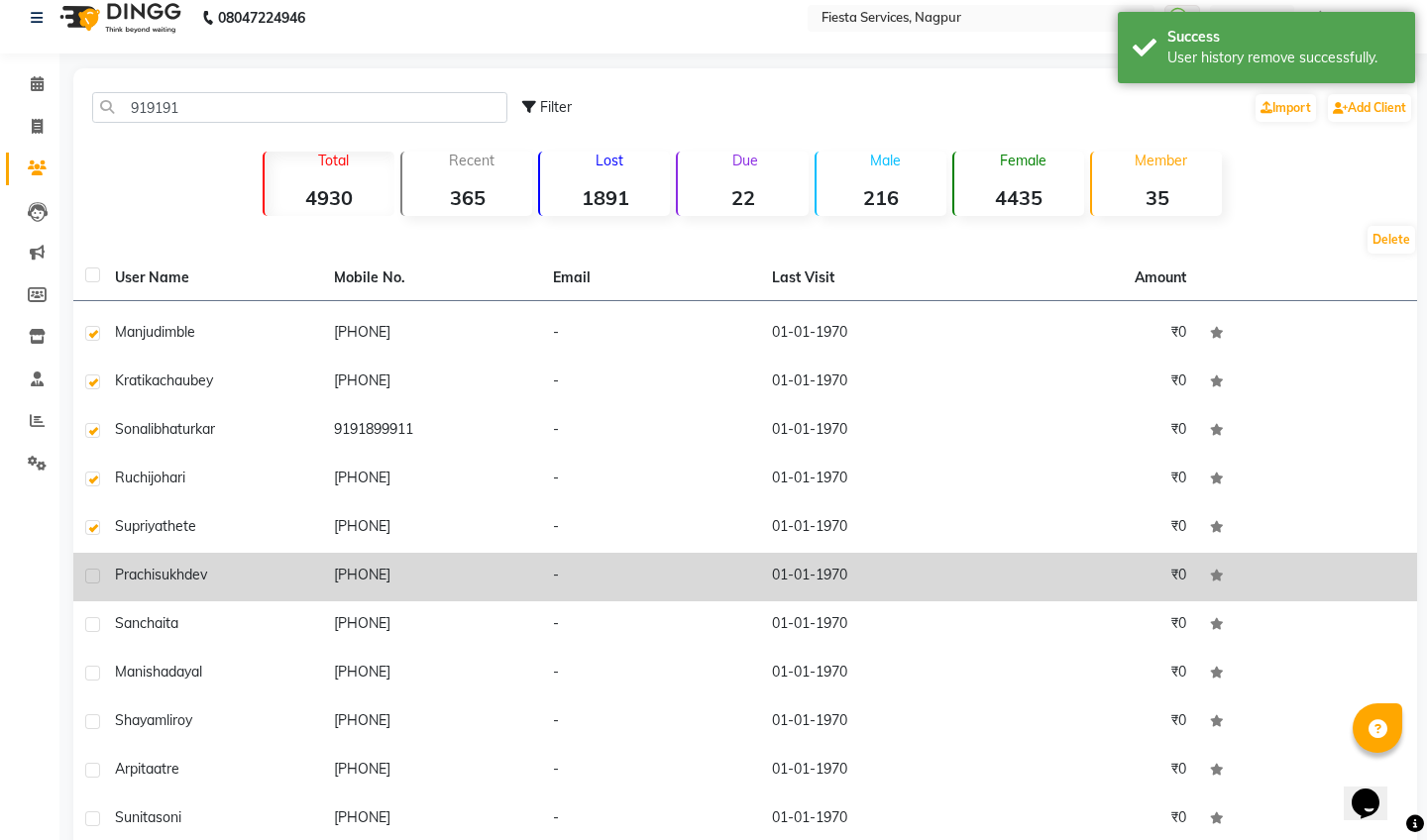 click 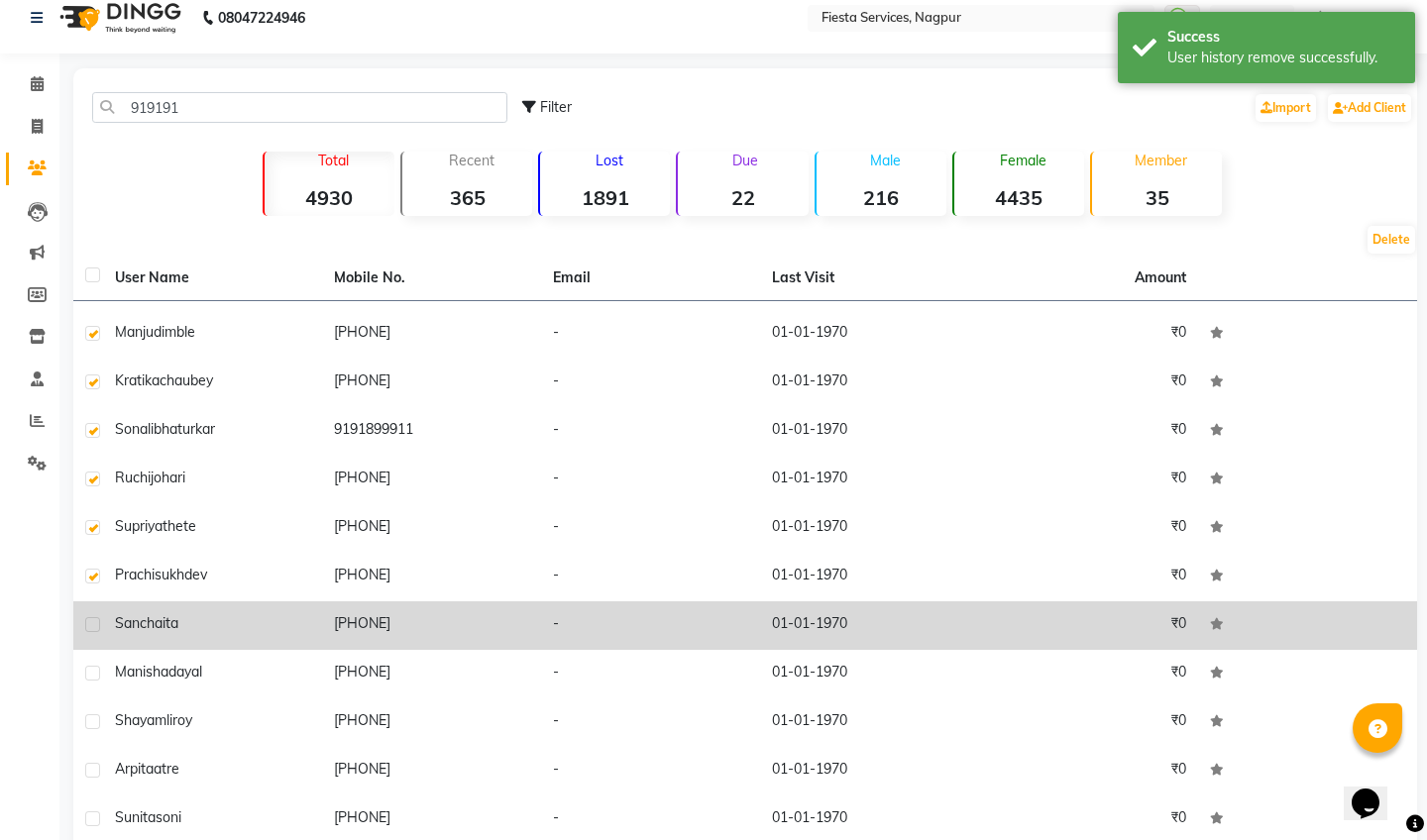click 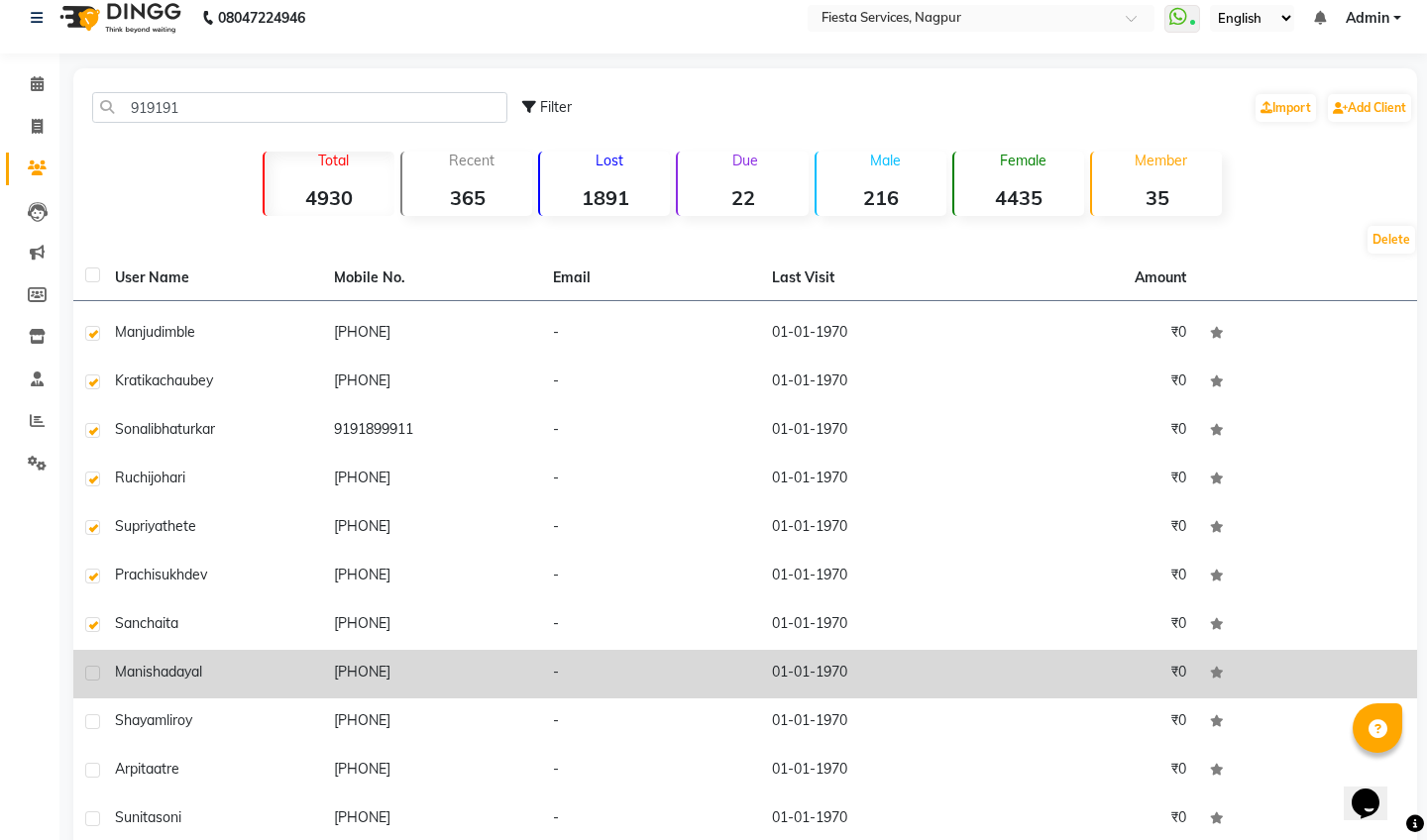 click 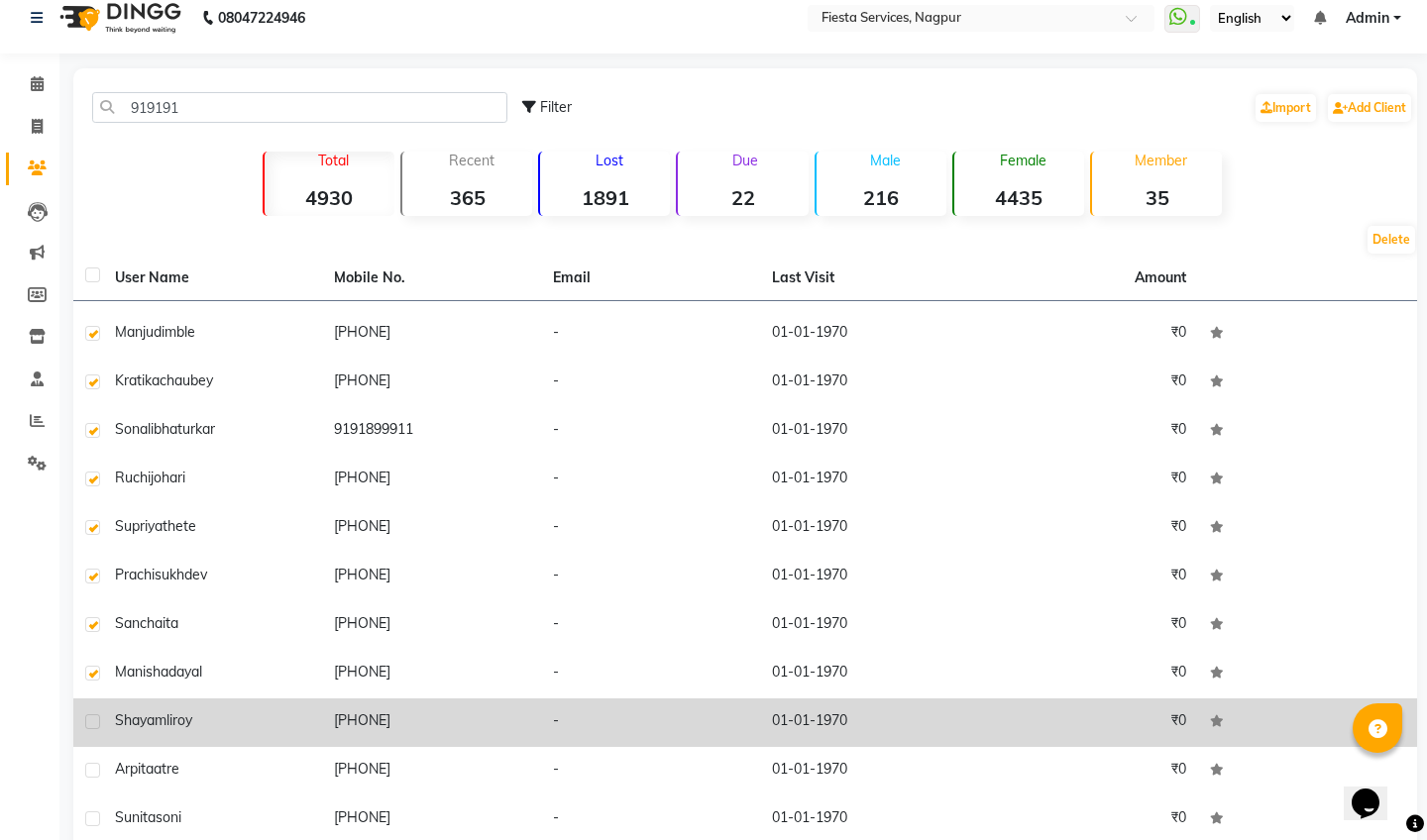 click 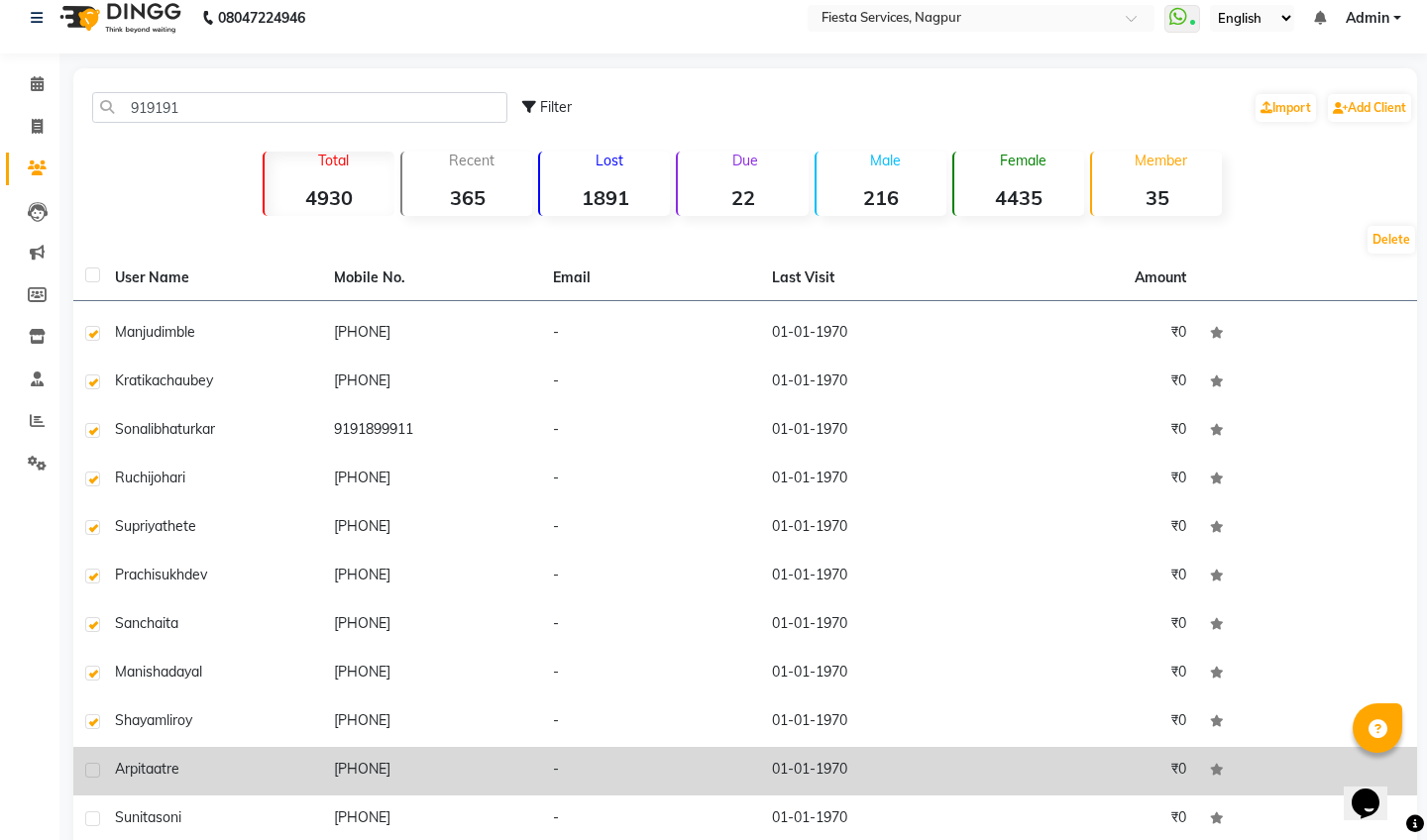 click 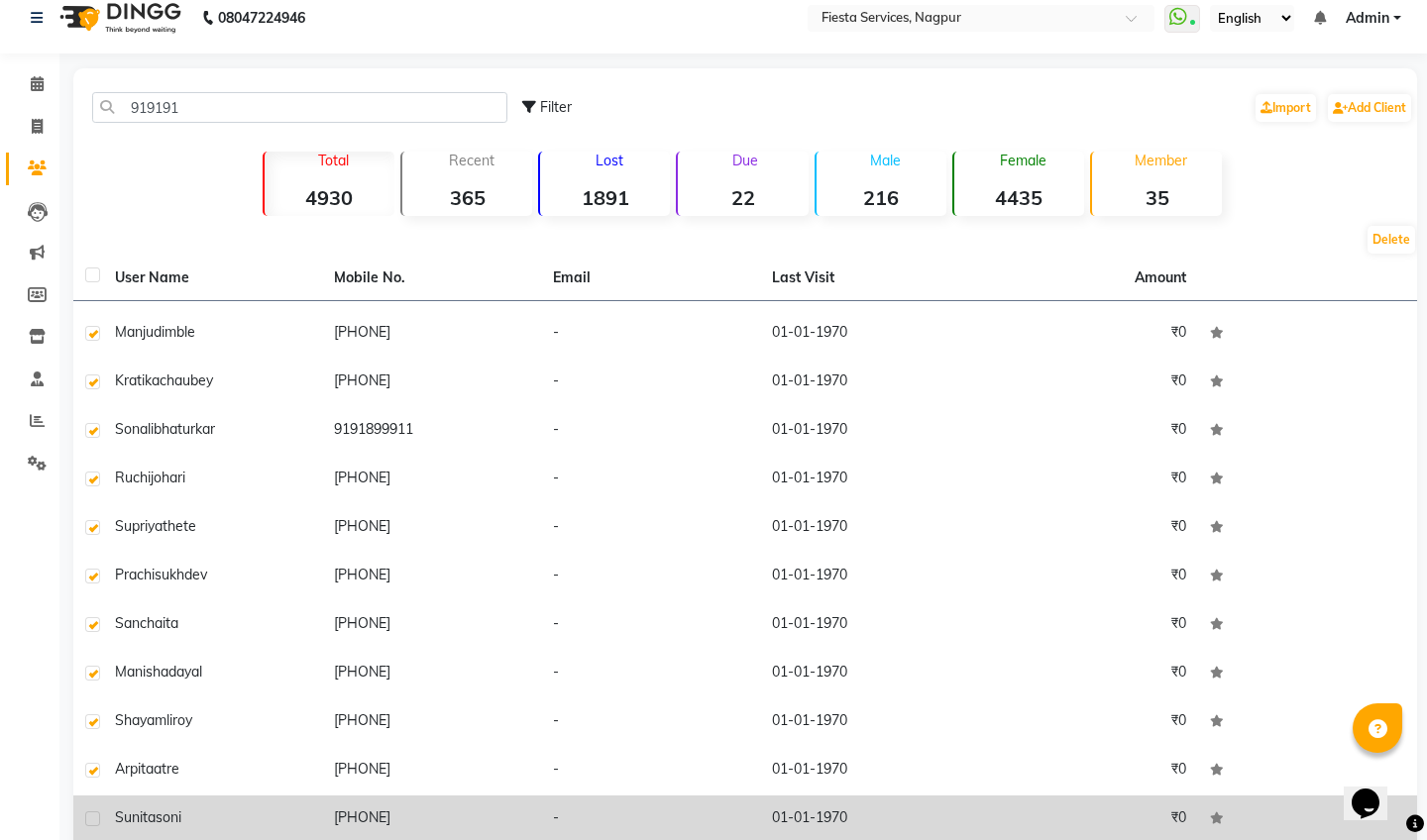 click 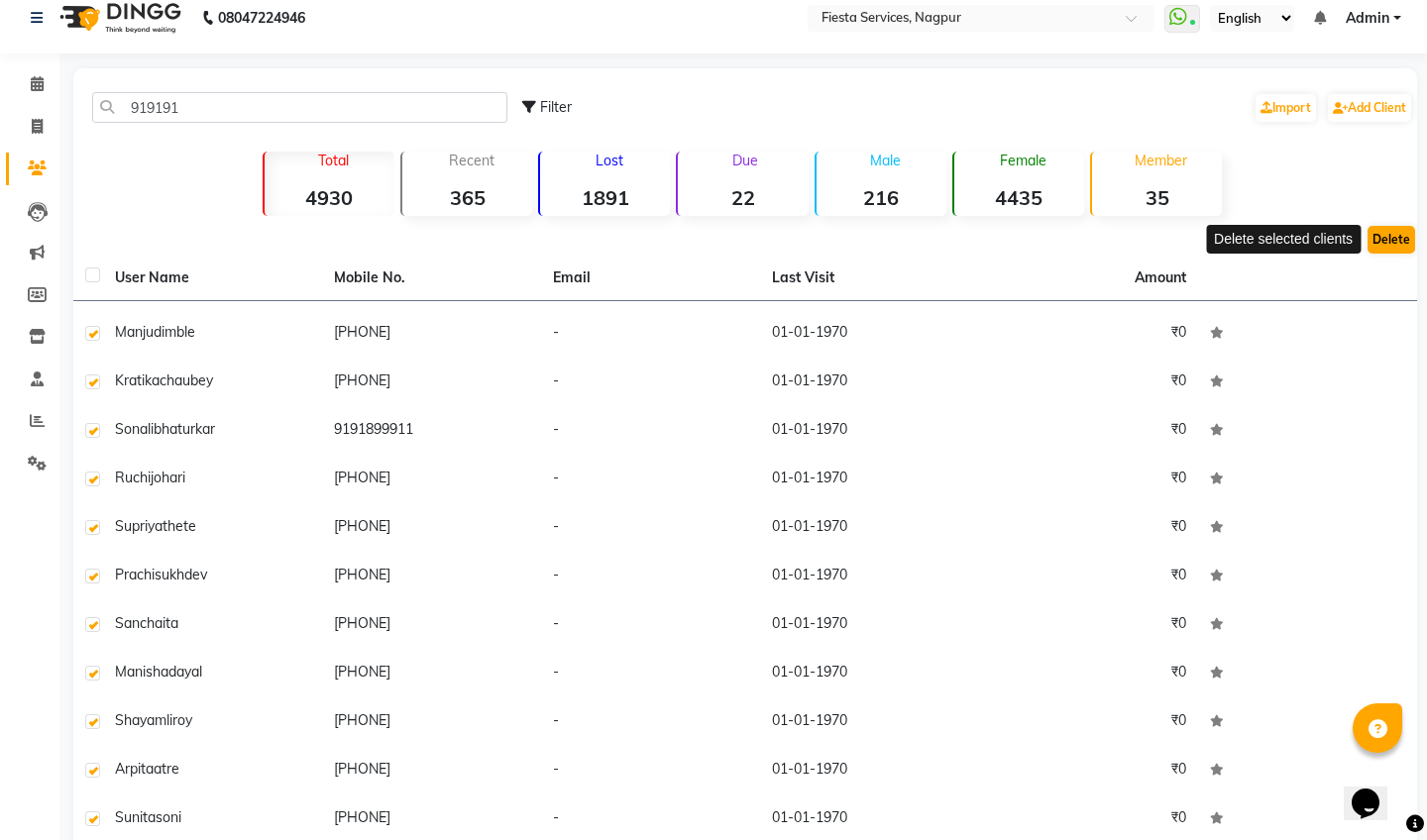 click on "Delete" 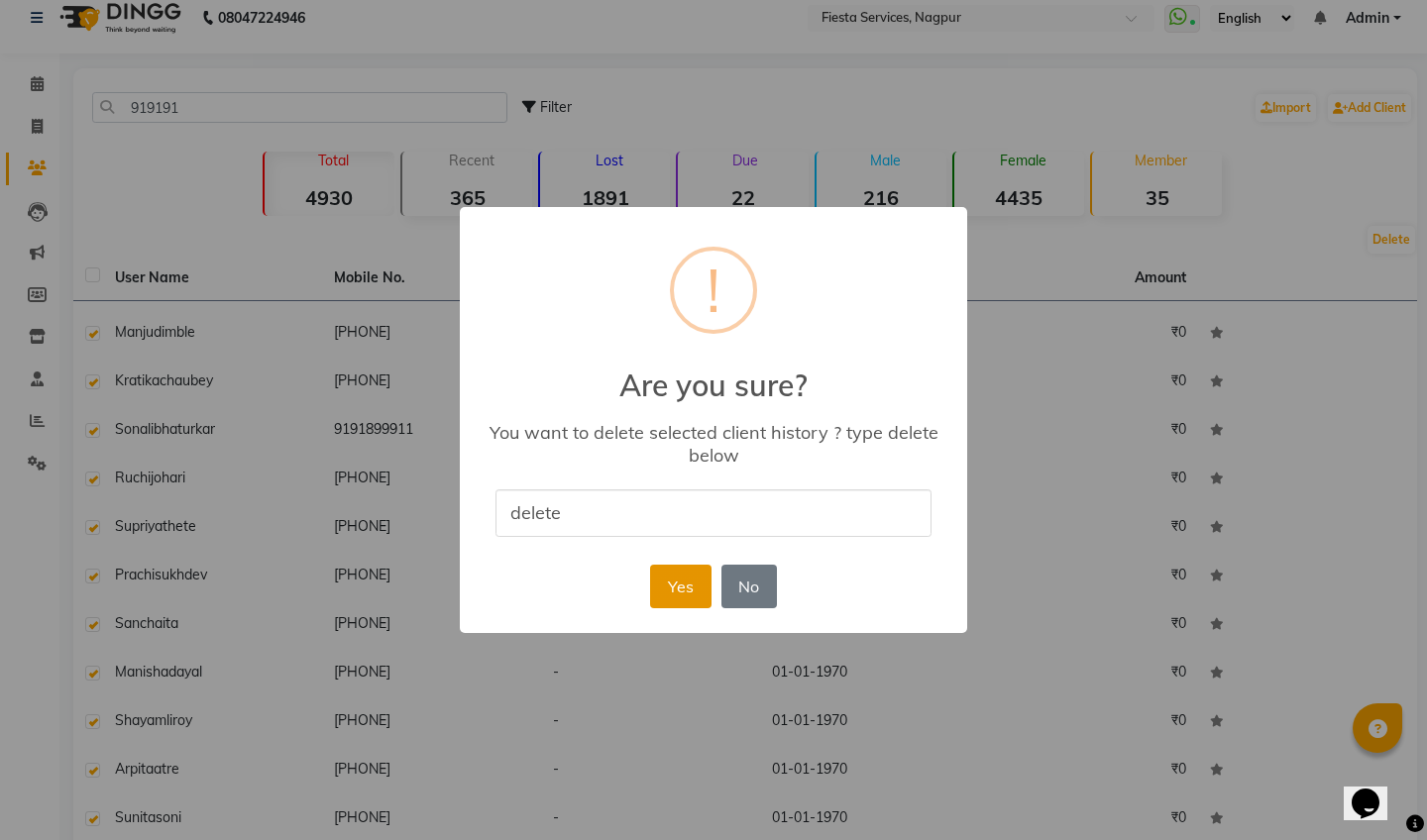 type on "delete" 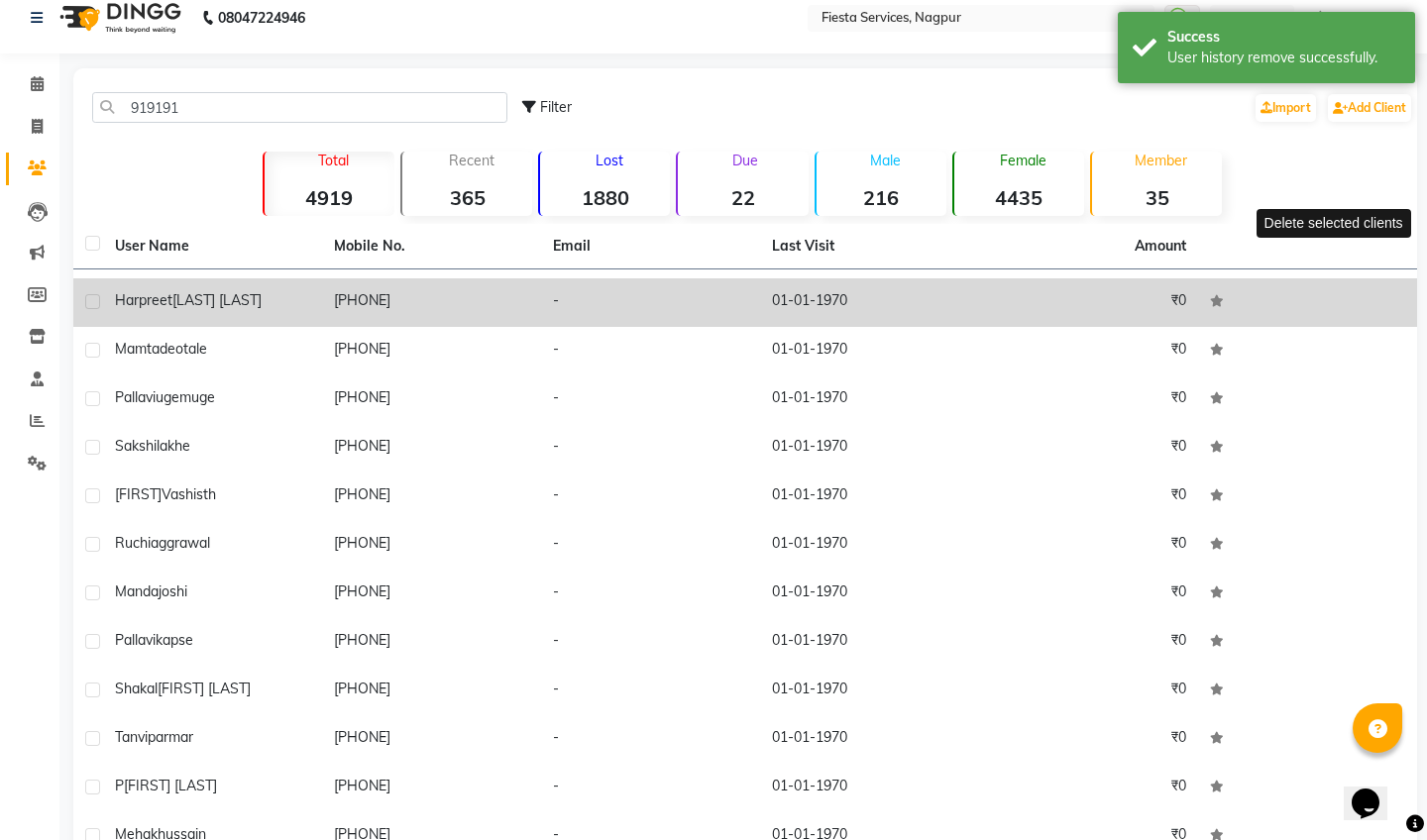 click 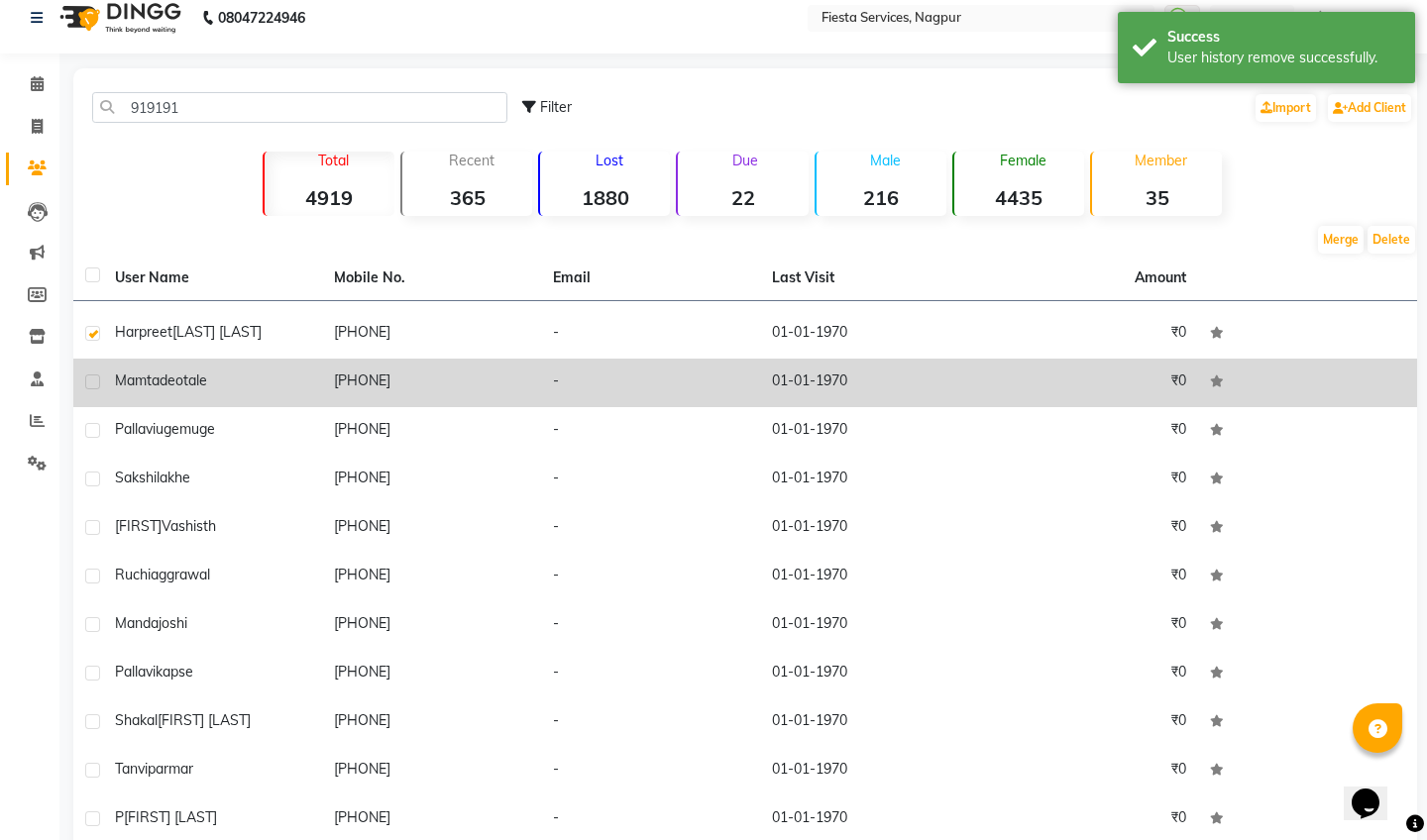 click 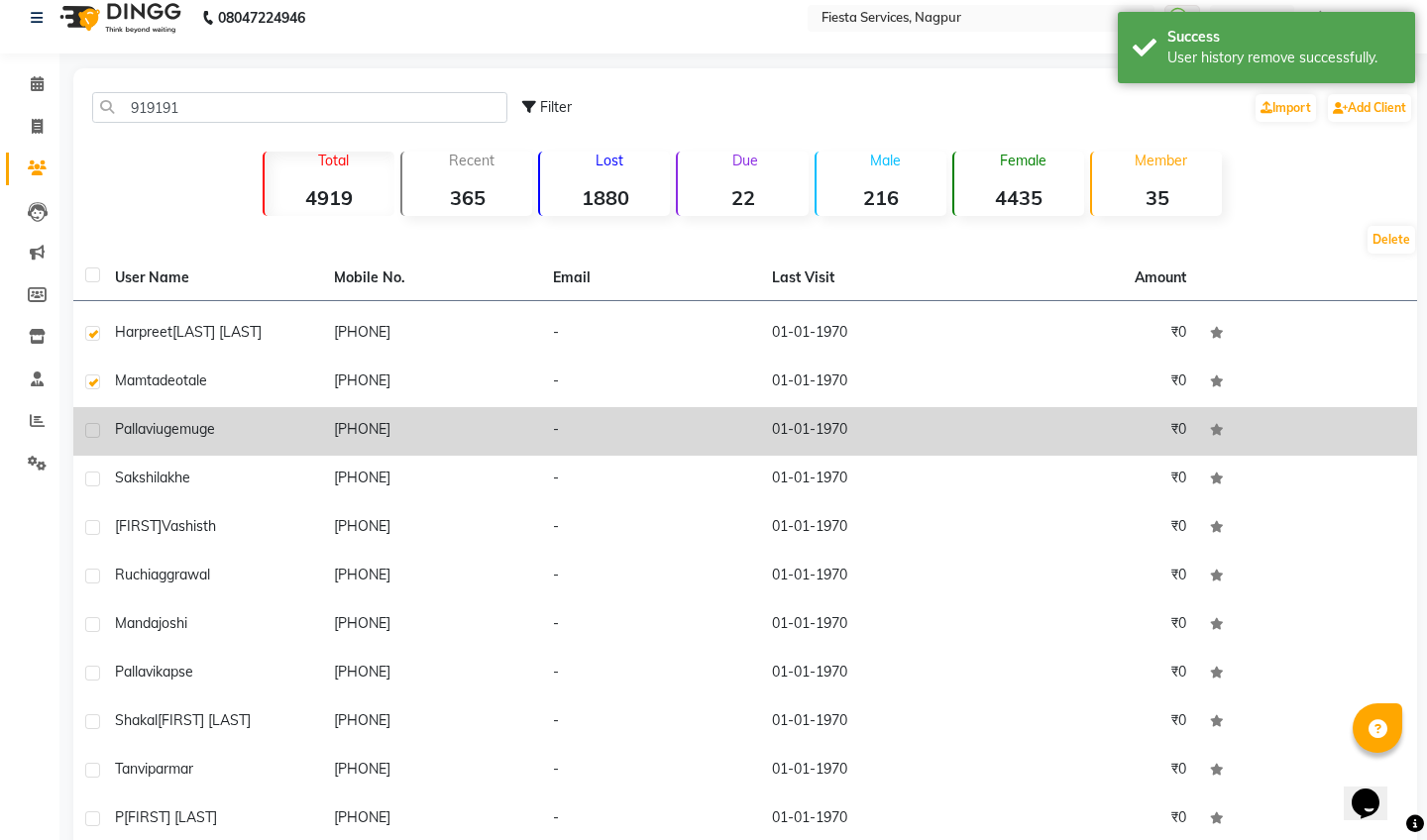 click 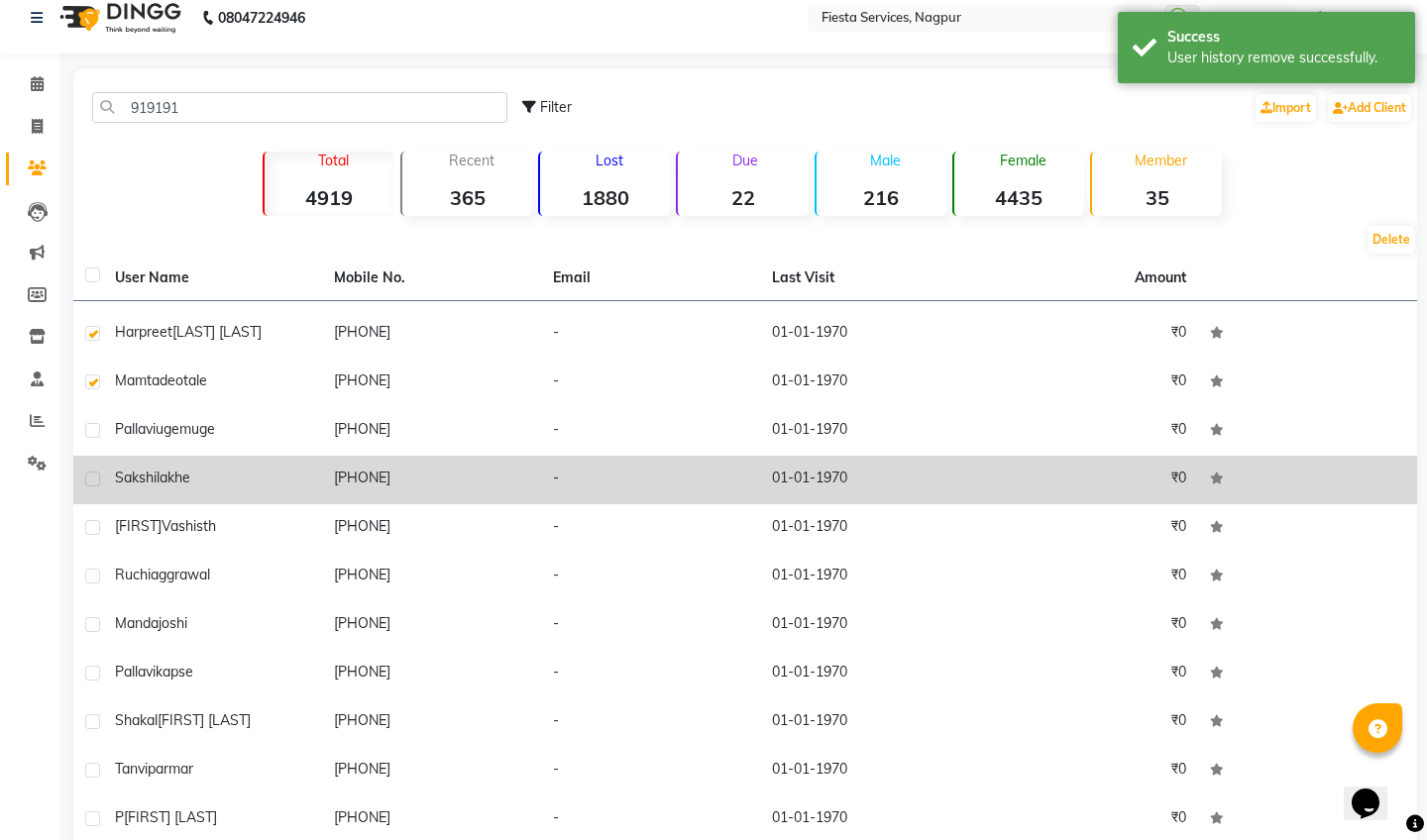 click 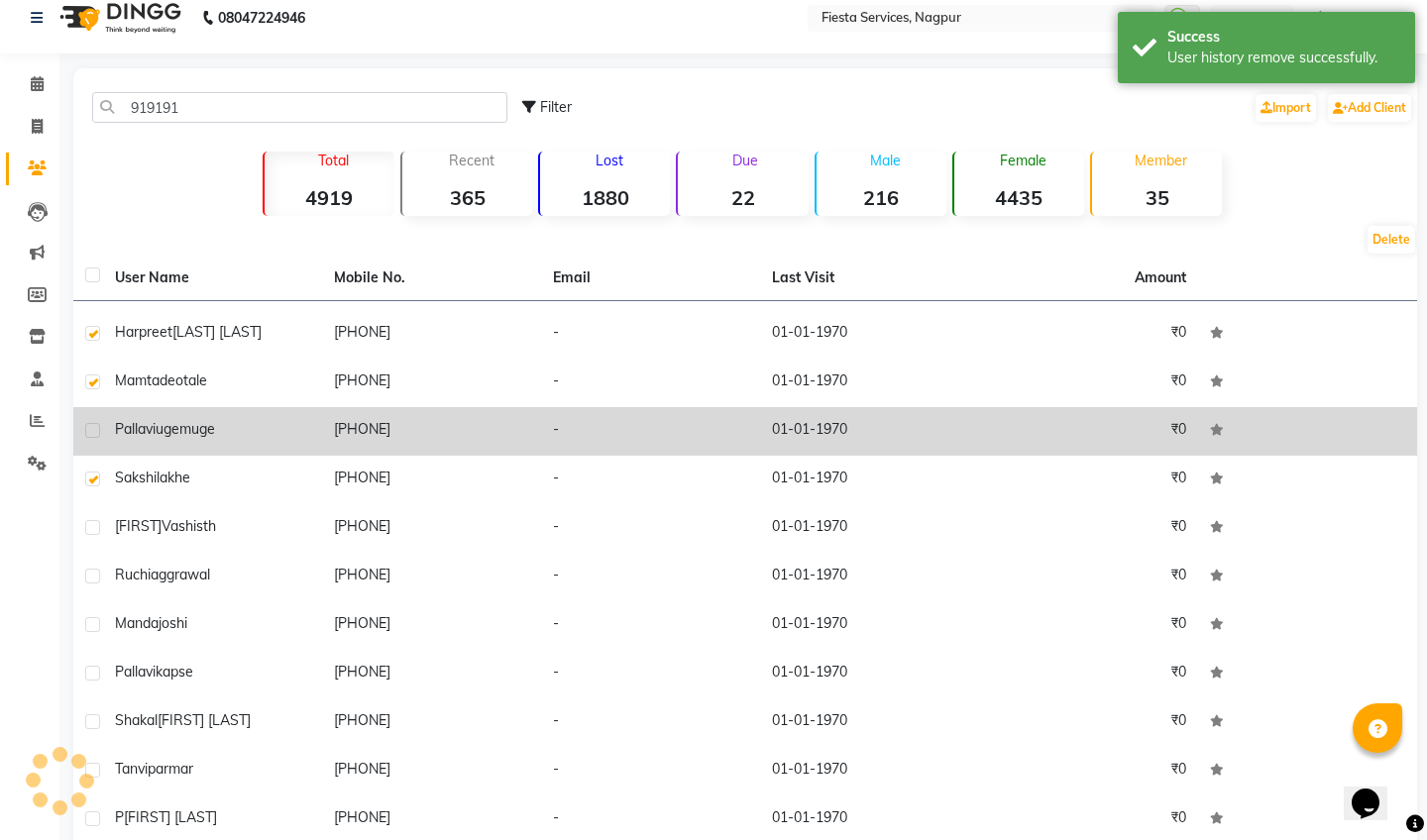 click 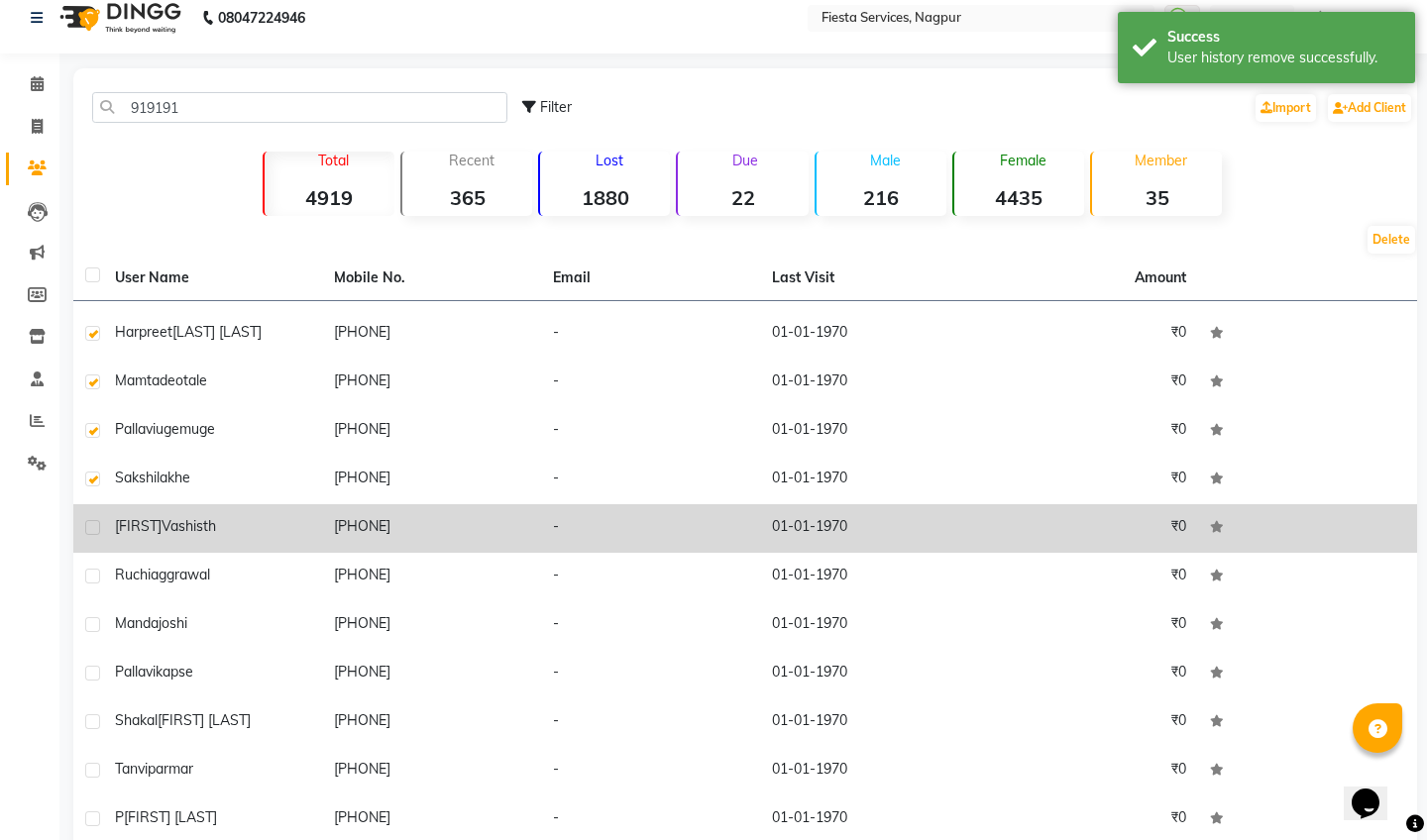 click 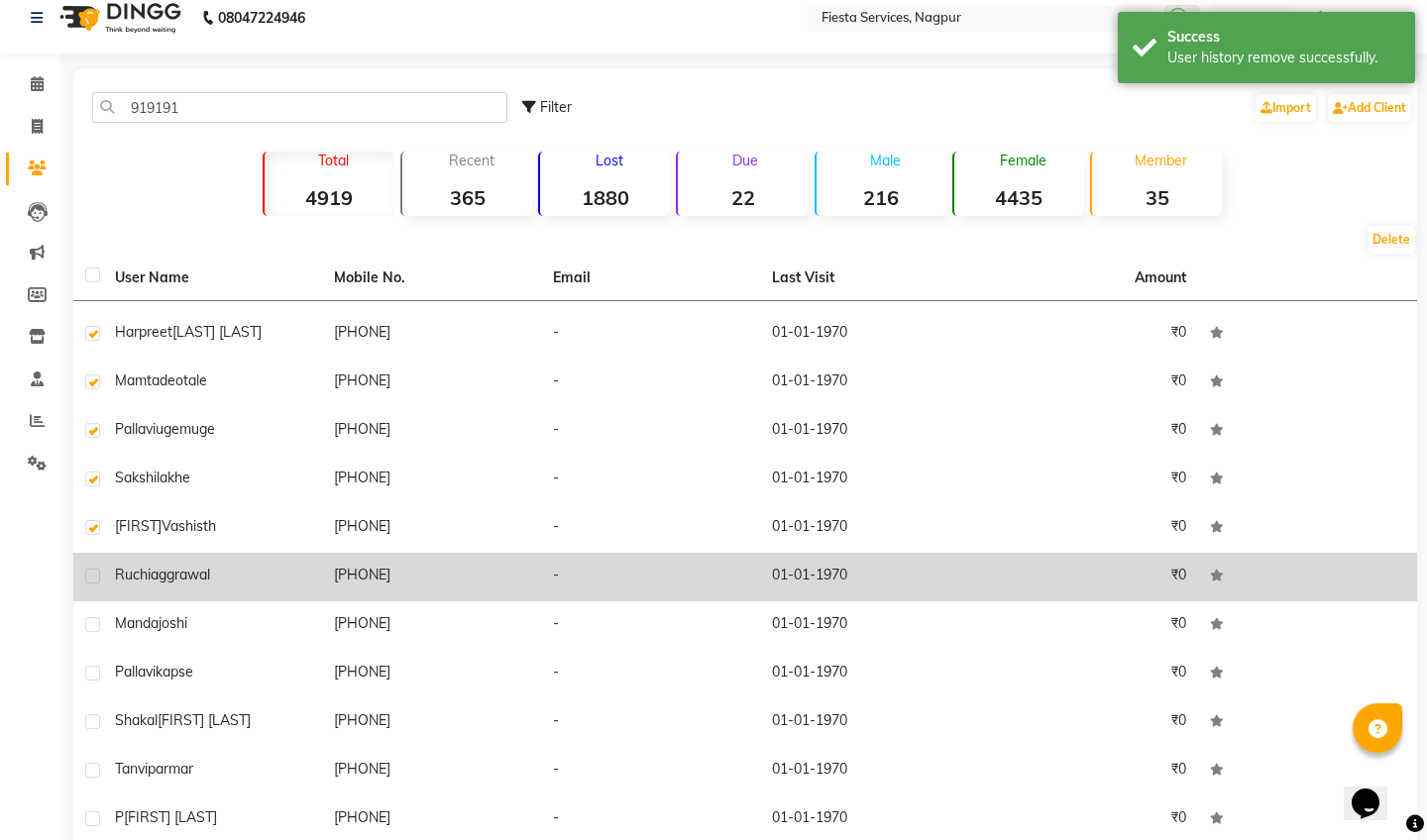 click 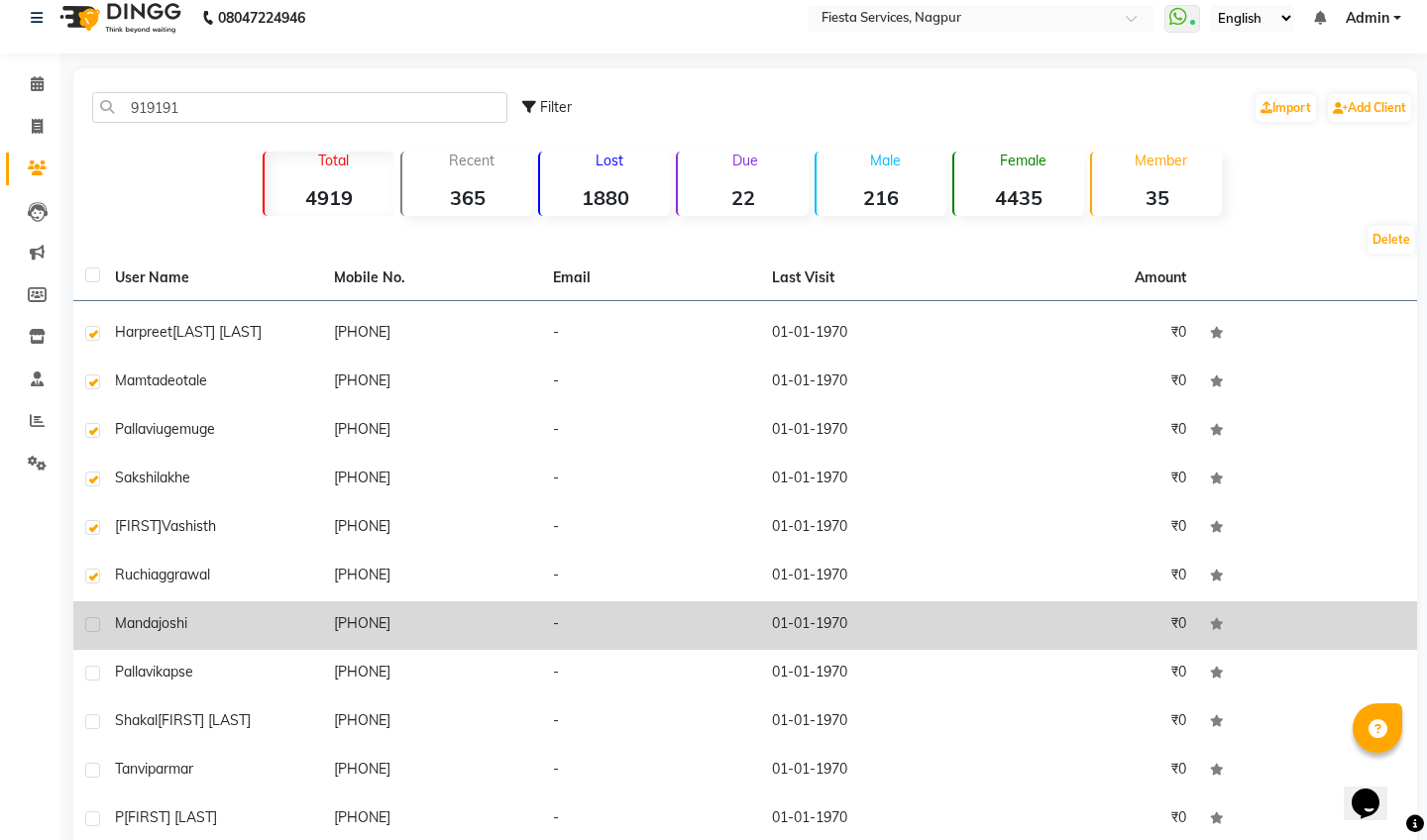 click 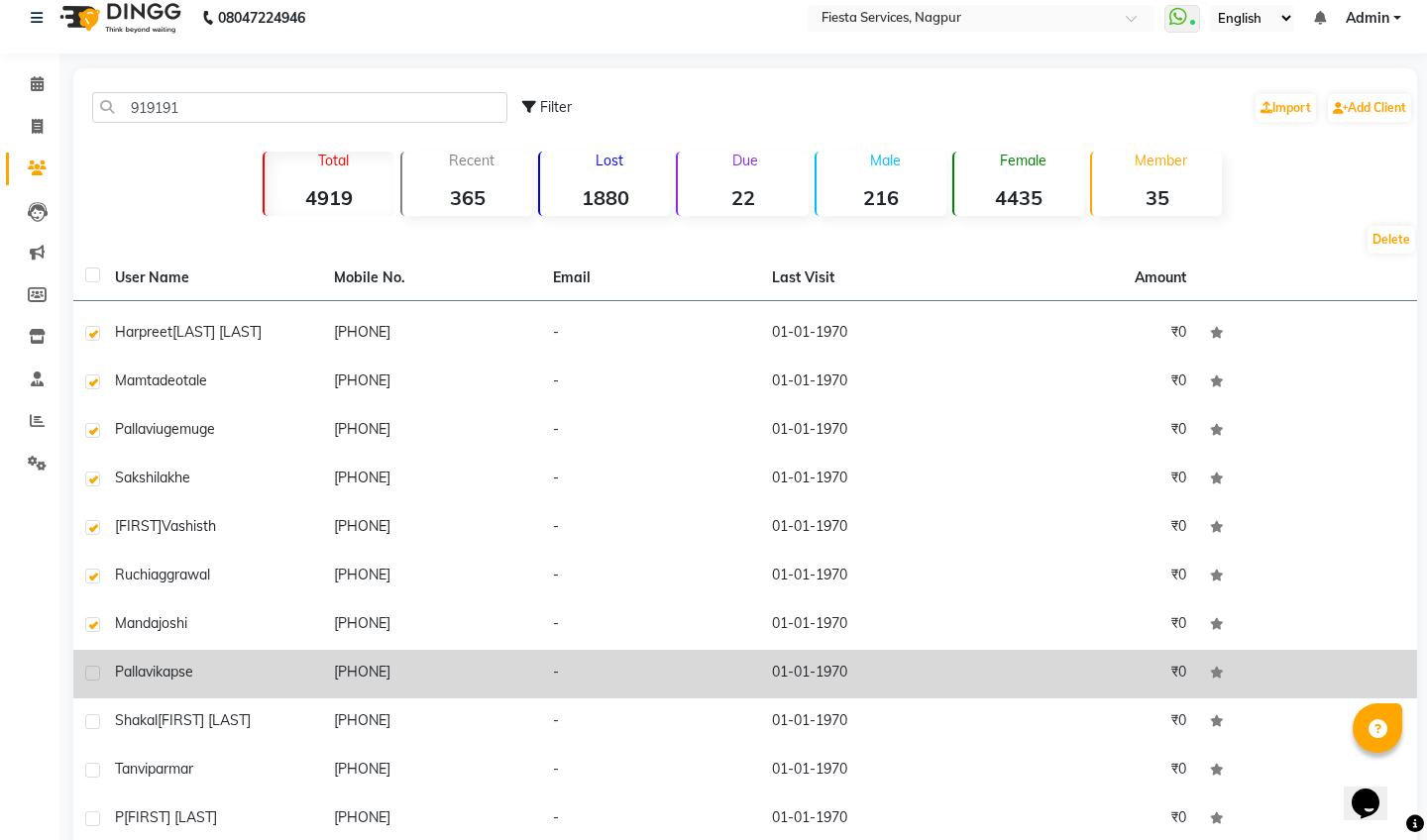 click 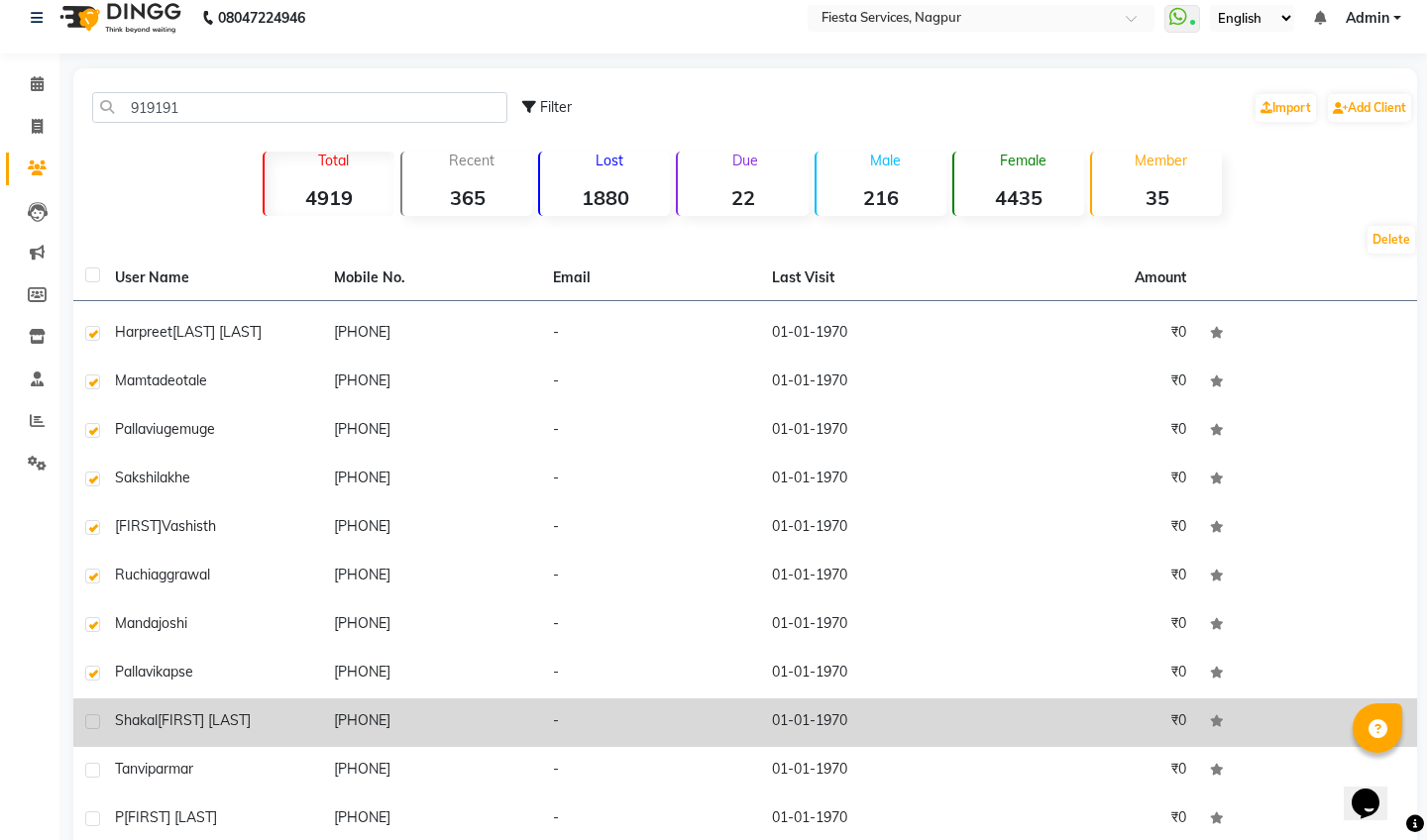click 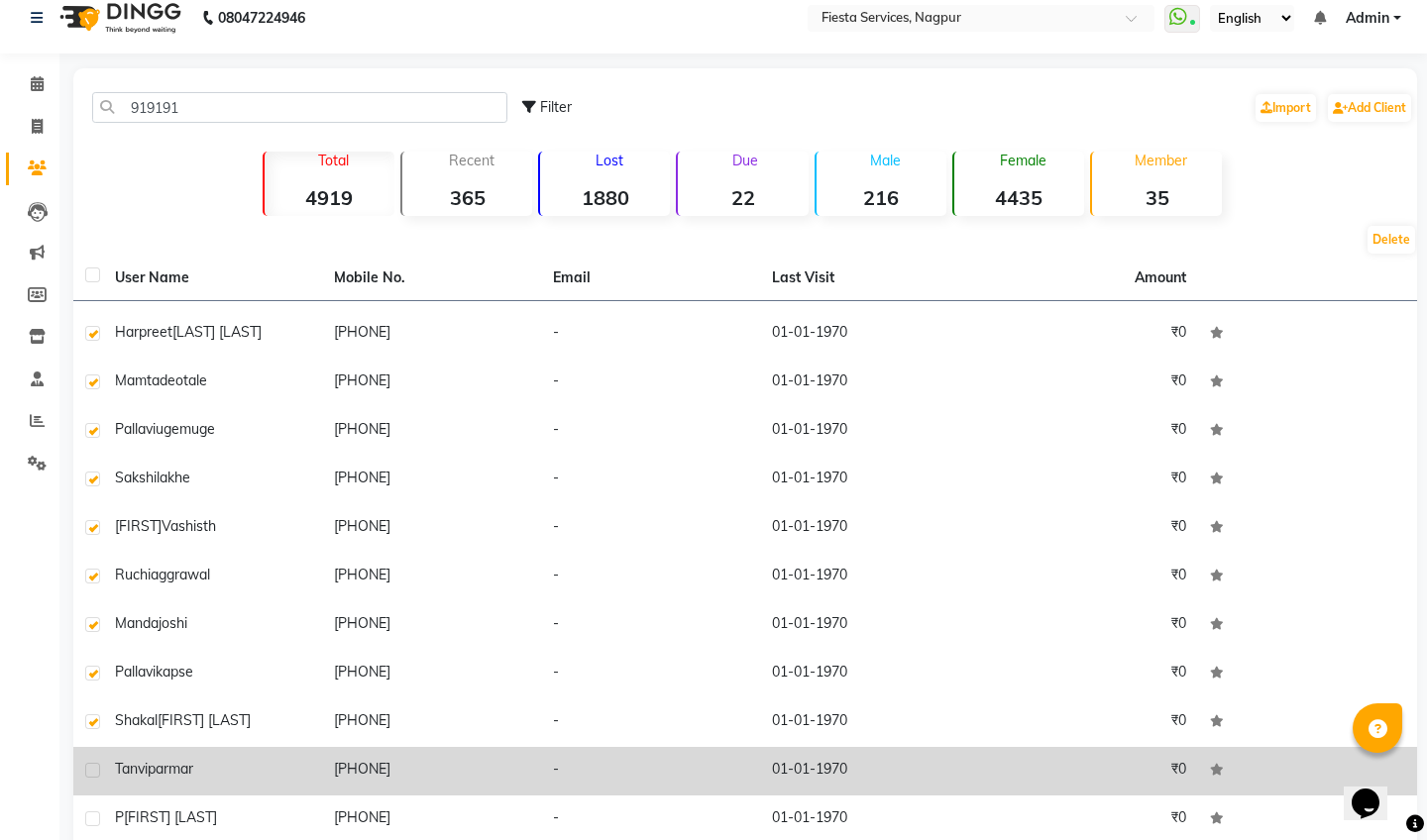 click 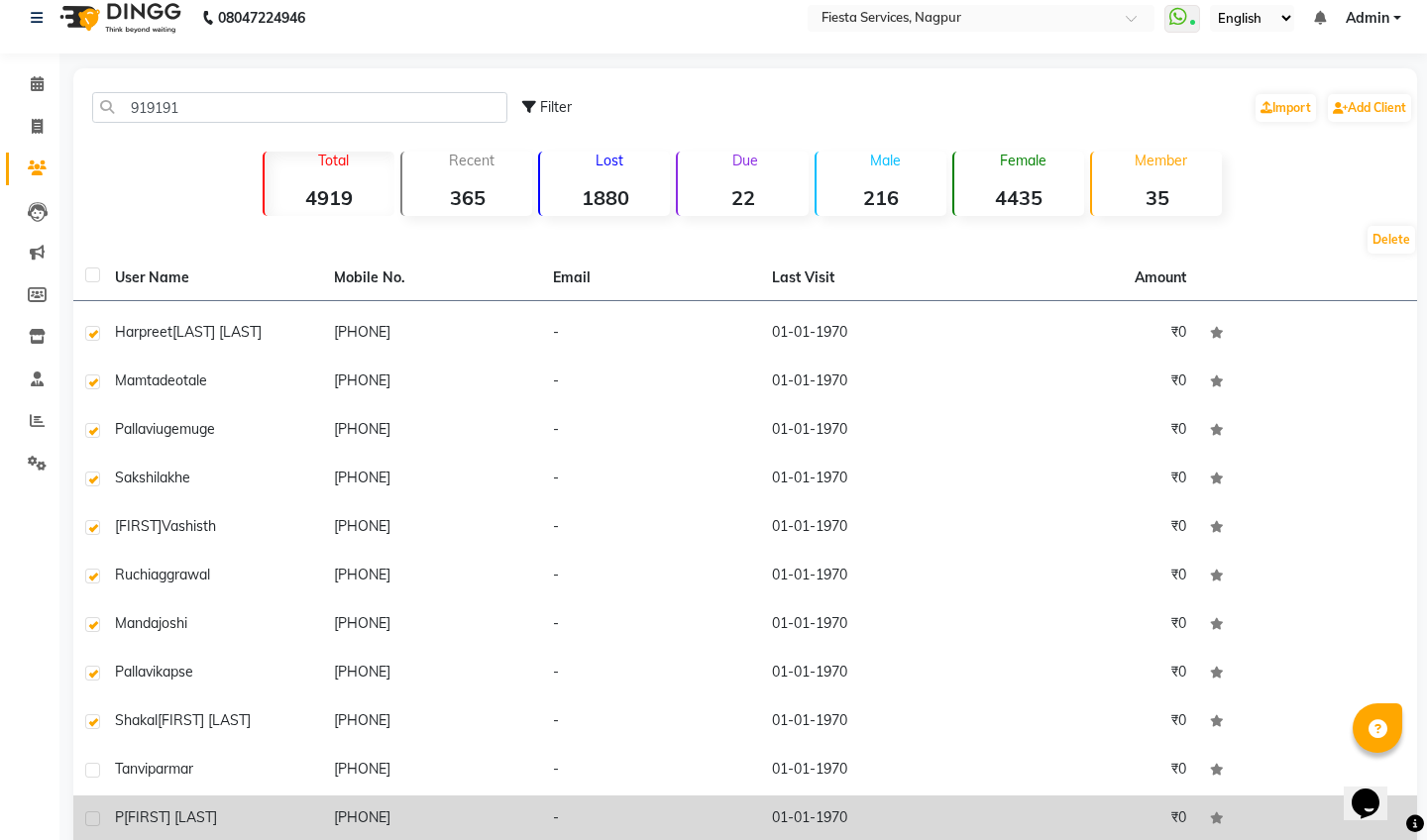 click 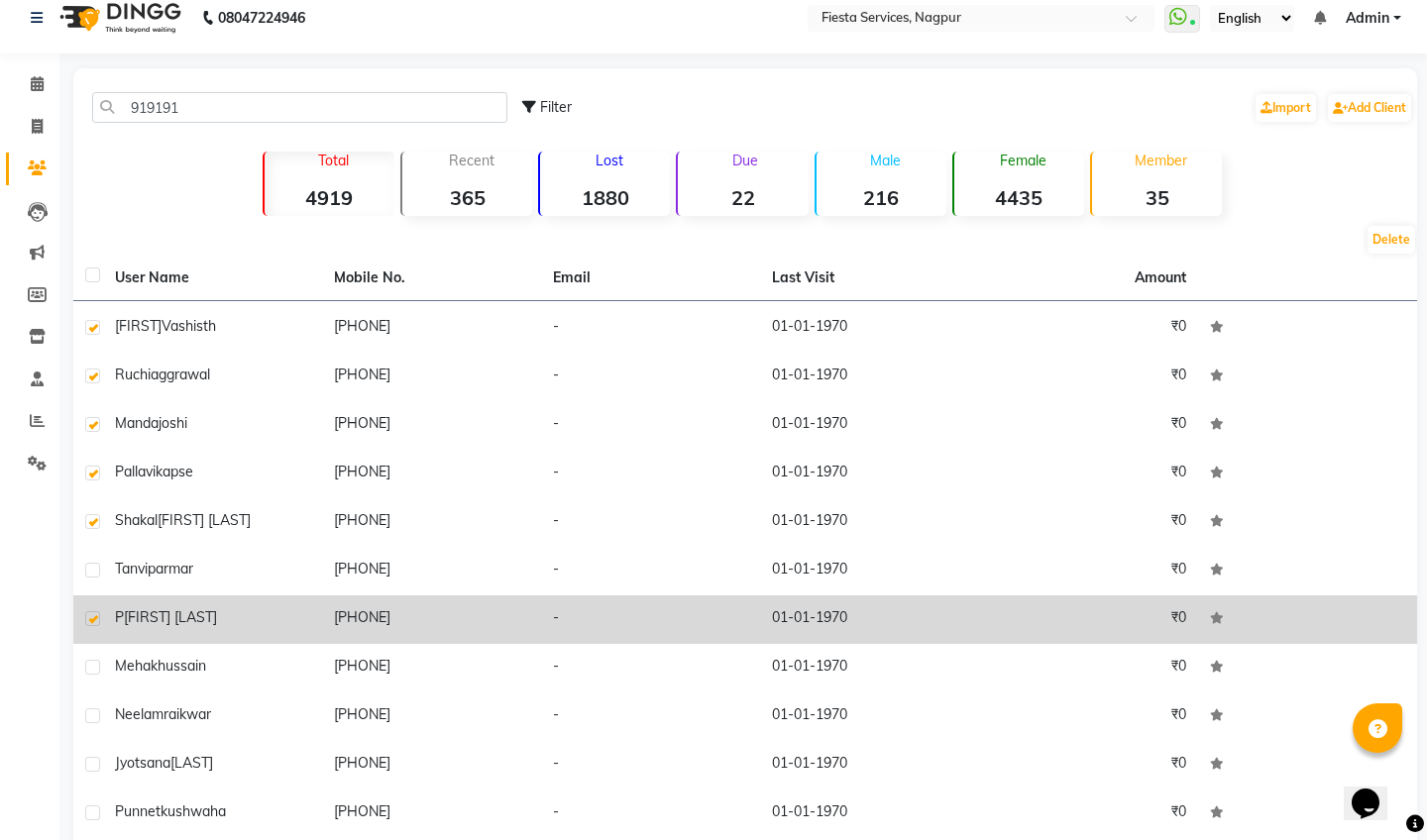 scroll, scrollTop: 443, scrollLeft: 0, axis: vertical 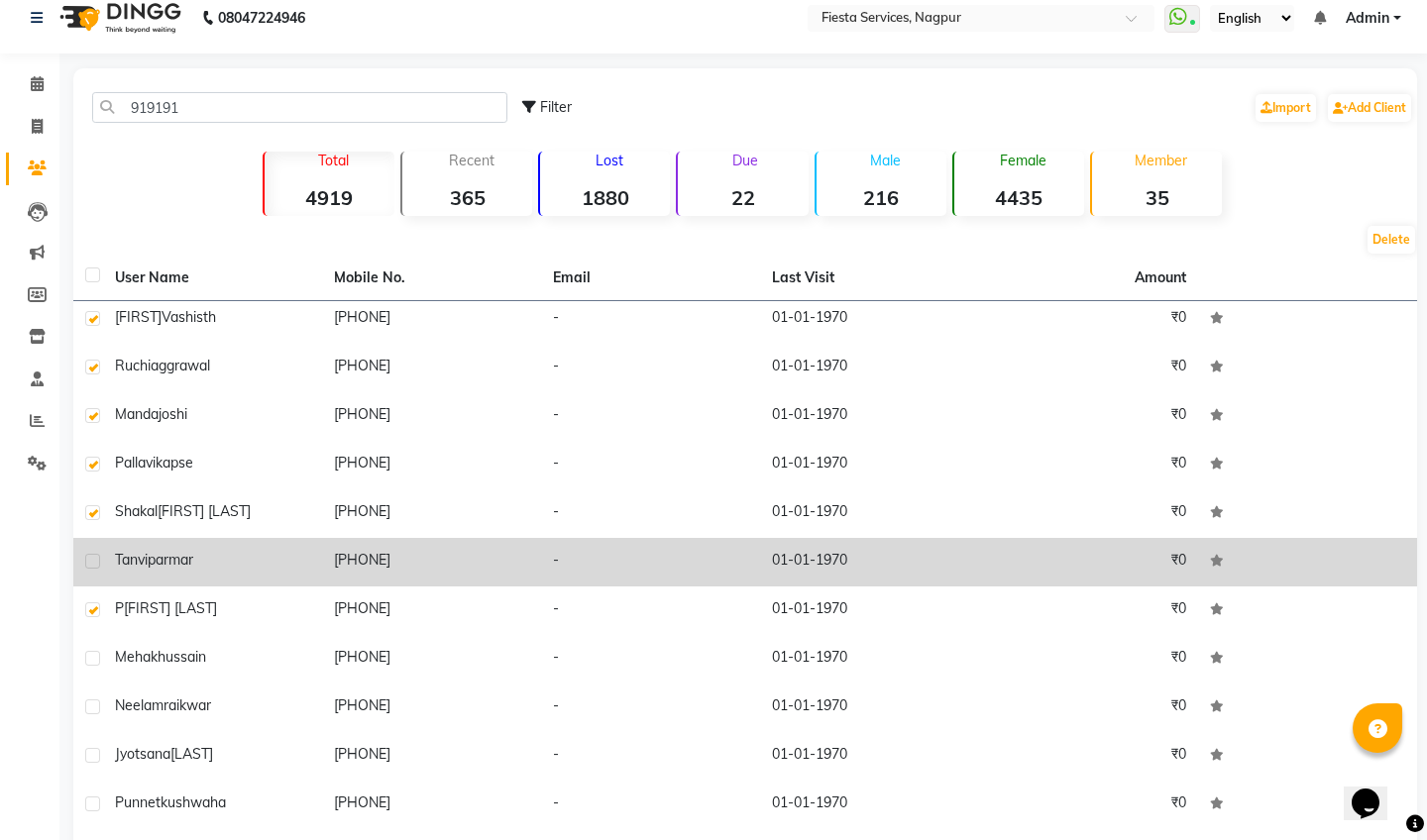 click 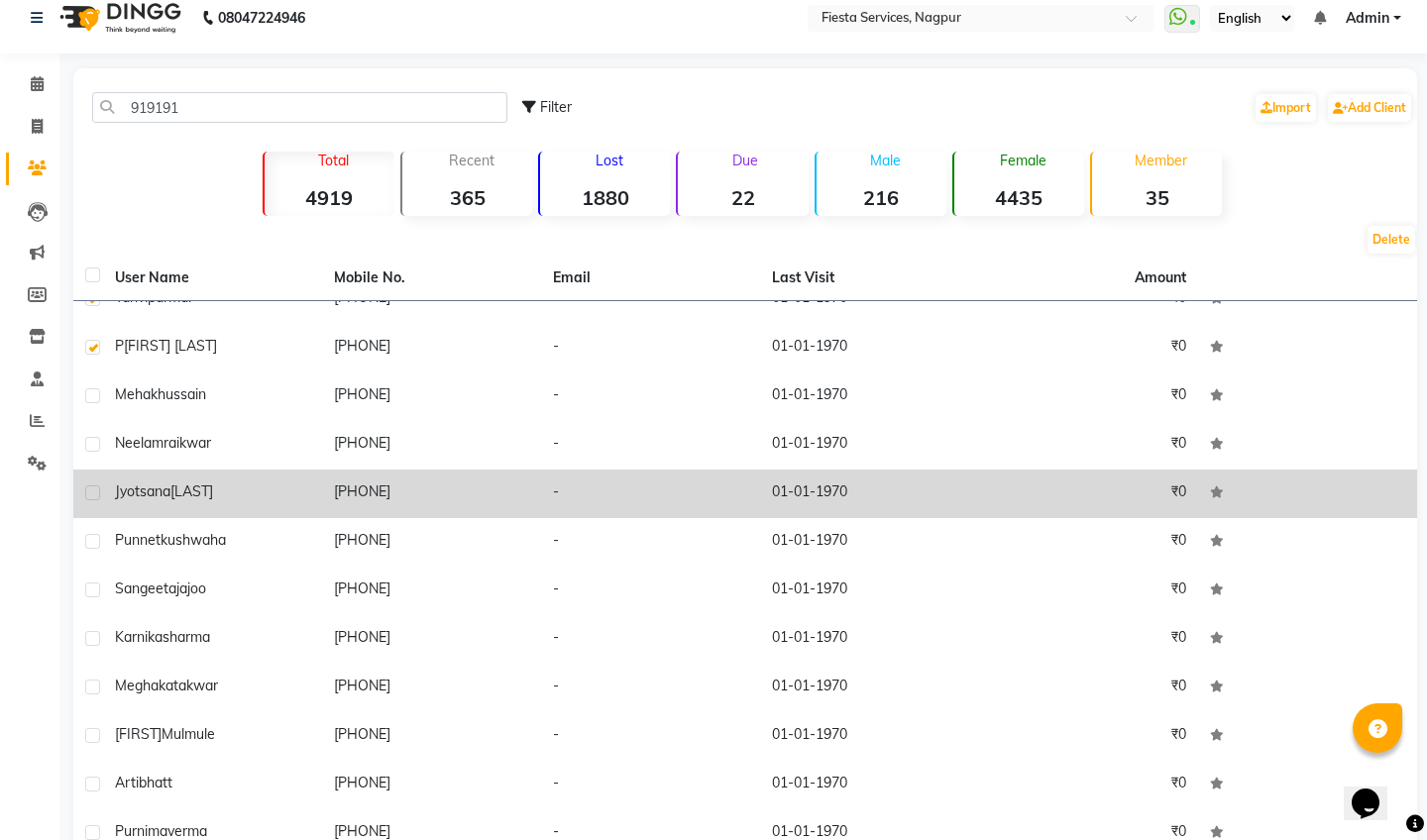 scroll, scrollTop: 707, scrollLeft: 0, axis: vertical 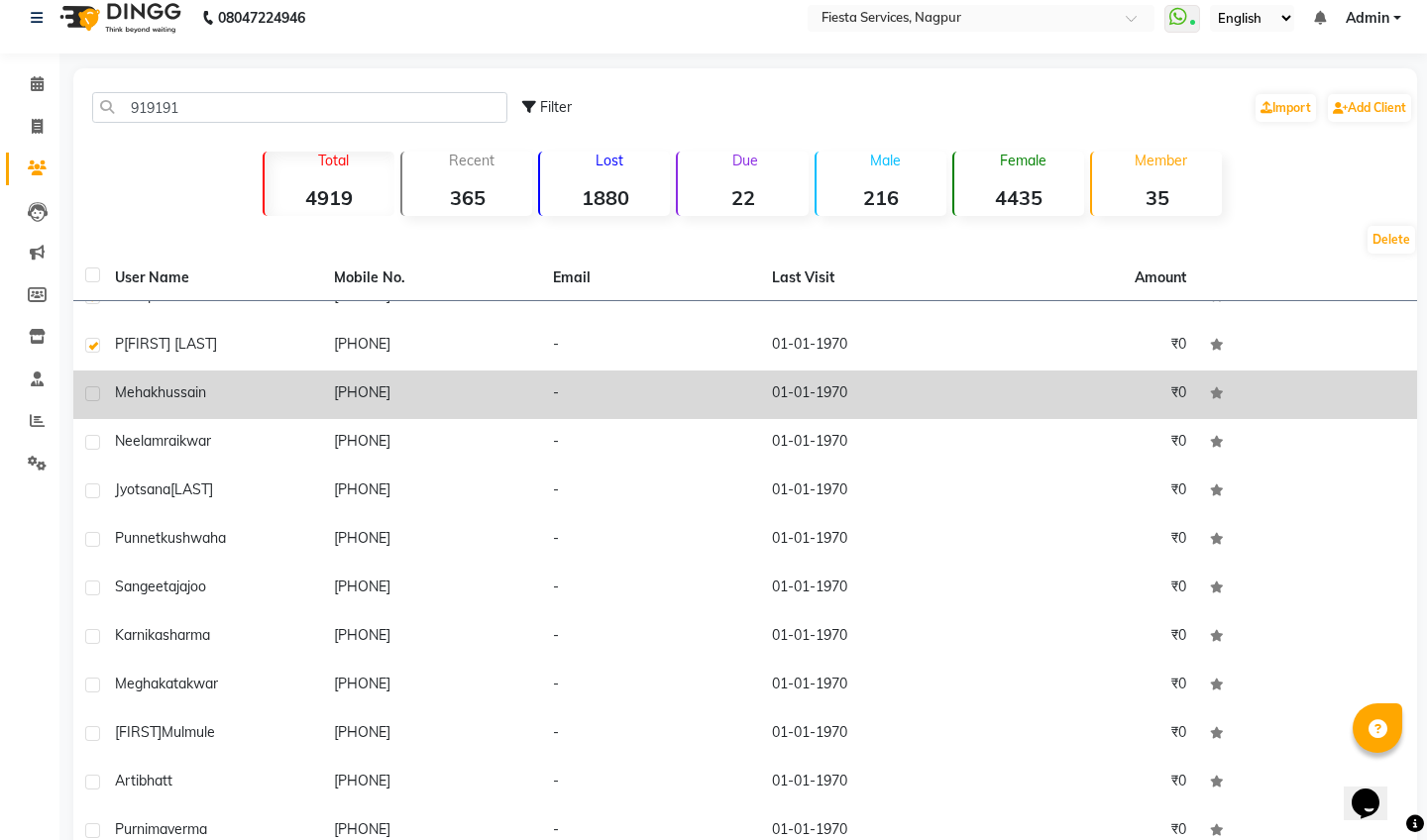 click 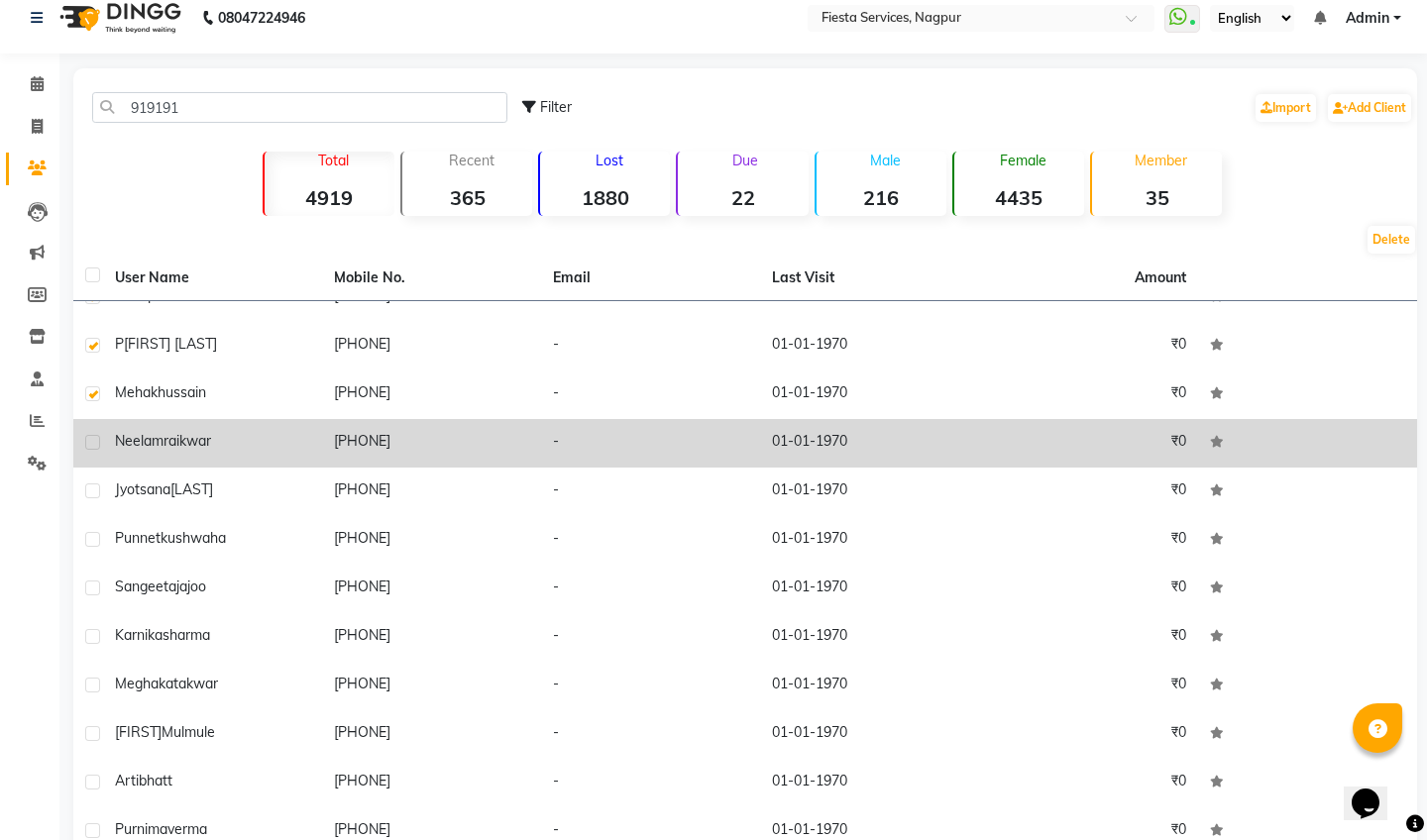 click 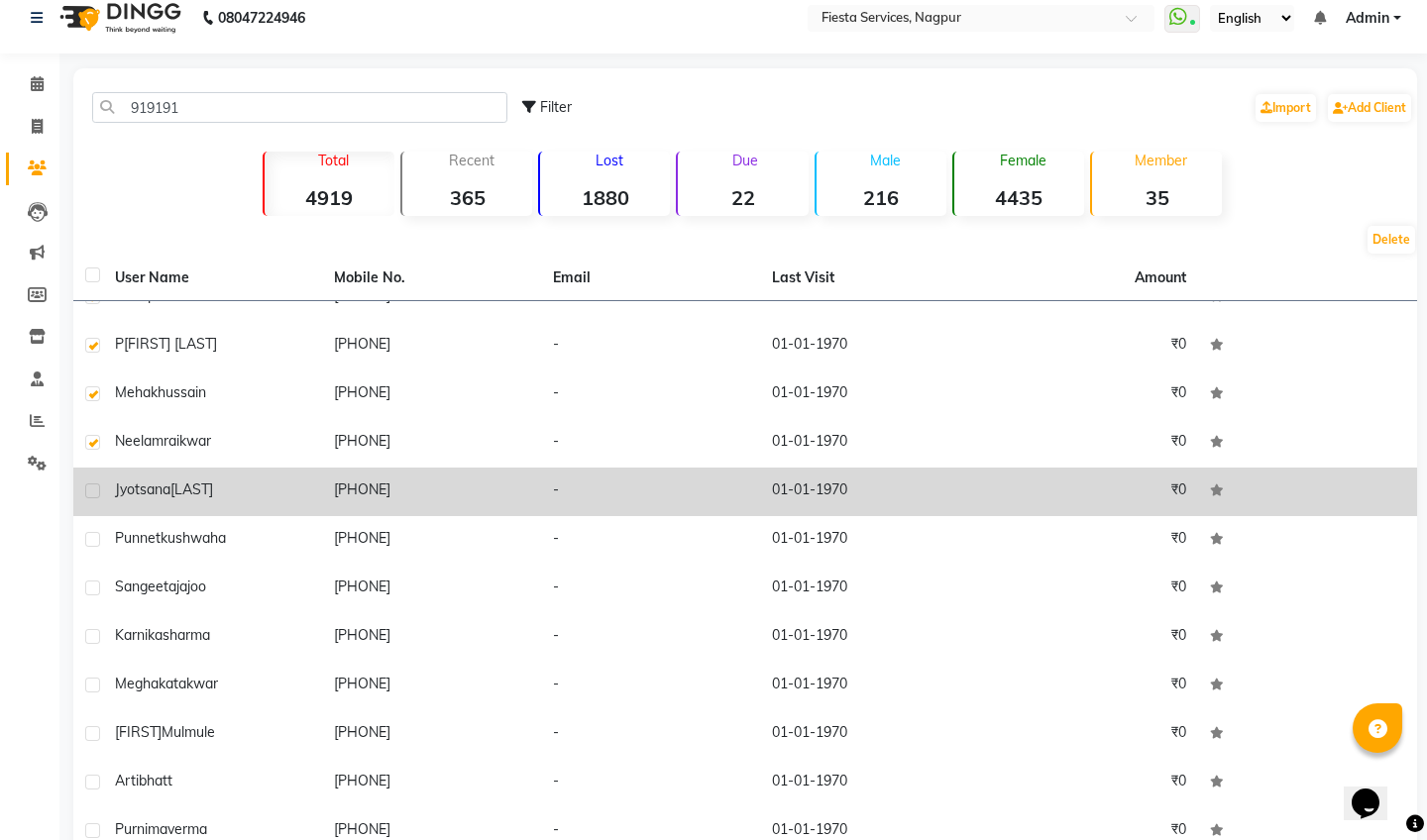 click 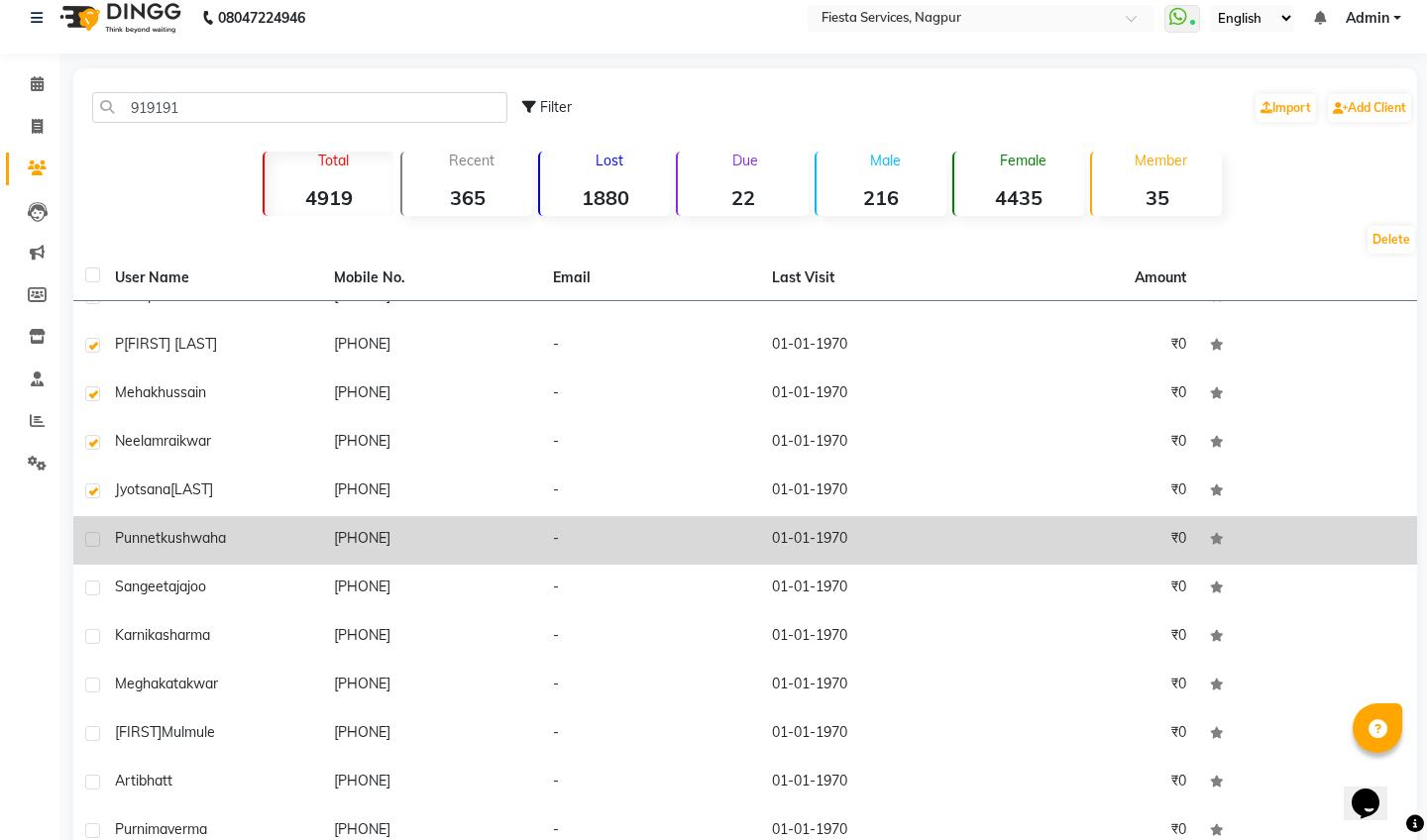 click 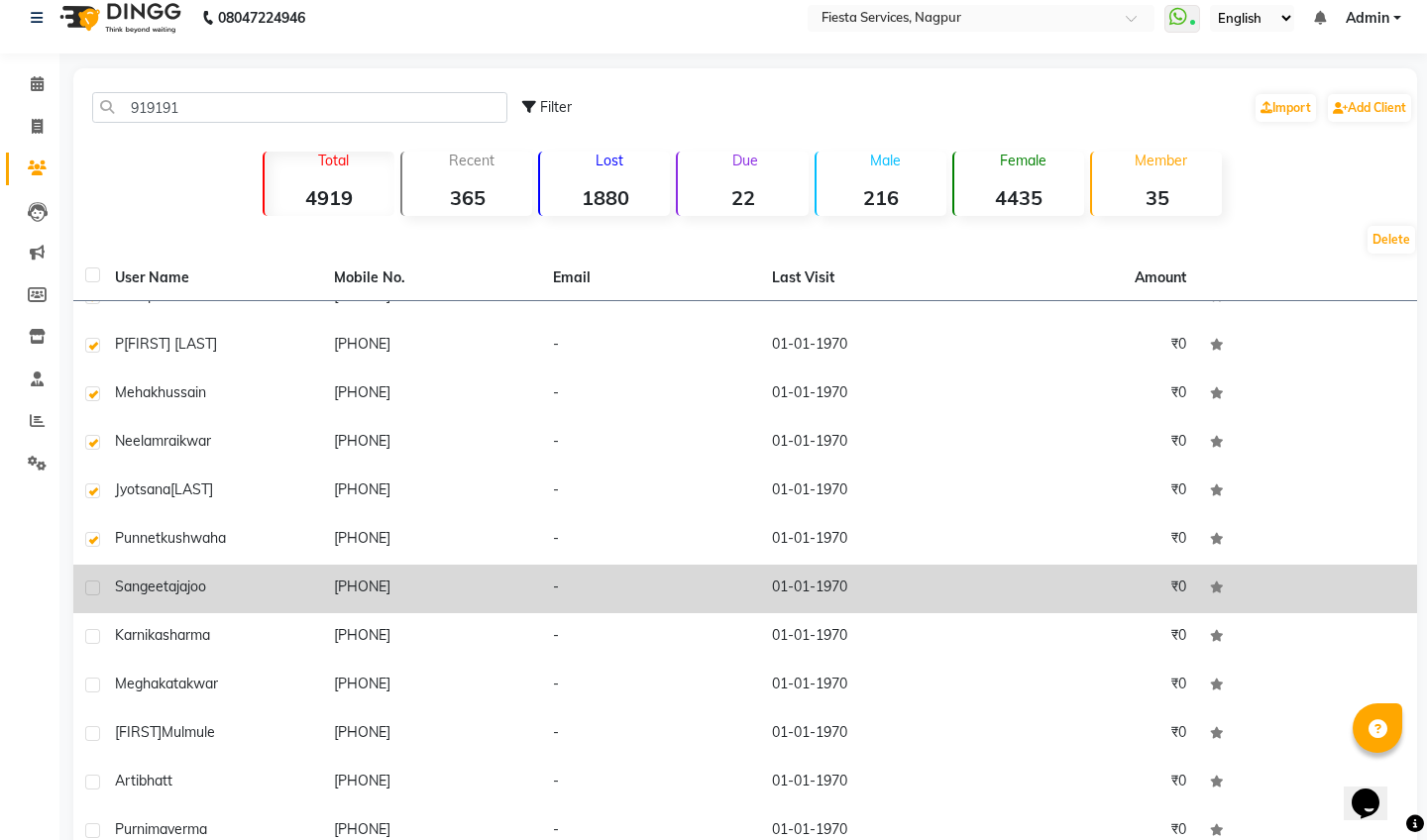 click 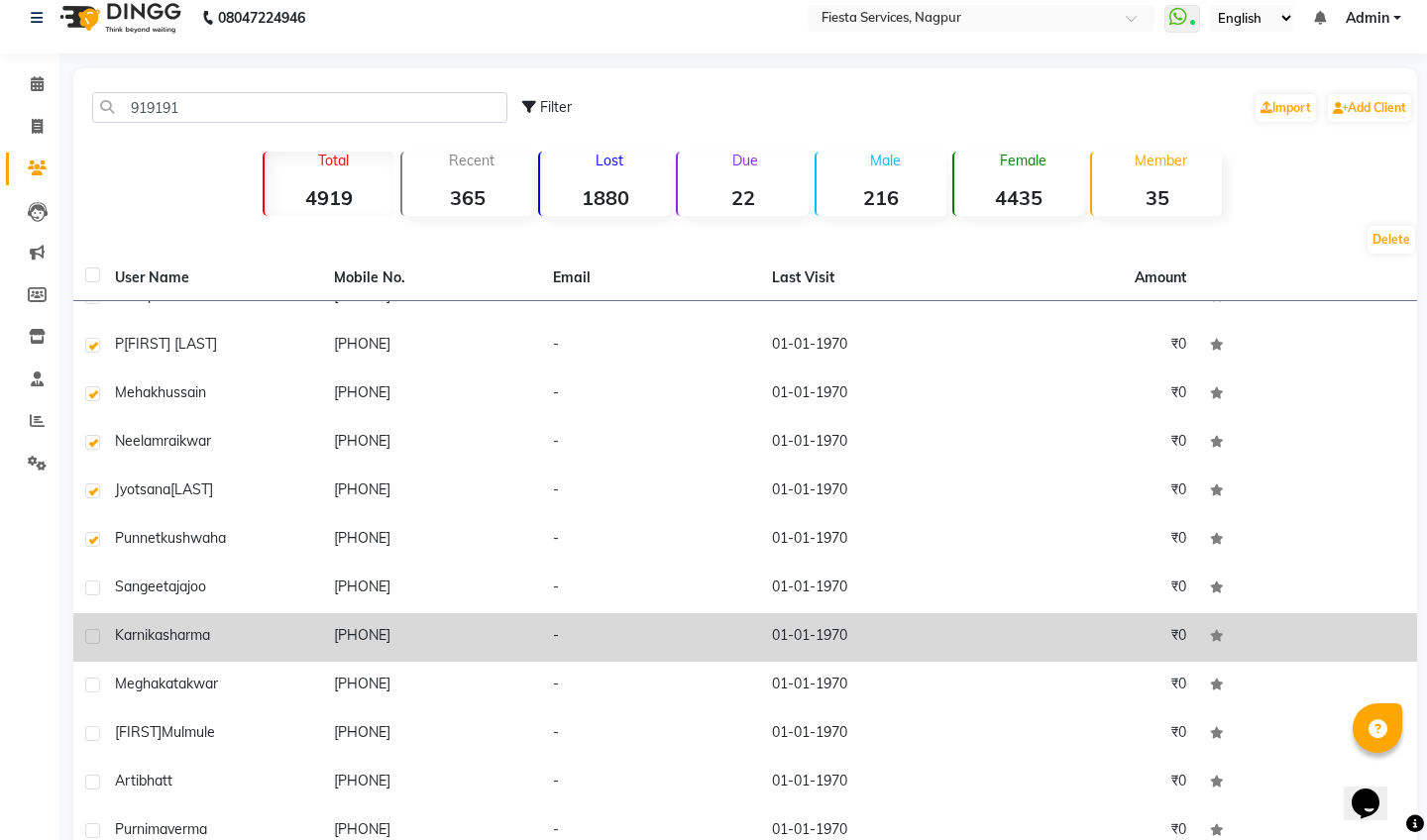 click 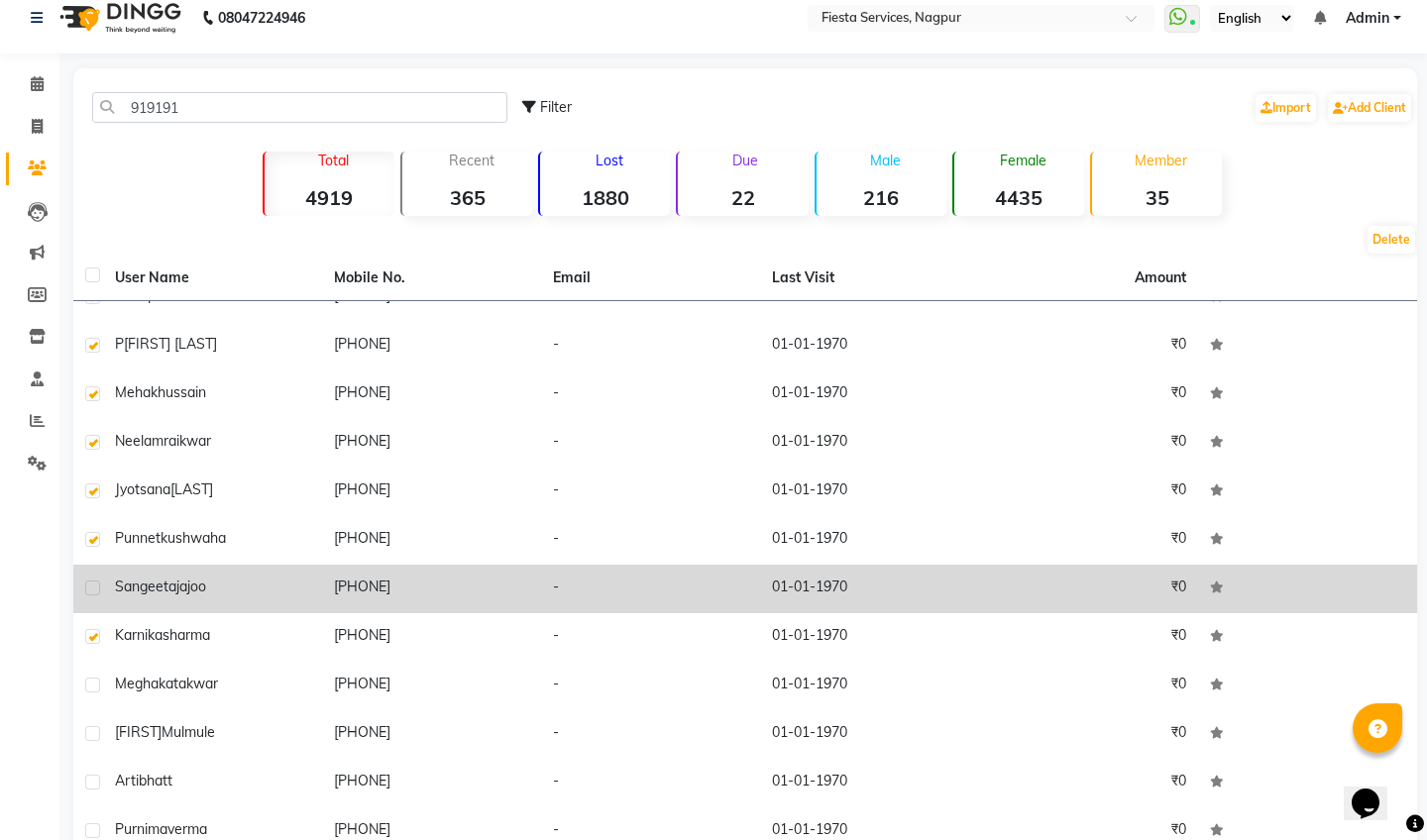 click 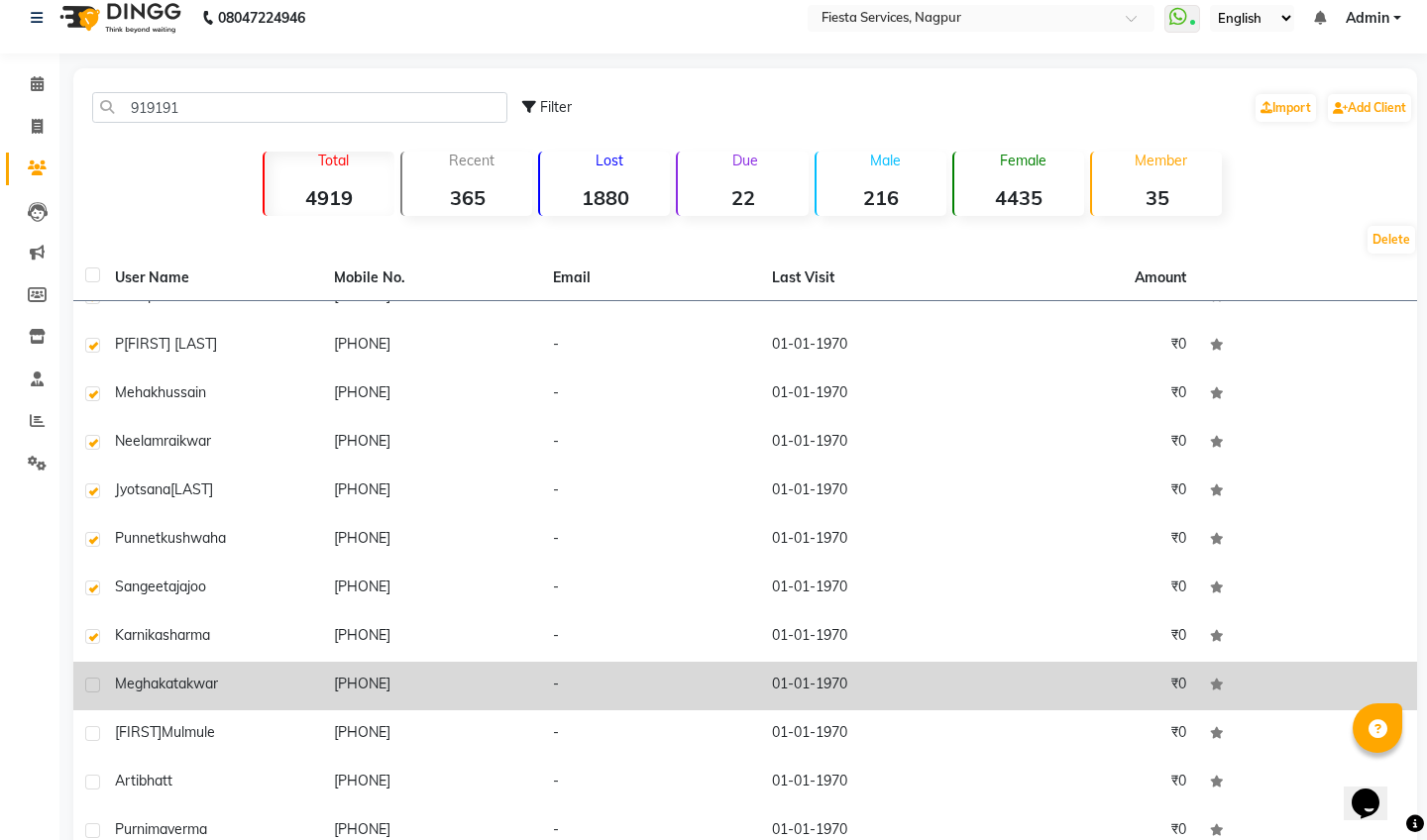 click 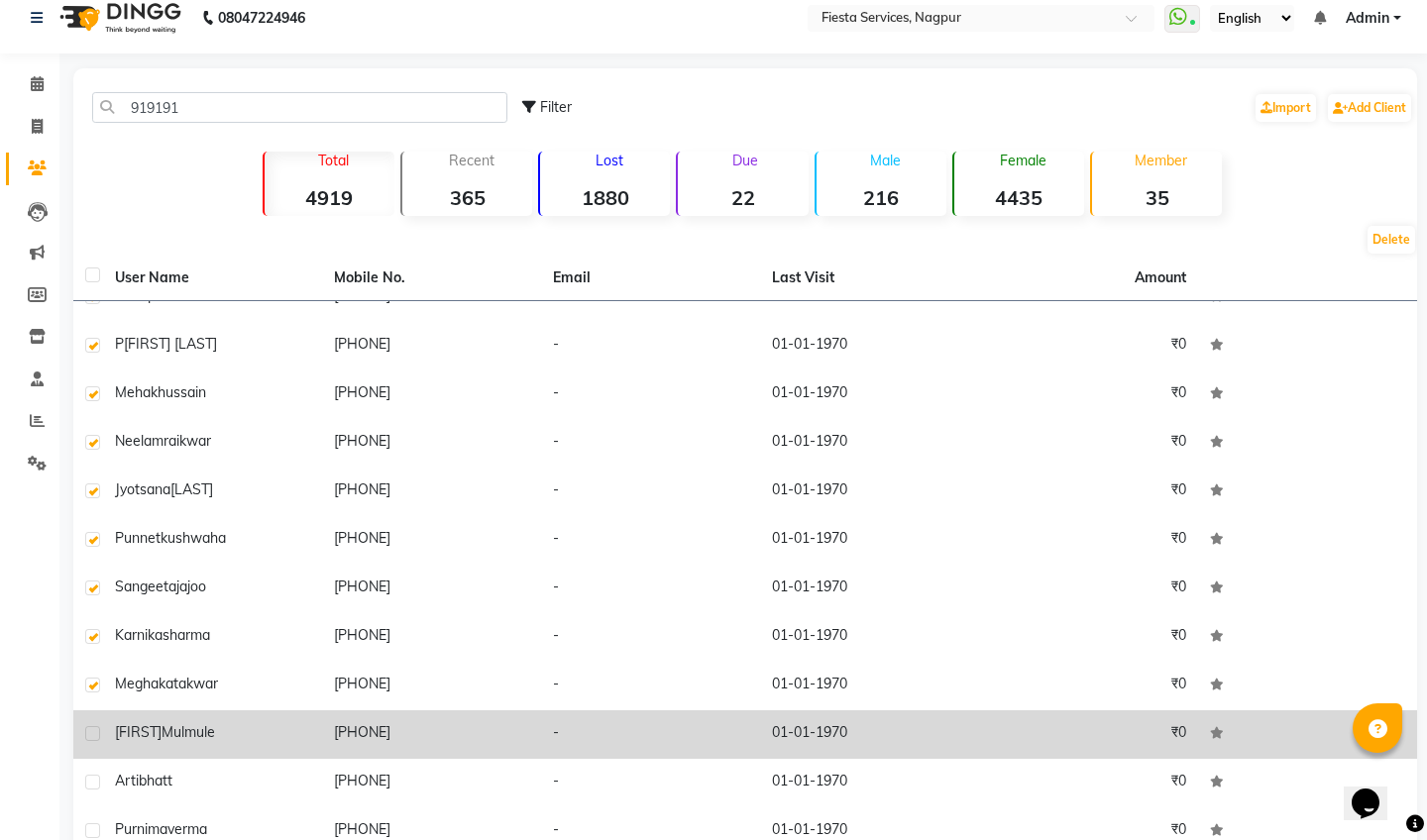 click 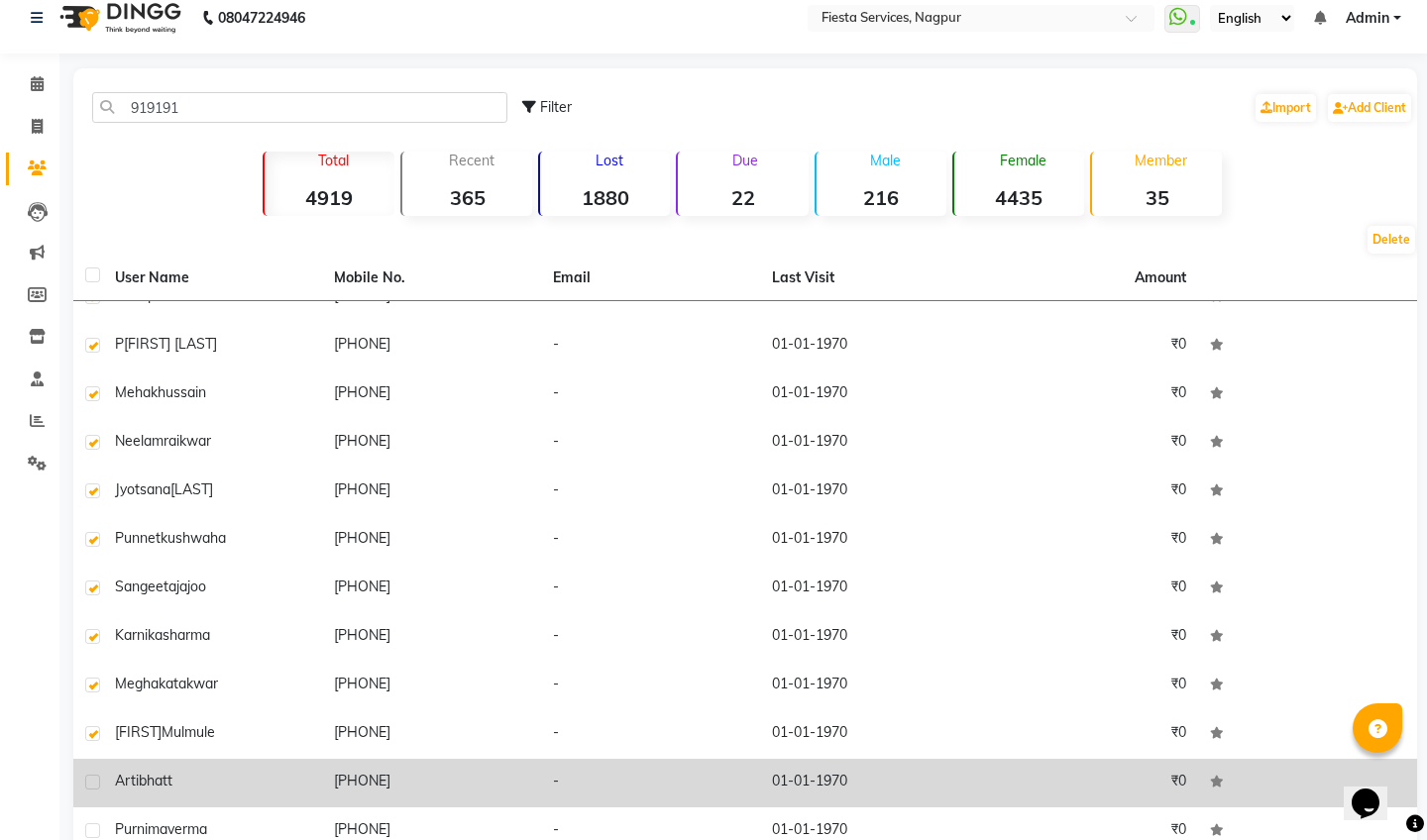 click 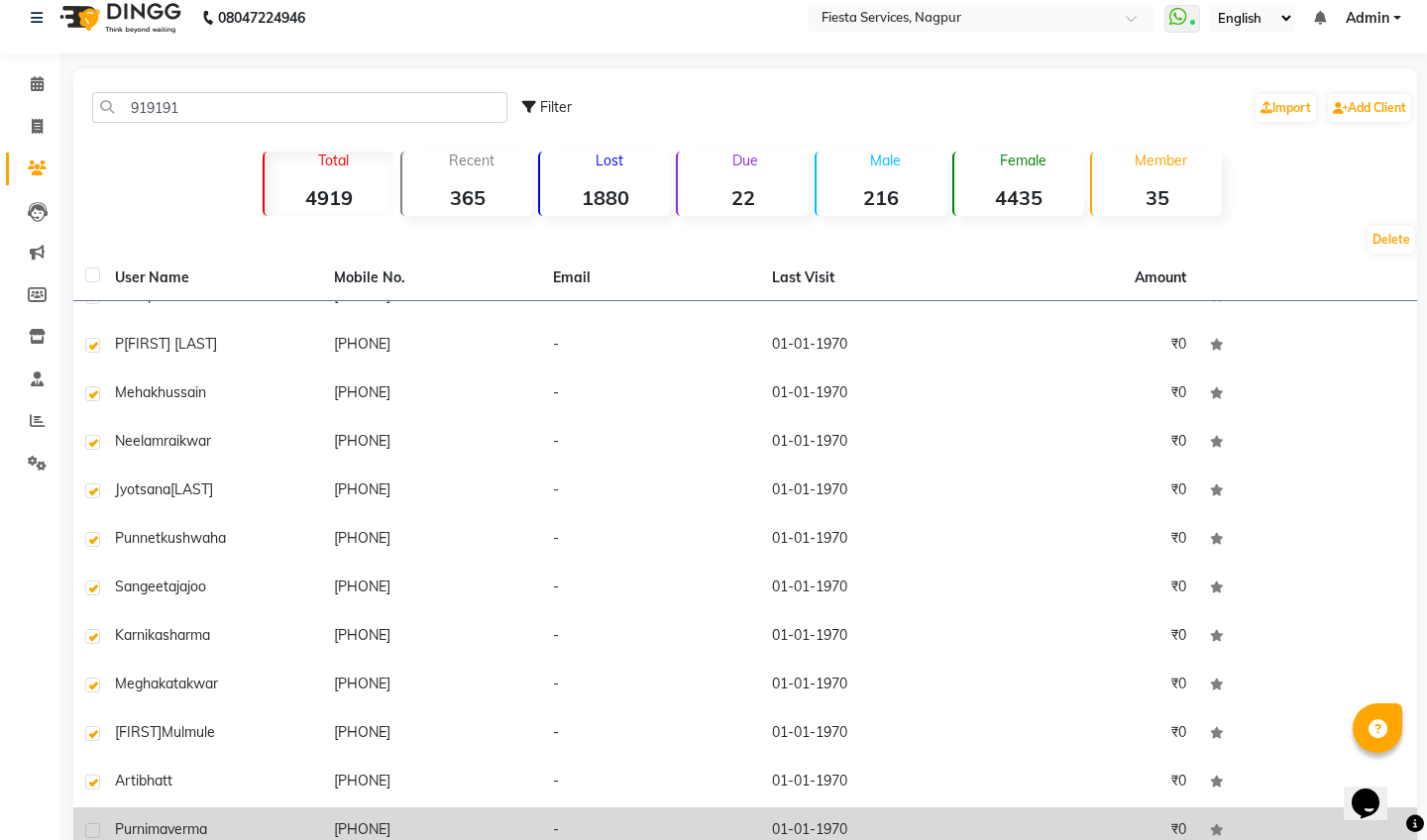 click 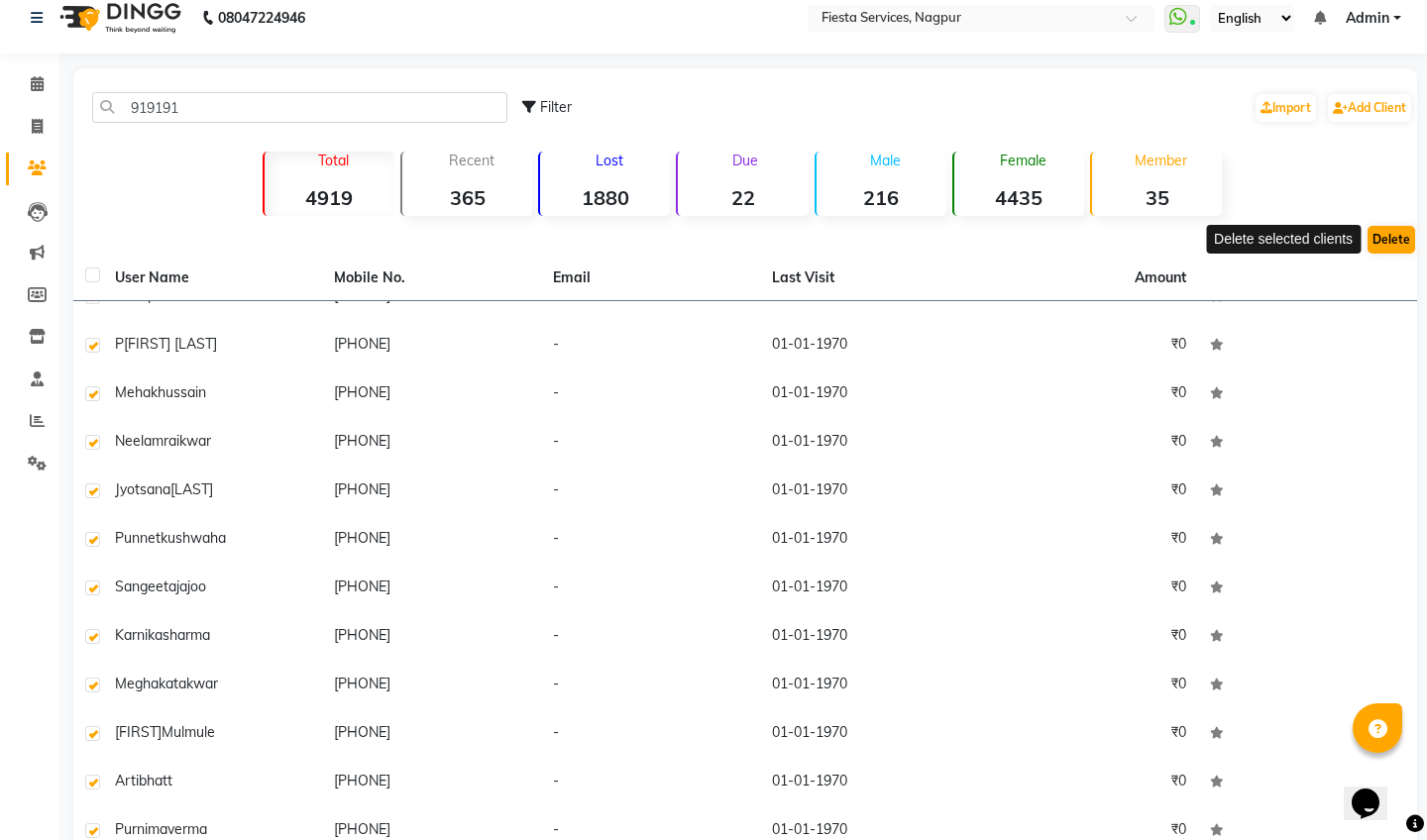 click on "Delete" 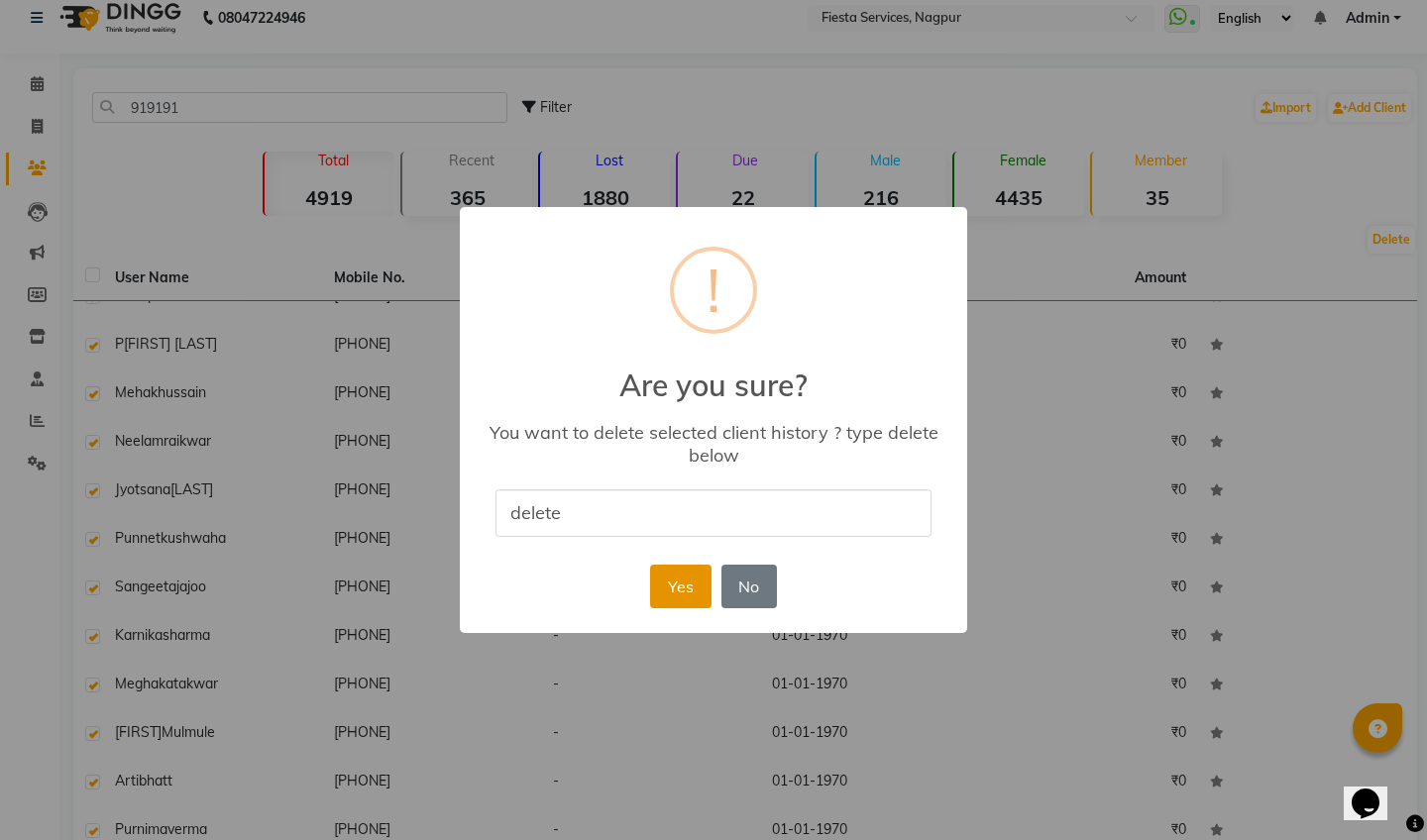 type on "delete" 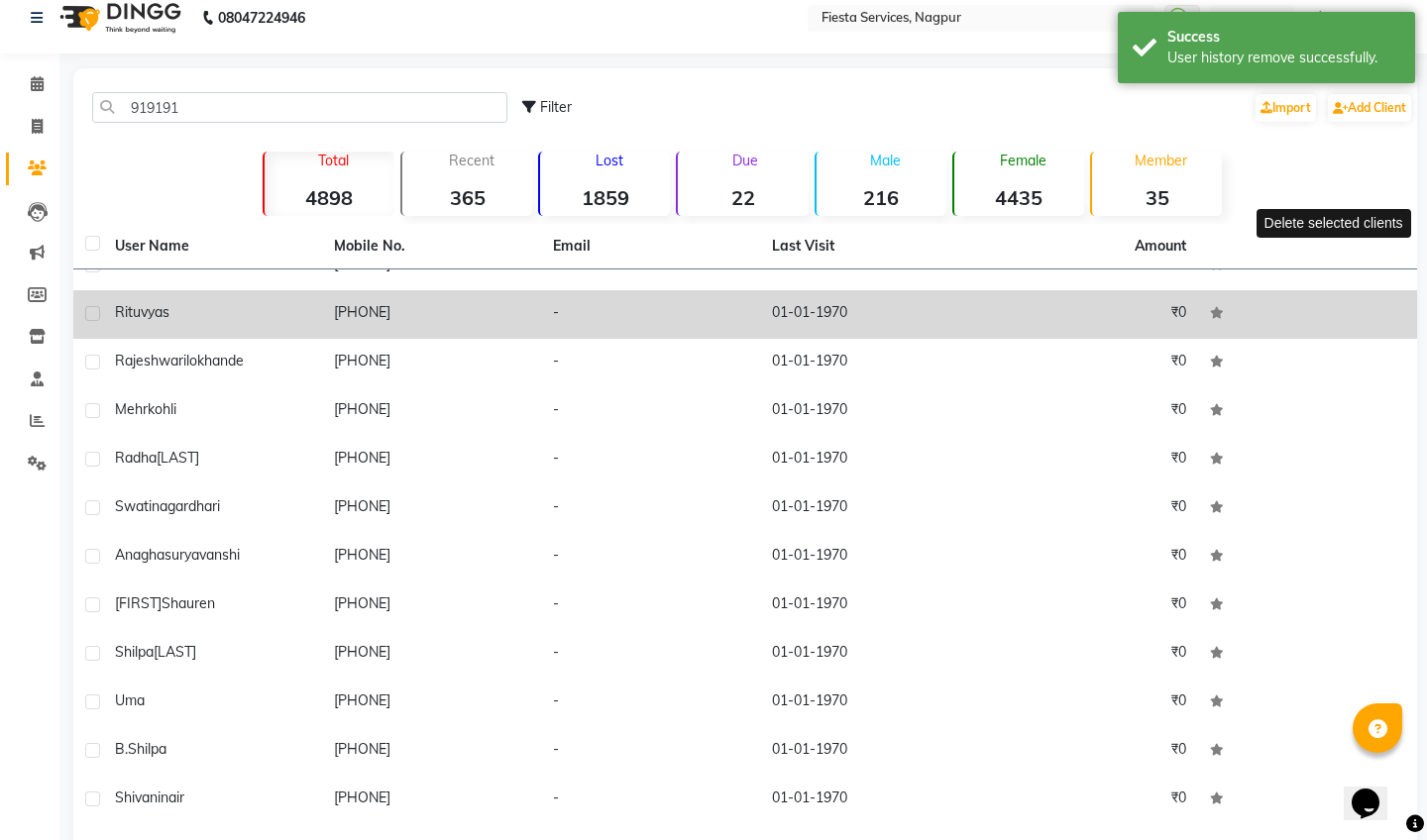 click 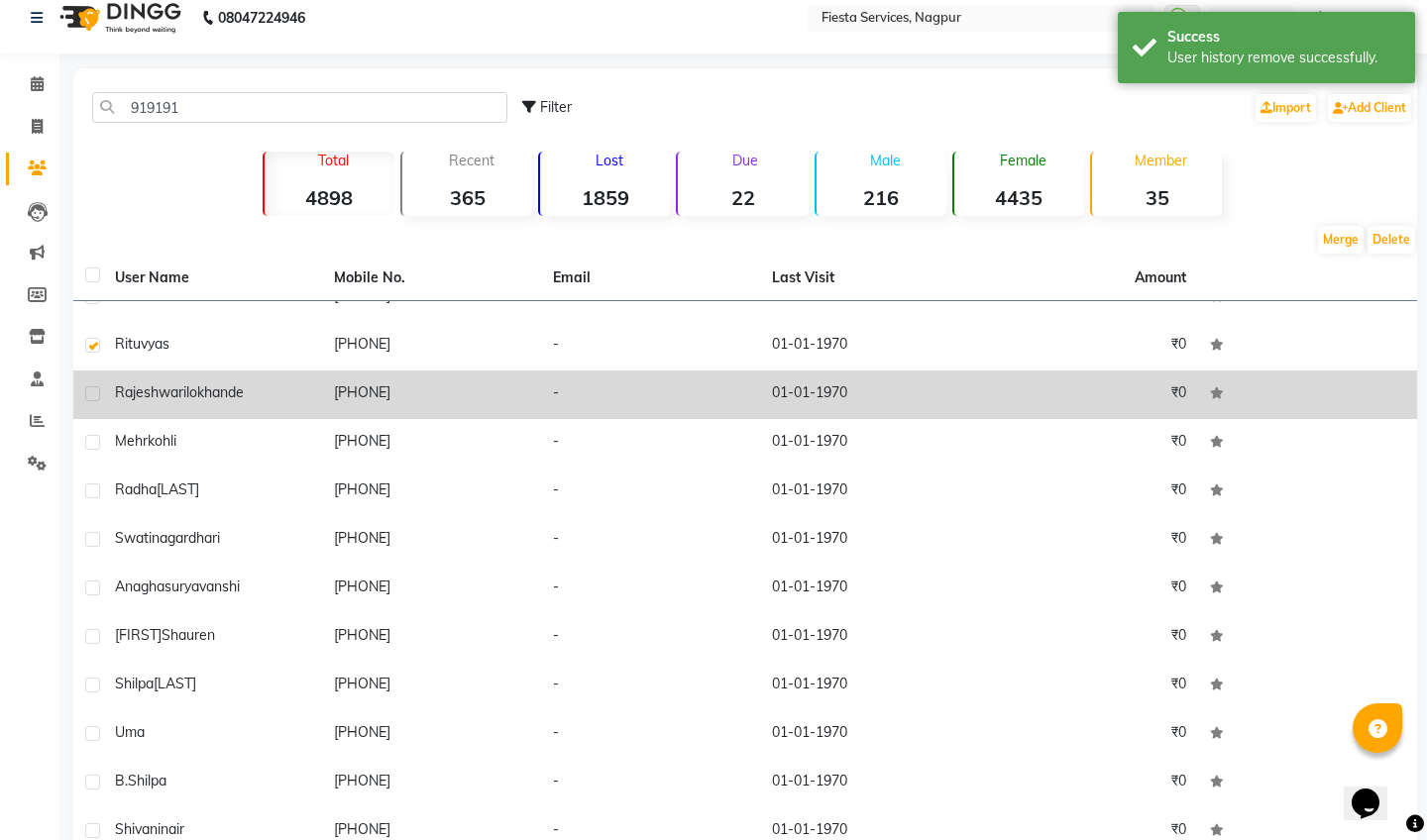 click 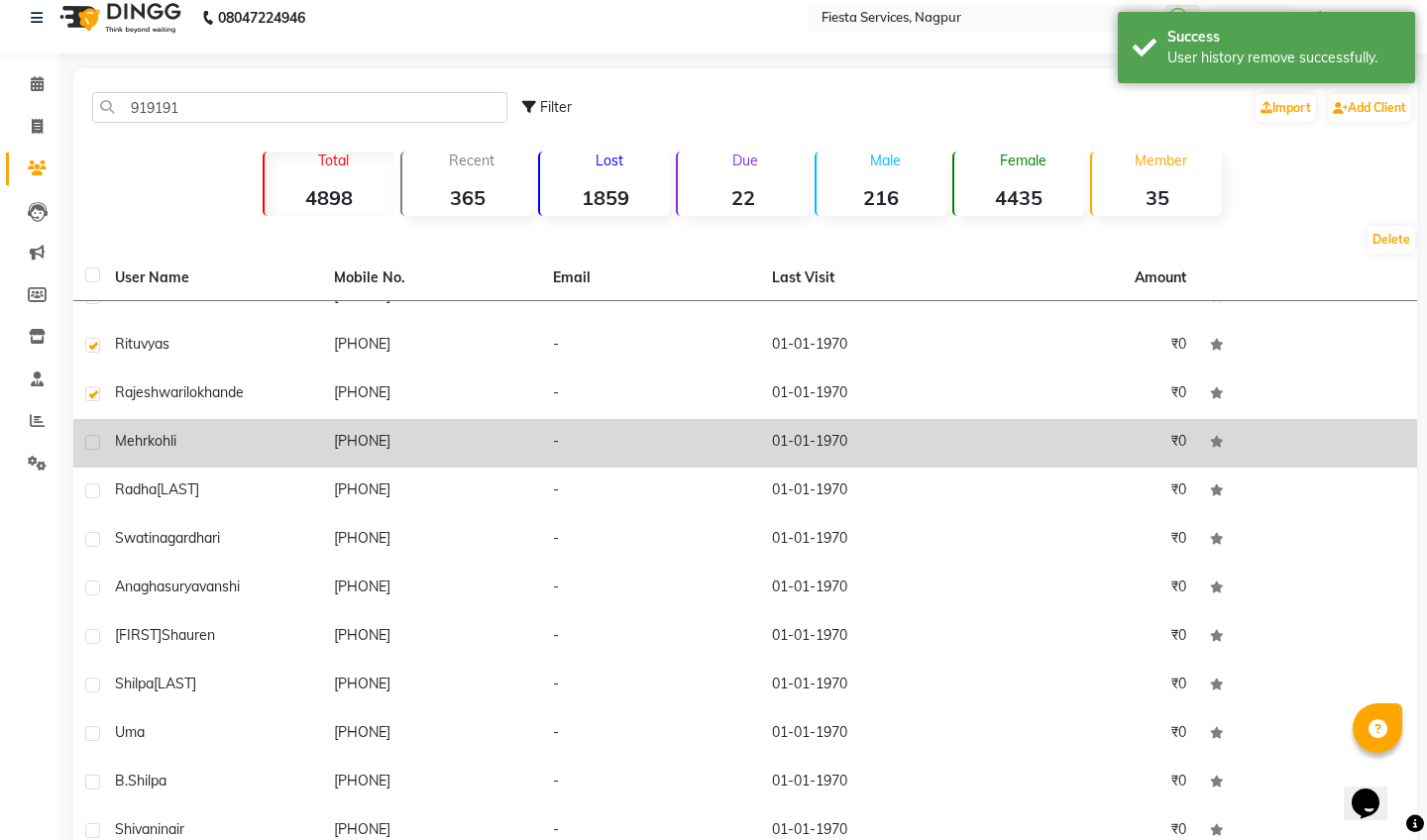 click 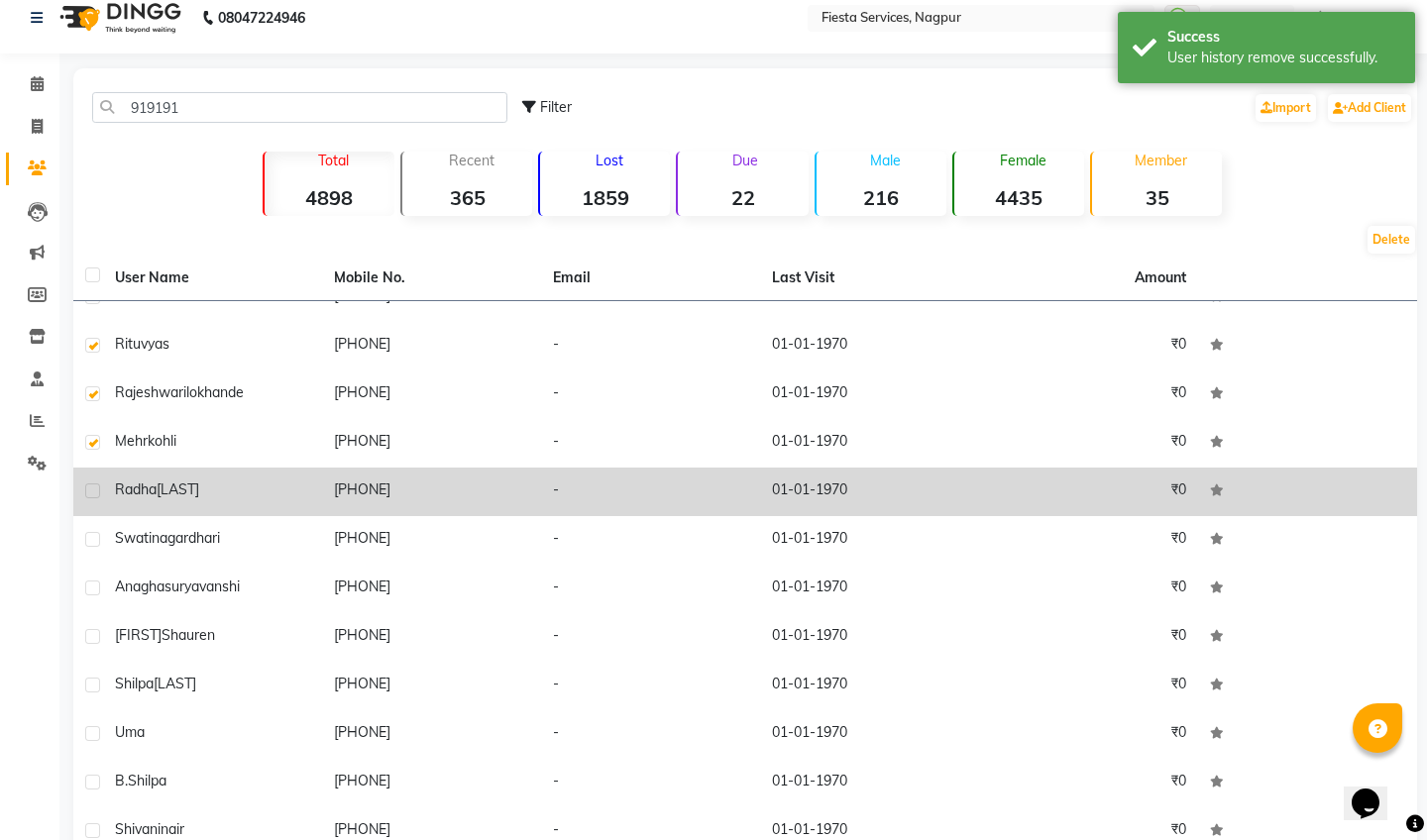 click 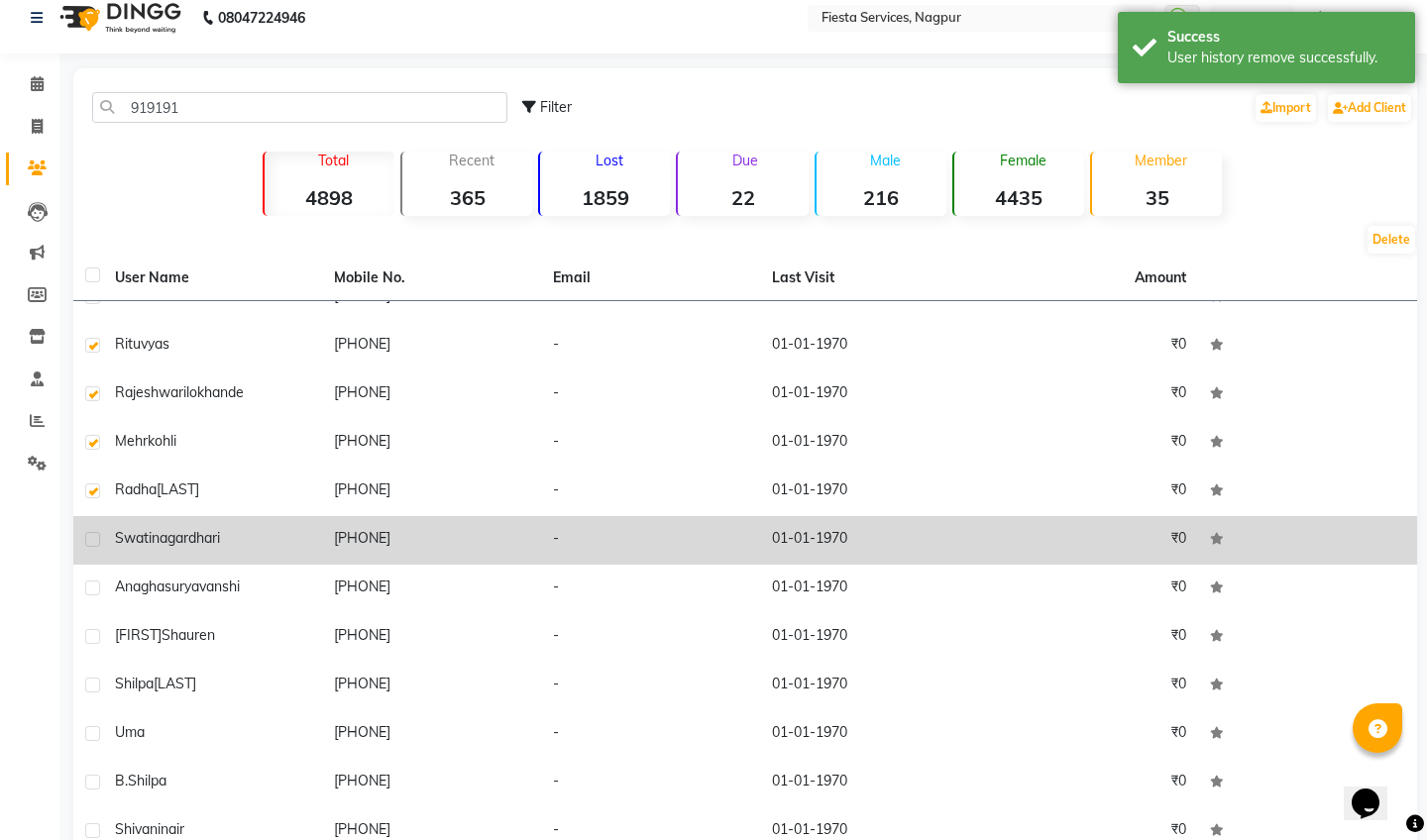click 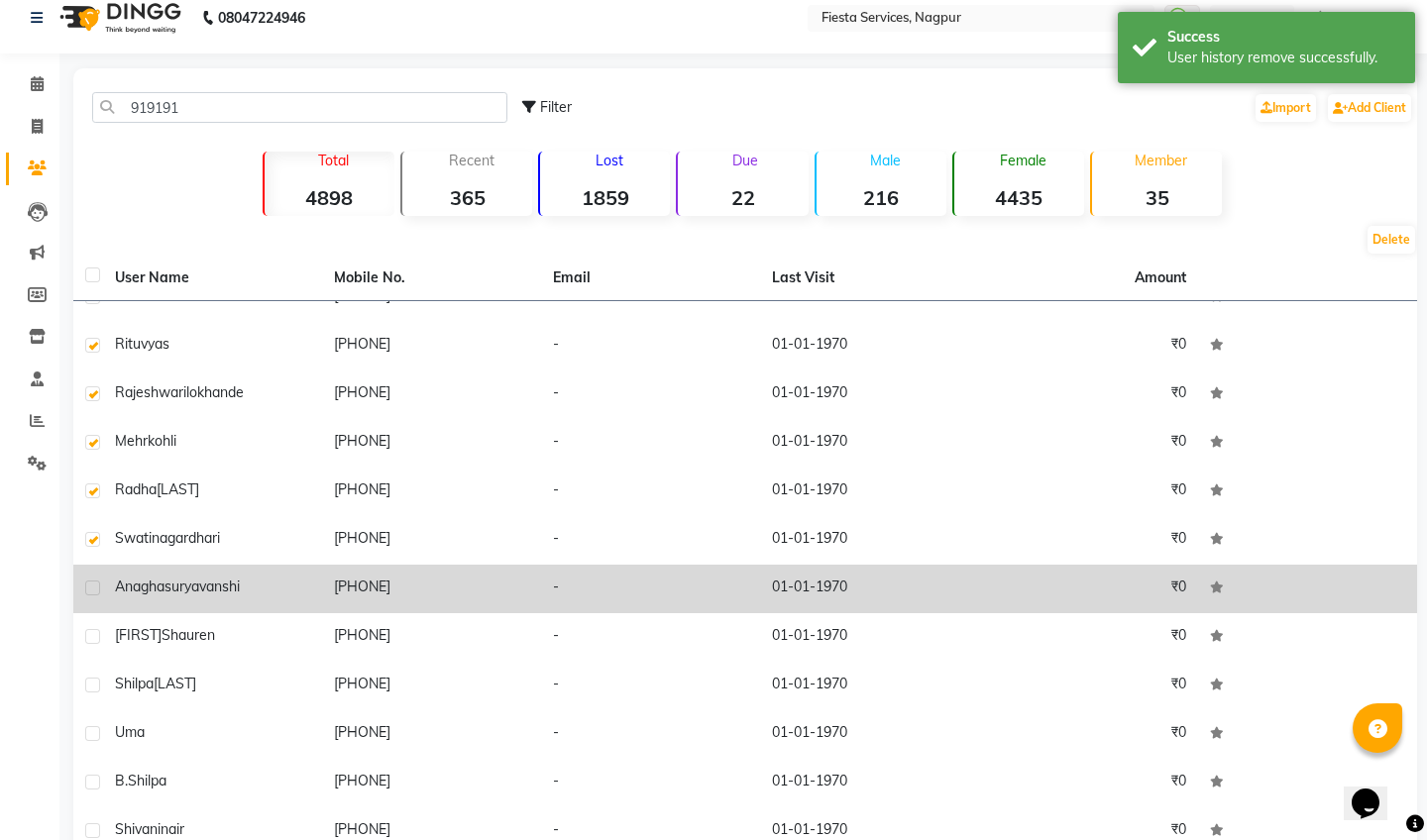 click 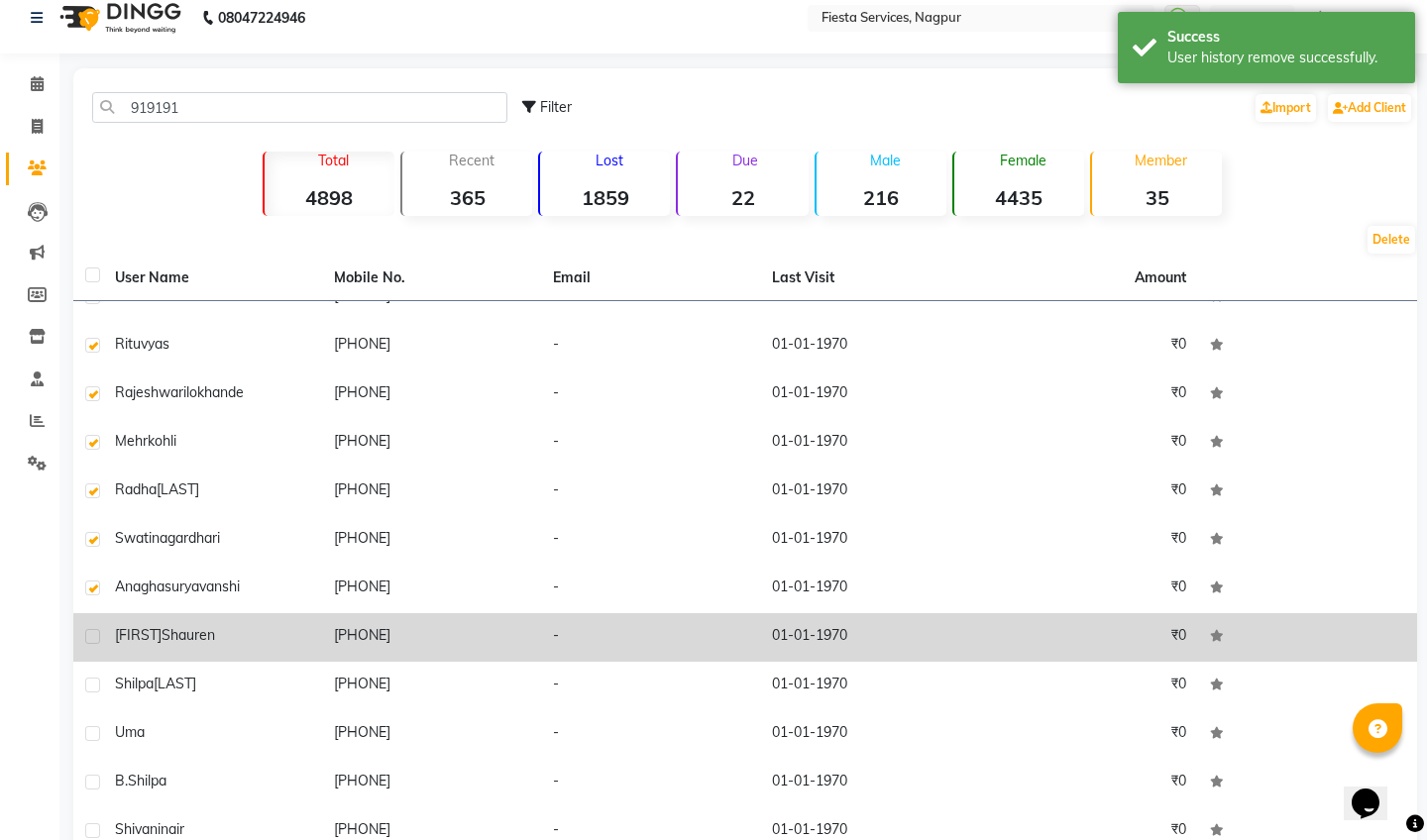click 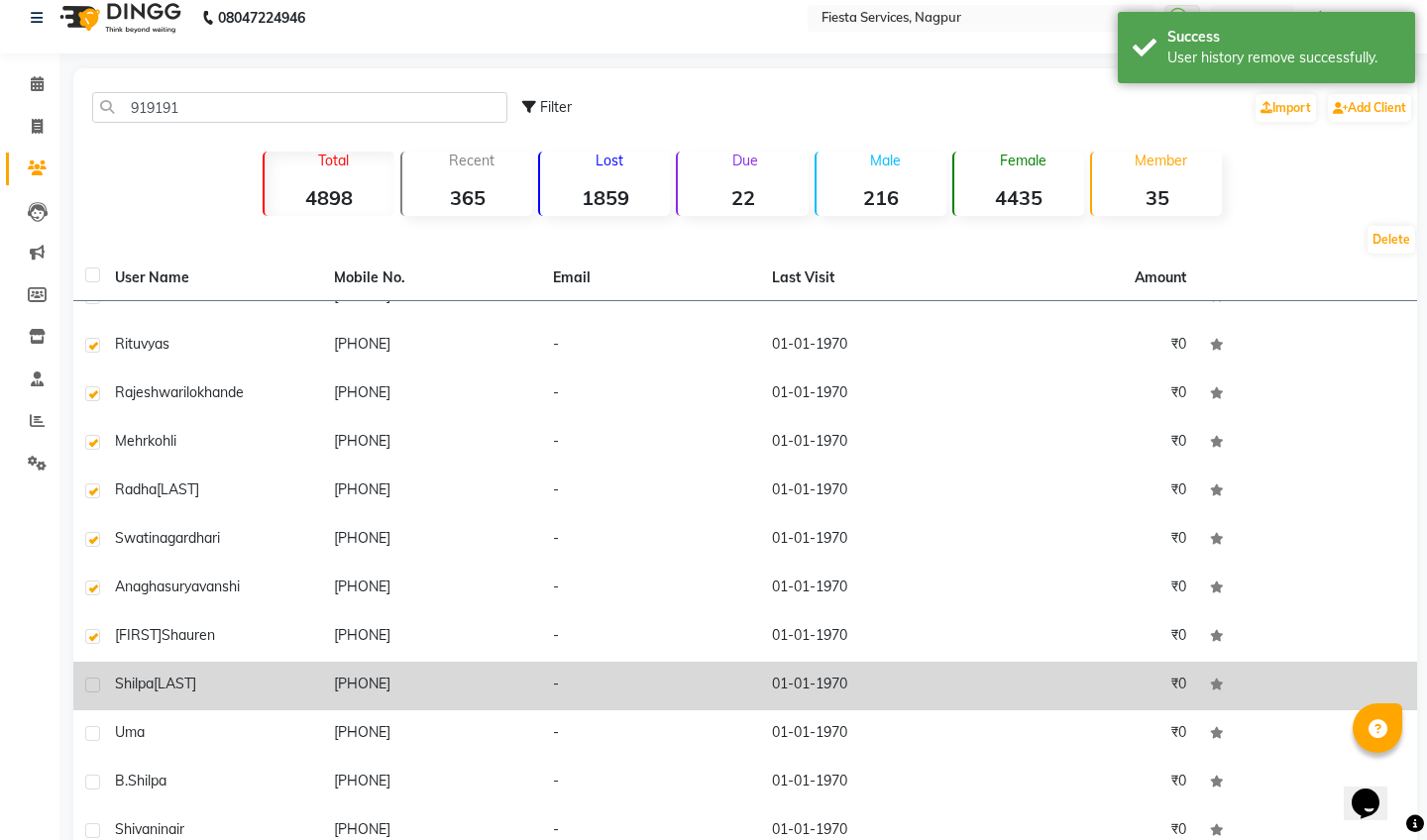 click 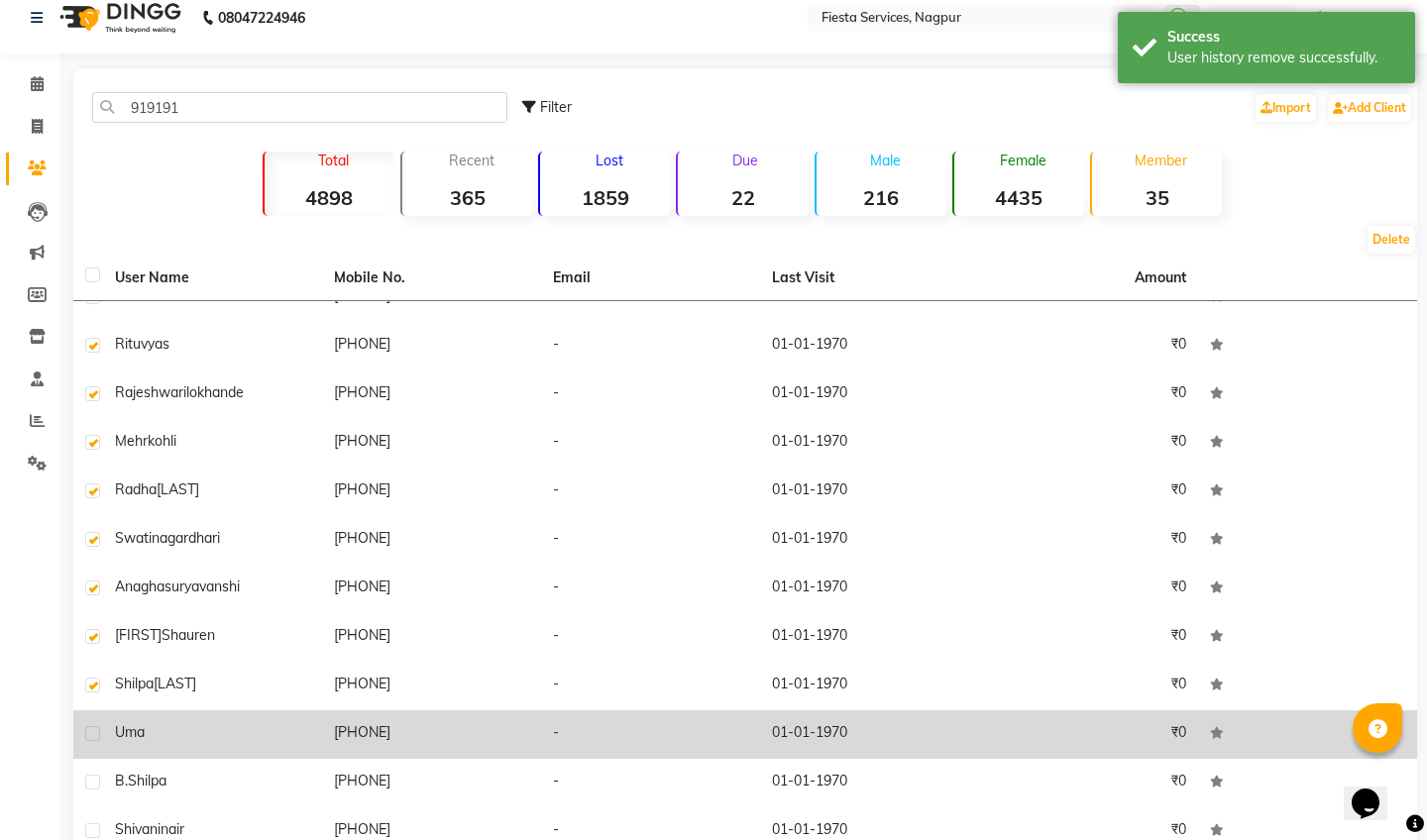 click 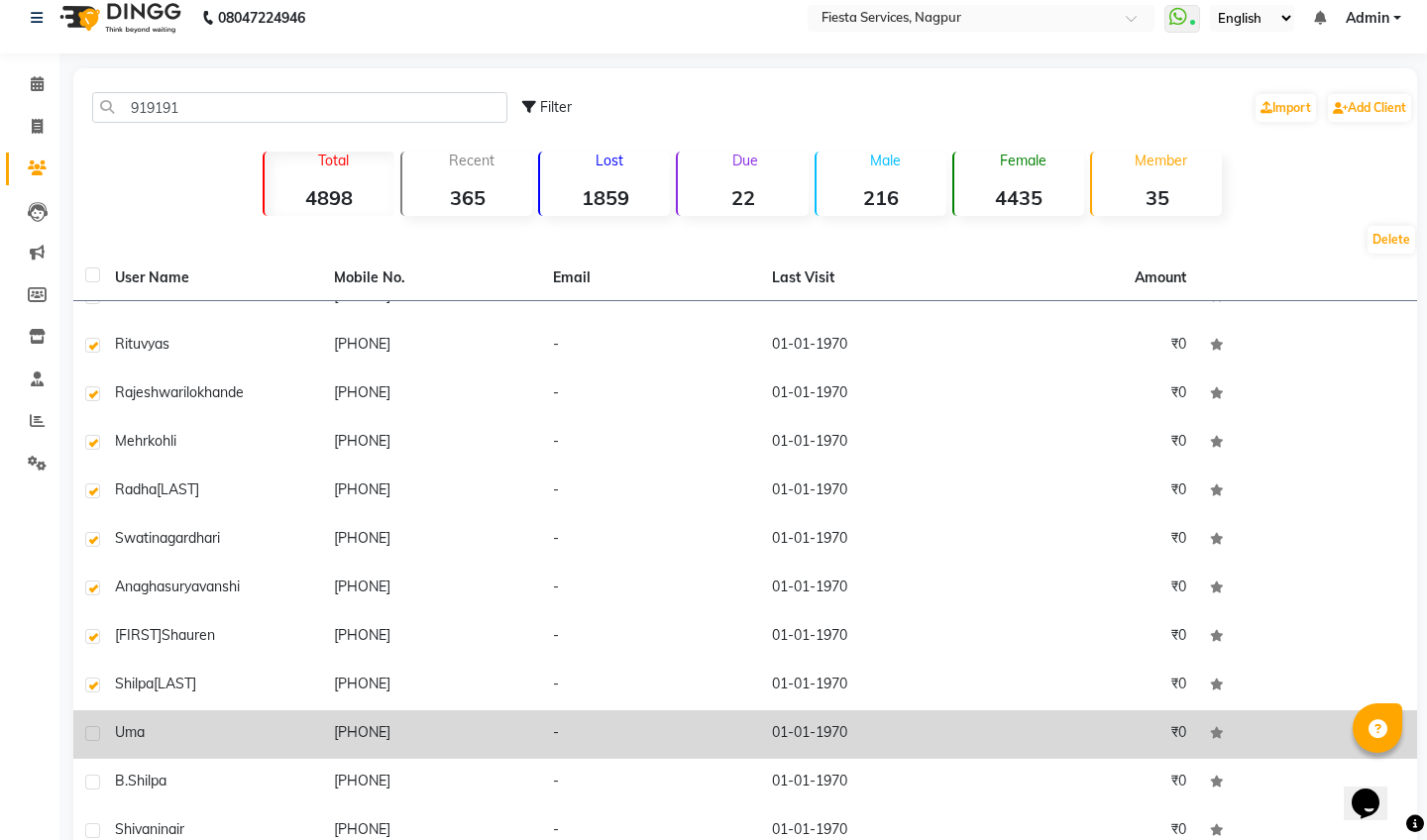 click 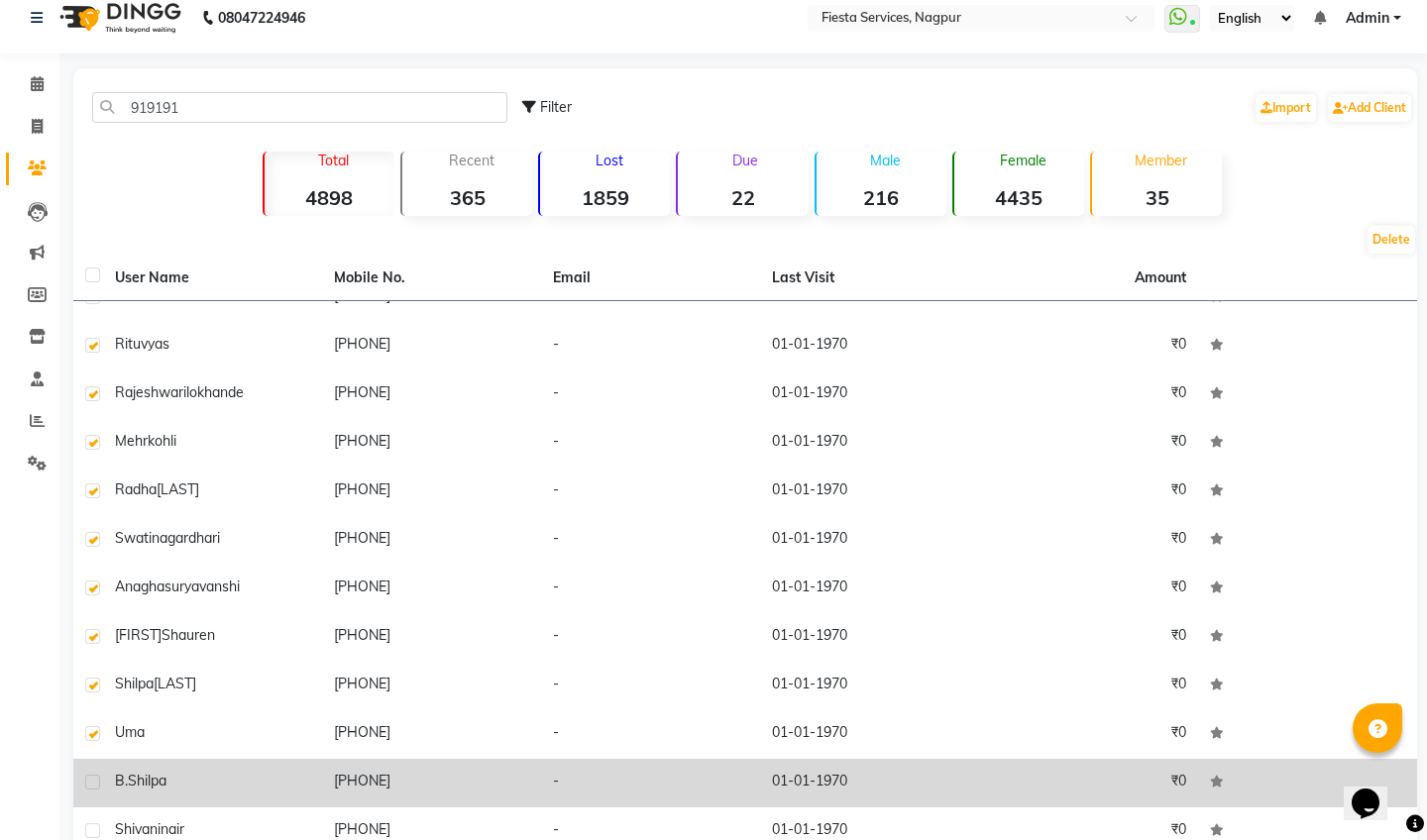 click 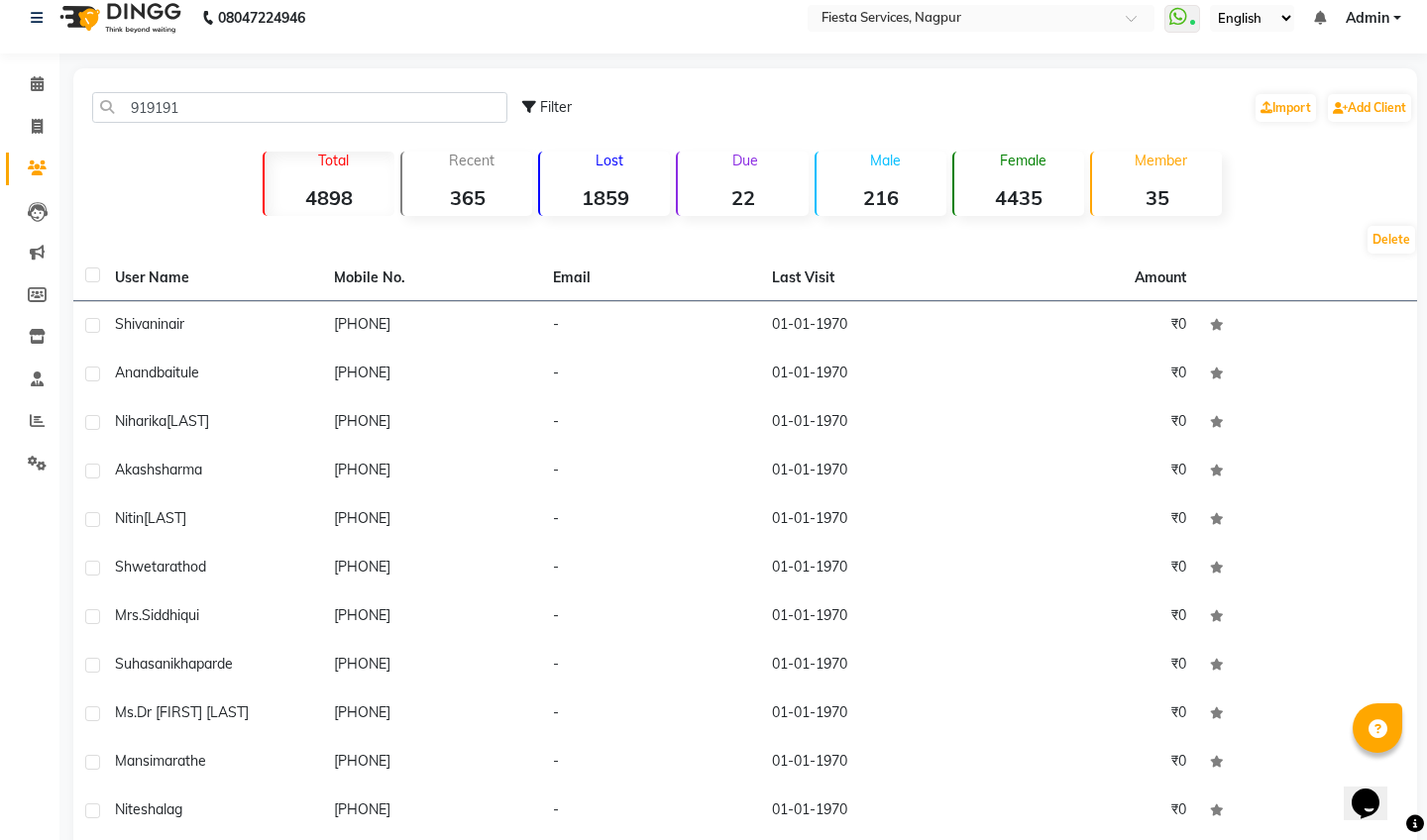 scroll, scrollTop: 1215, scrollLeft: 0, axis: vertical 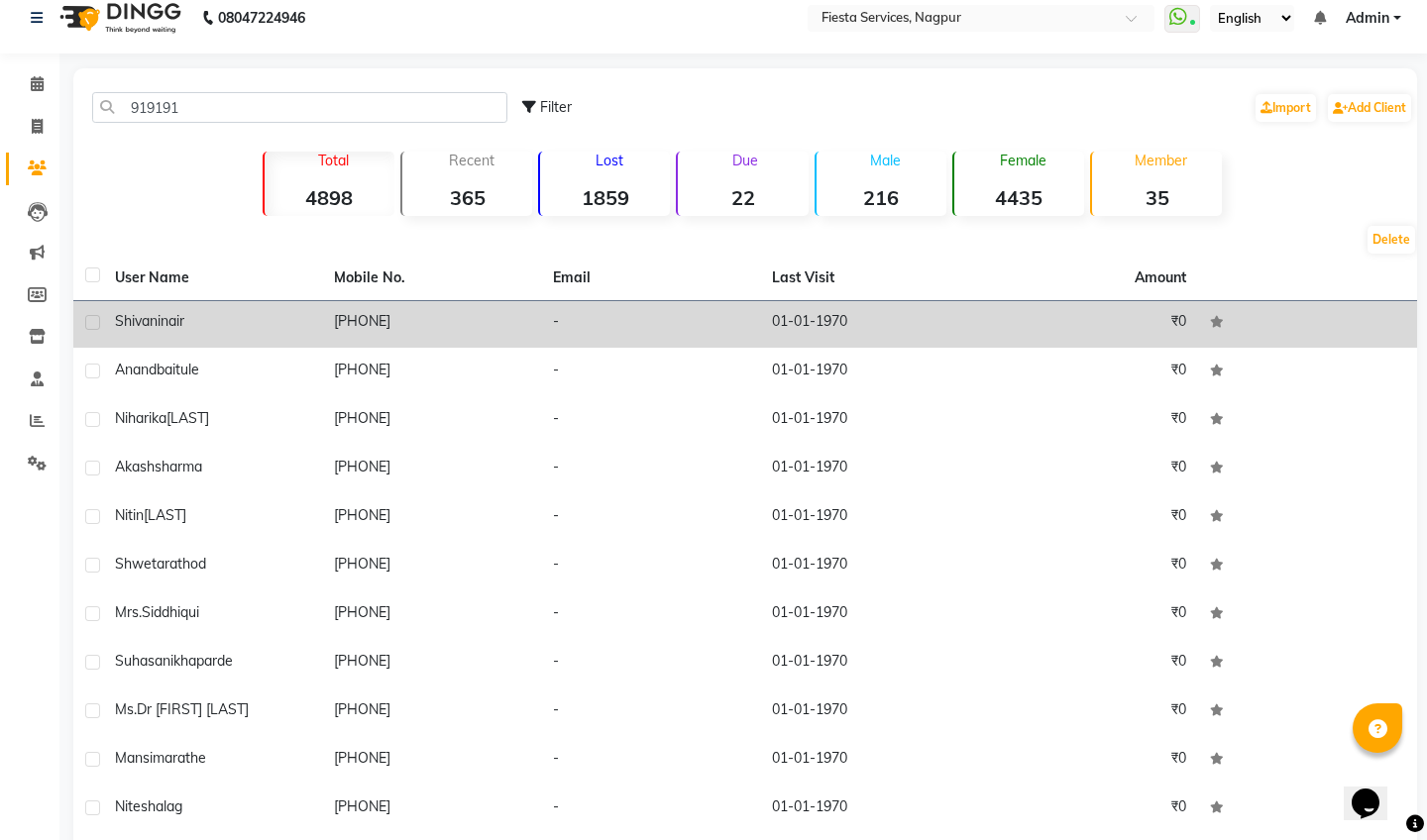 click 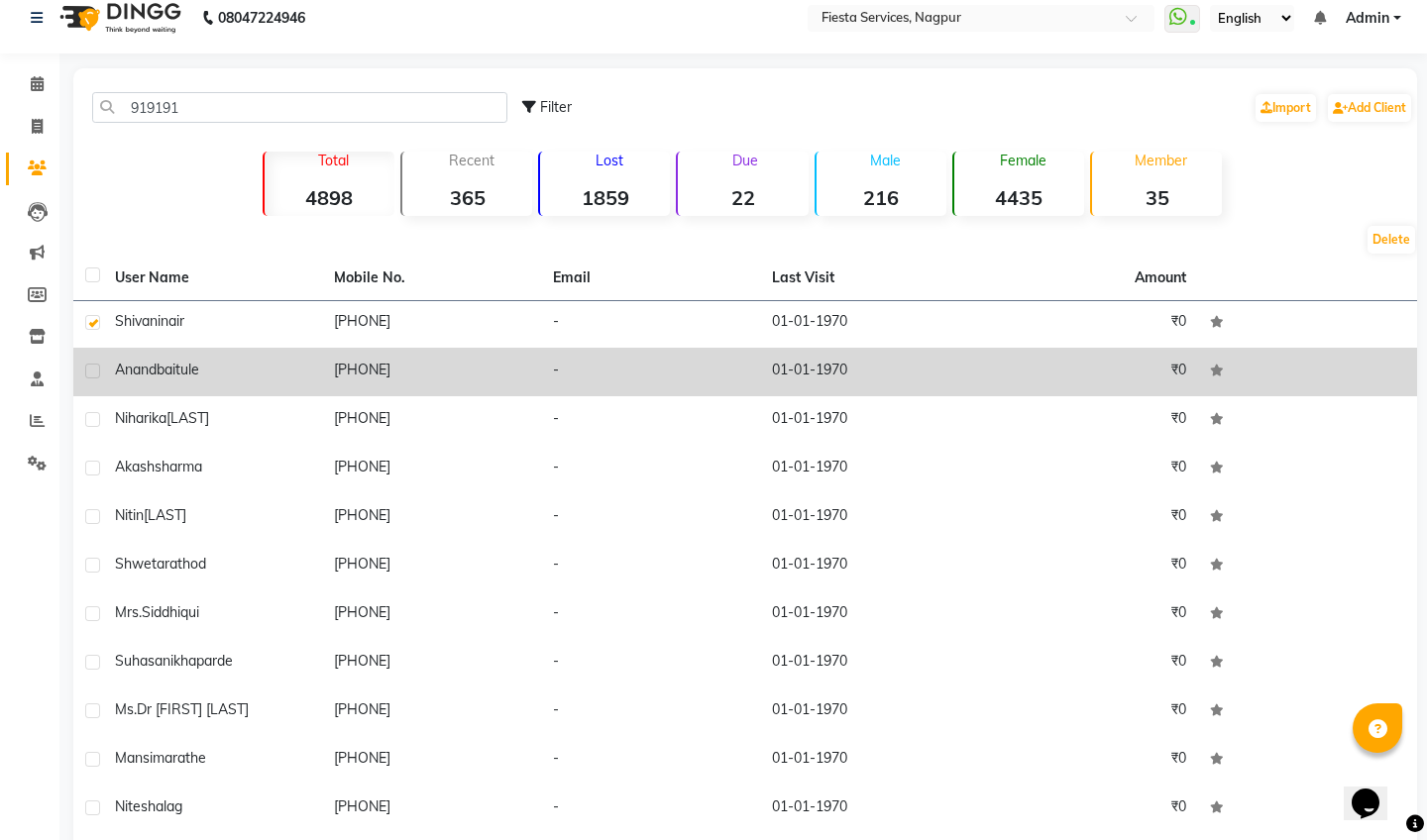 click 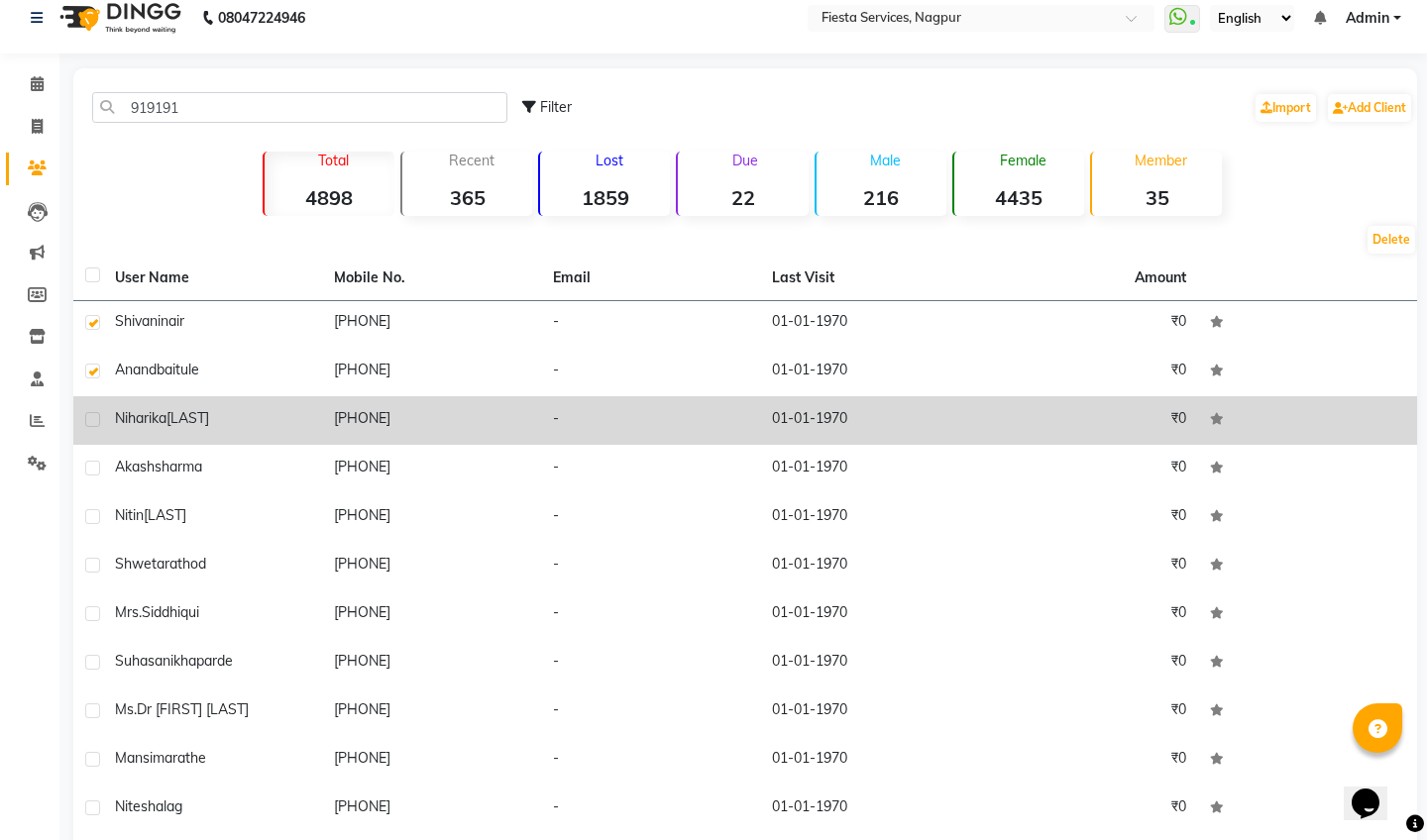 click 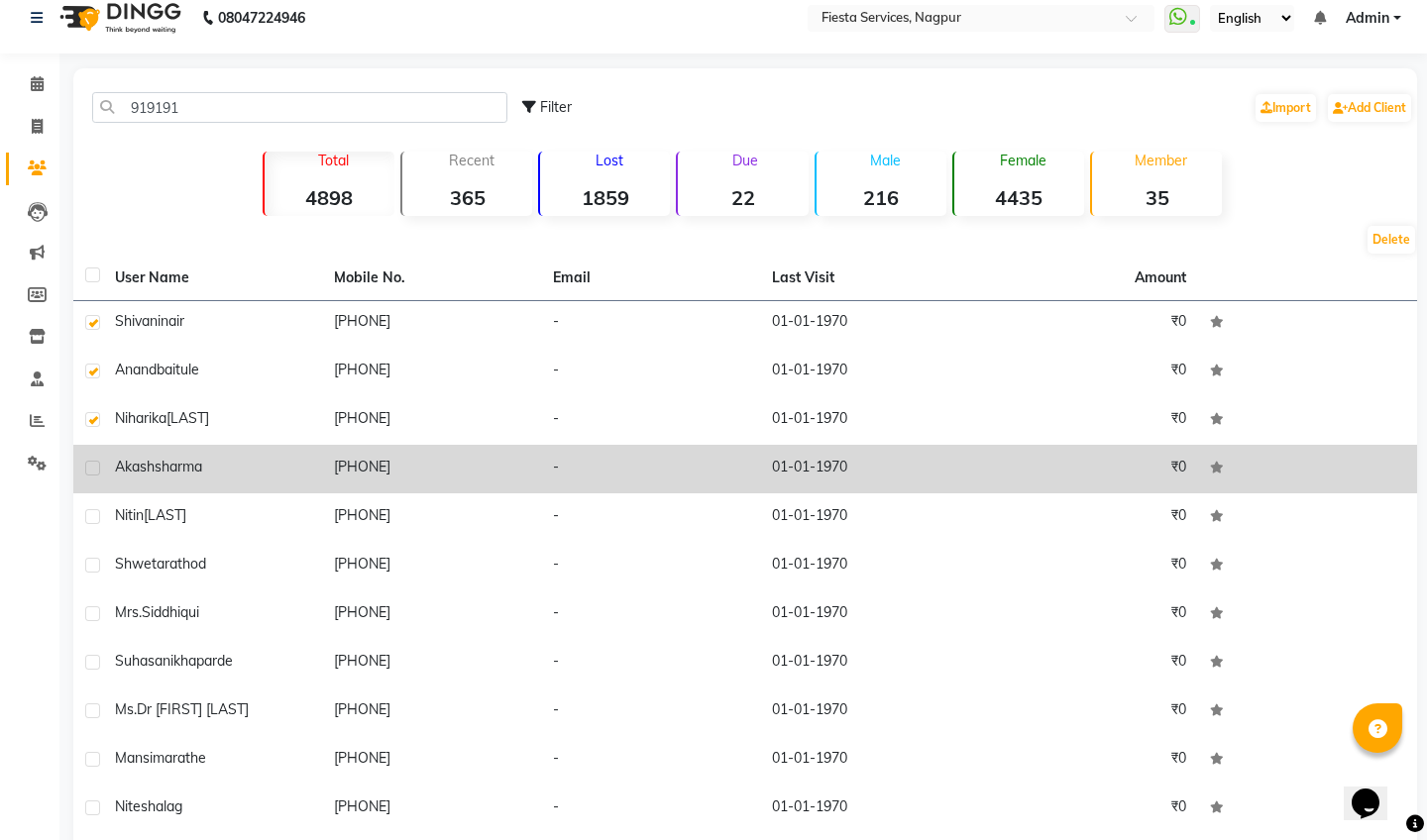 click 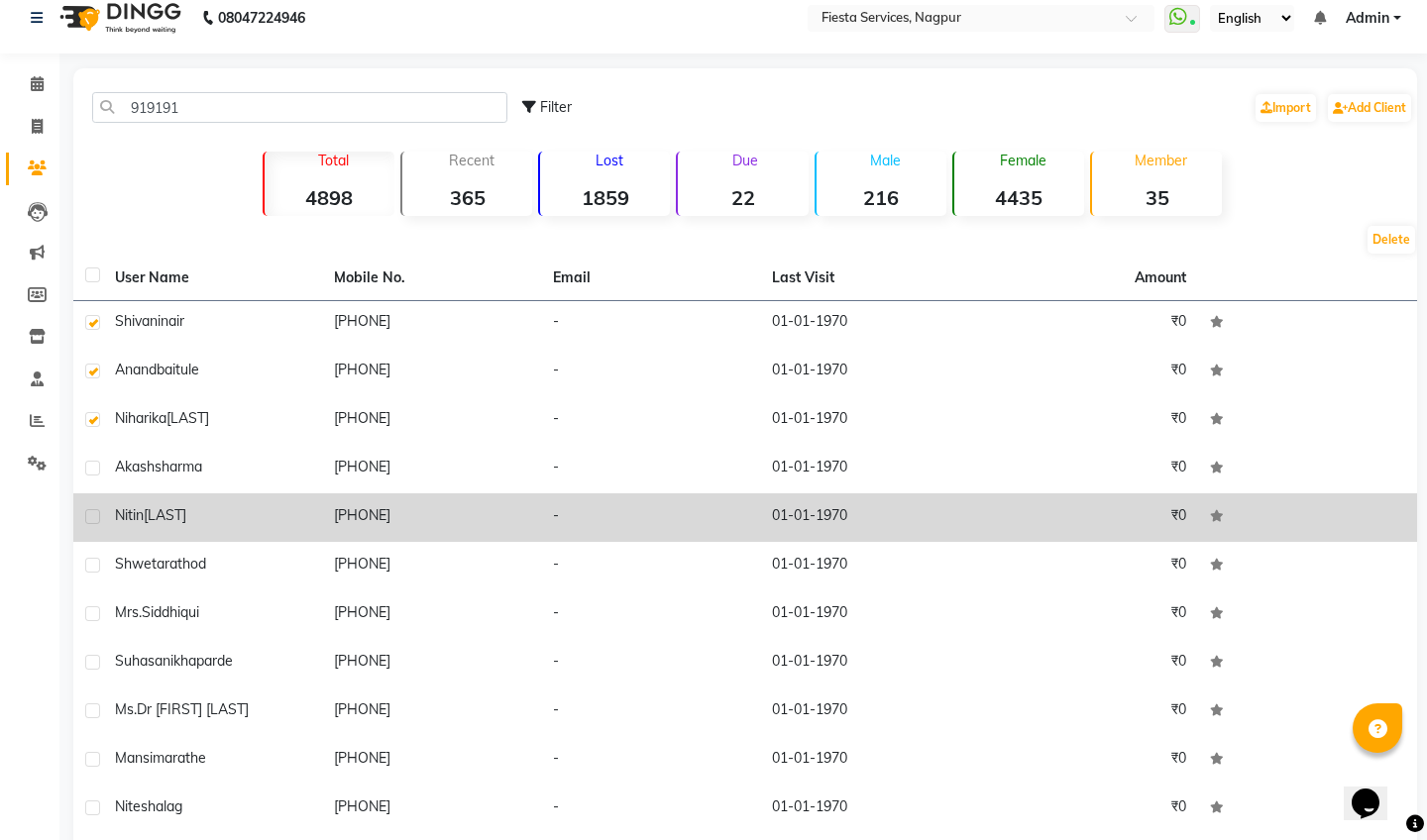click 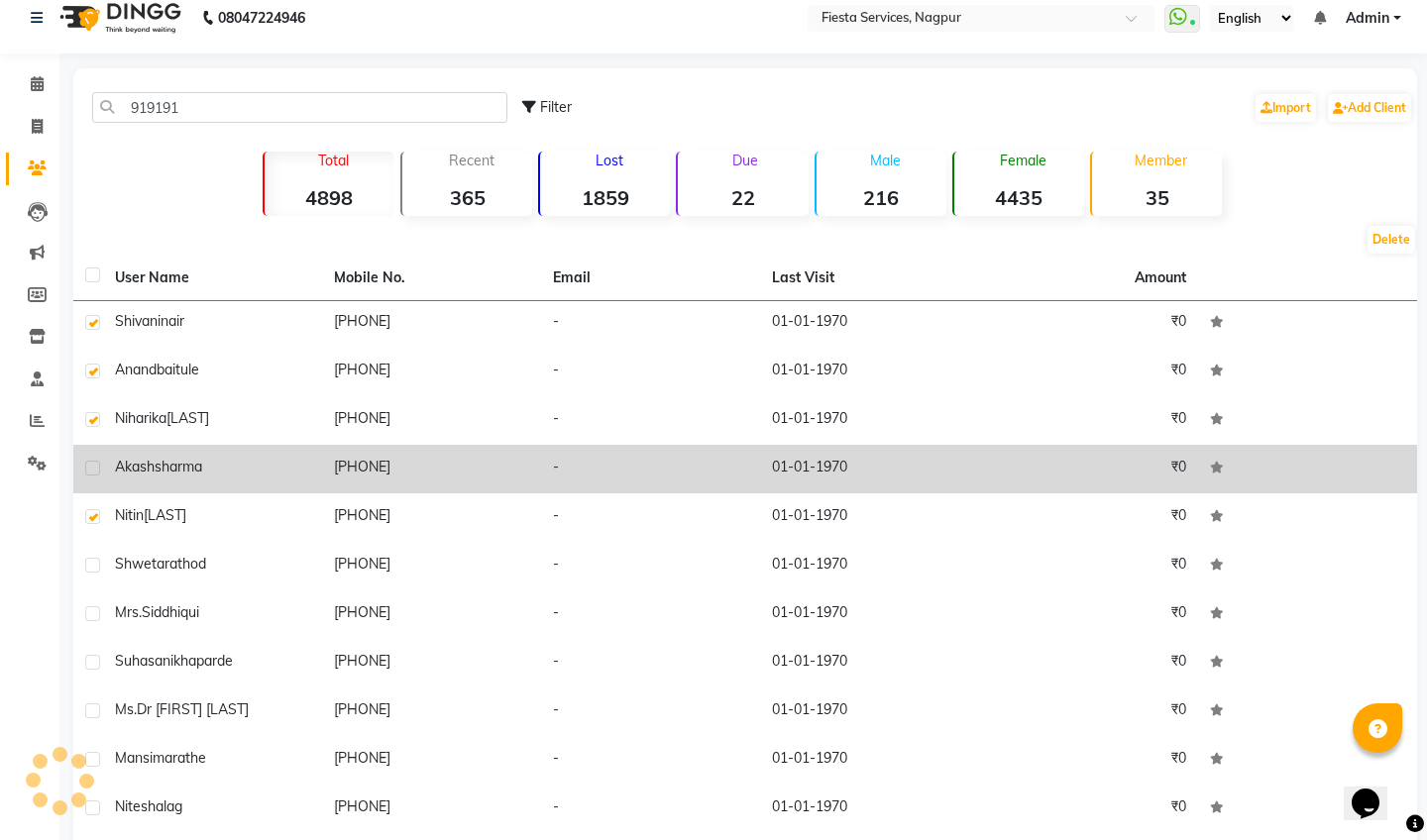 click 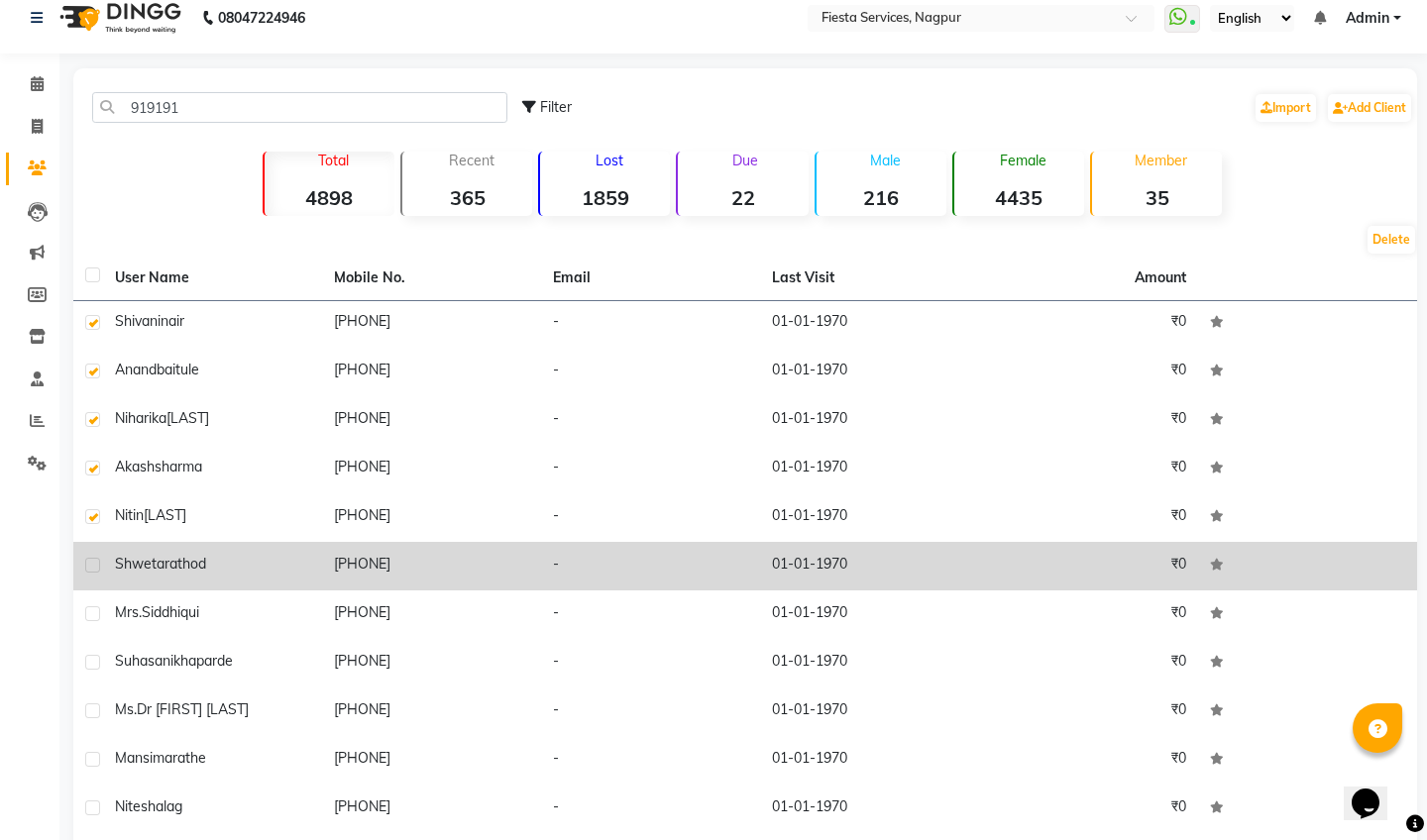 click 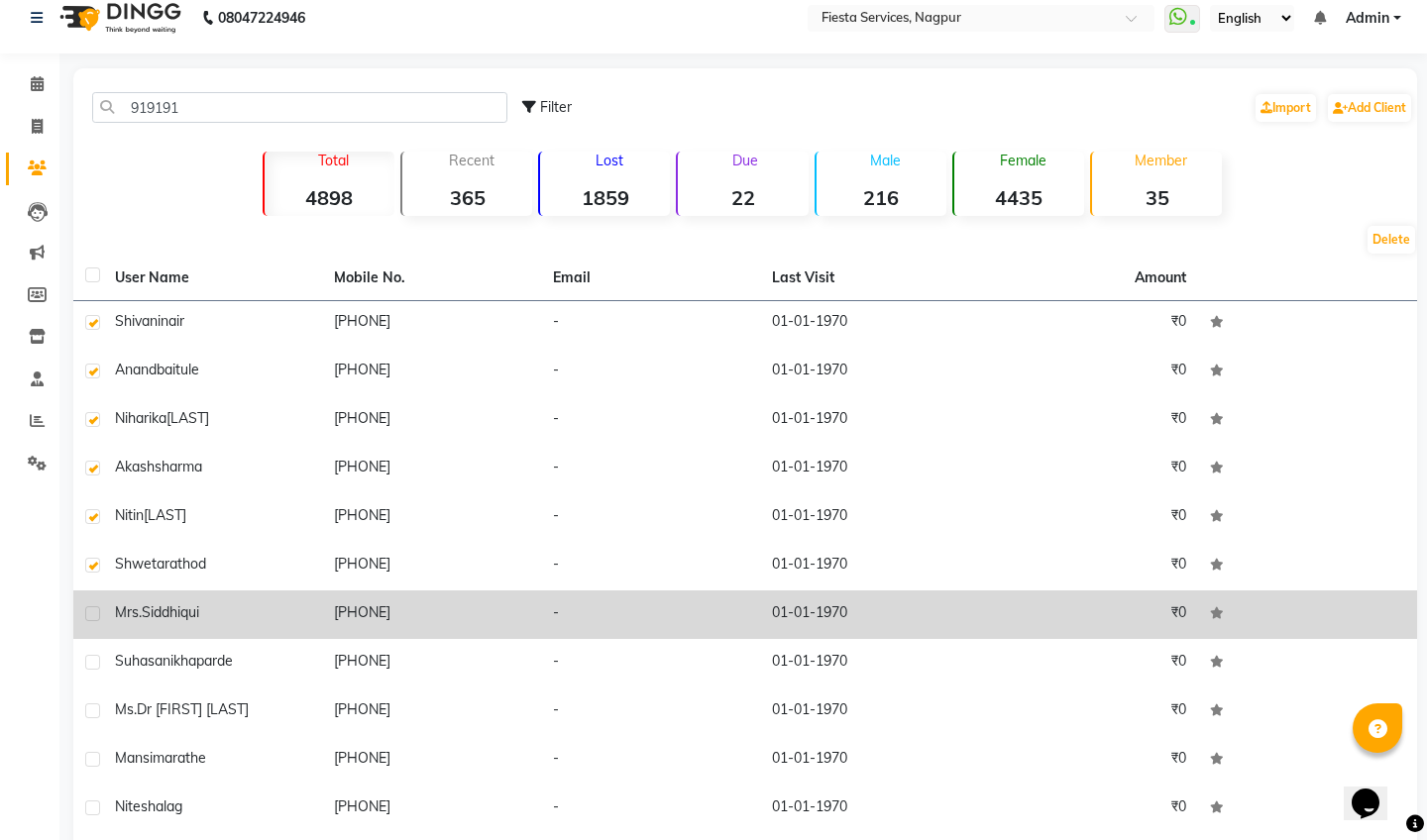 click 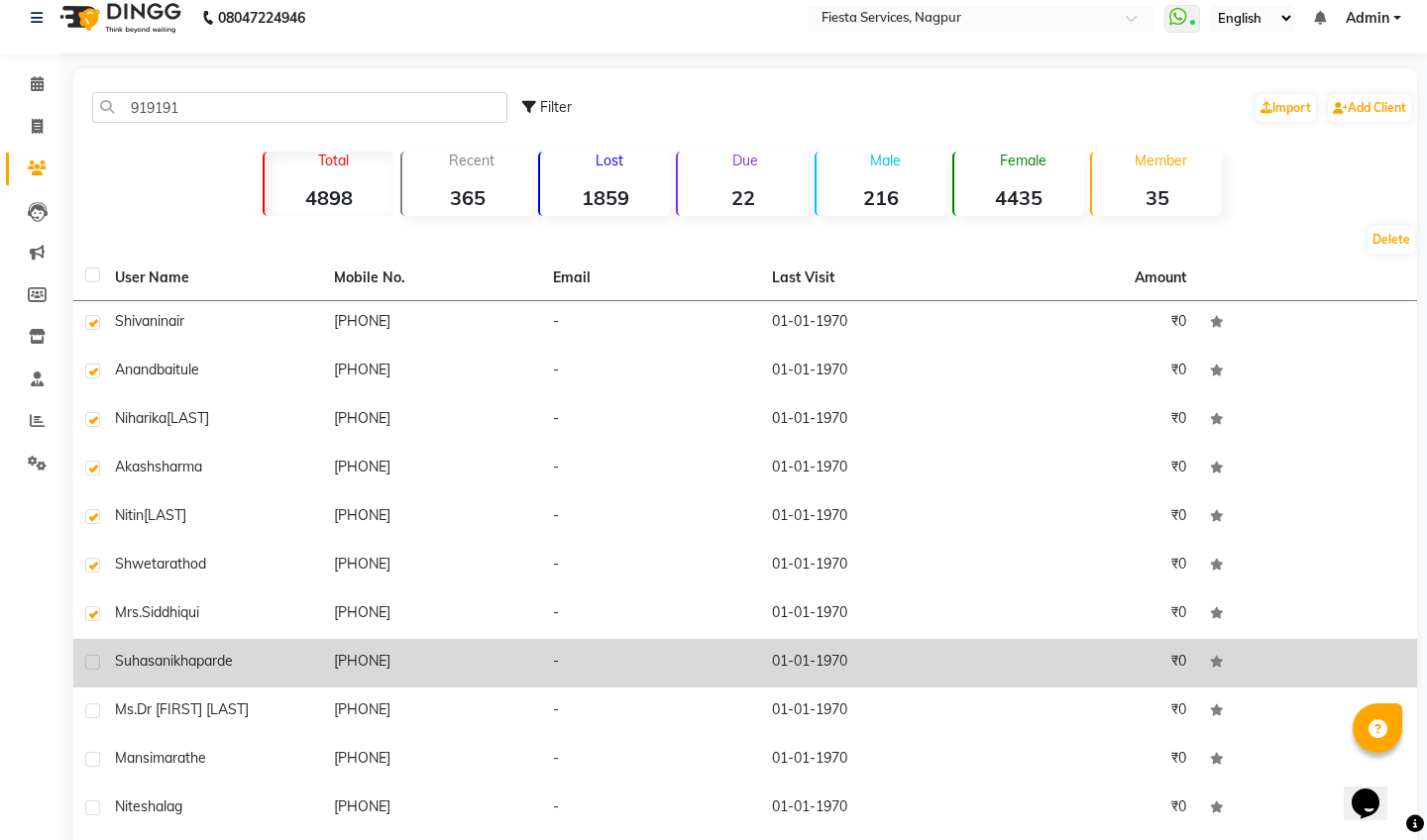 click 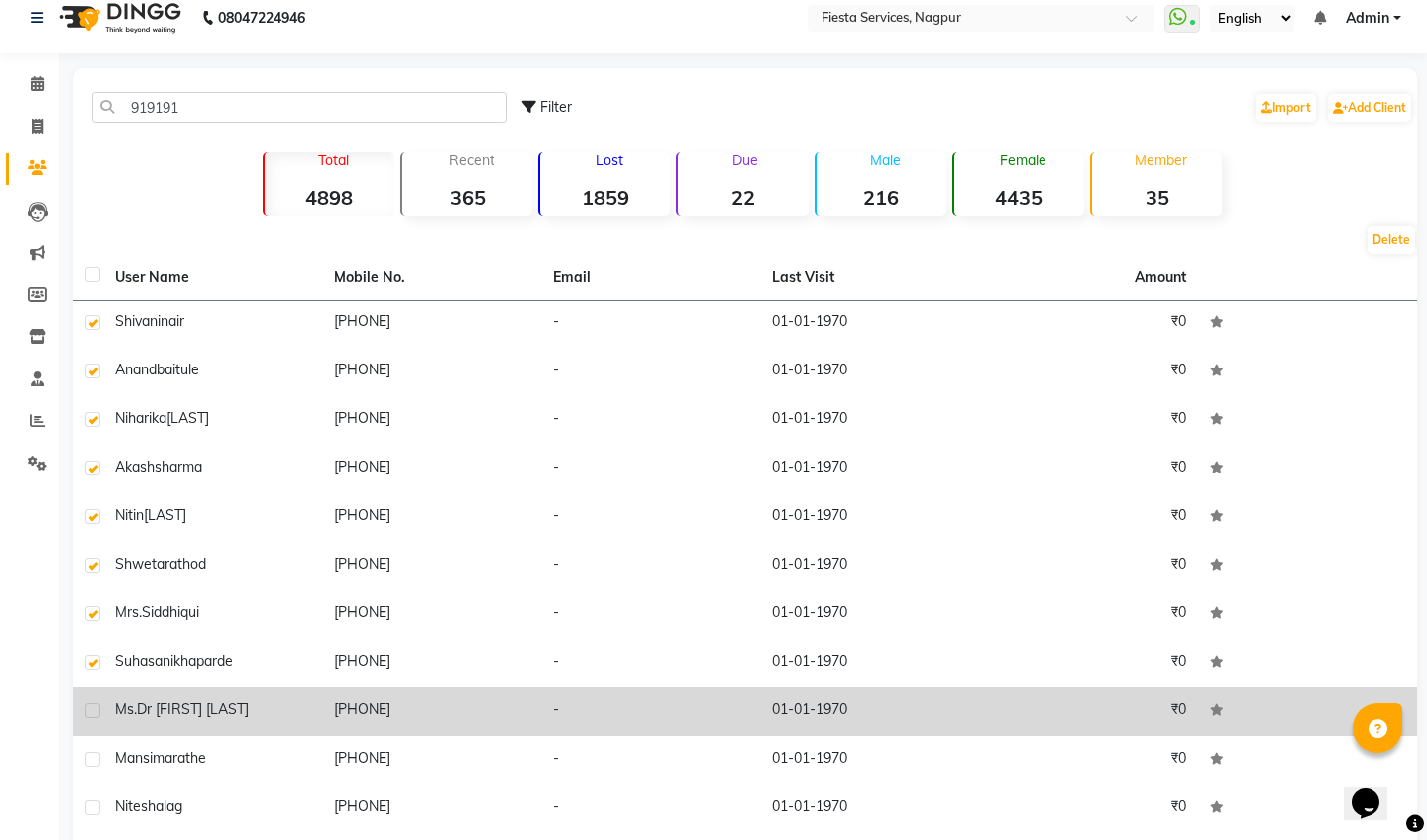 click 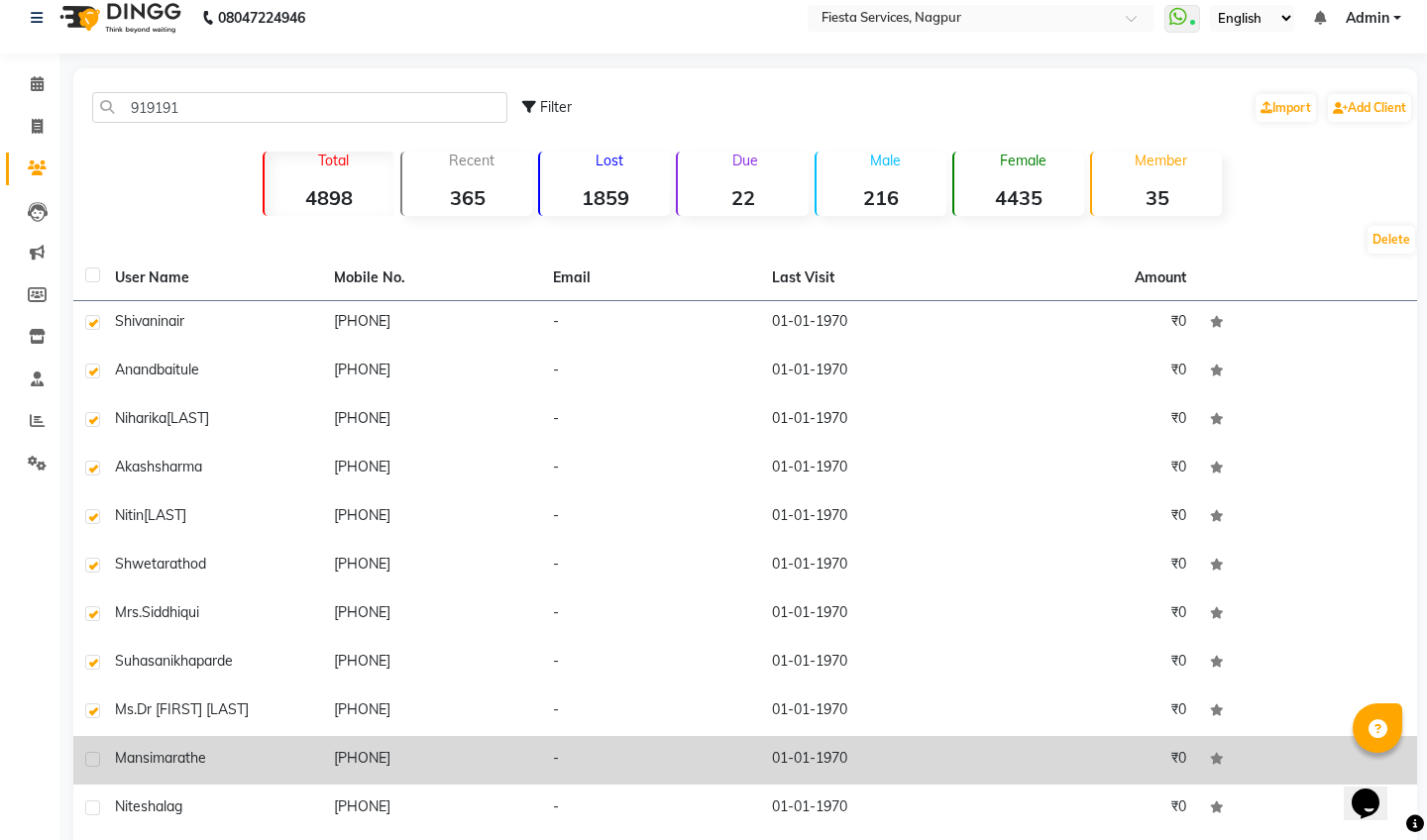click 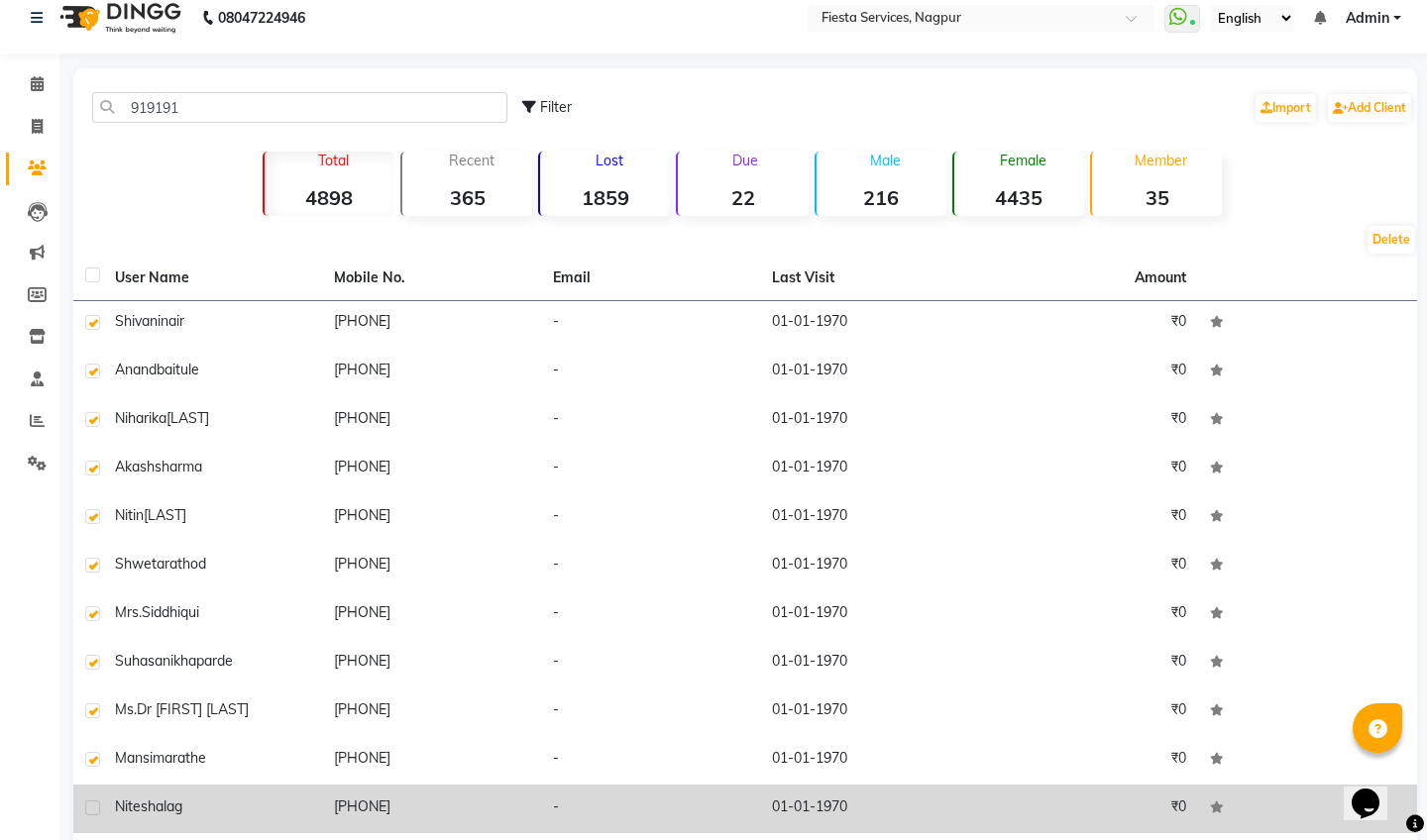 click 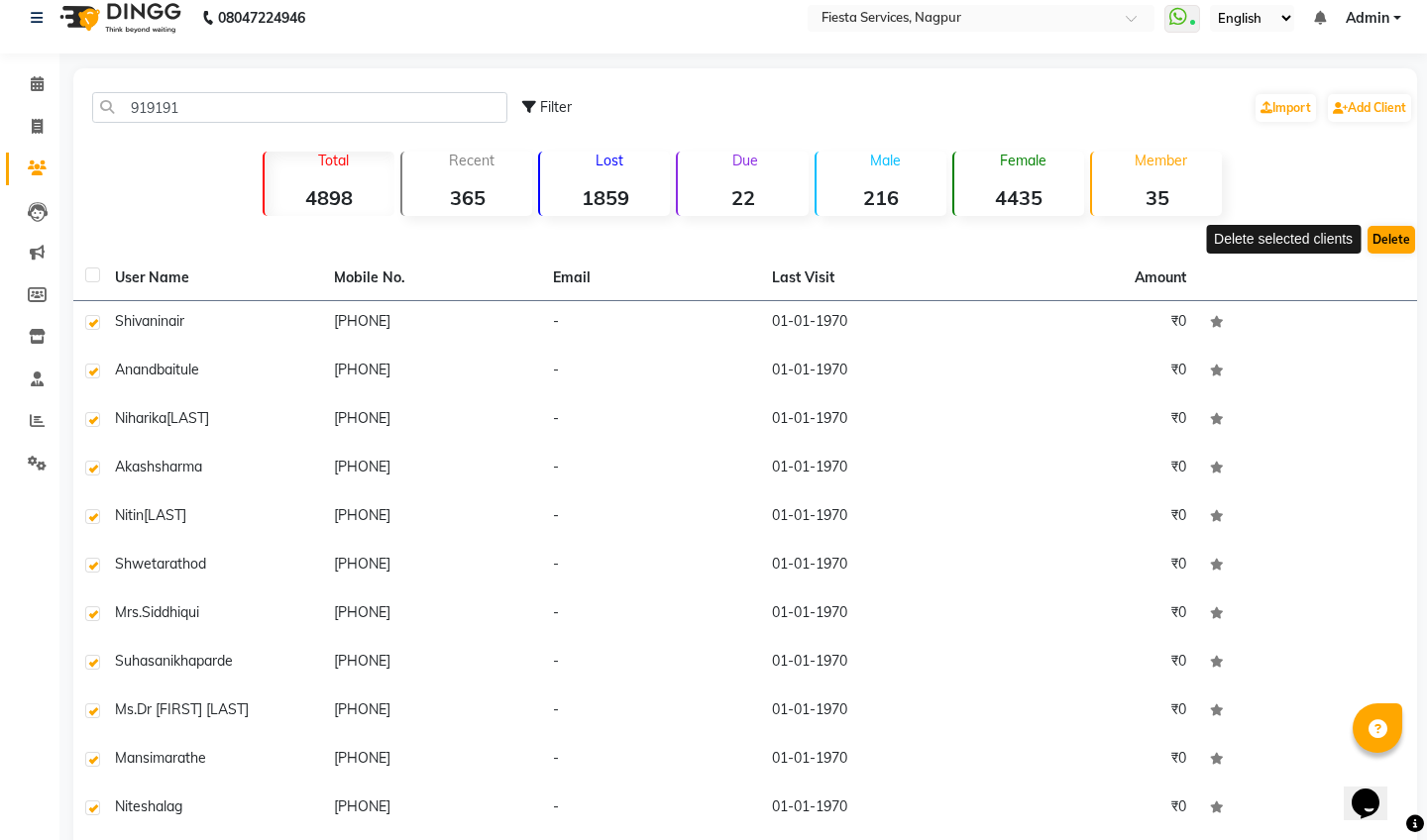 click on "Delete" 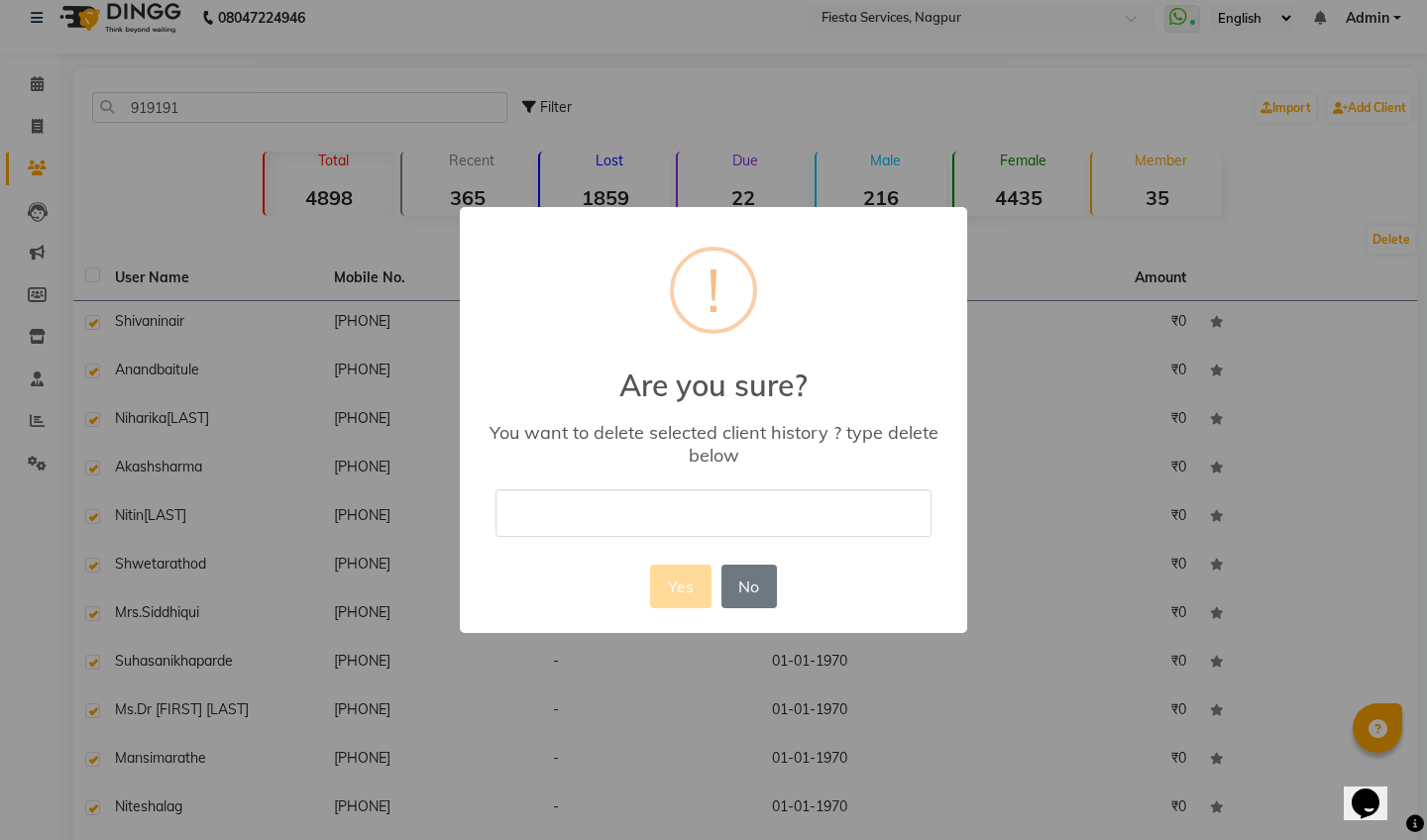 click at bounding box center [714, 512] 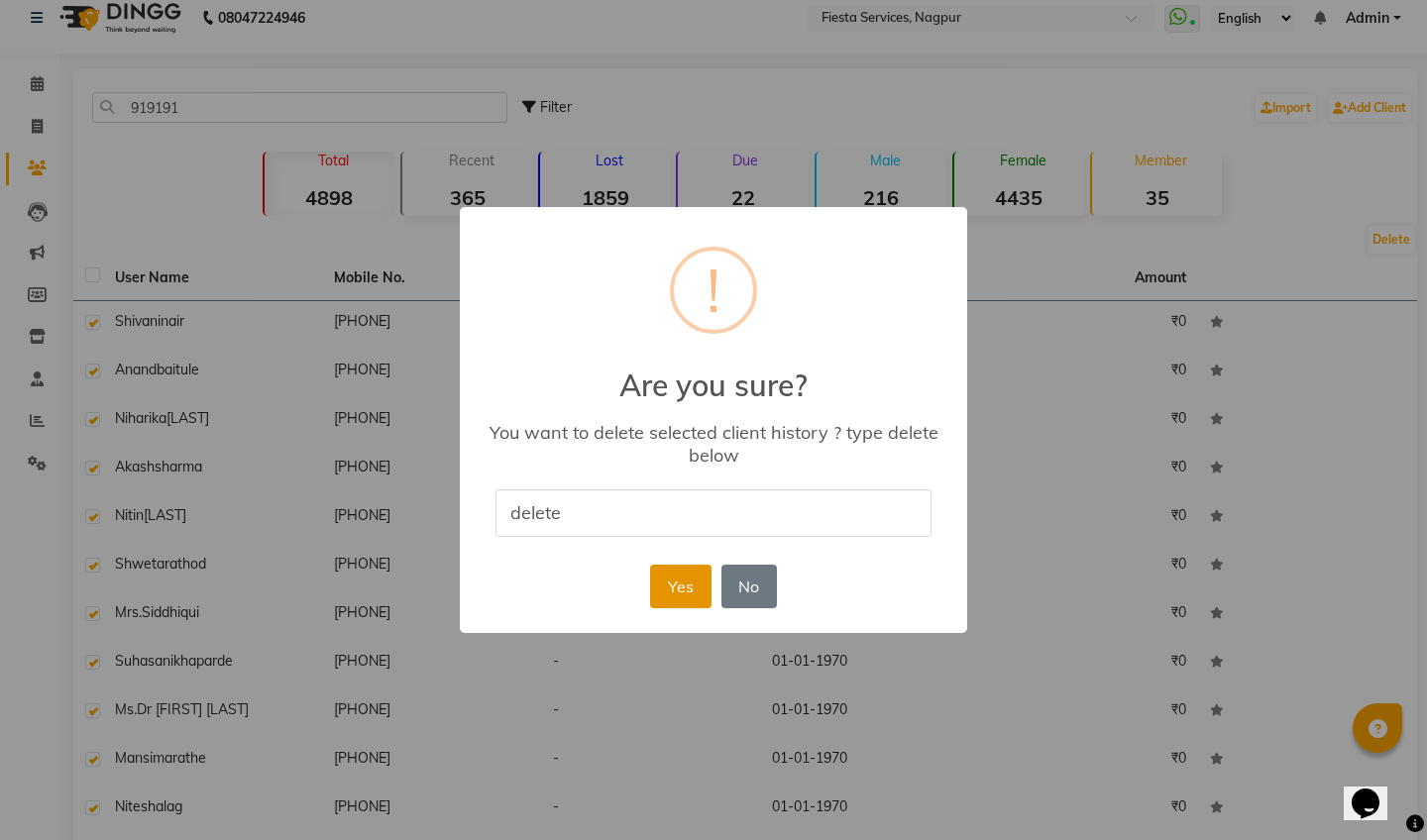 type on "delete" 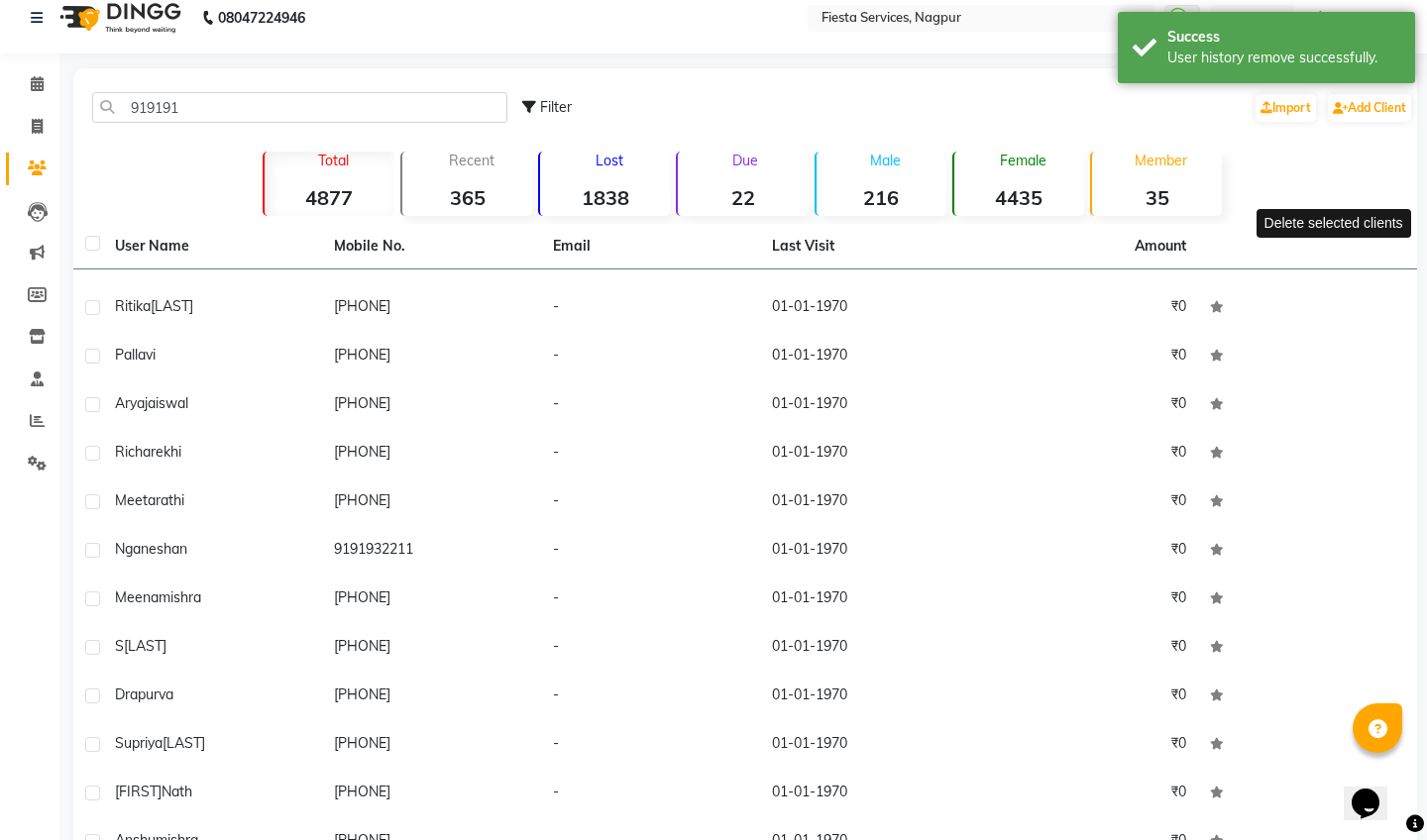 scroll, scrollTop: 4014, scrollLeft: 0, axis: vertical 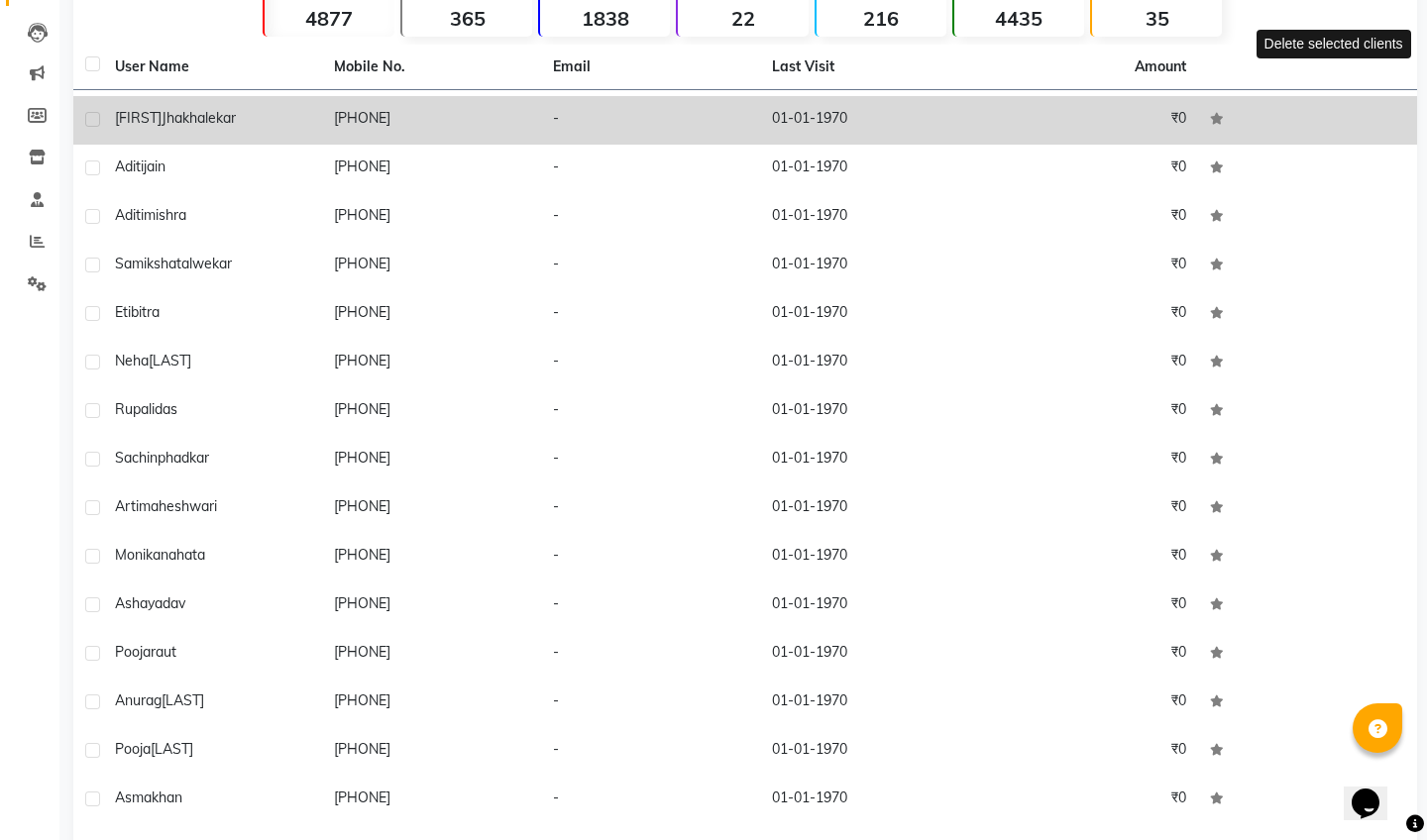 click 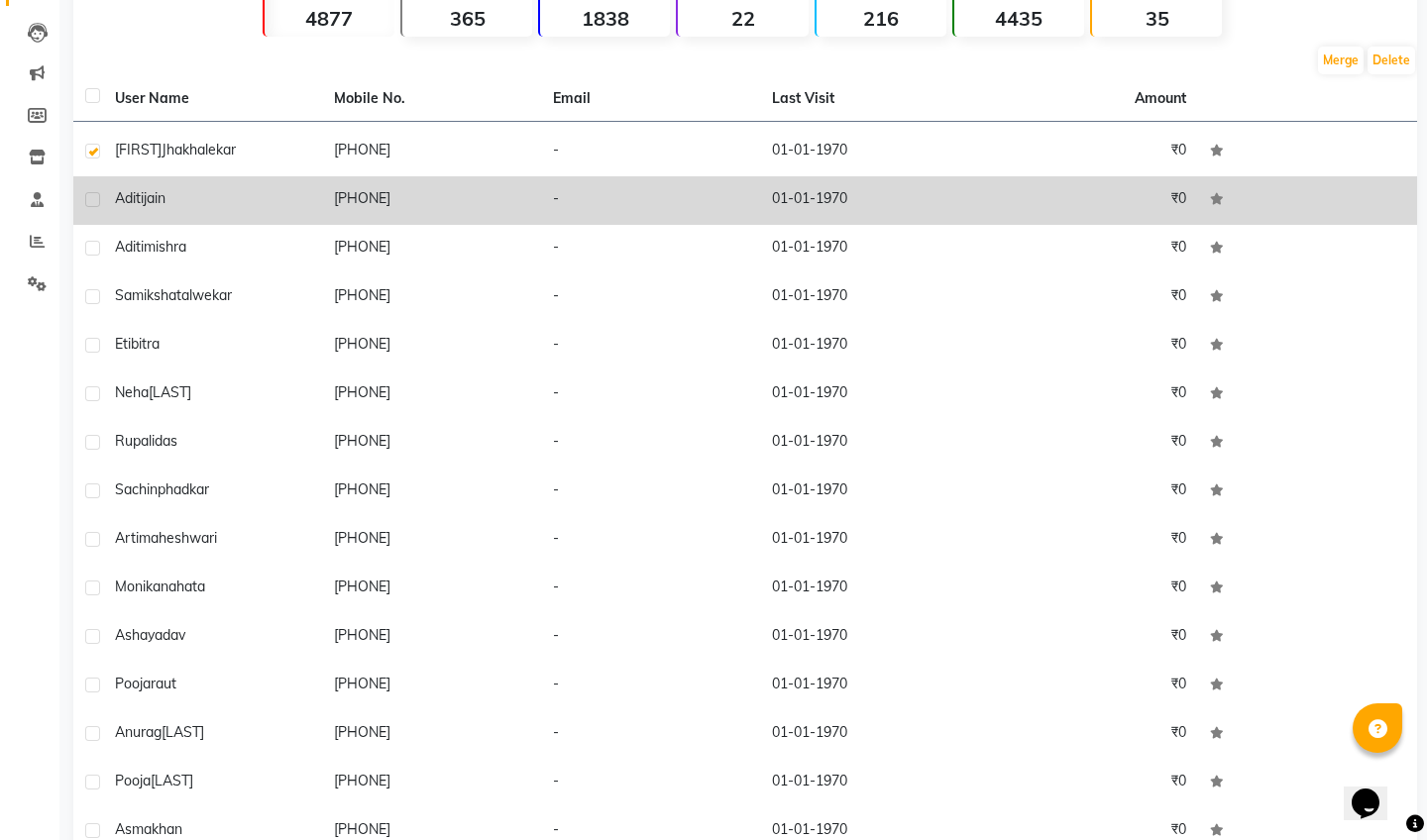 click 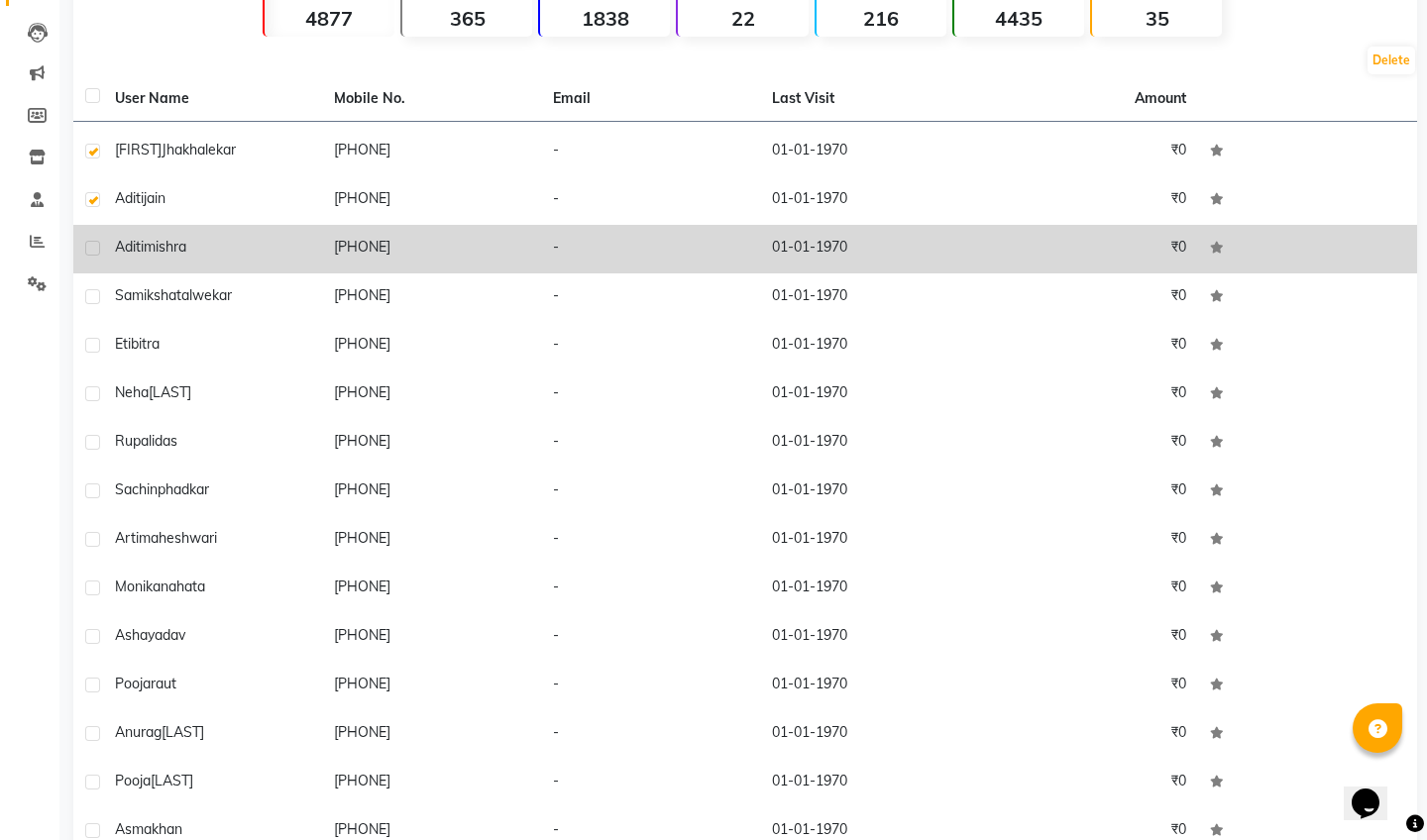 click 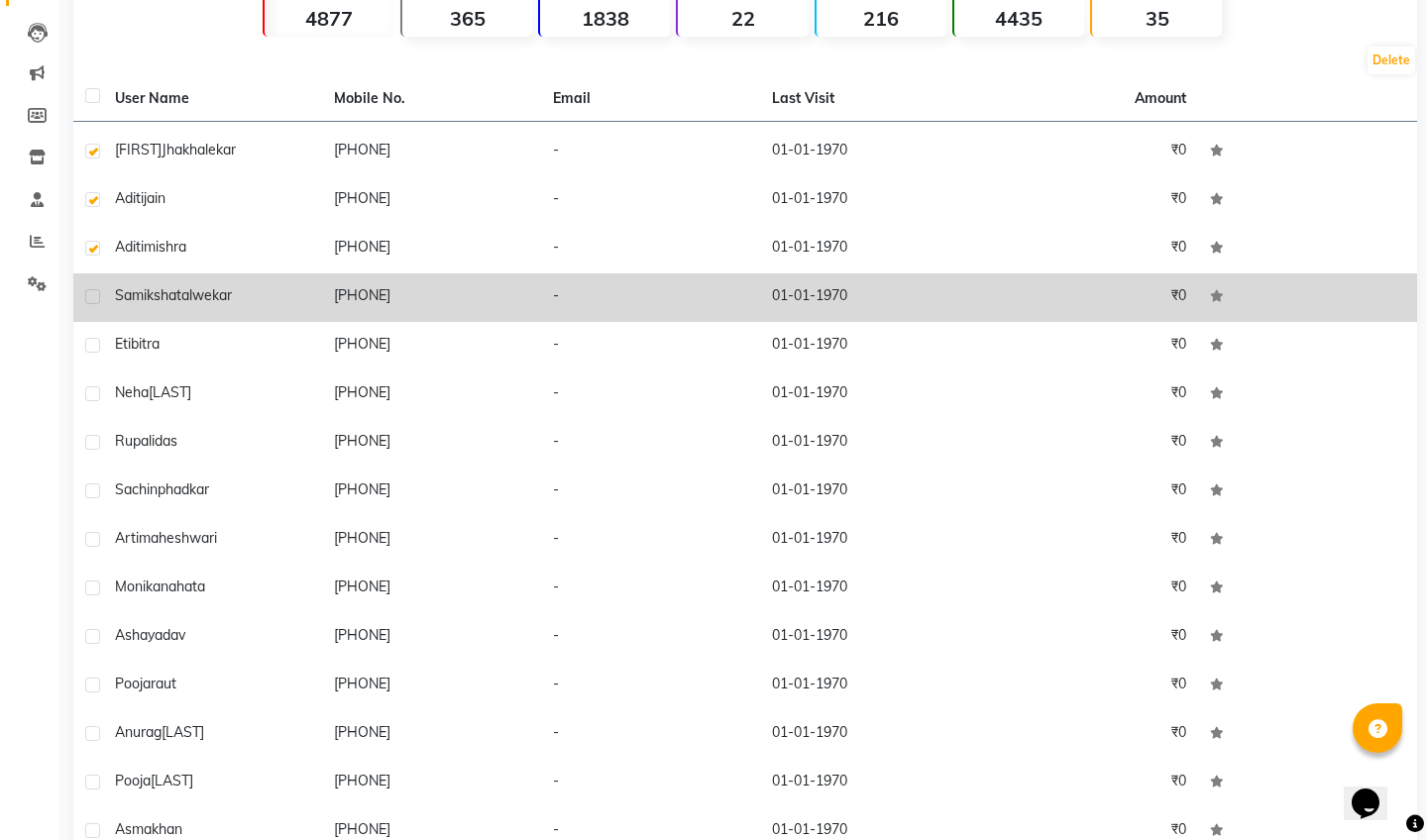 click 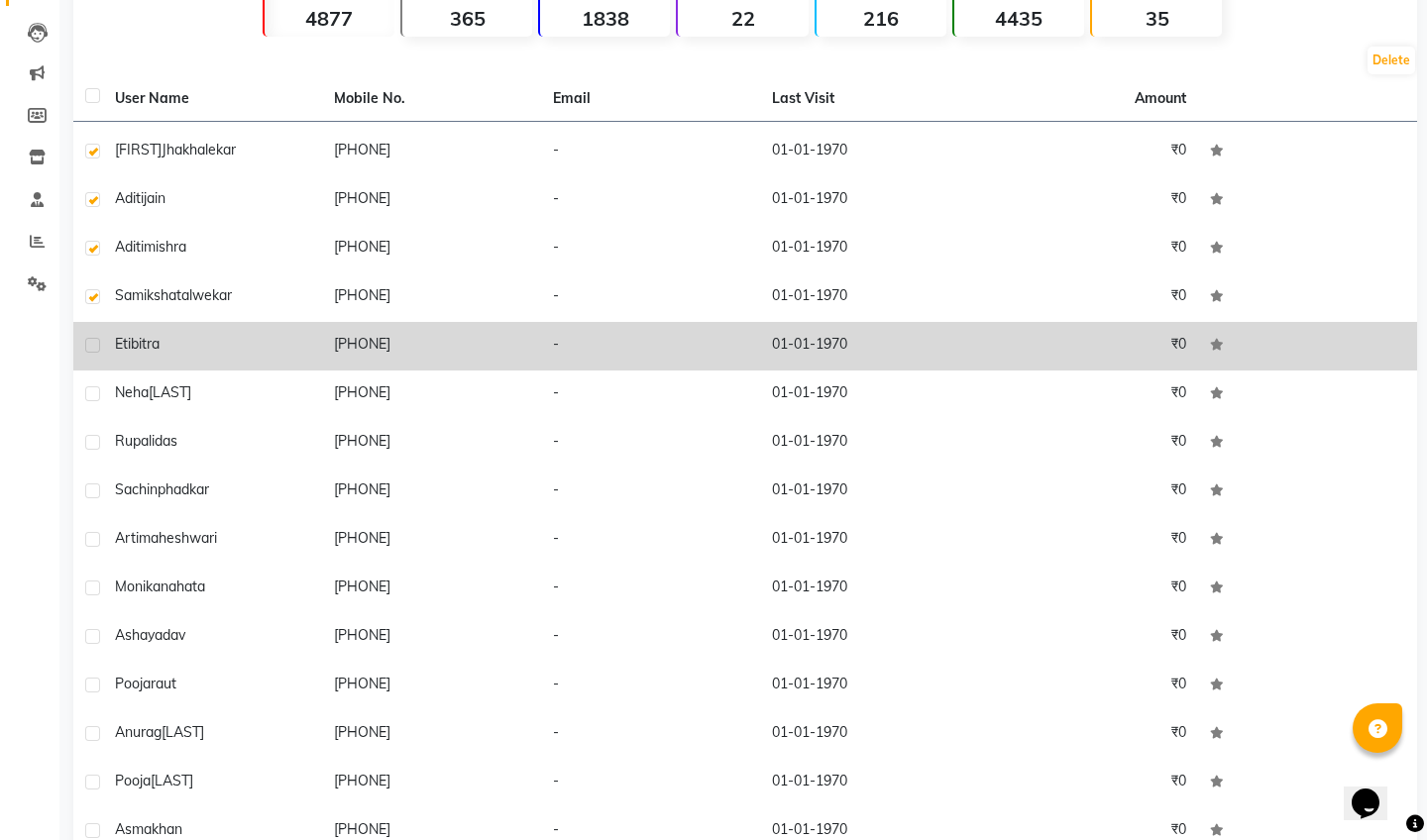 click 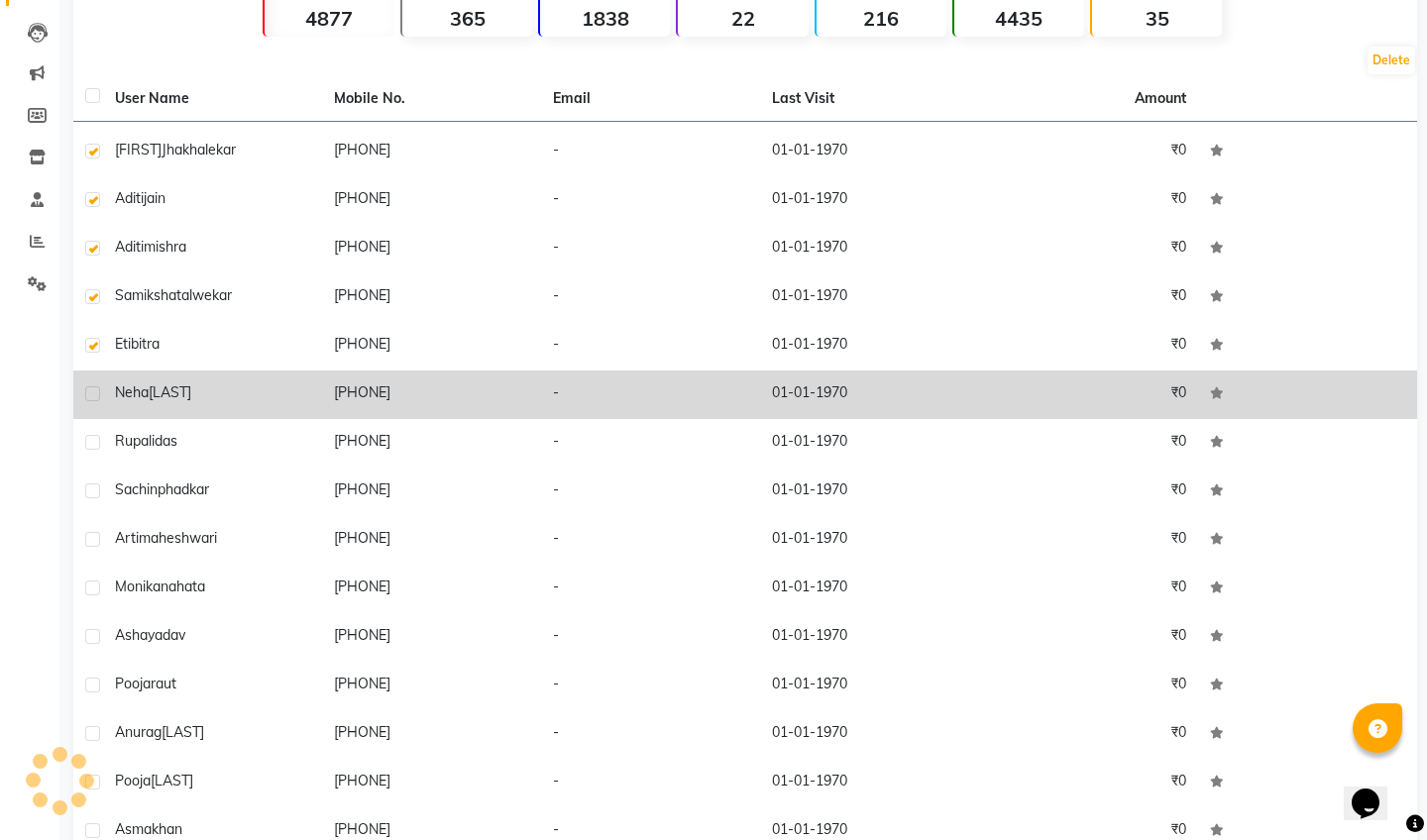 click 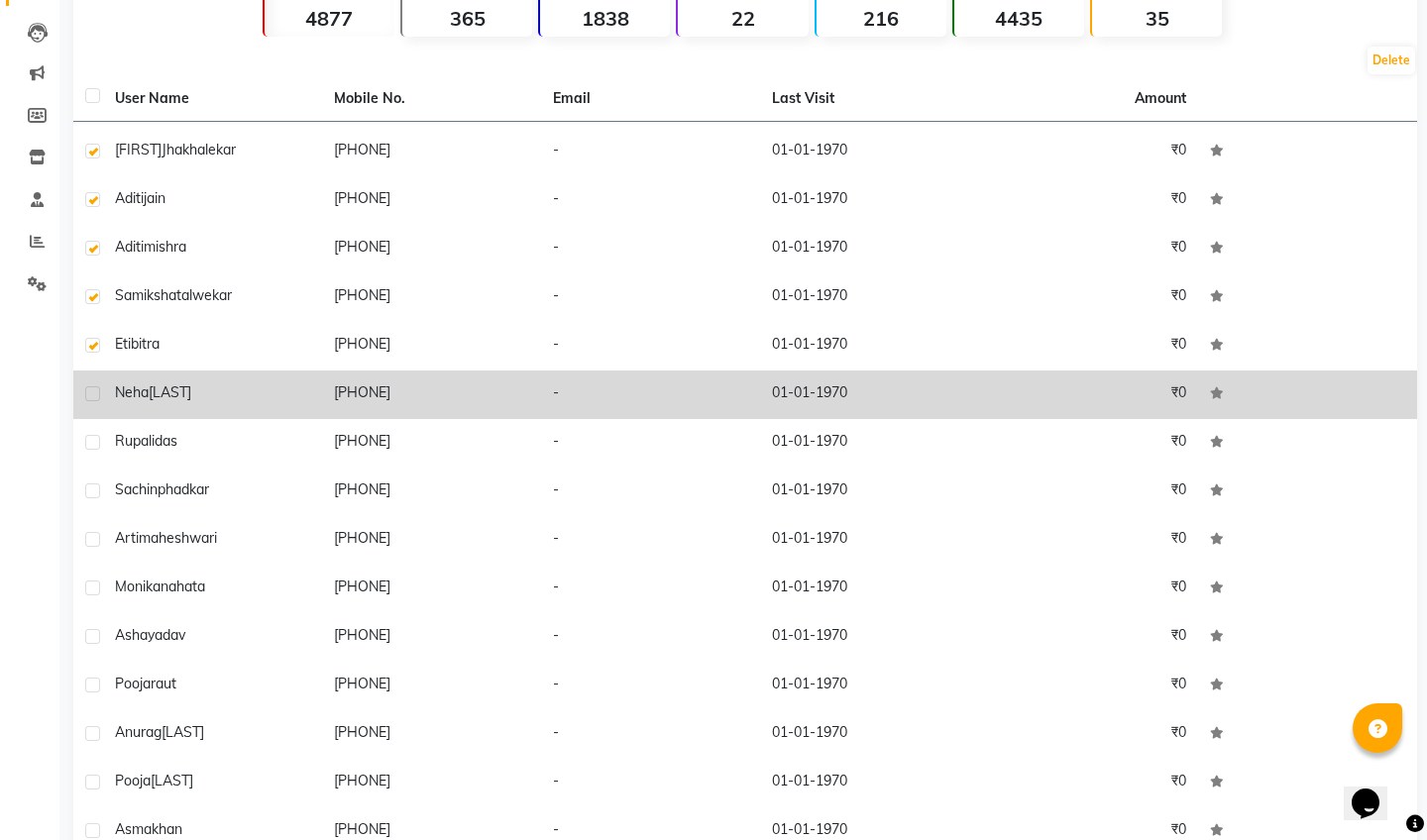 click 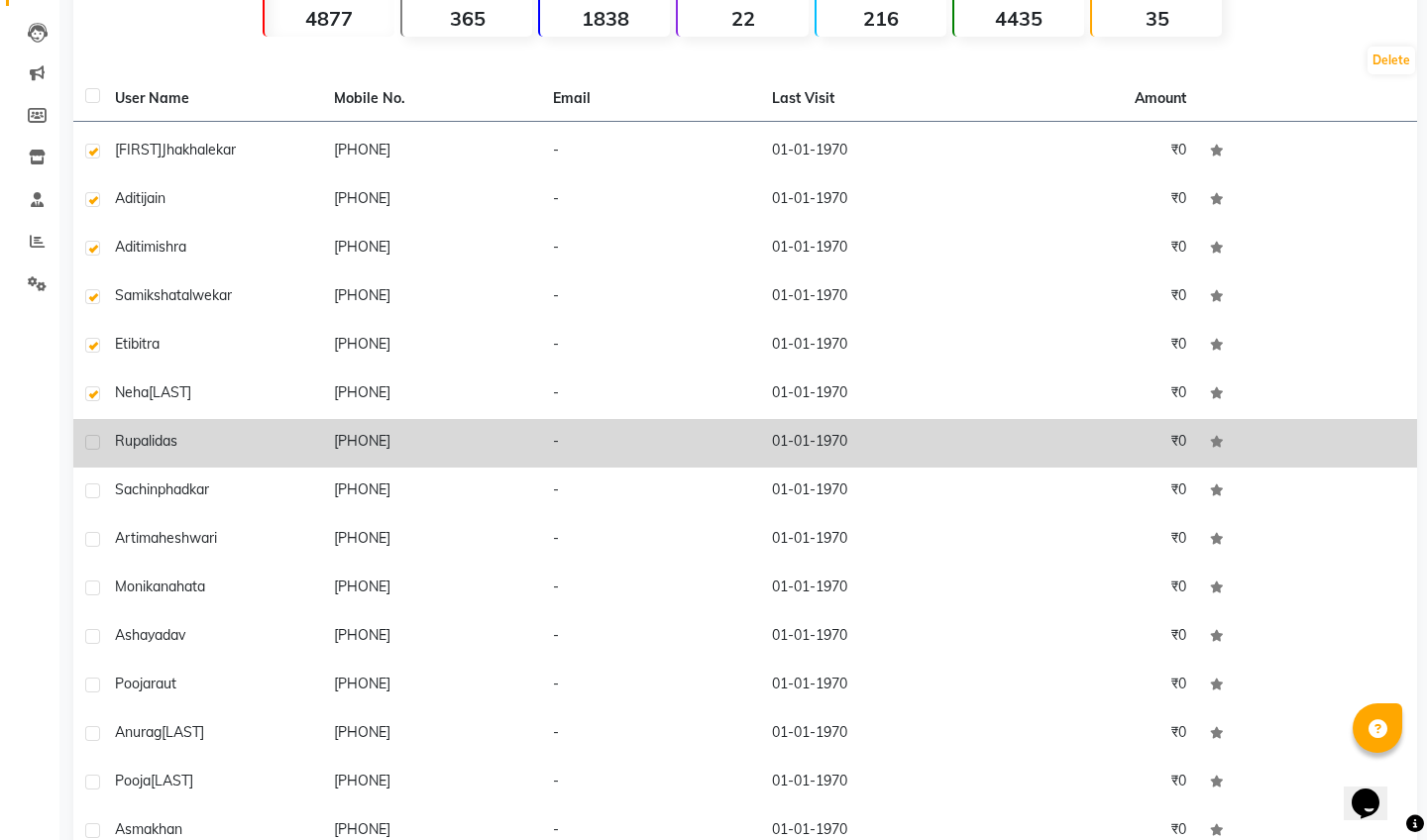 click 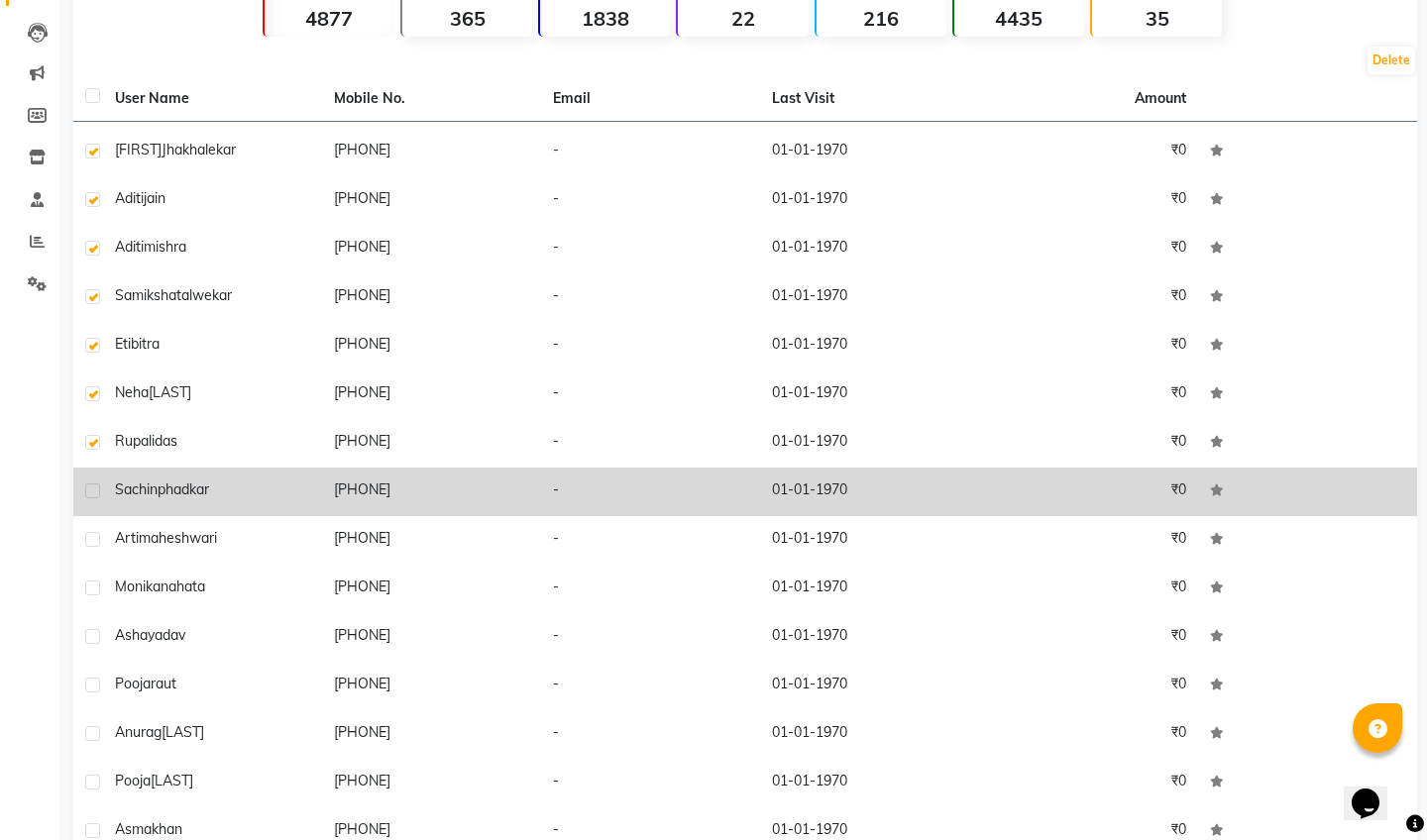 click 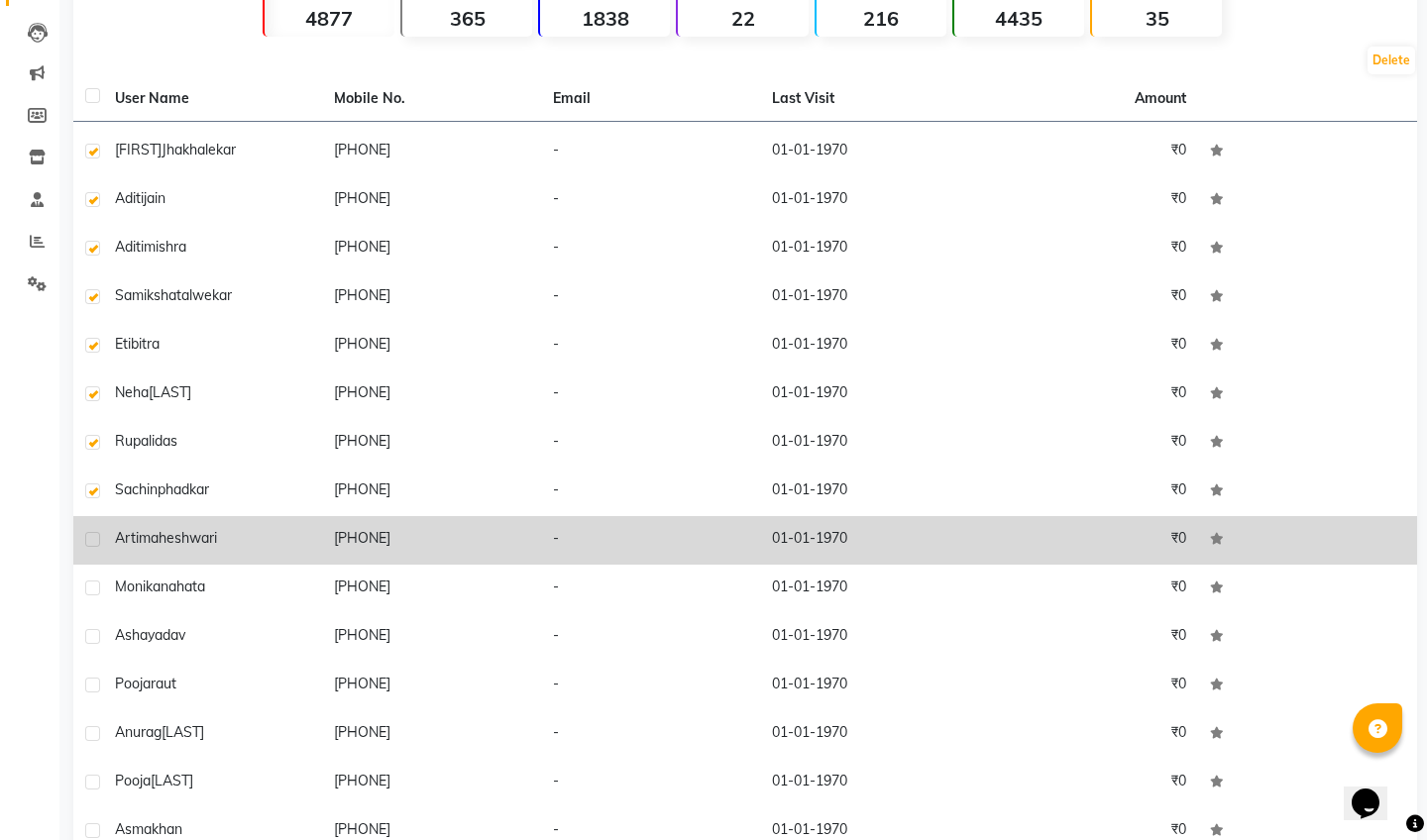 click 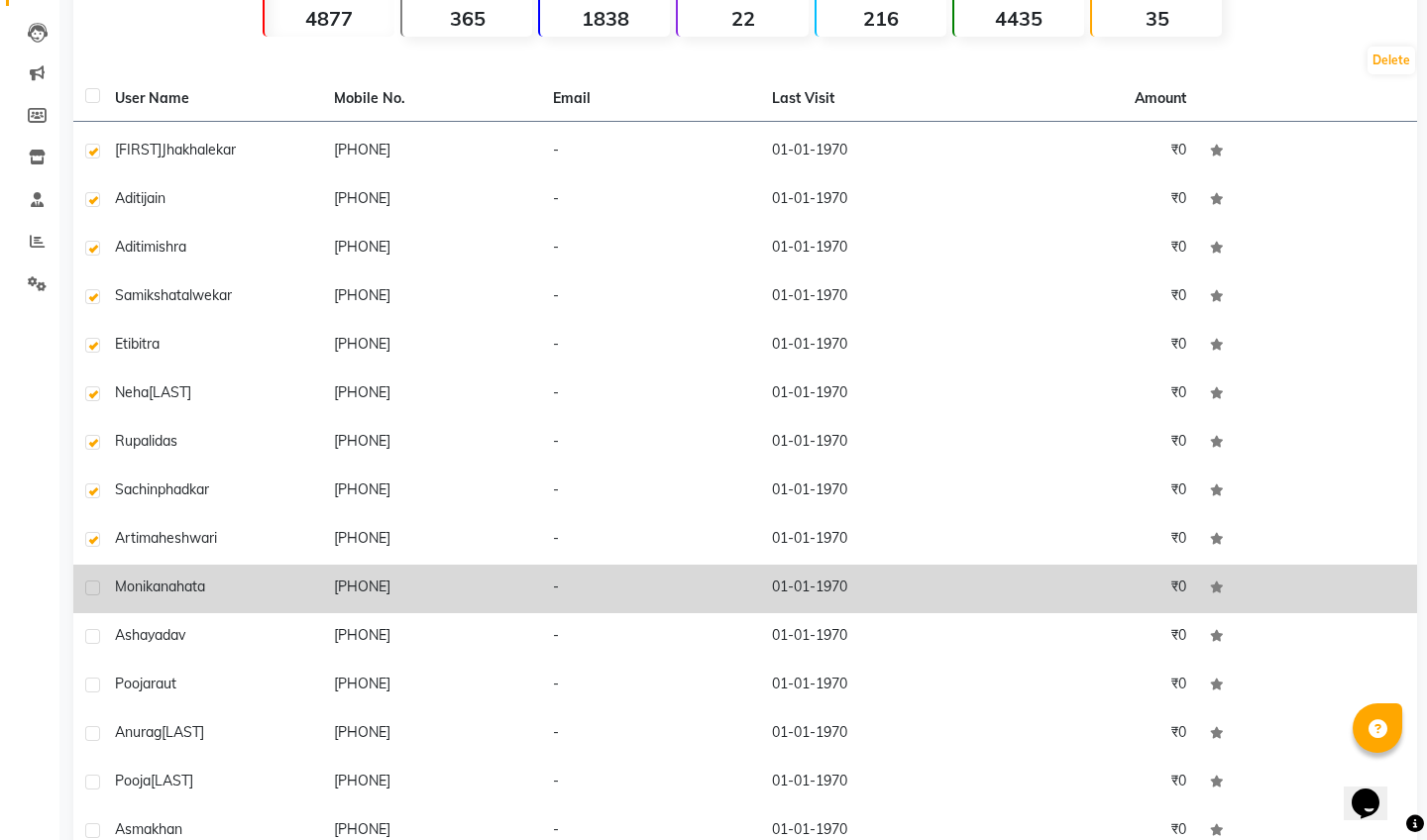 click 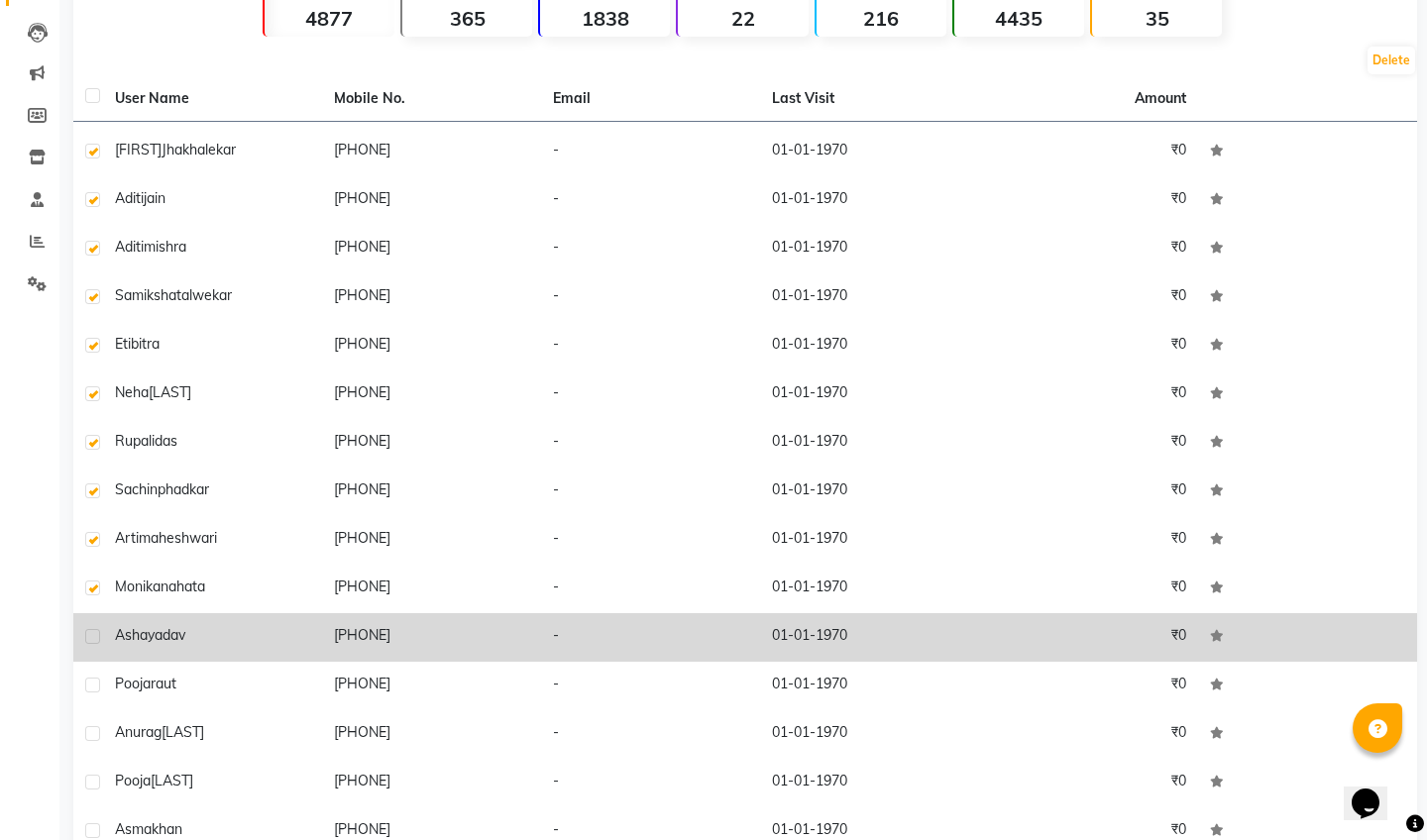 click 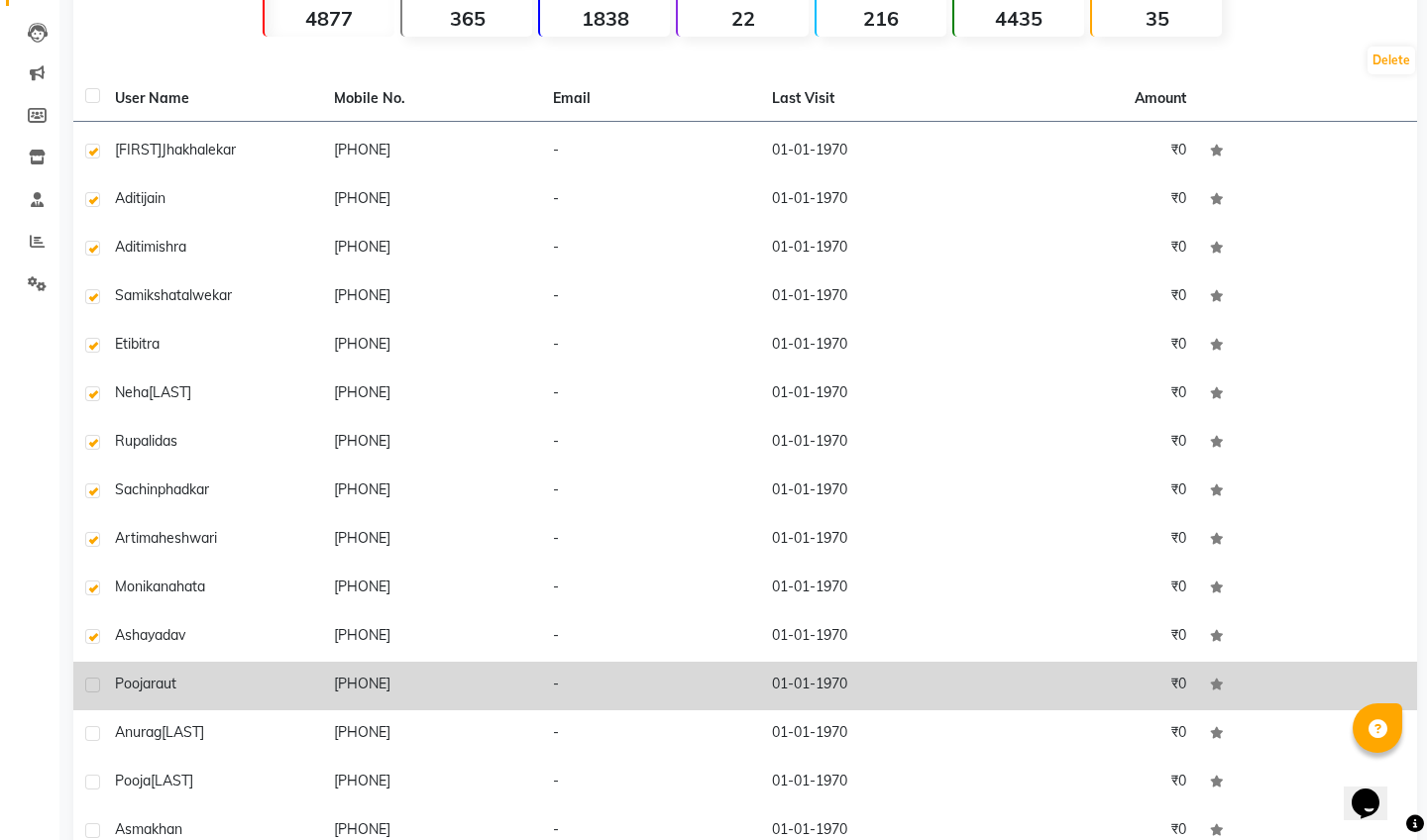 click 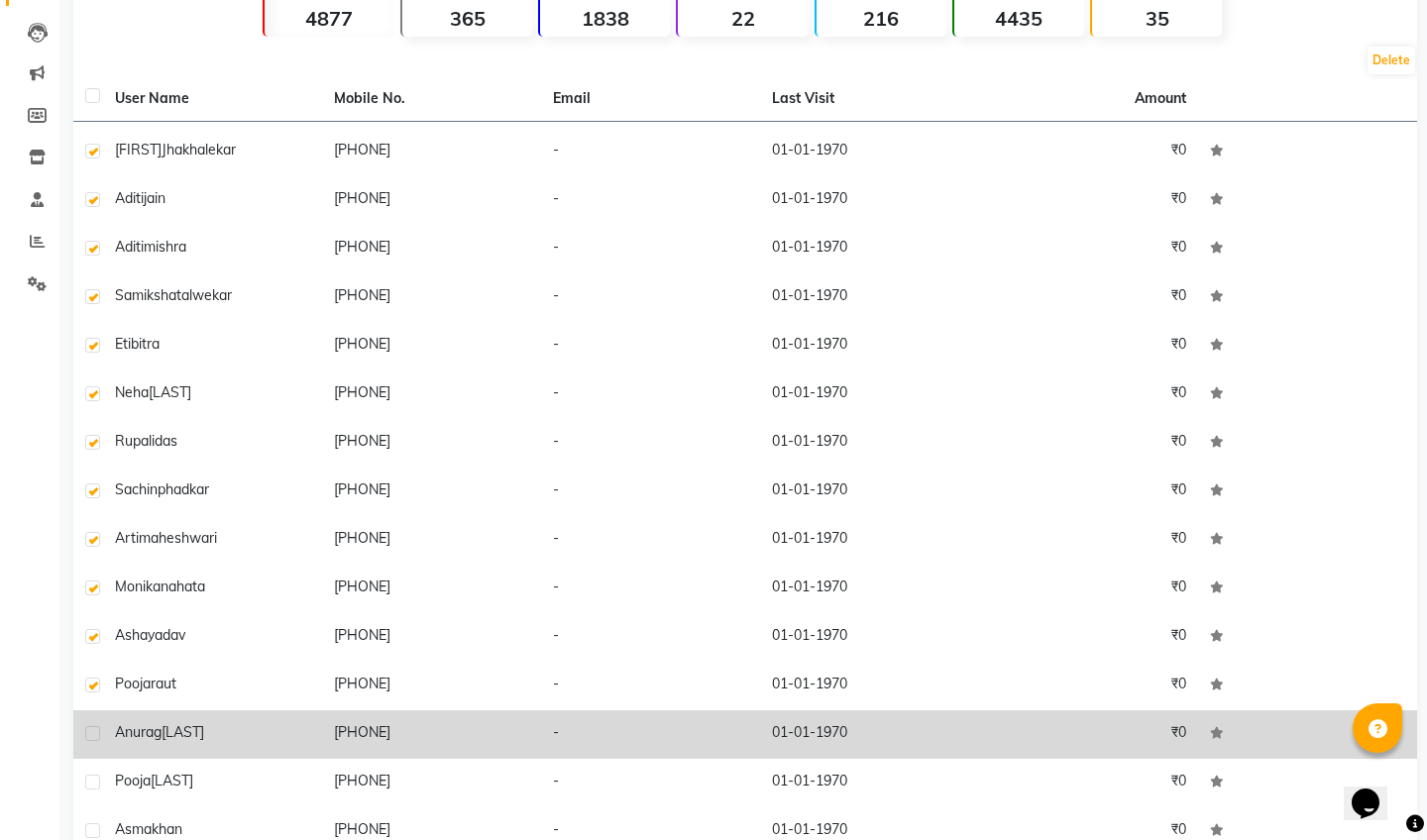 click 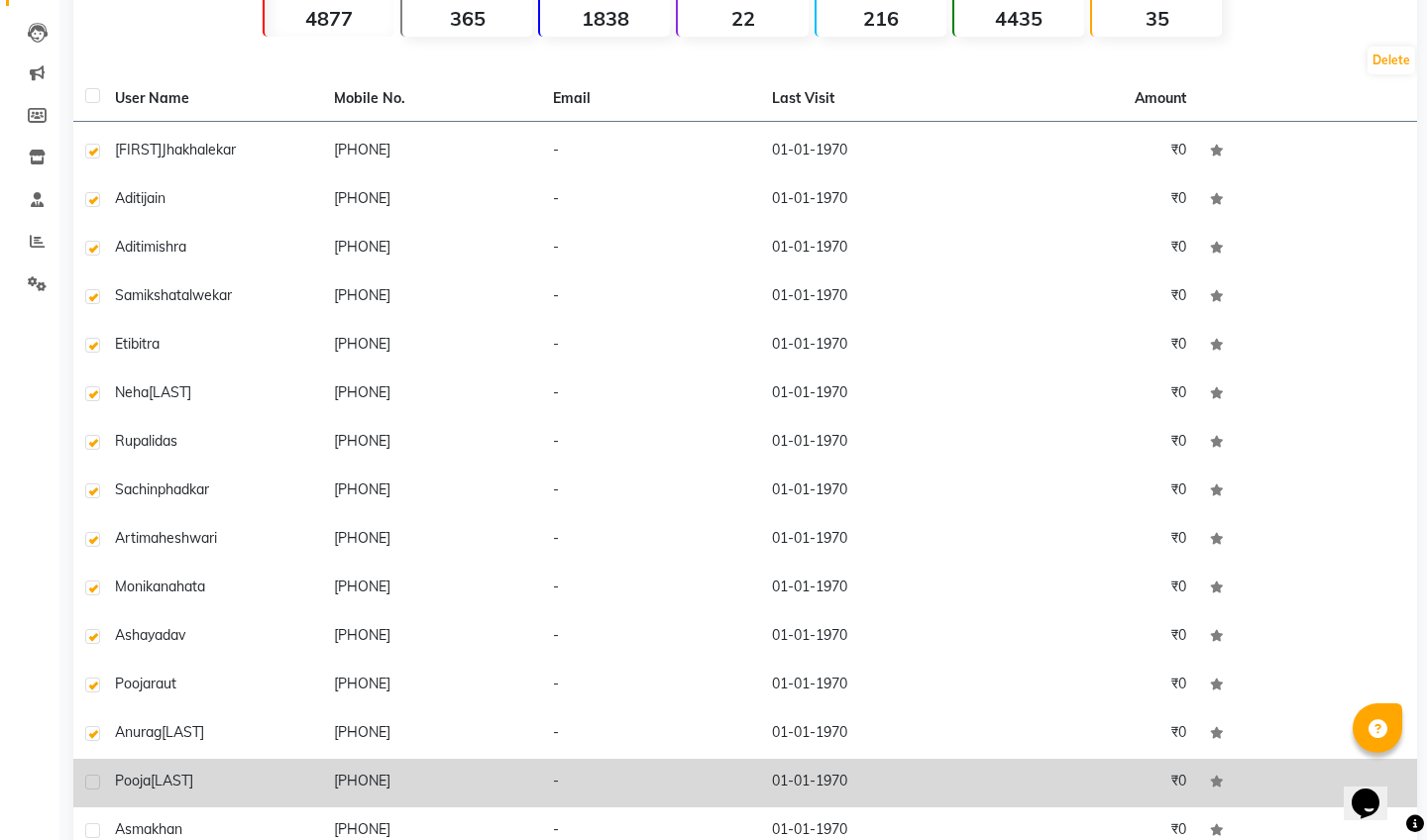 click 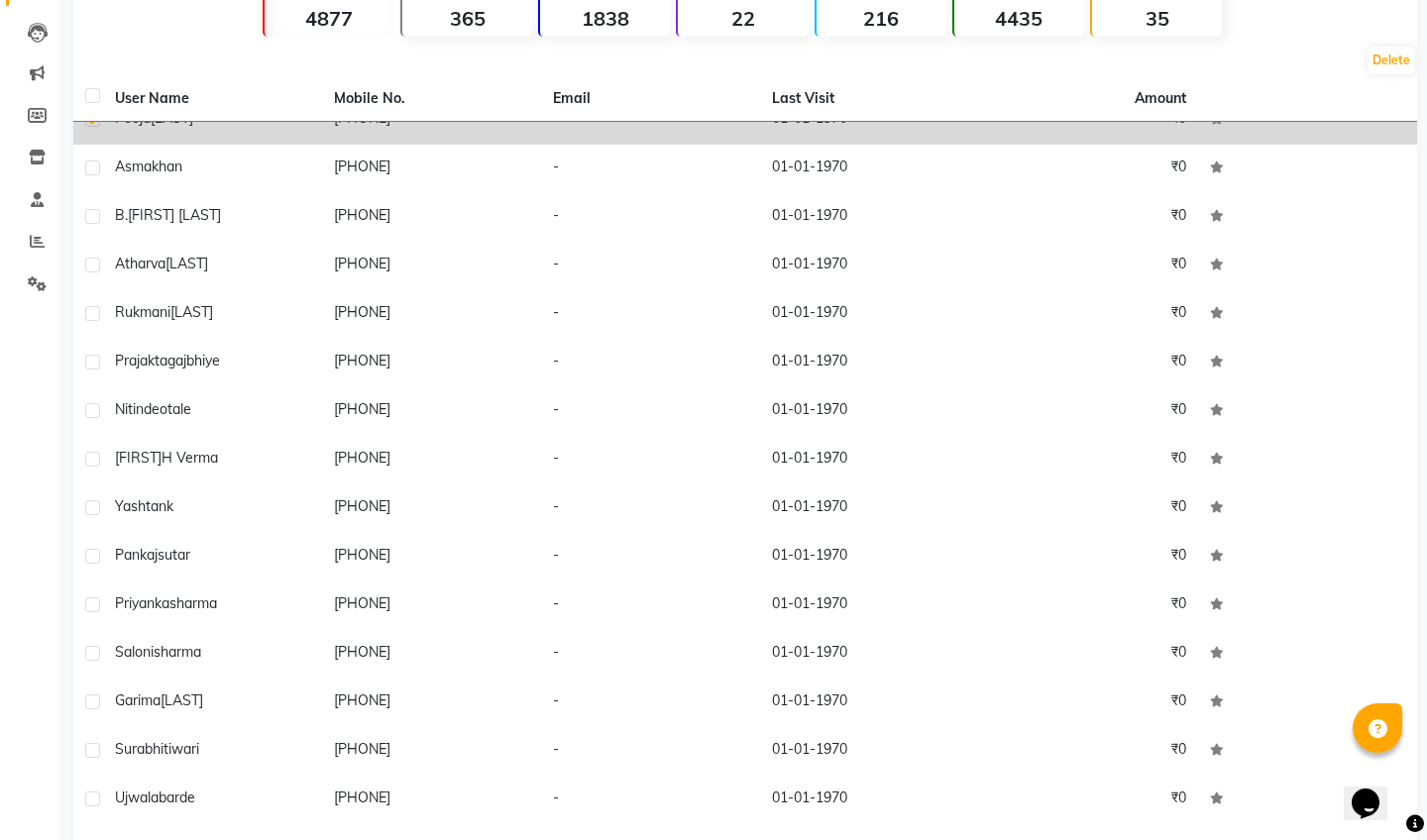 scroll, scrollTop: 907, scrollLeft: 0, axis: vertical 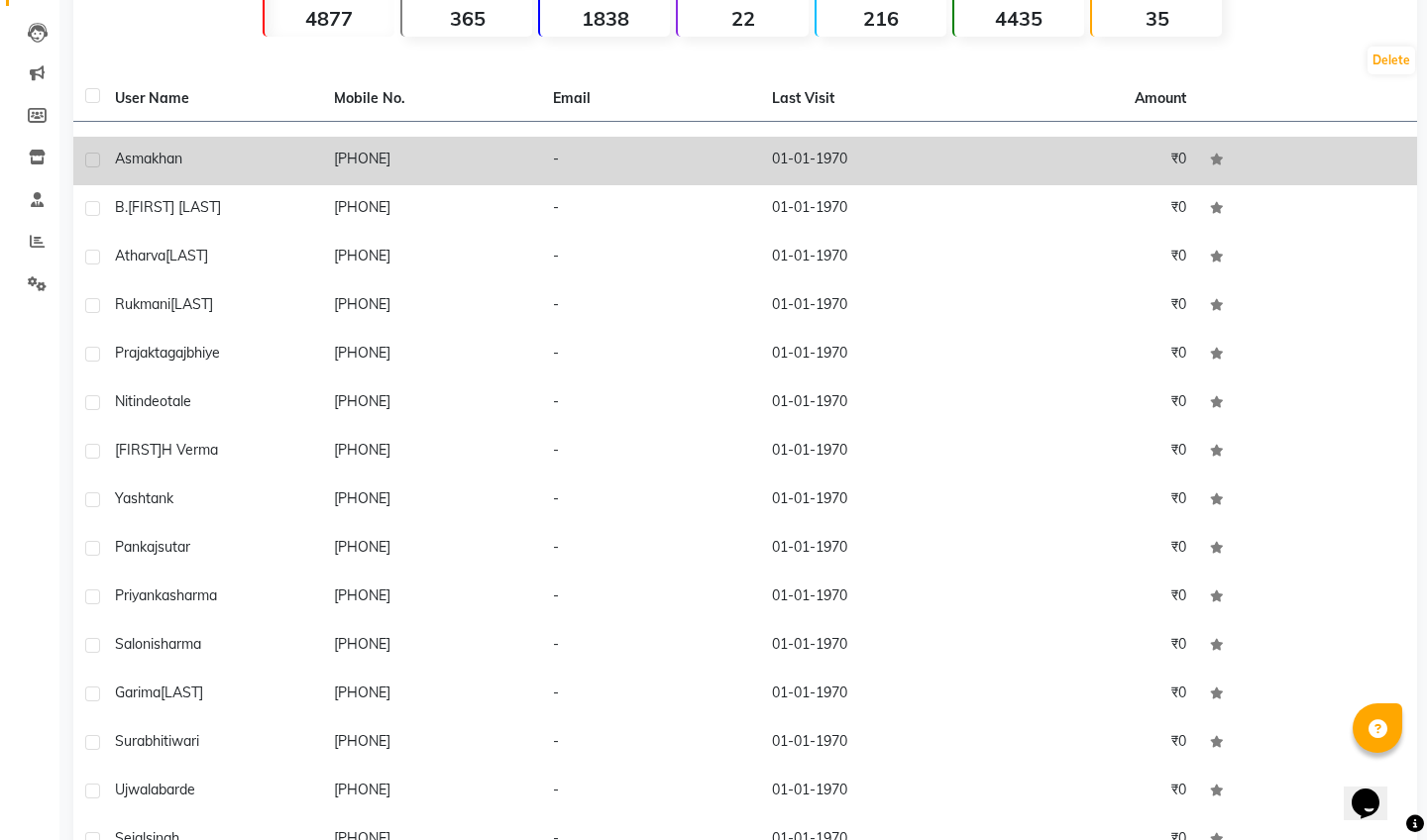 click 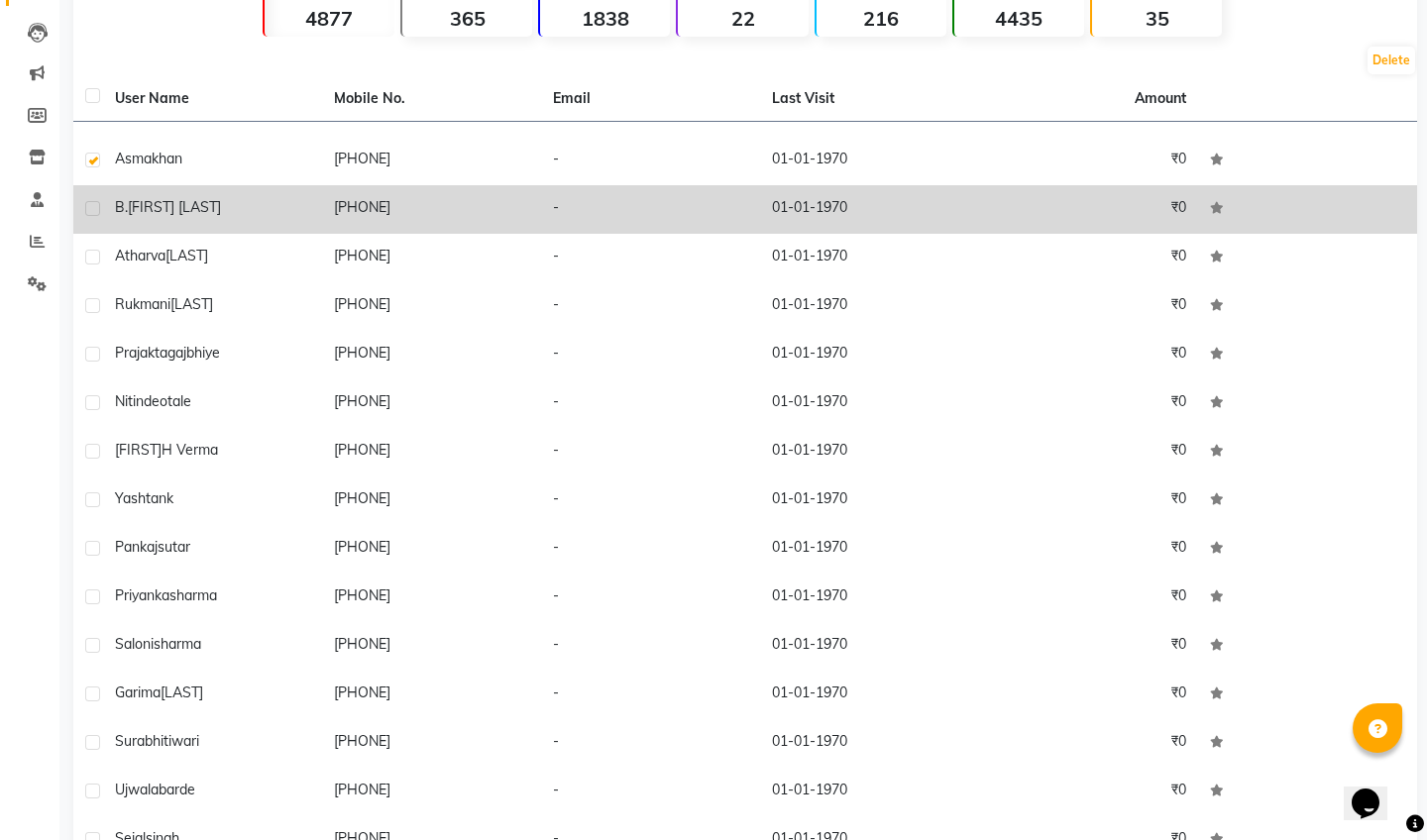 click 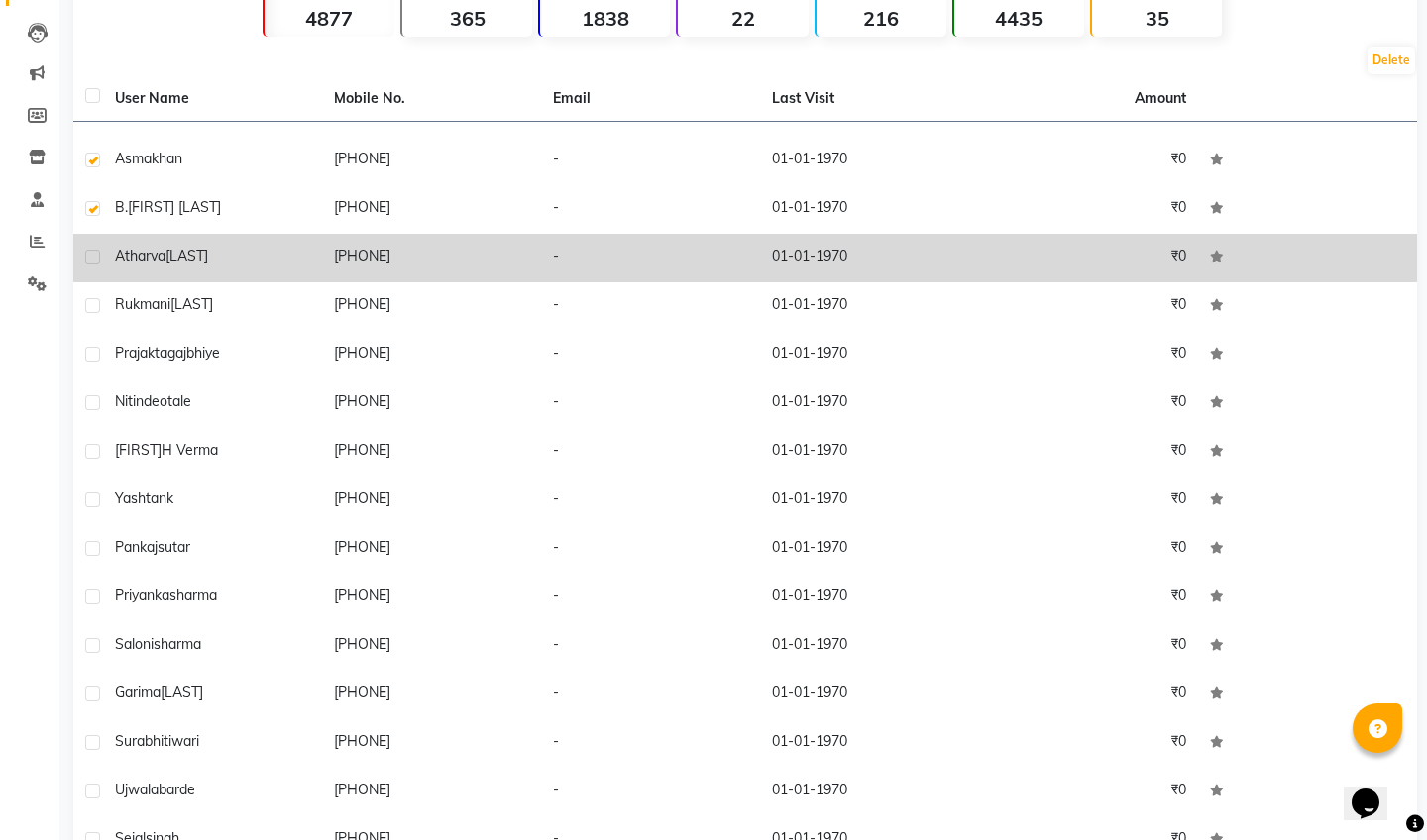 click 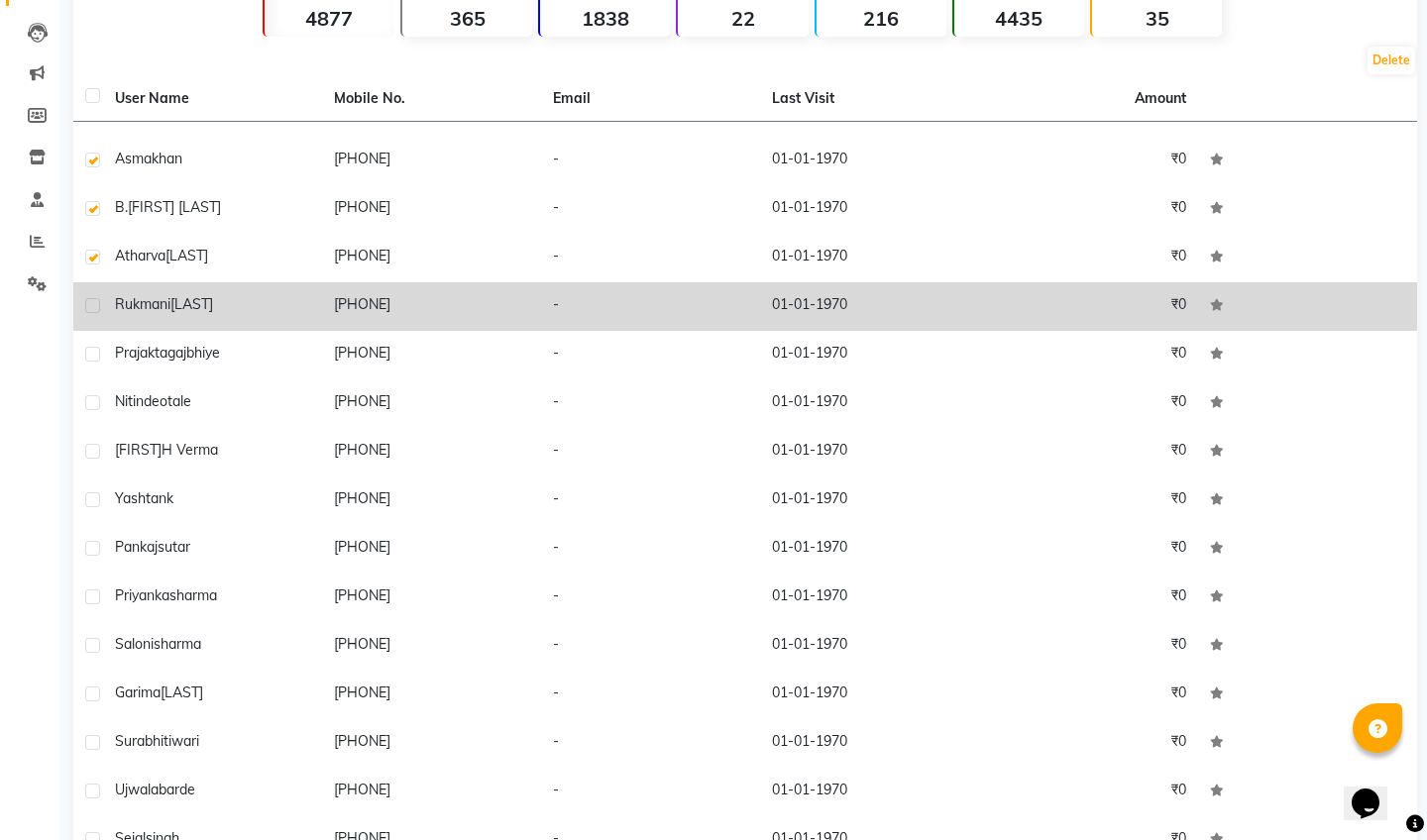 click 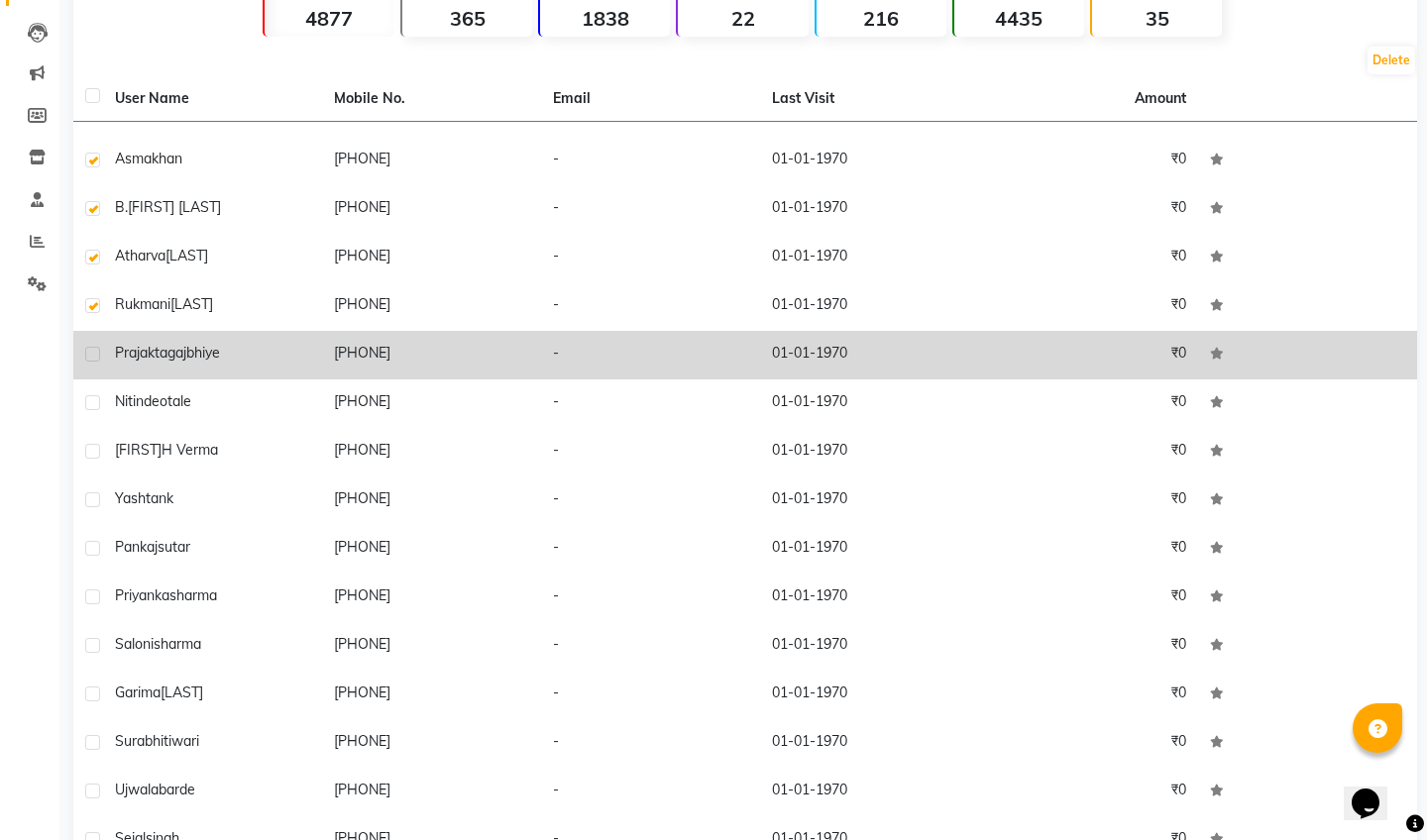 click 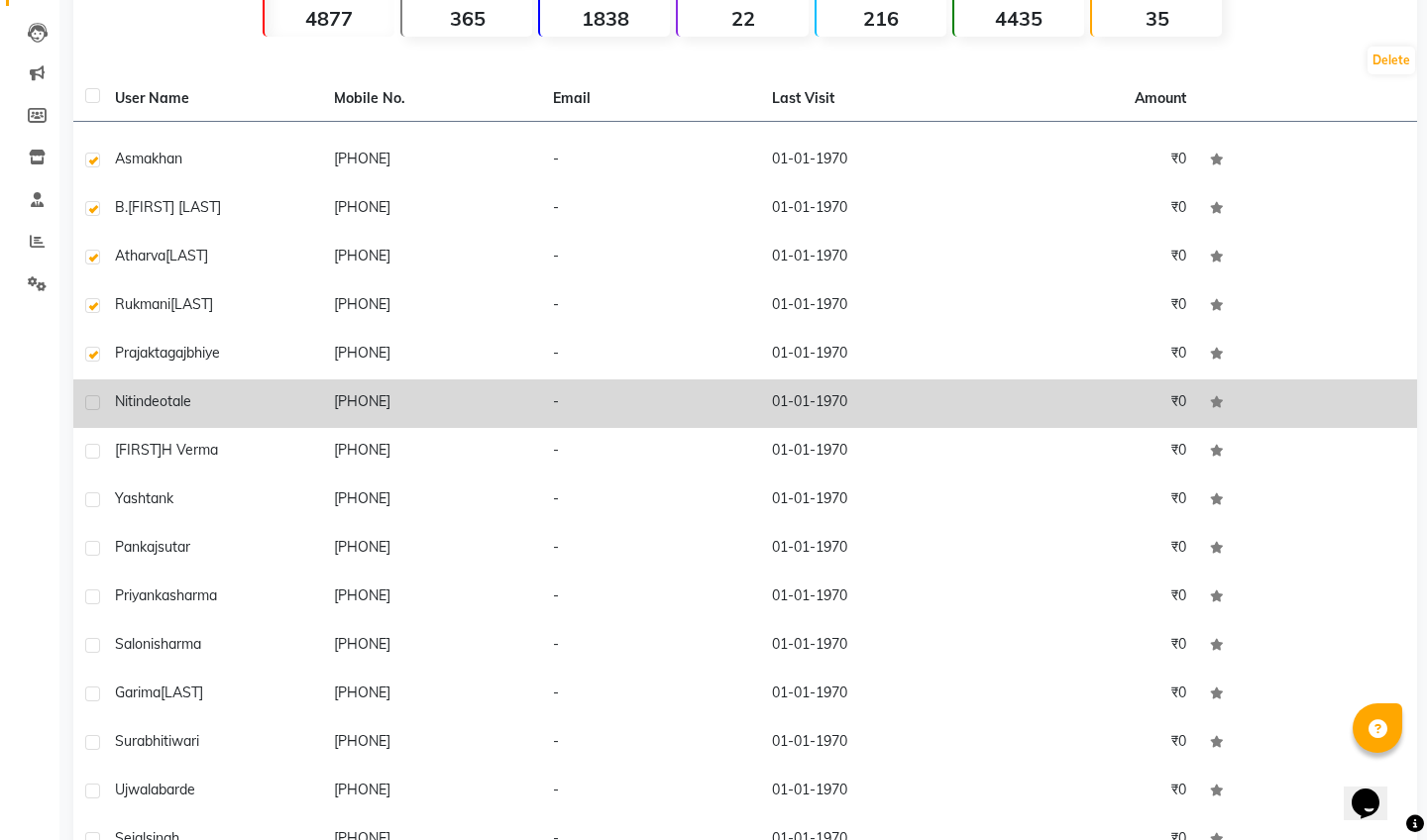 click 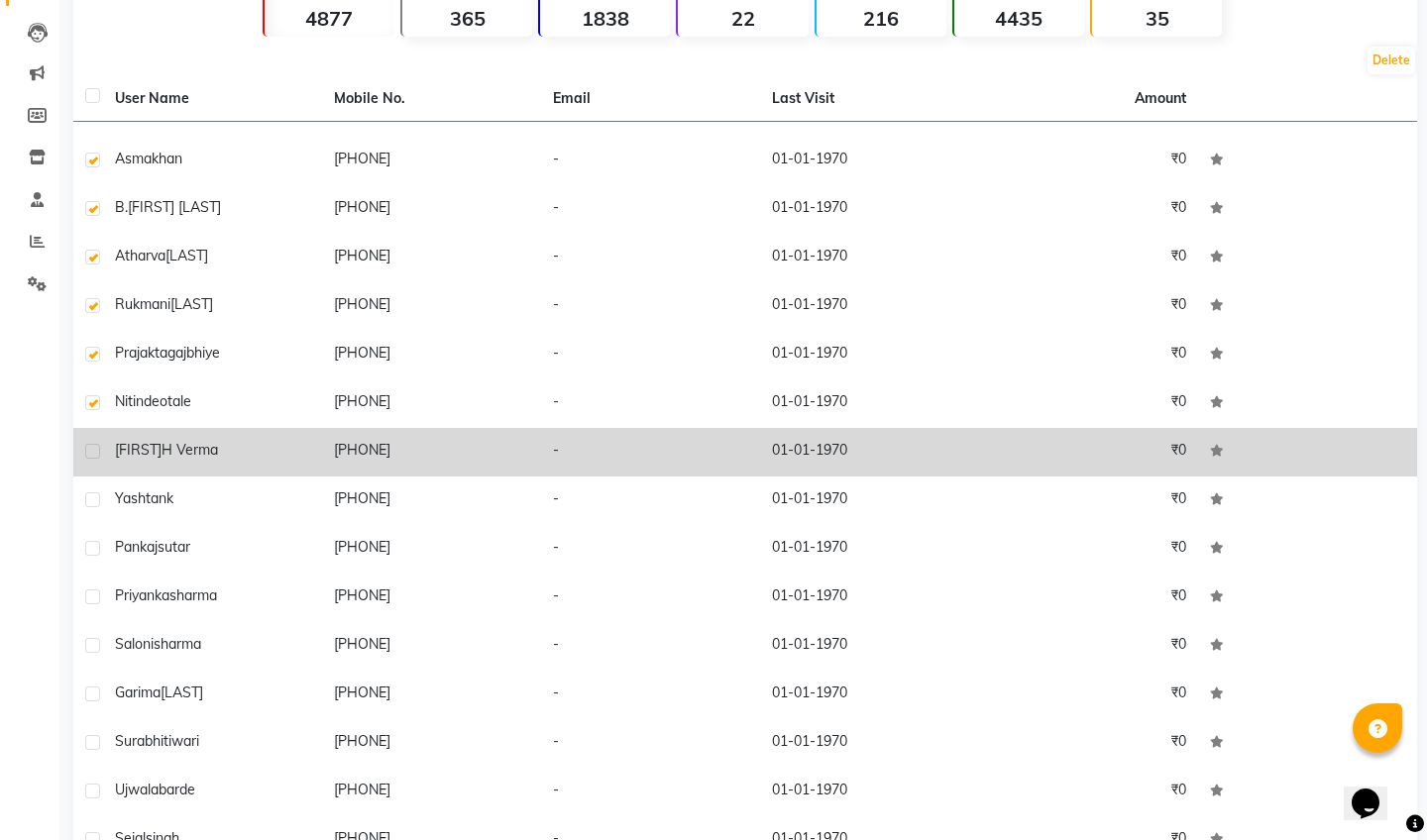 click 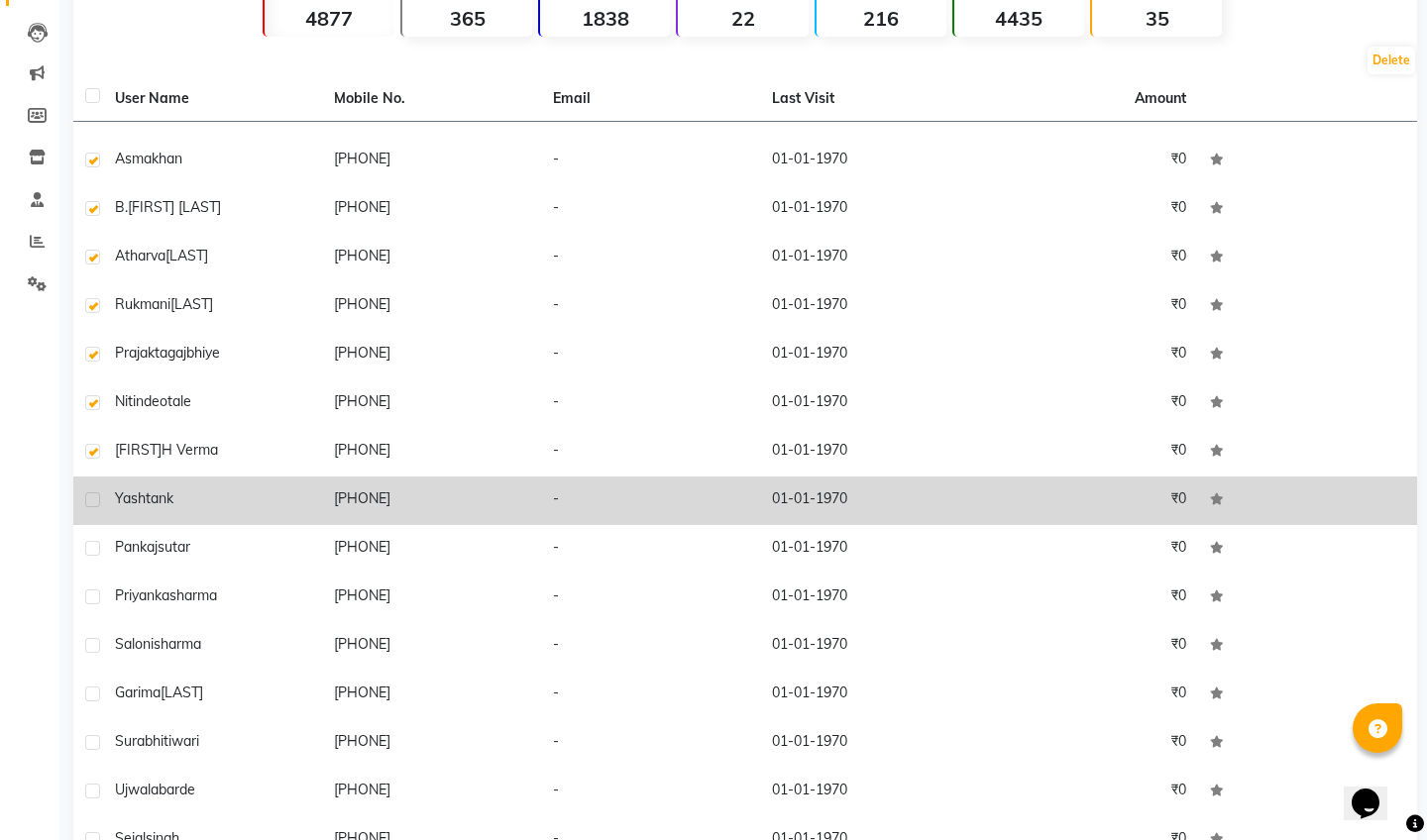click 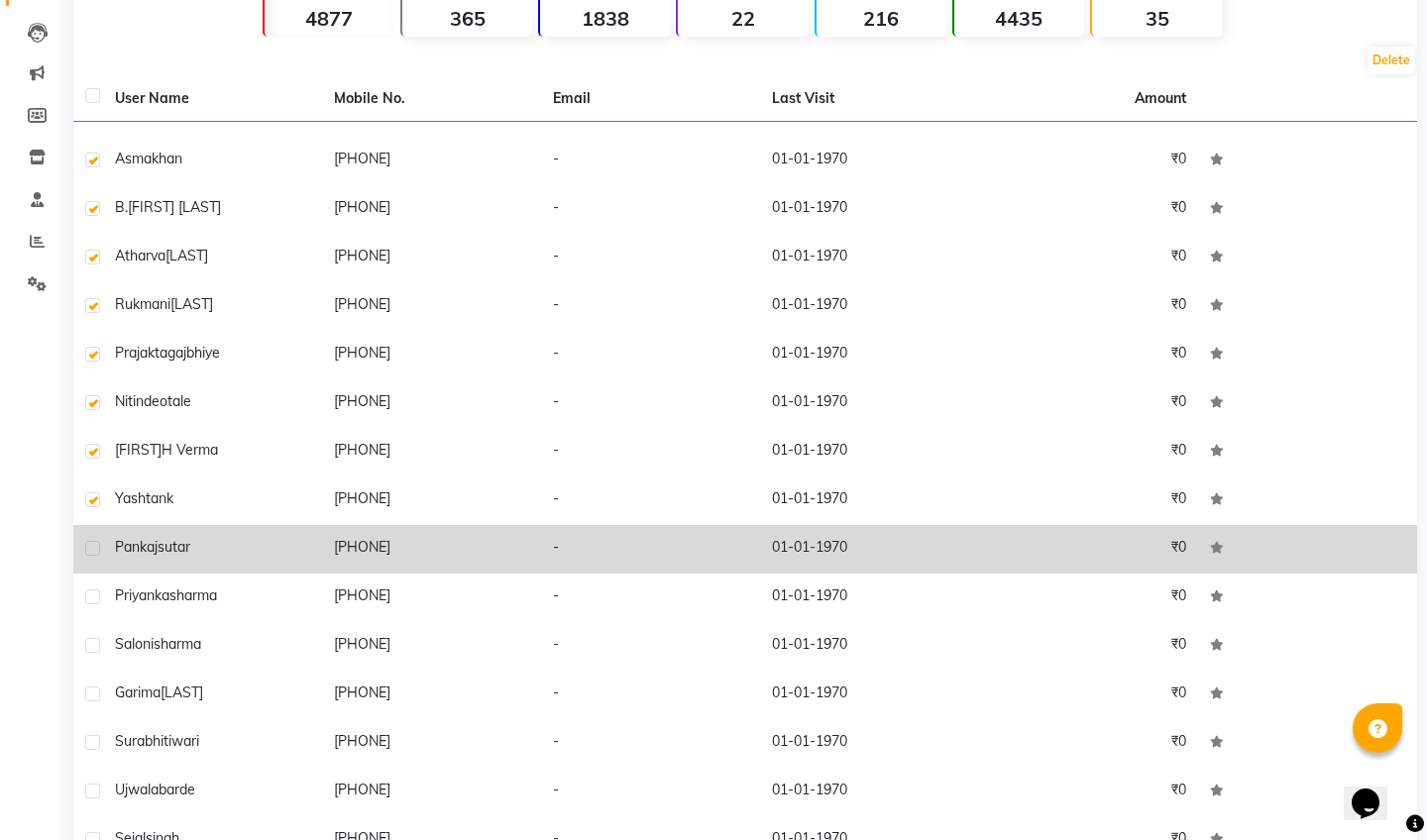 click 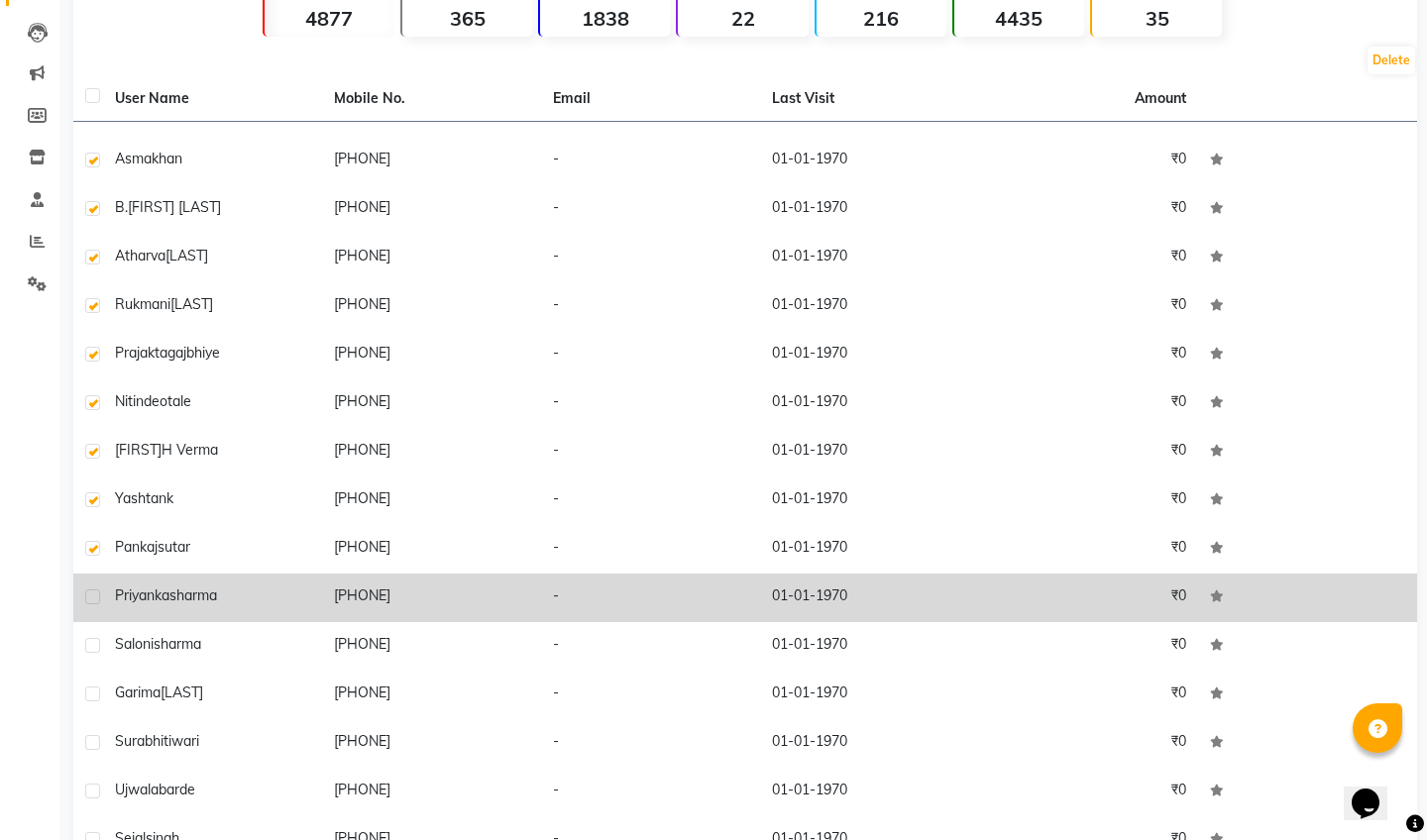 click 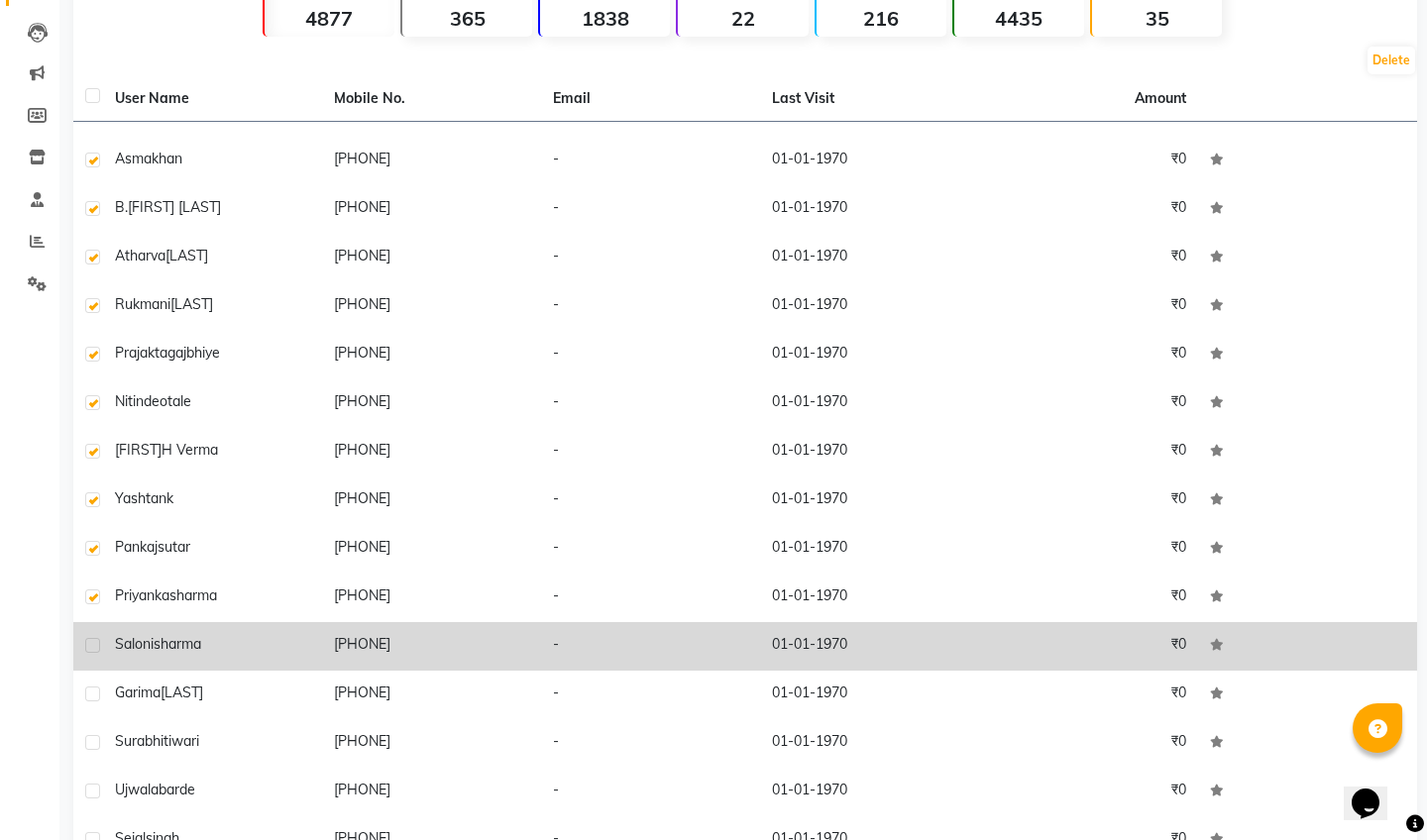 click 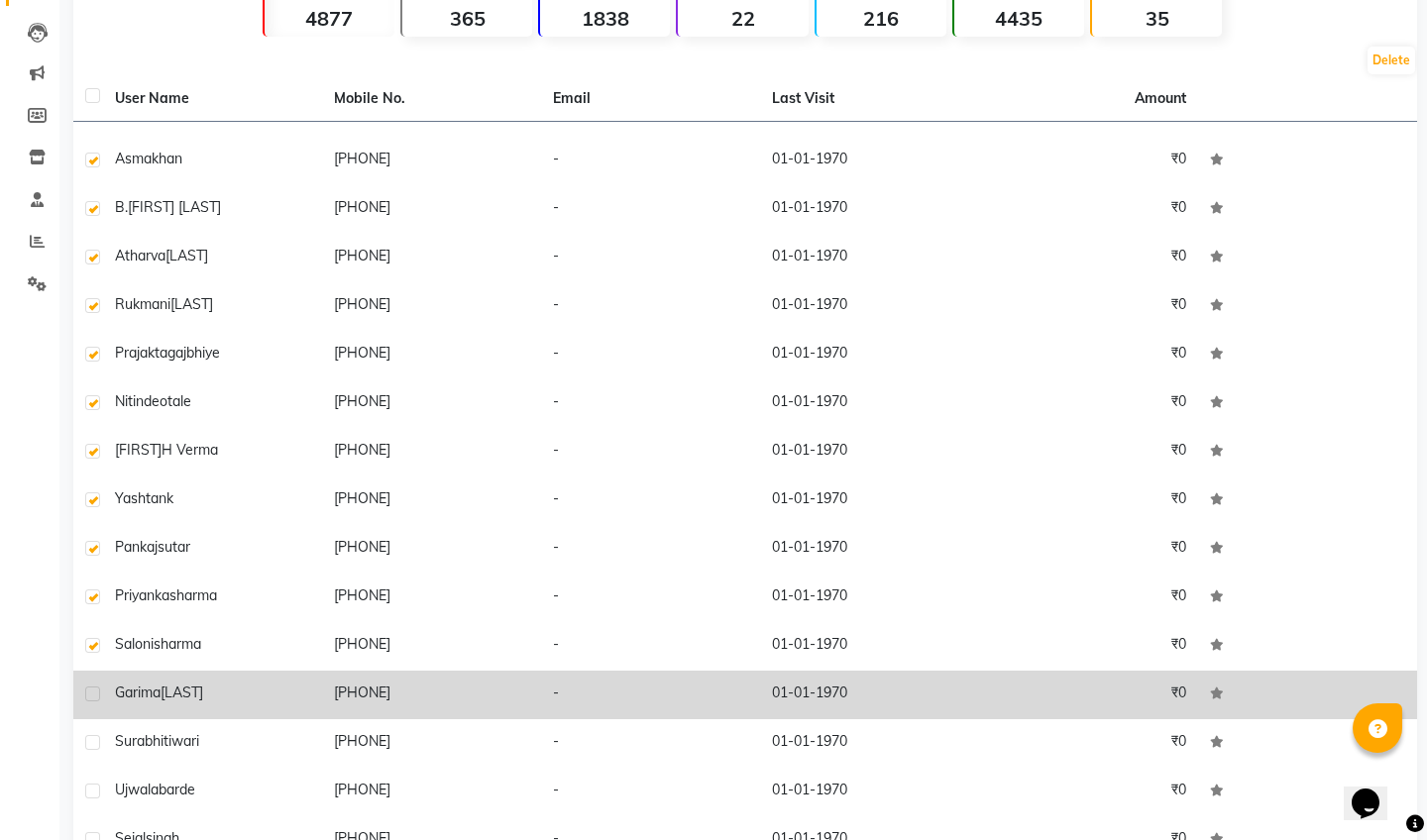 click 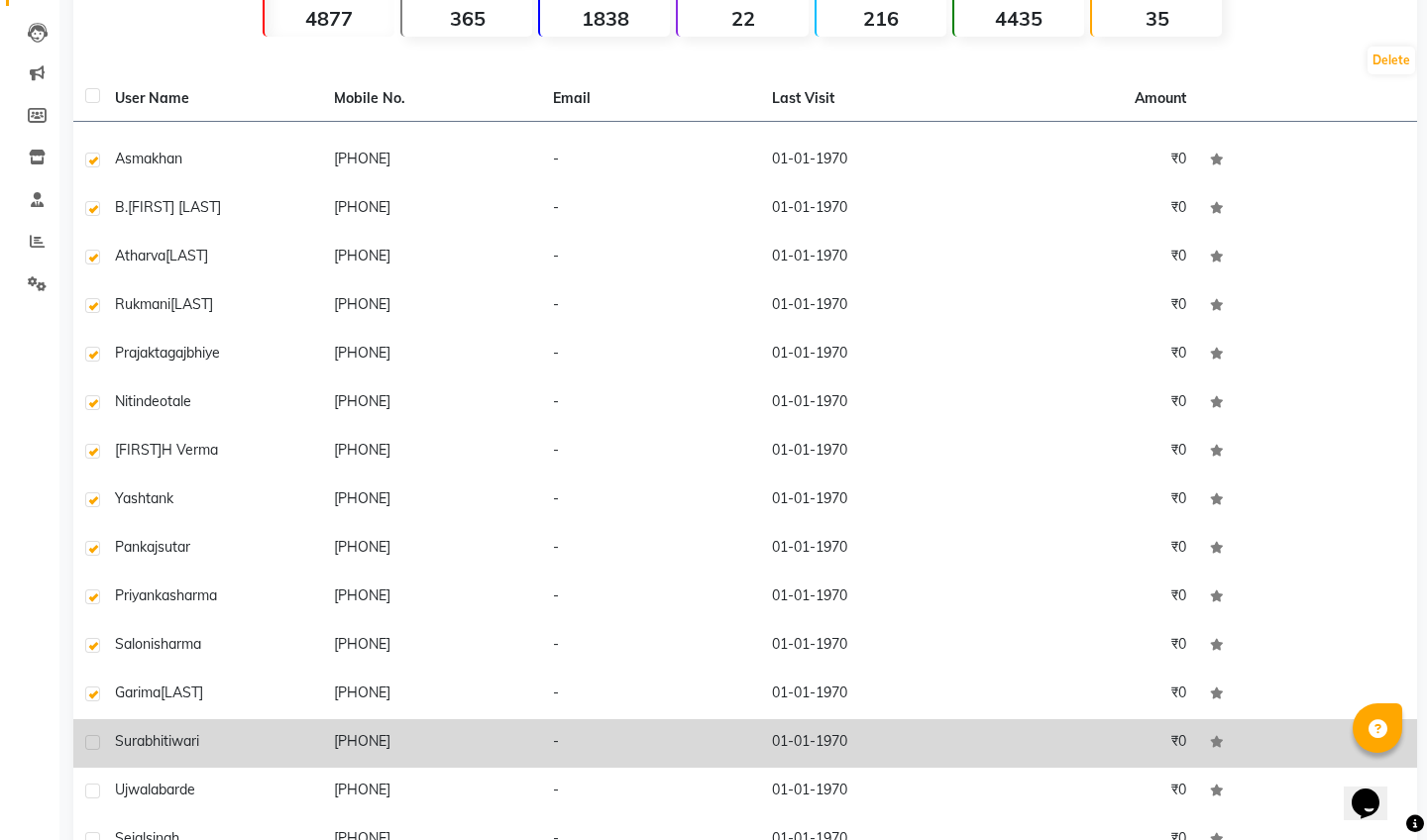 click 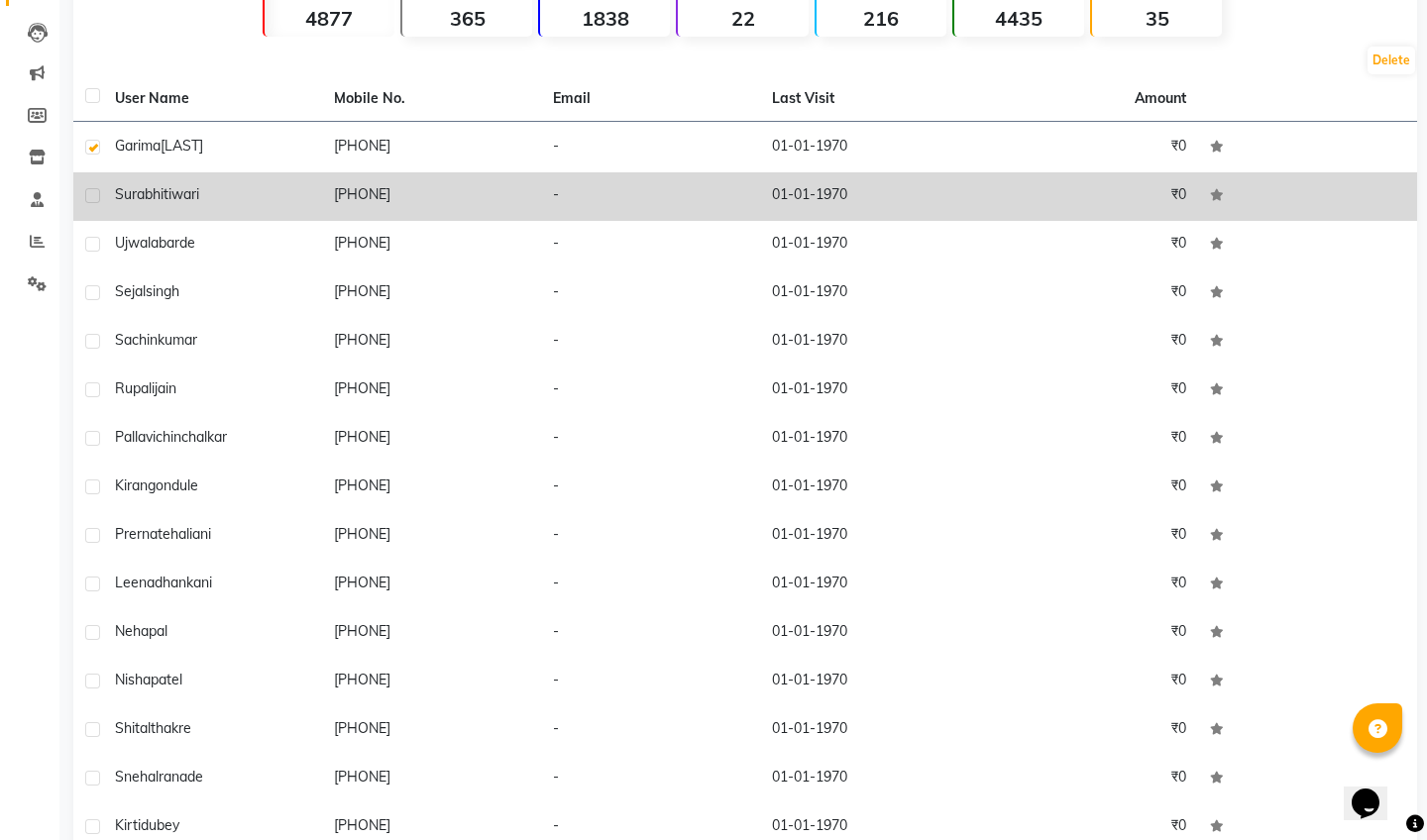 scroll, scrollTop: 1457, scrollLeft: 0, axis: vertical 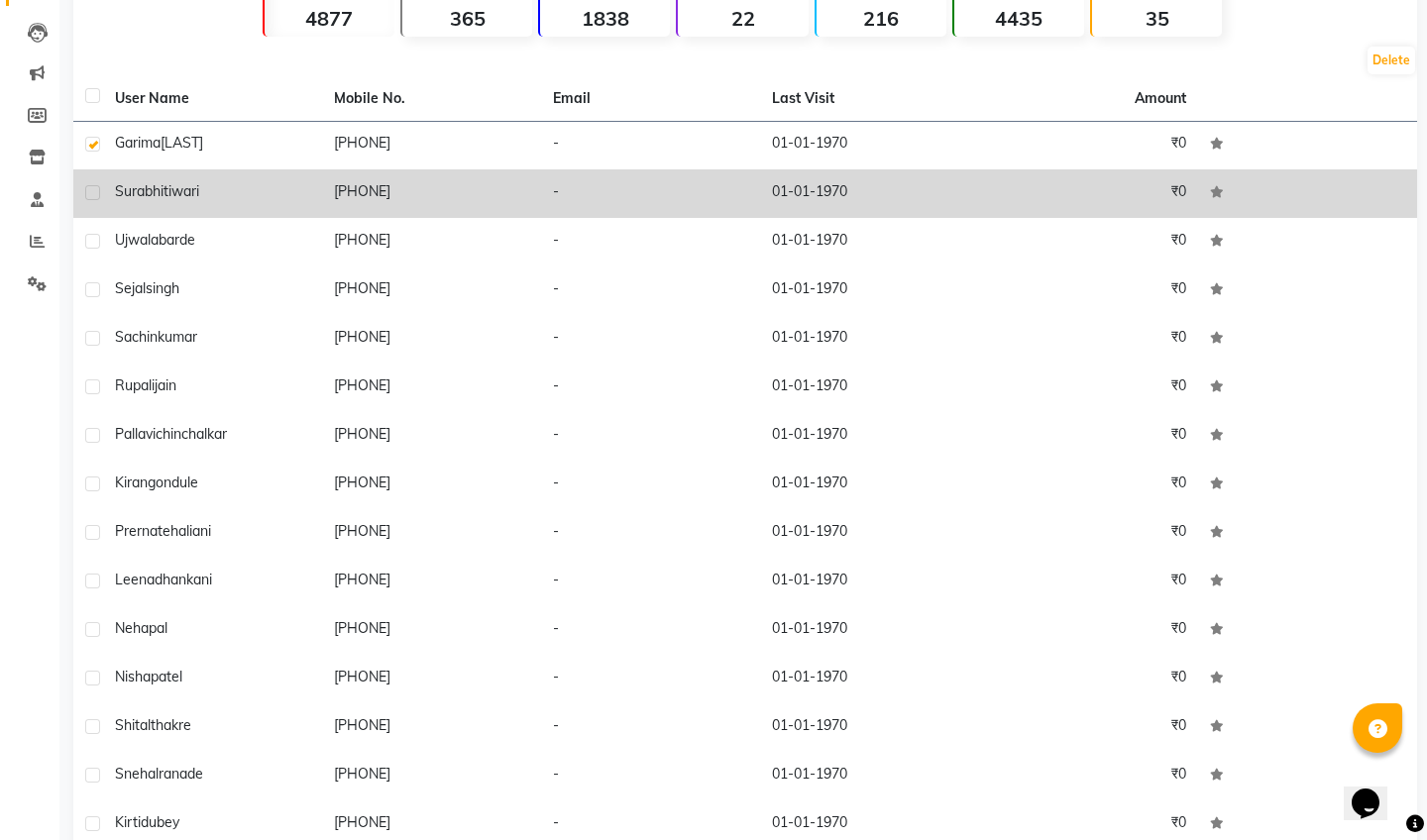 click 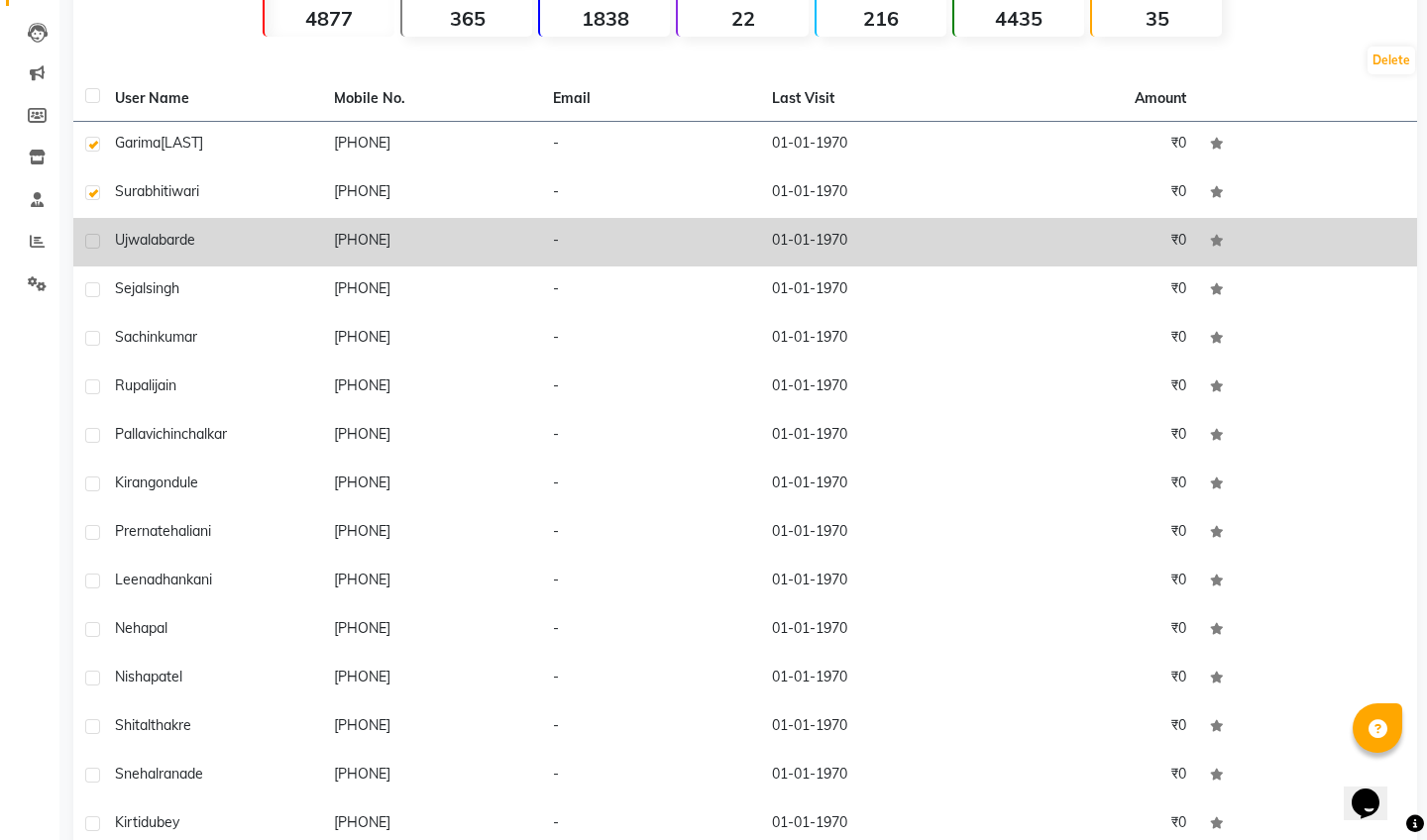 click 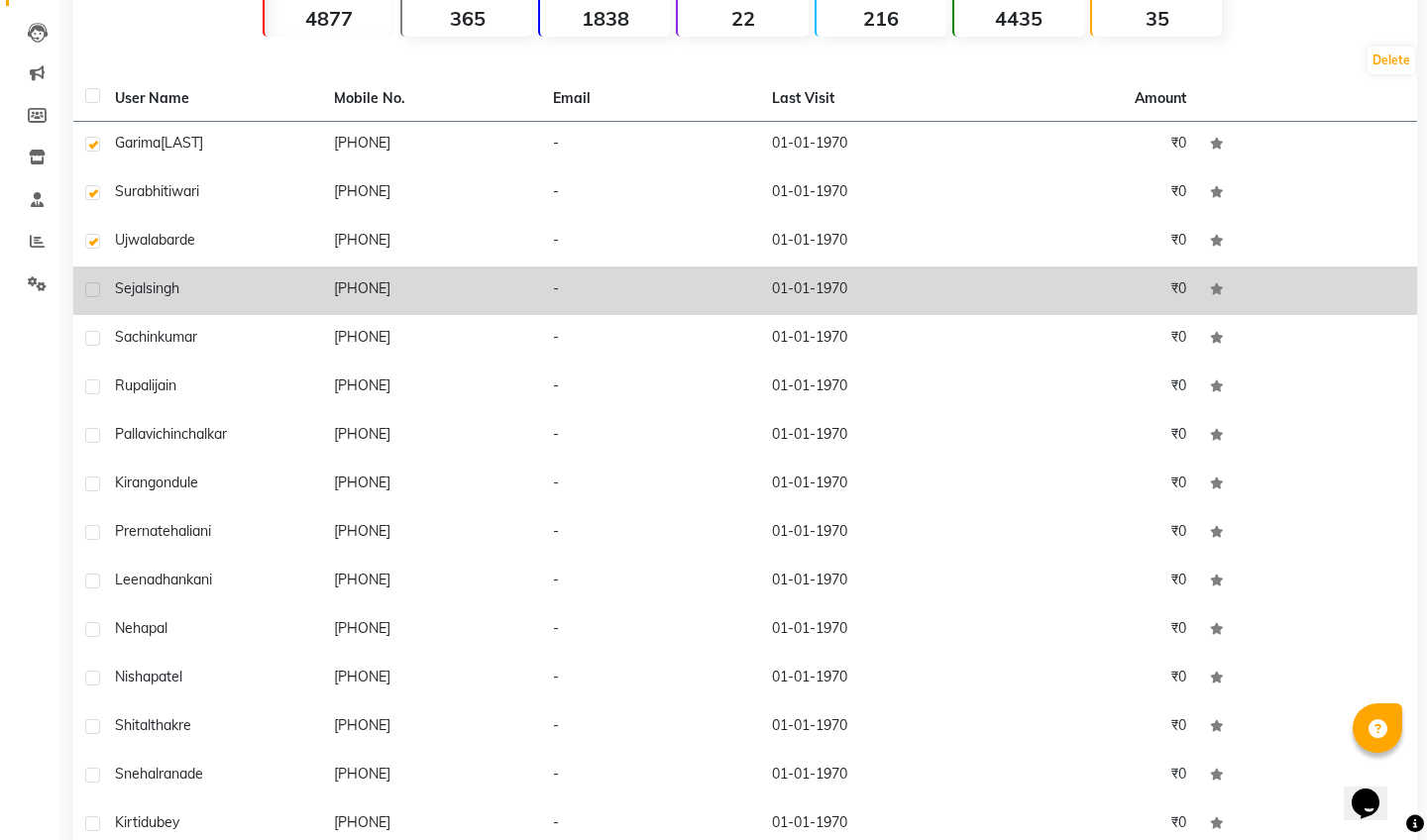 click 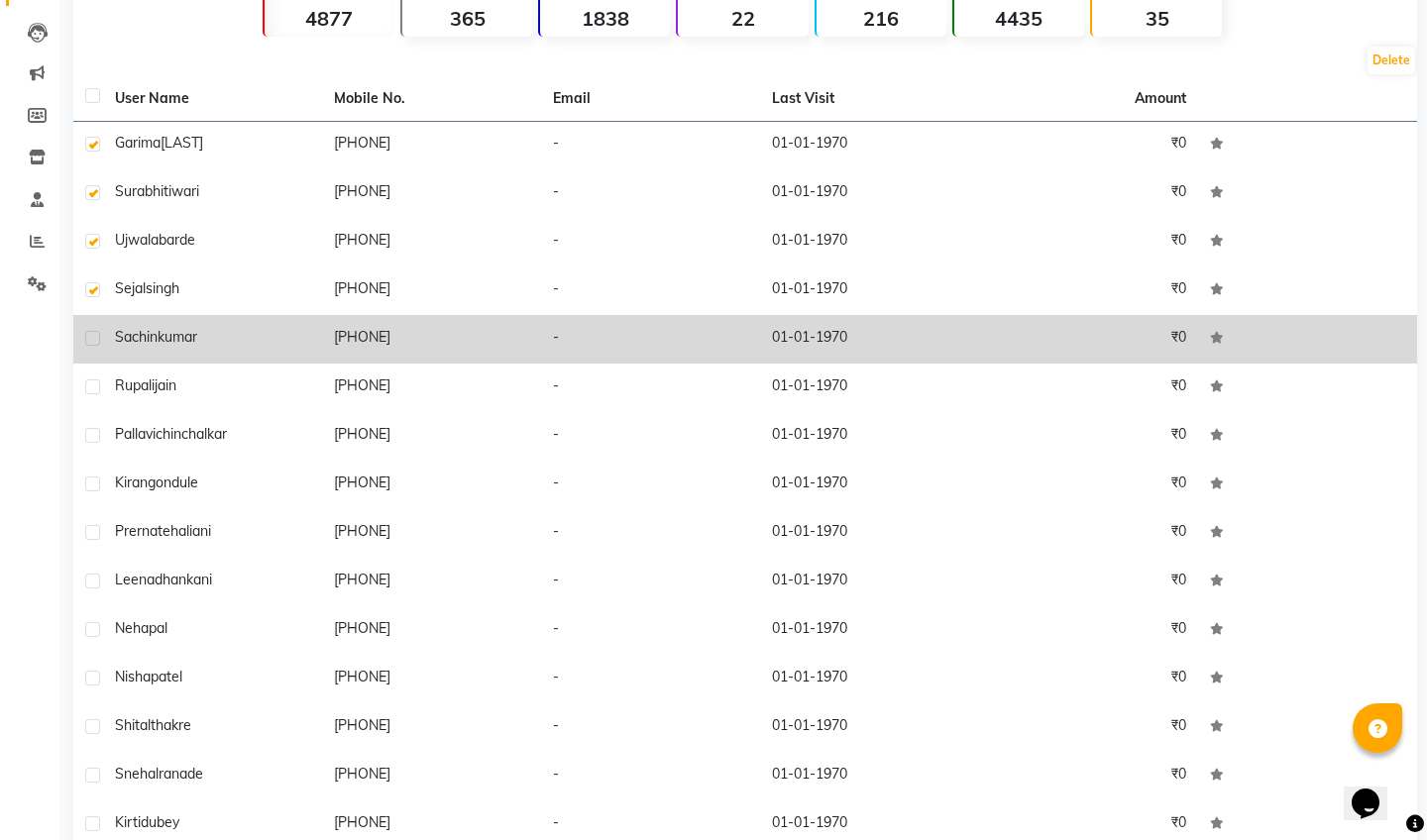 click 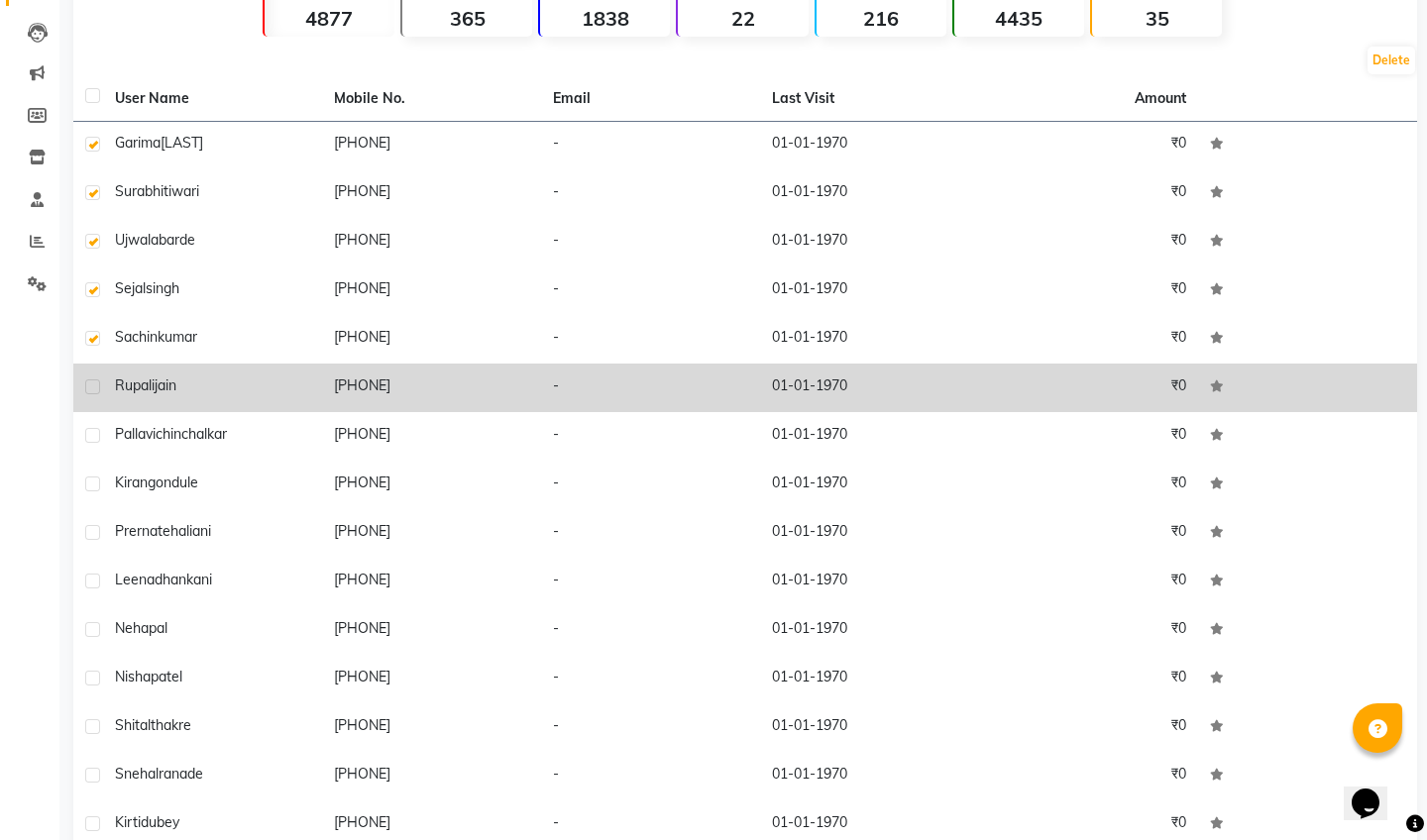 click 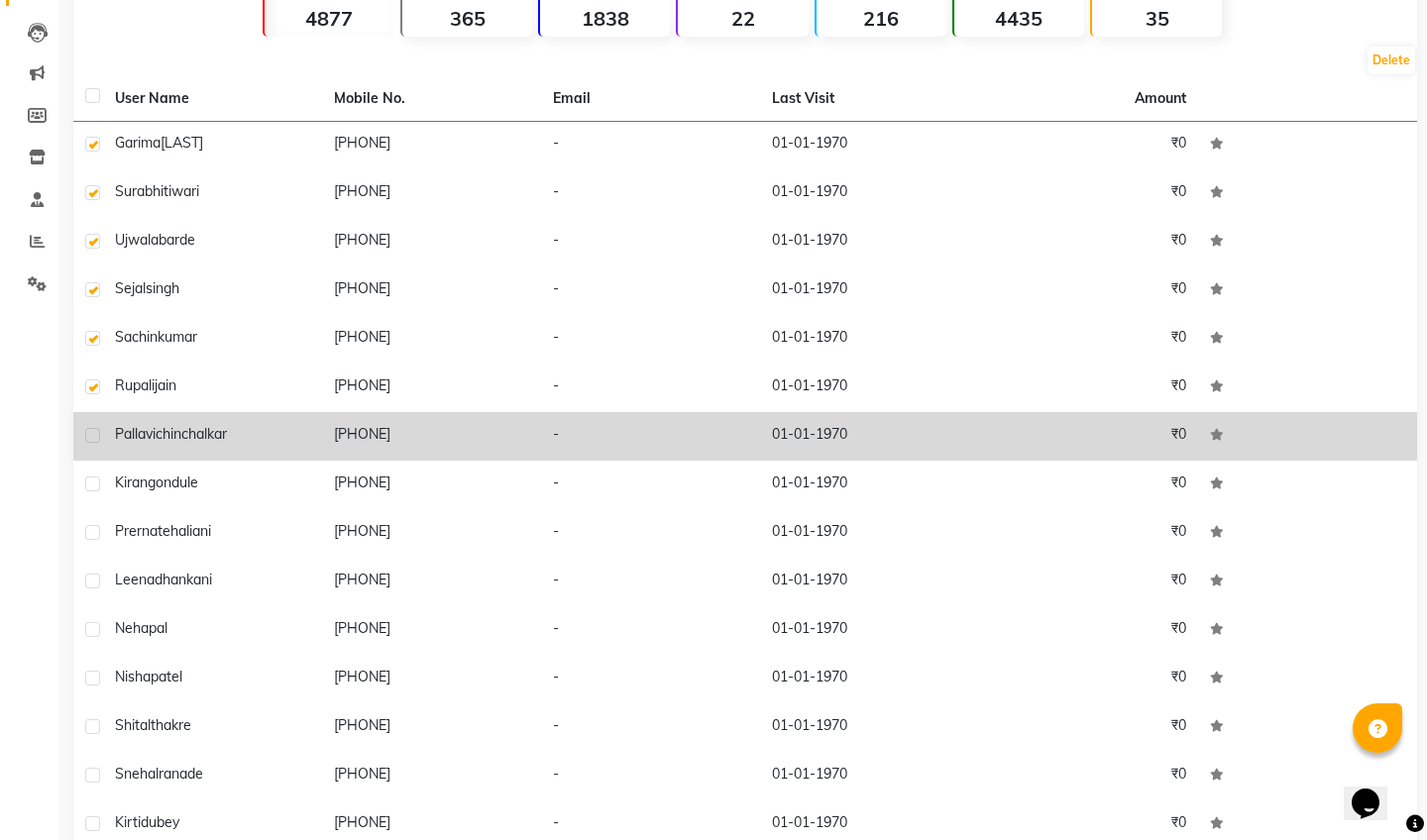 click 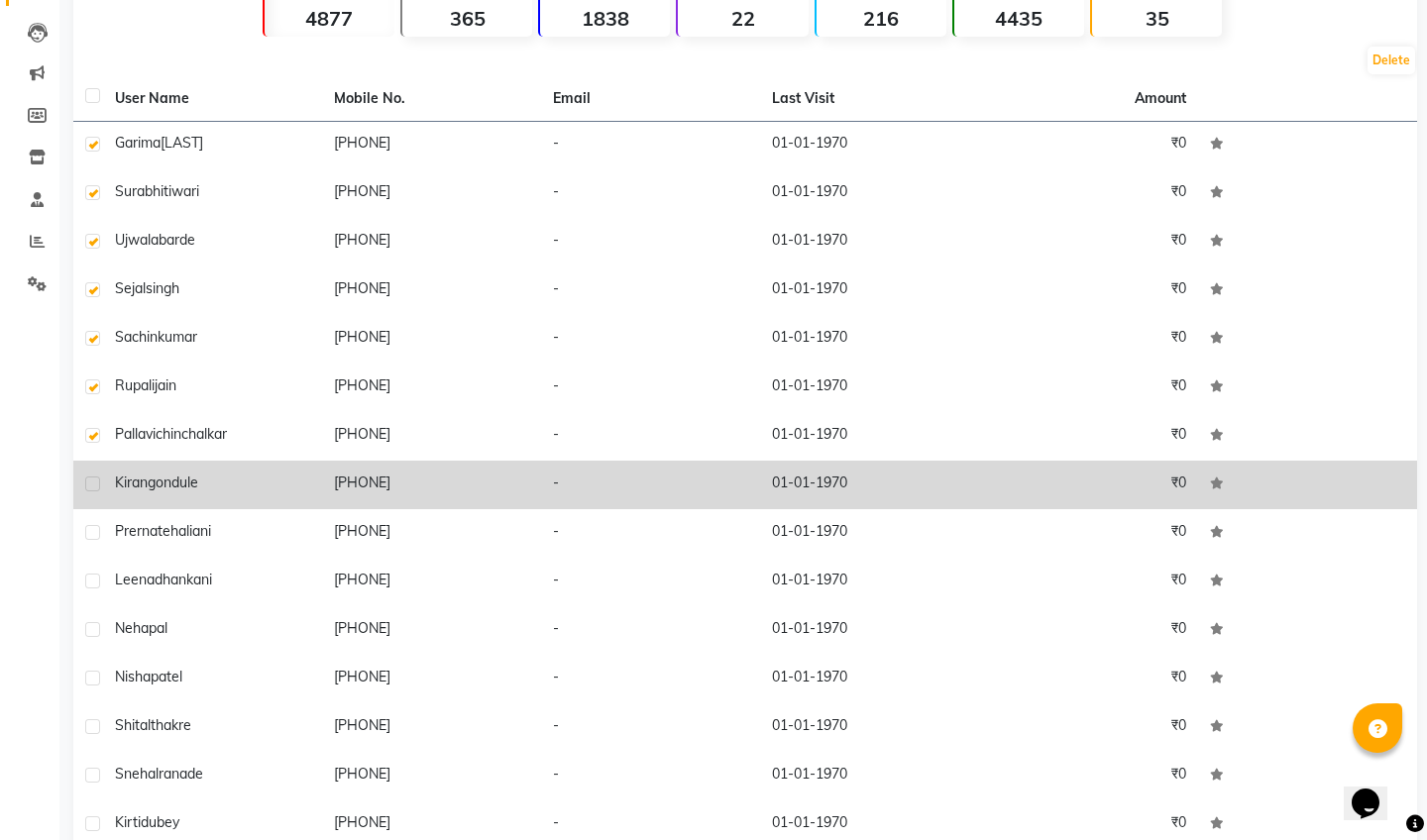 click 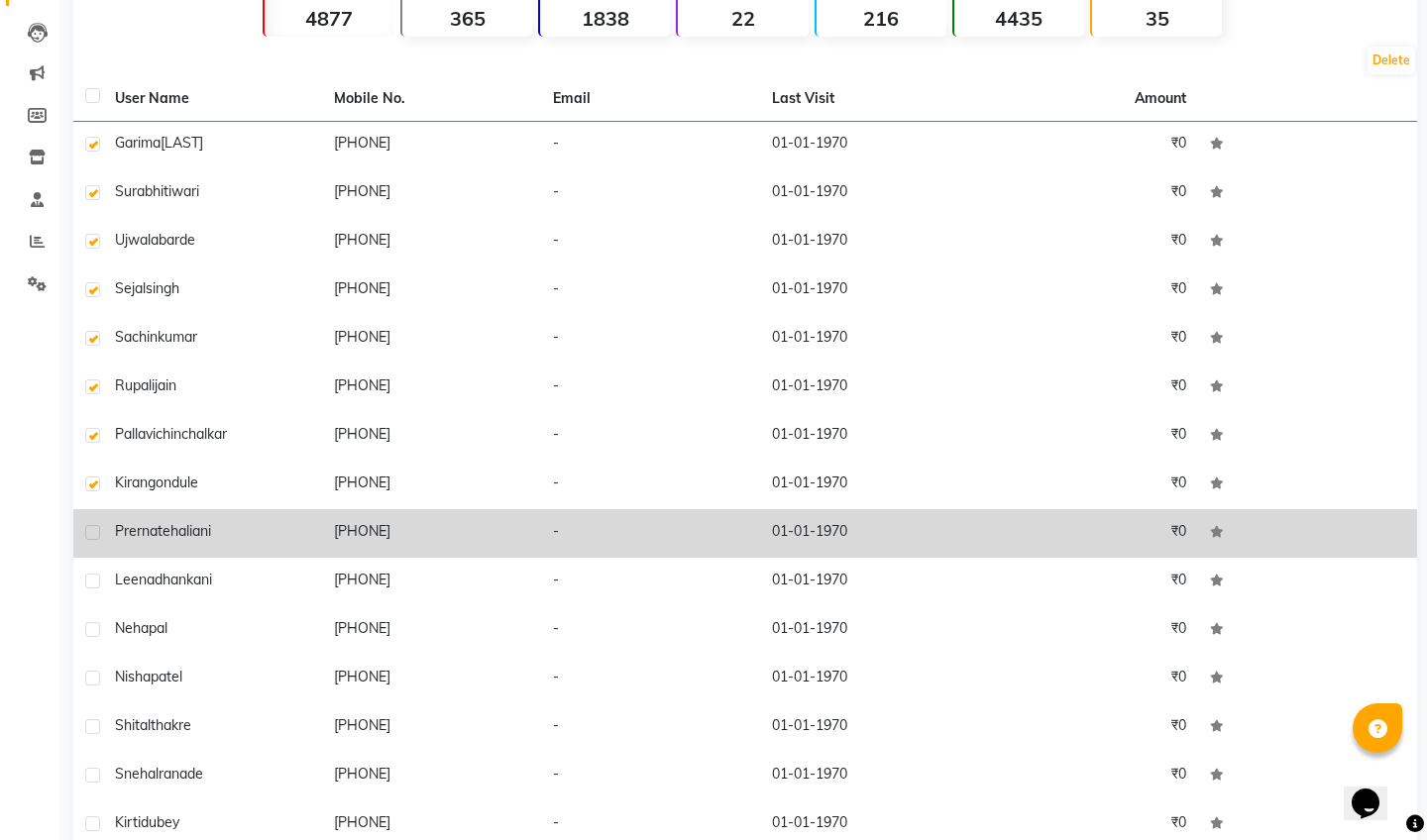 click 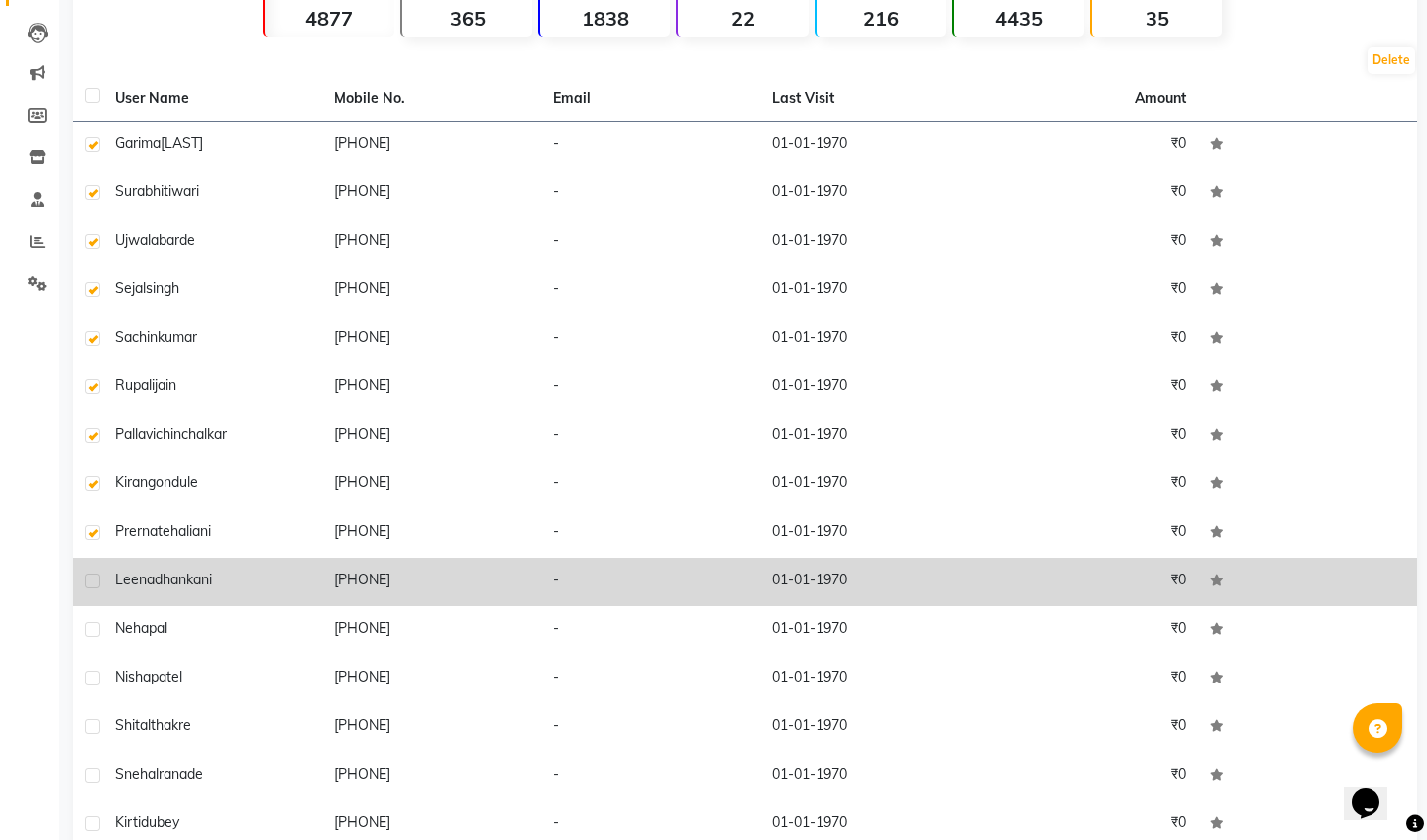 click 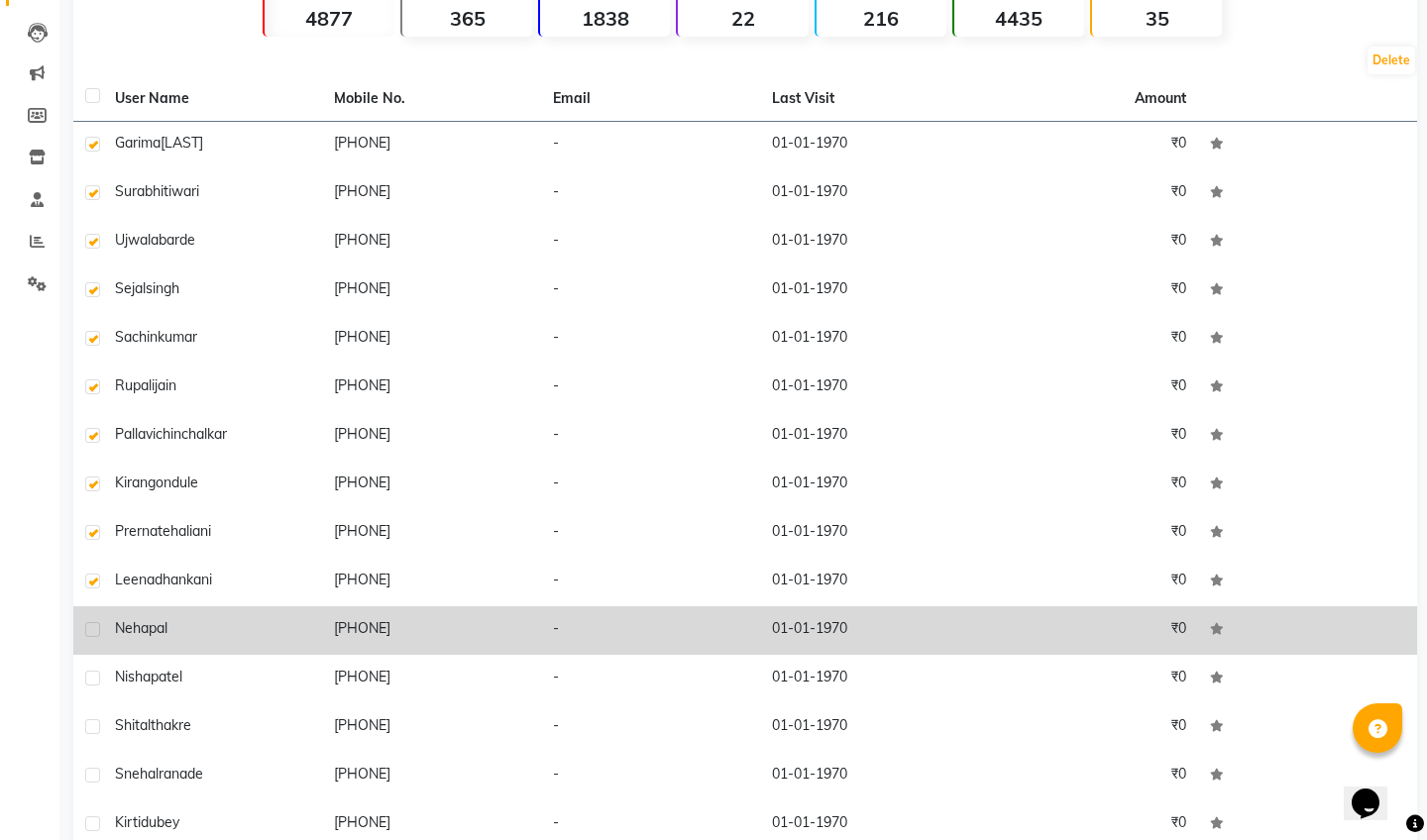 click 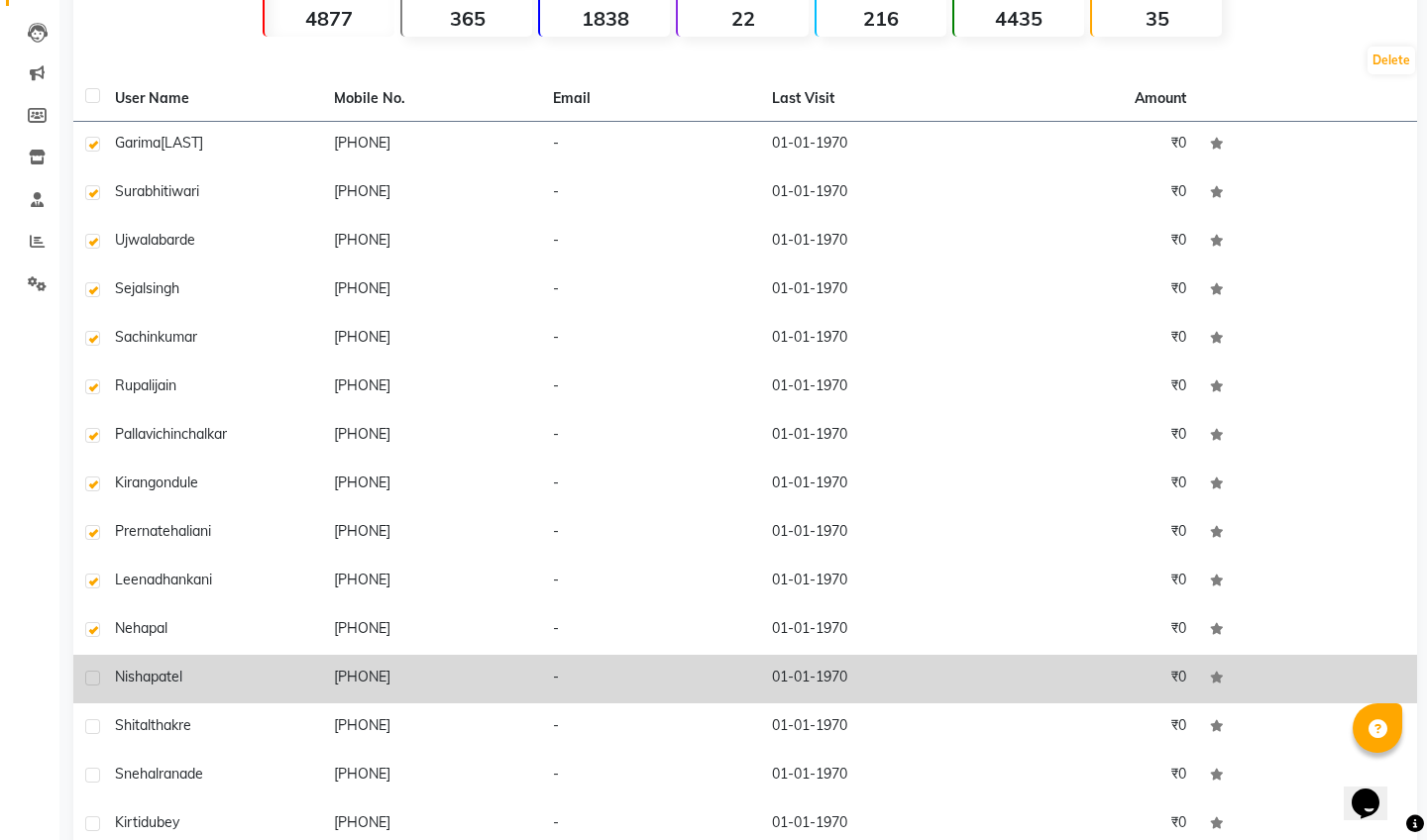 click 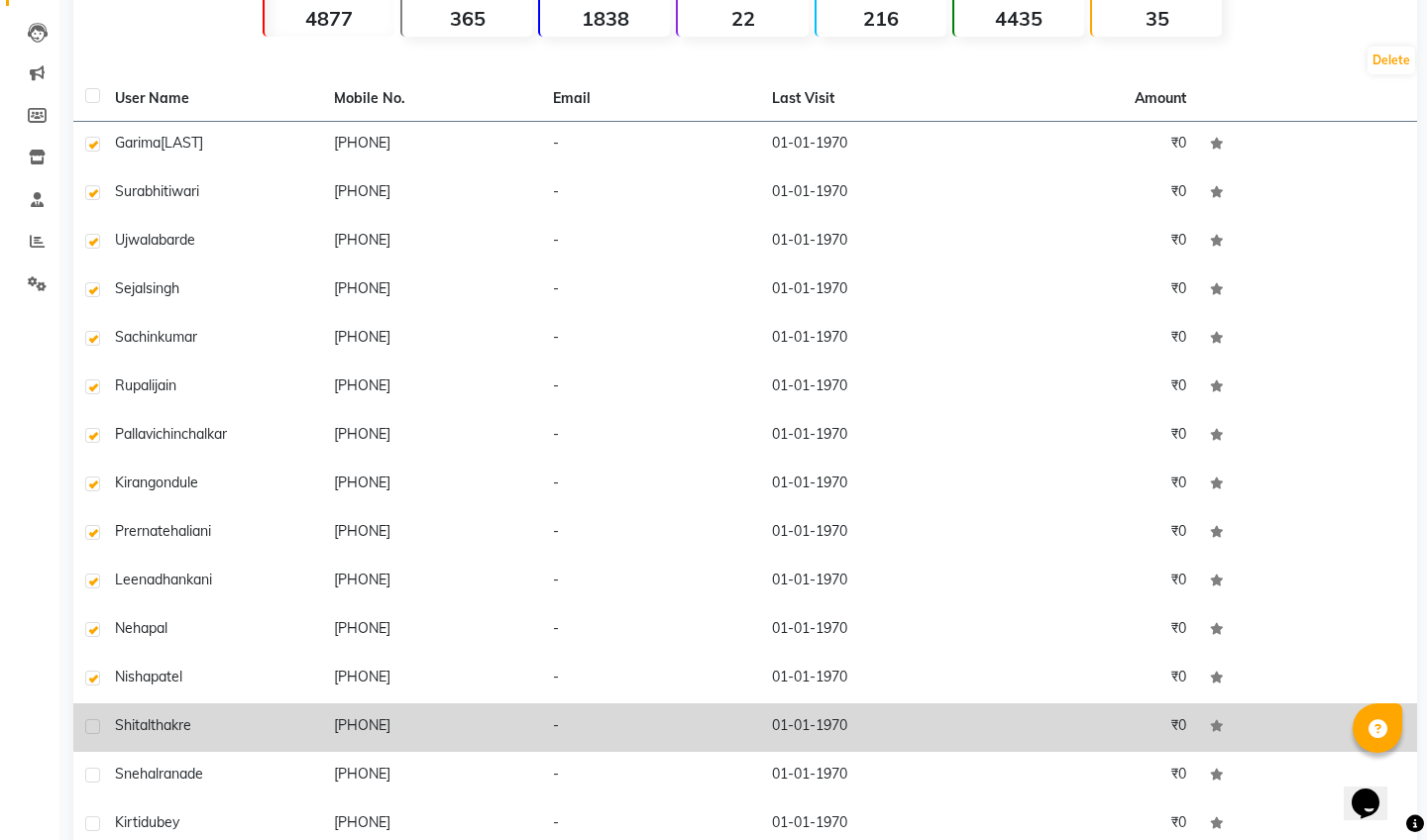 click 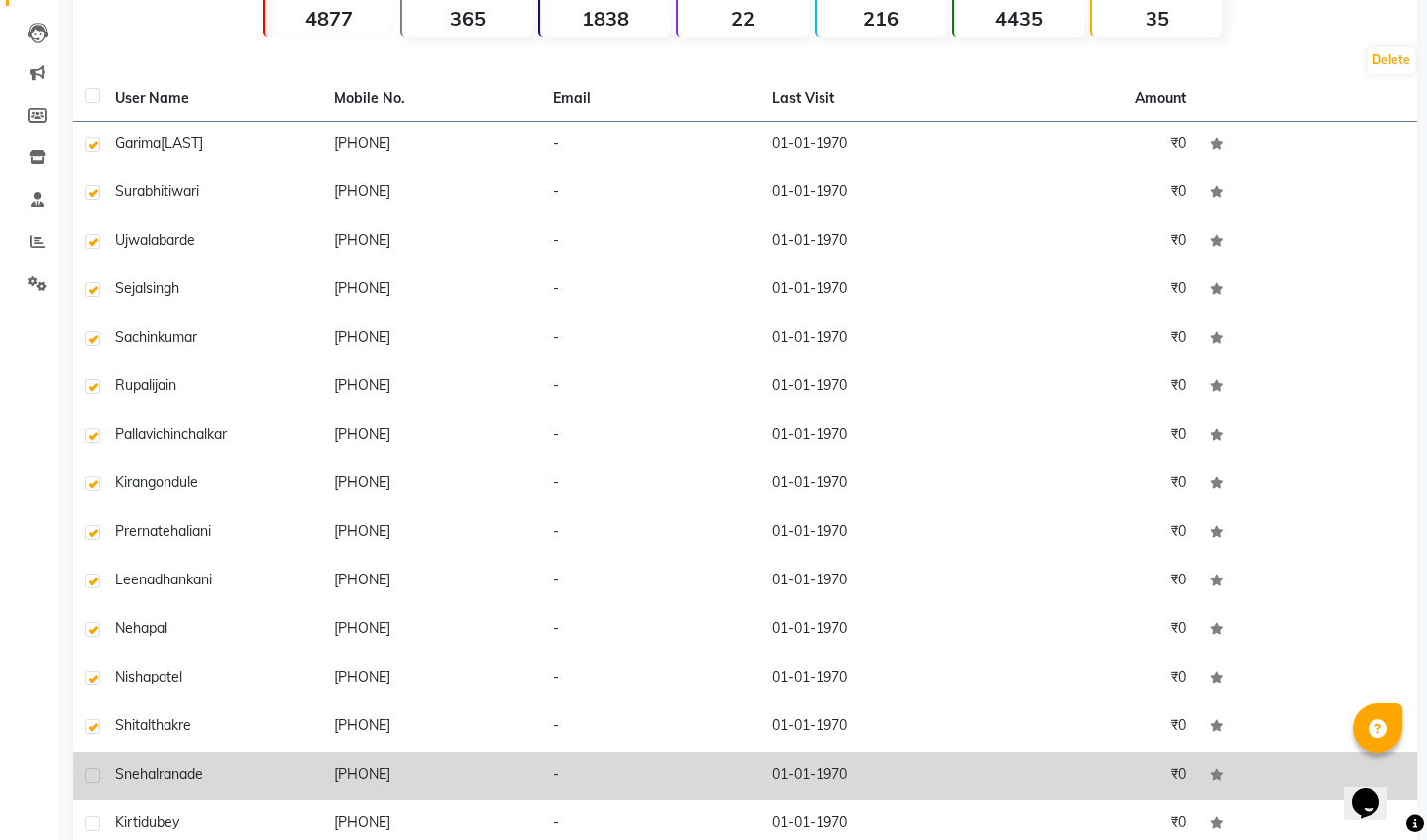 click 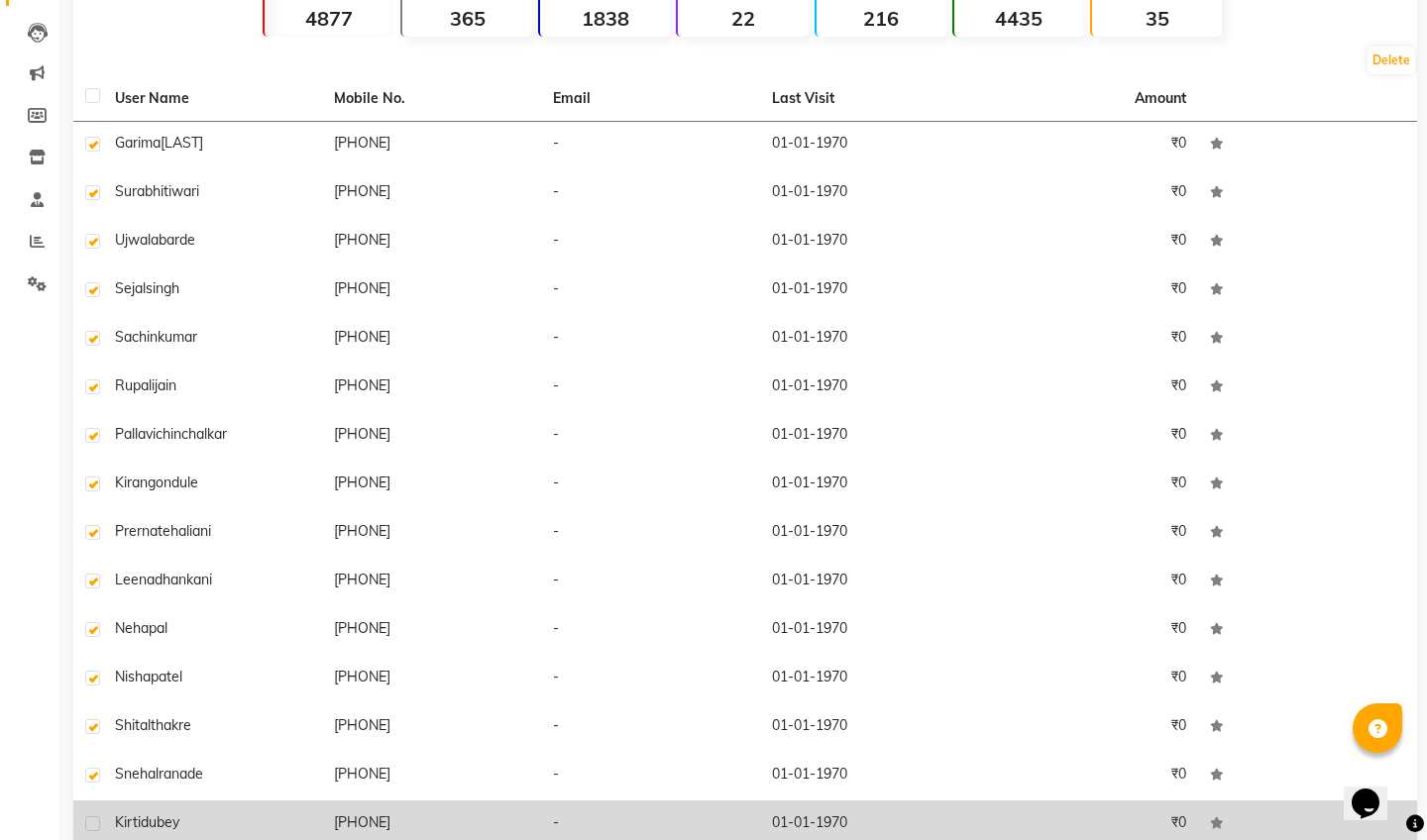 click 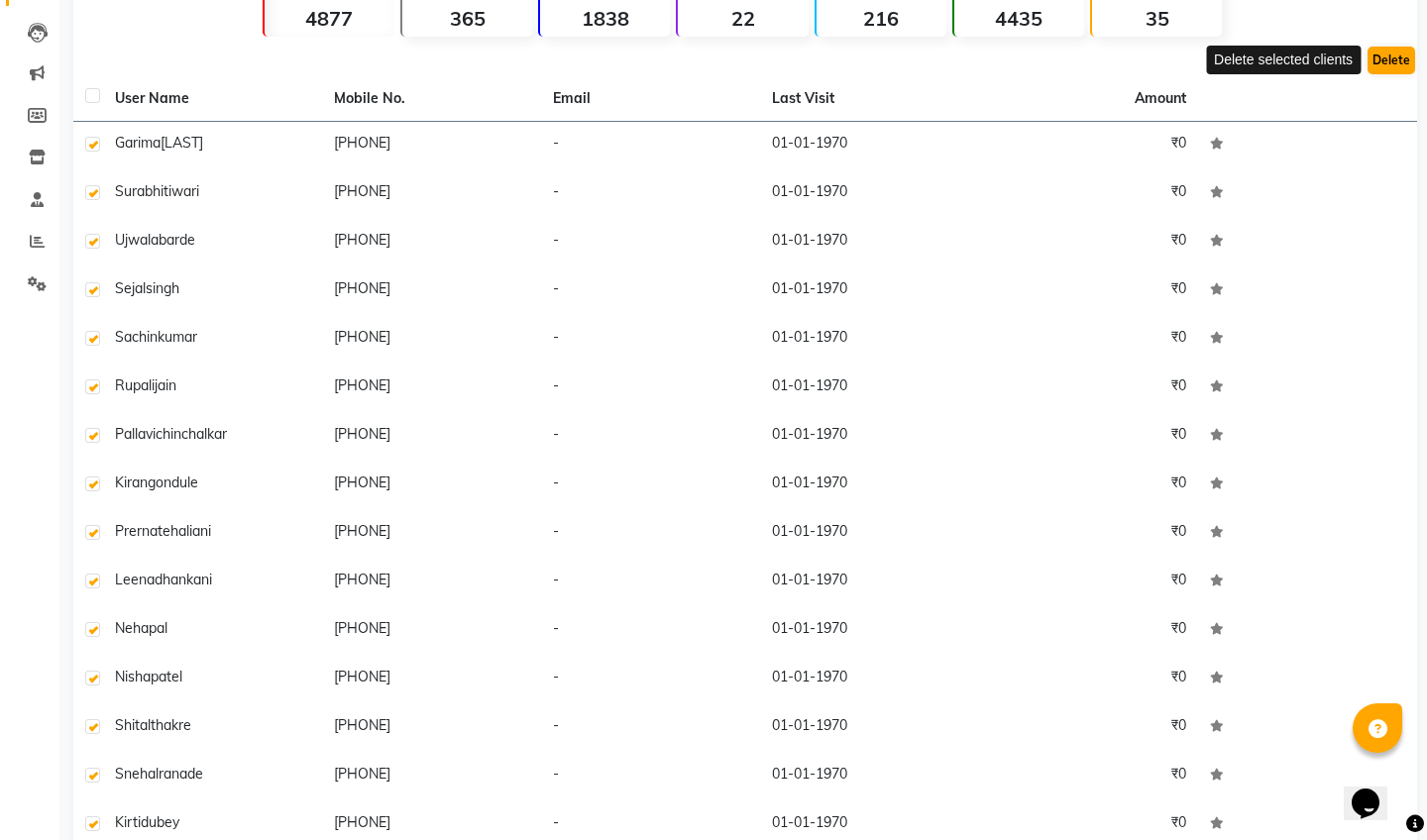 click on "Delete" 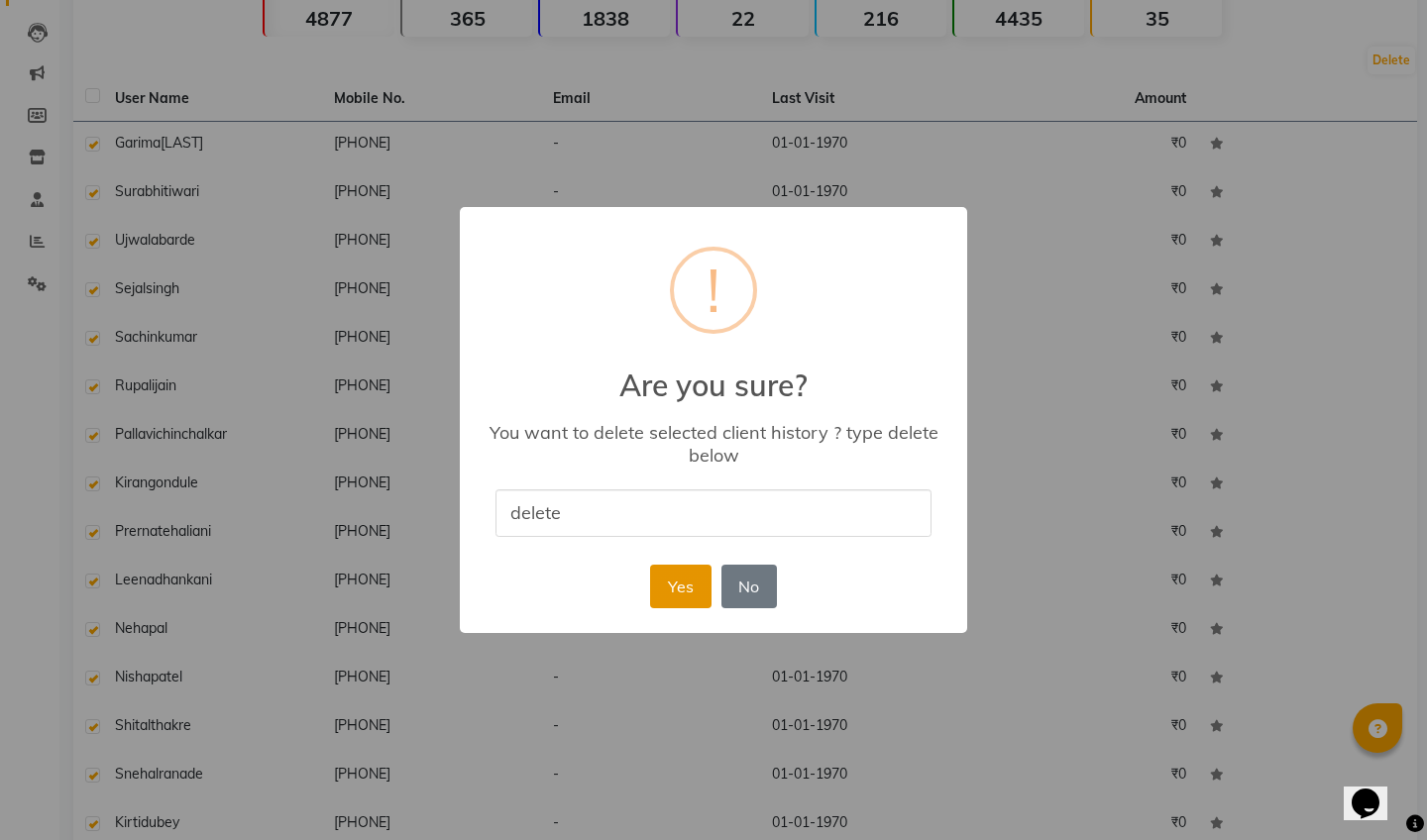 click on "Yes" at bounding box center (680, 586) 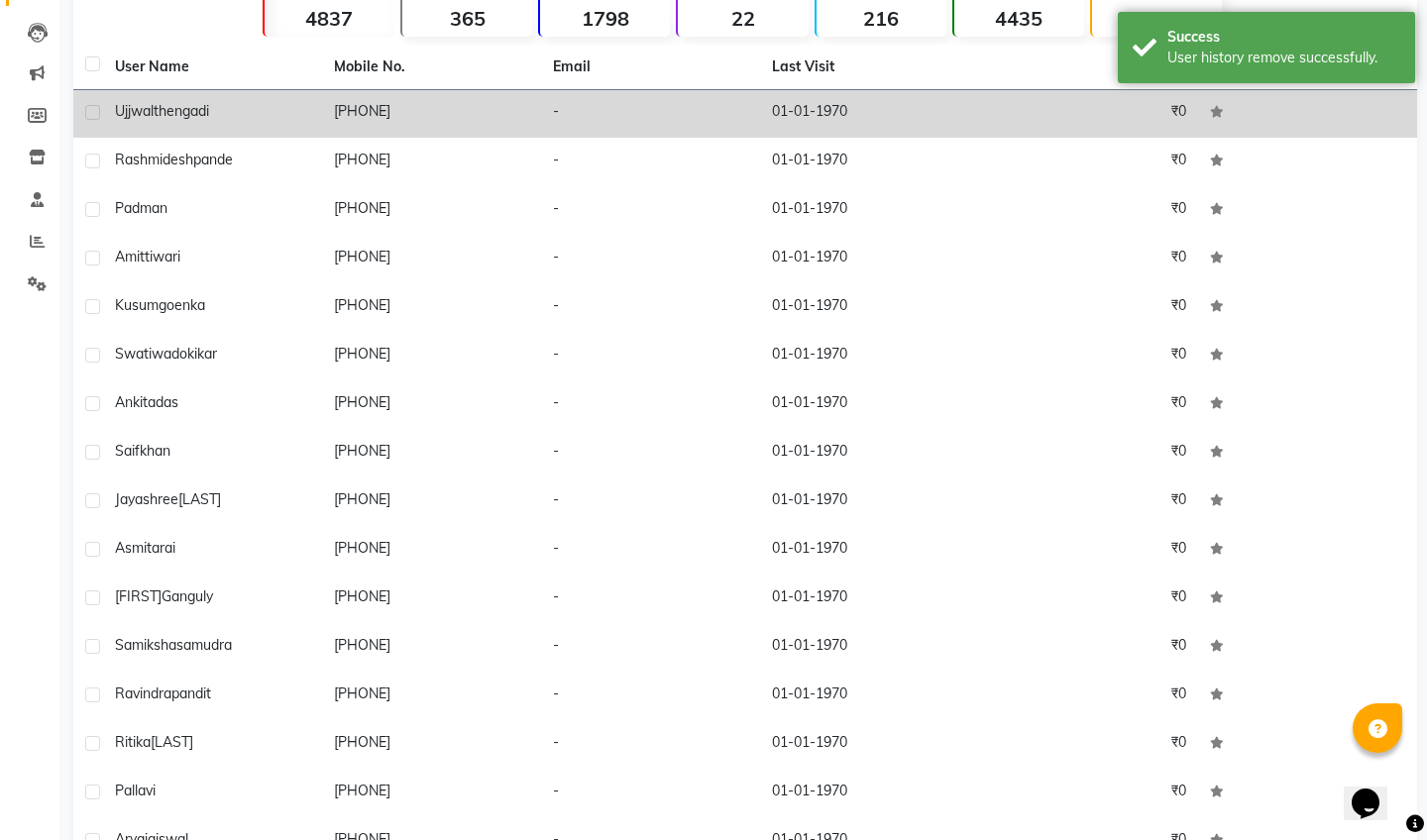 click 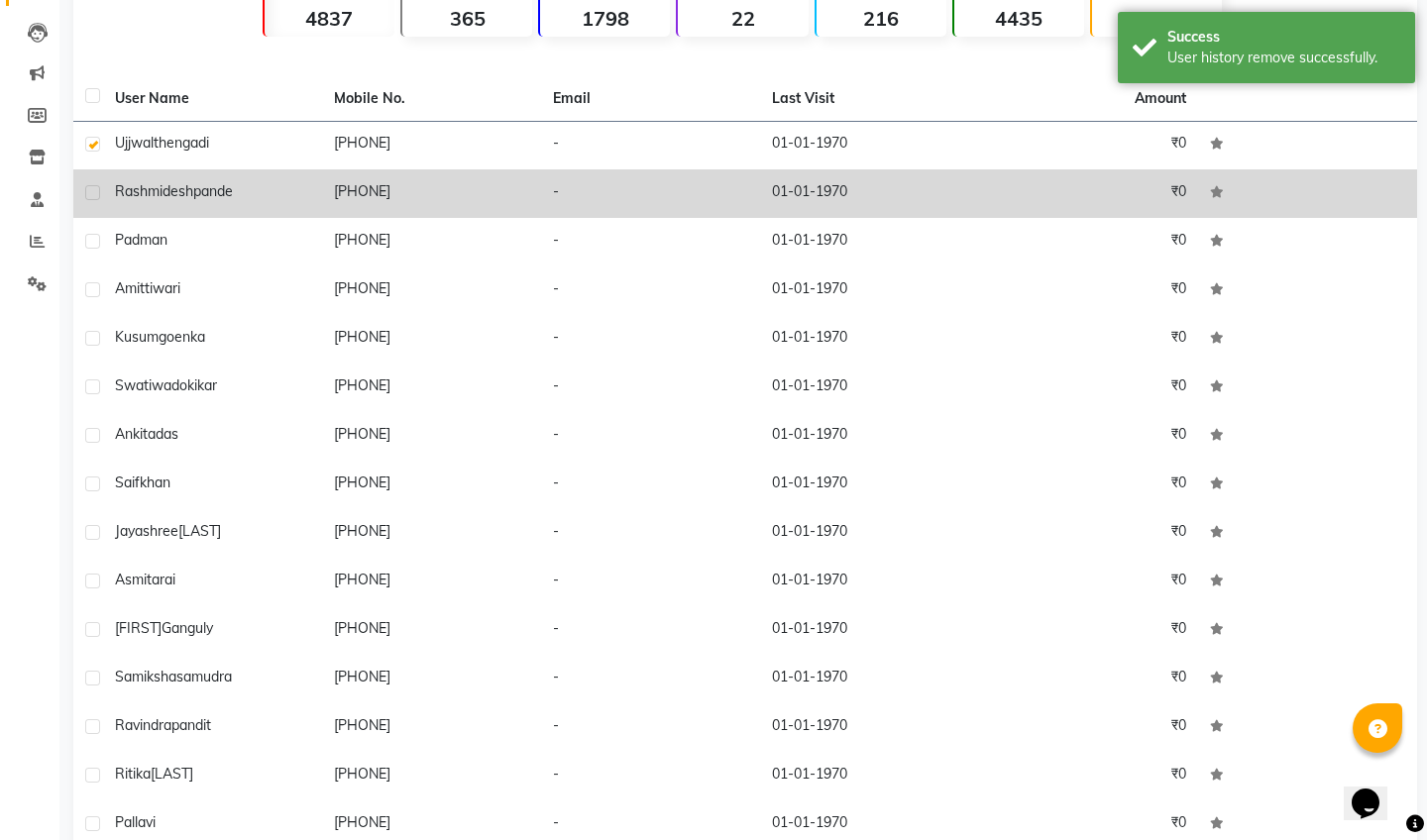 click 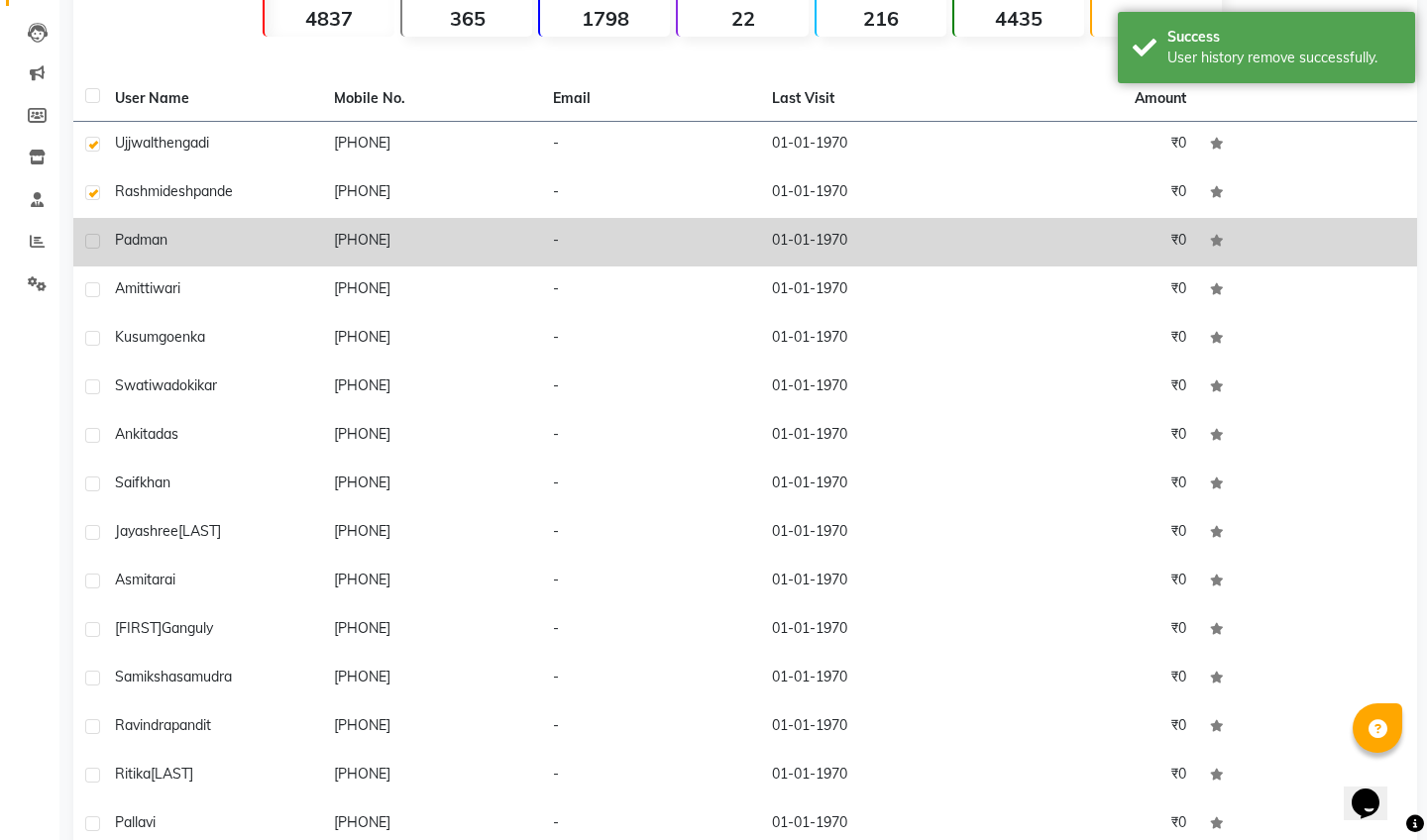 click 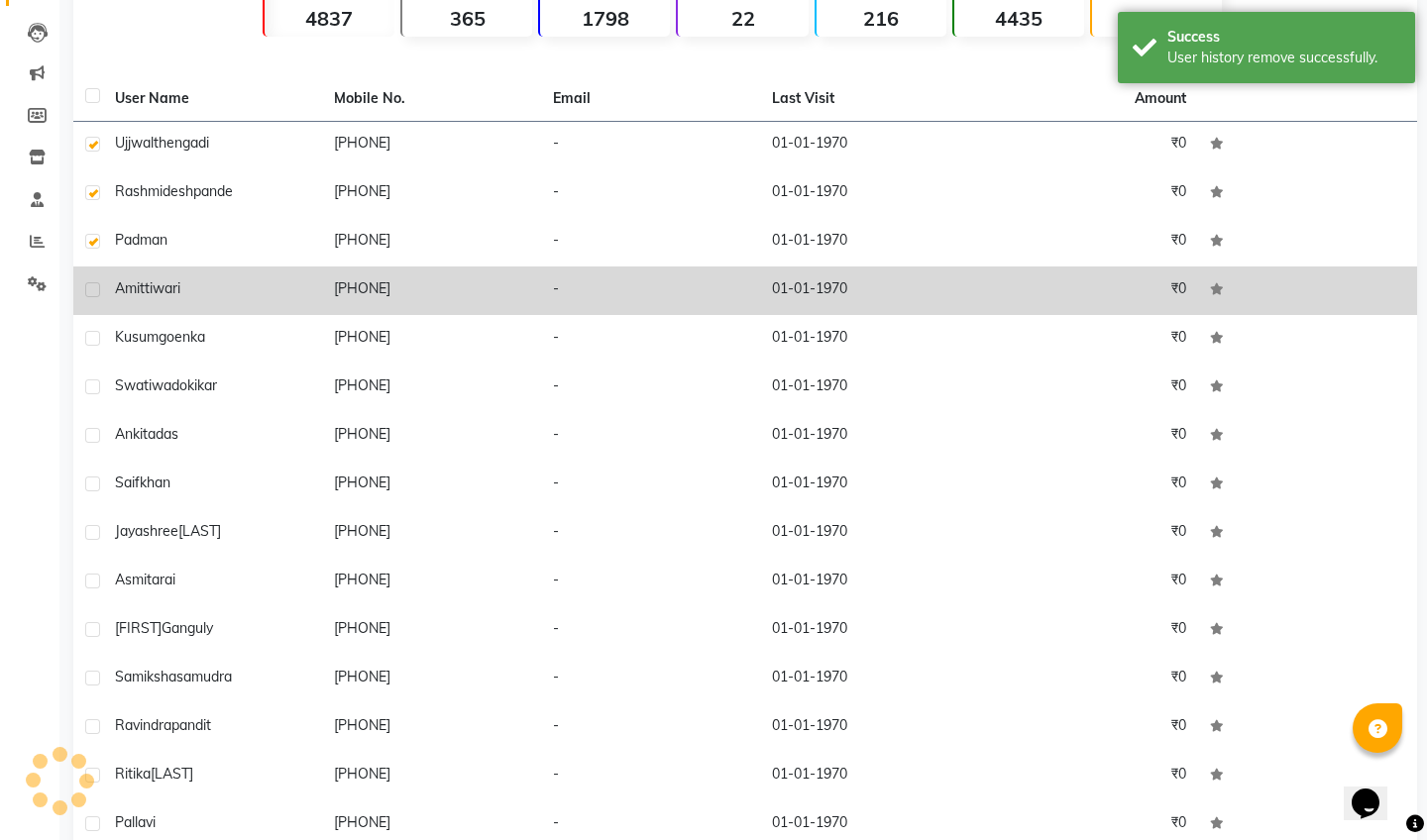 click 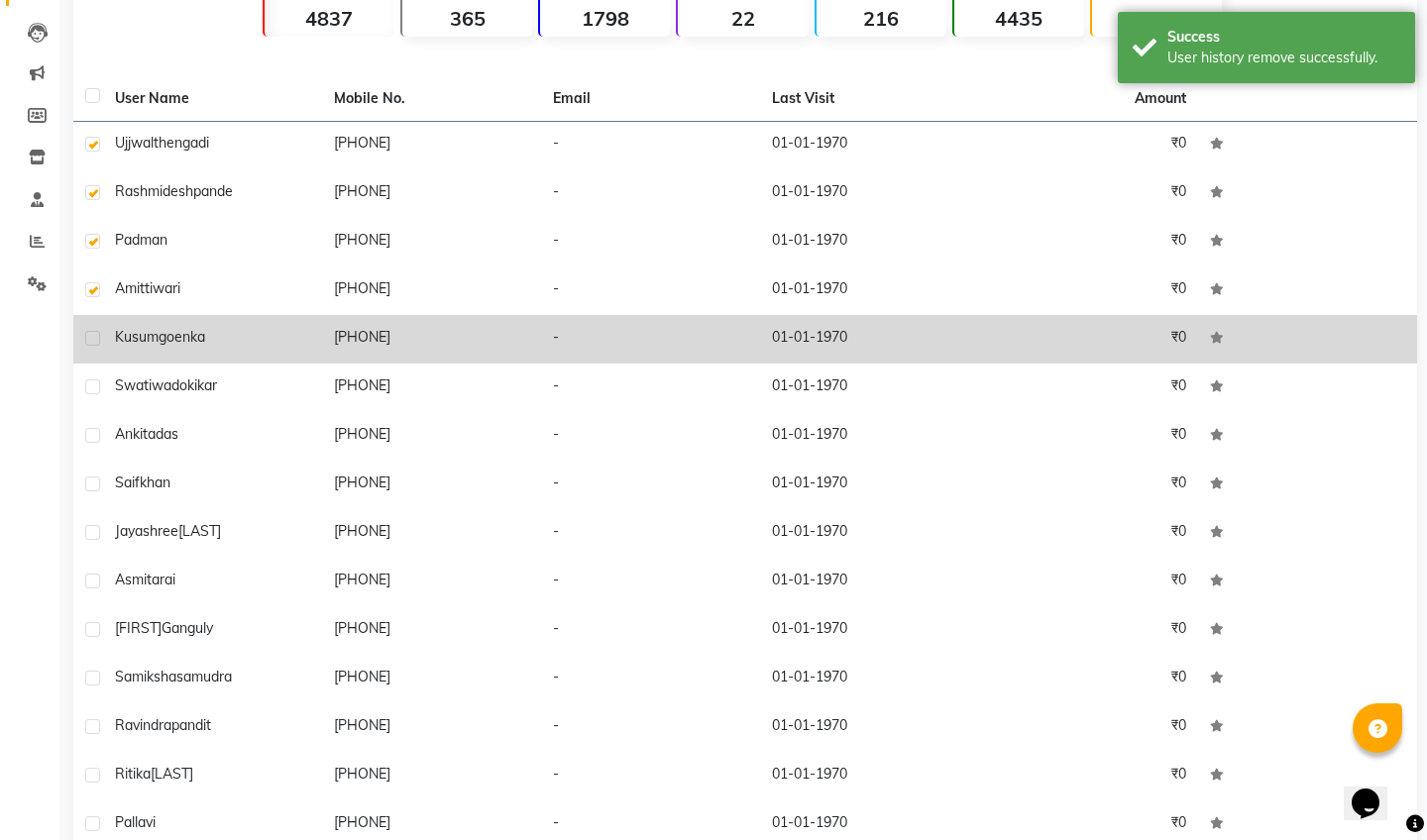click 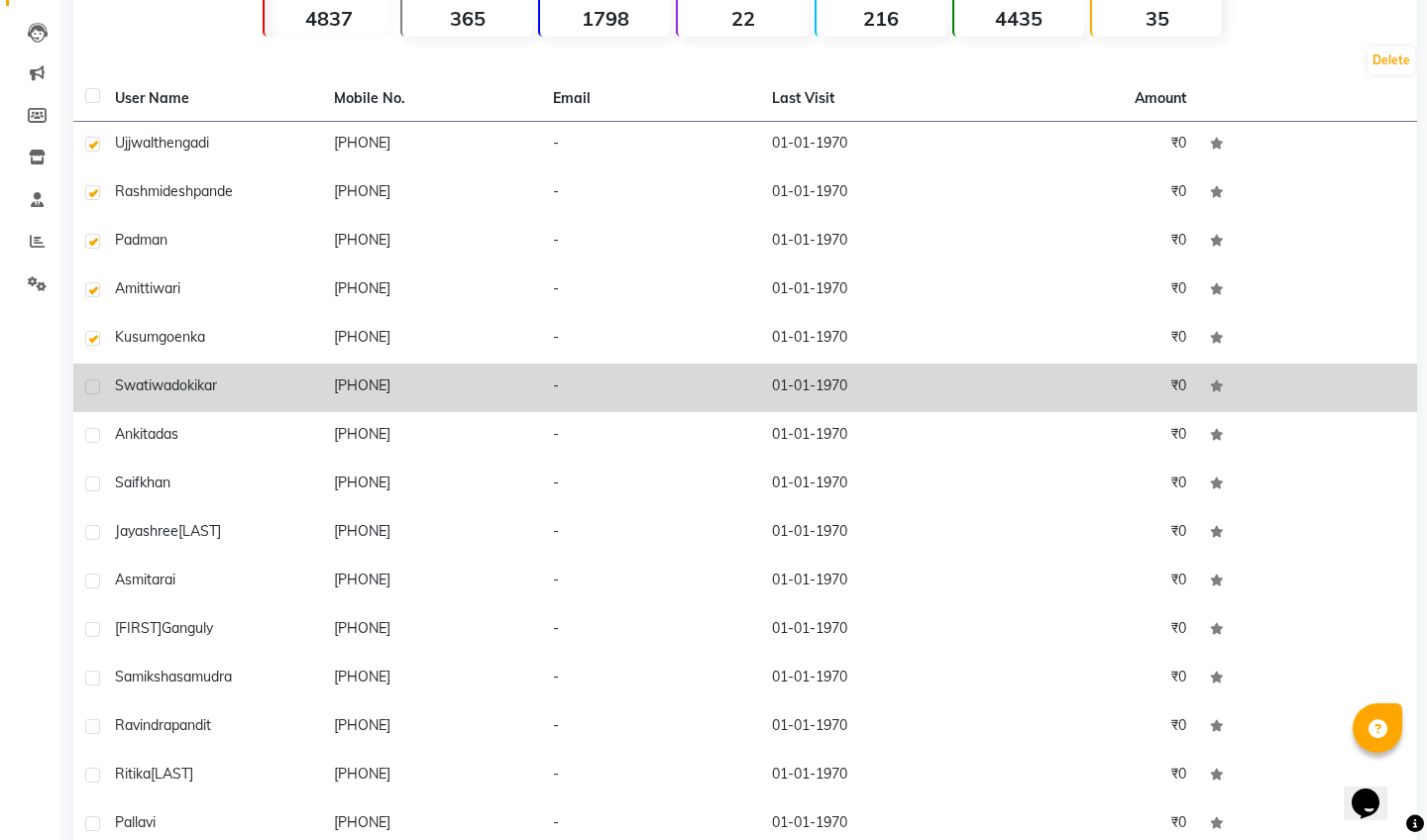 click 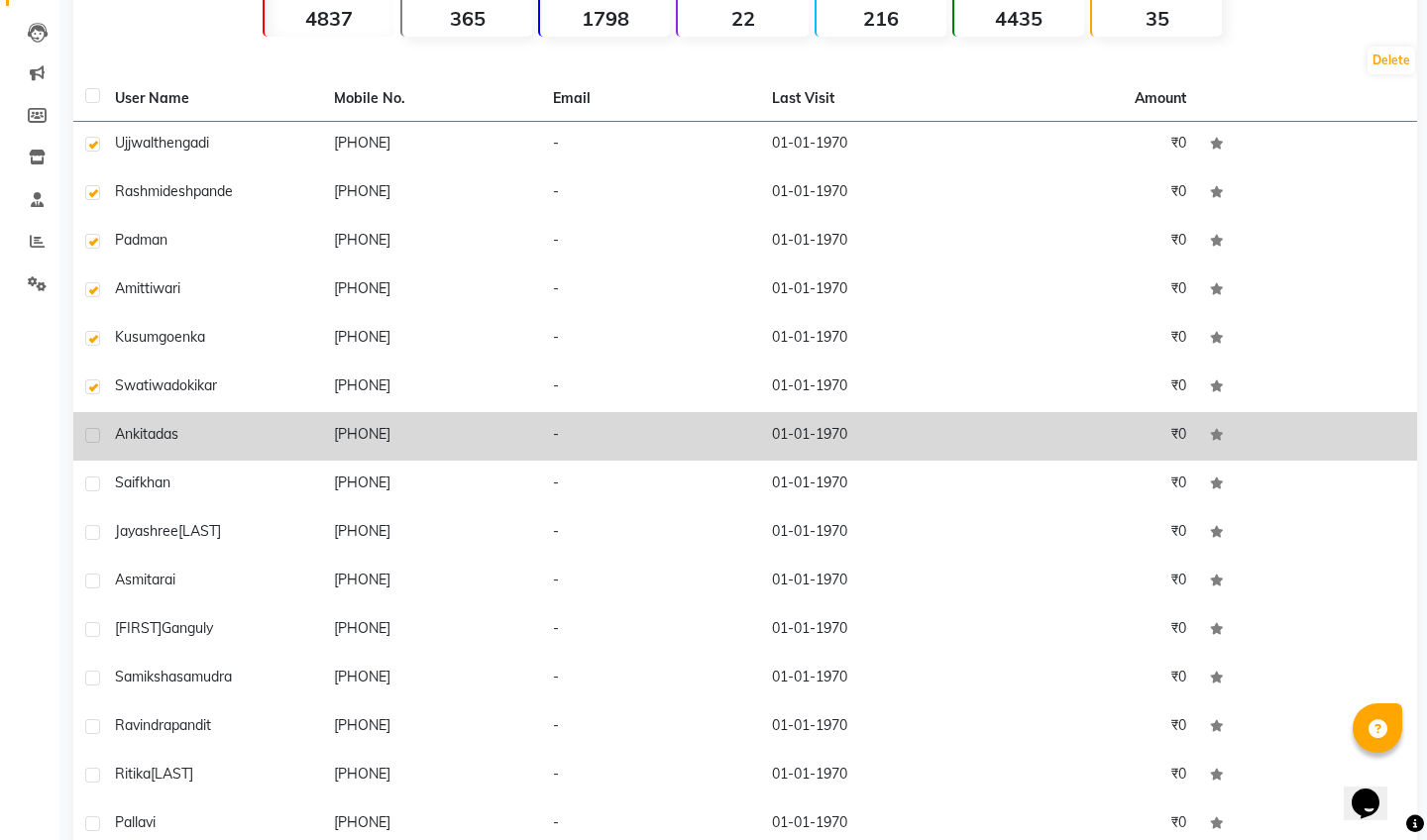 click 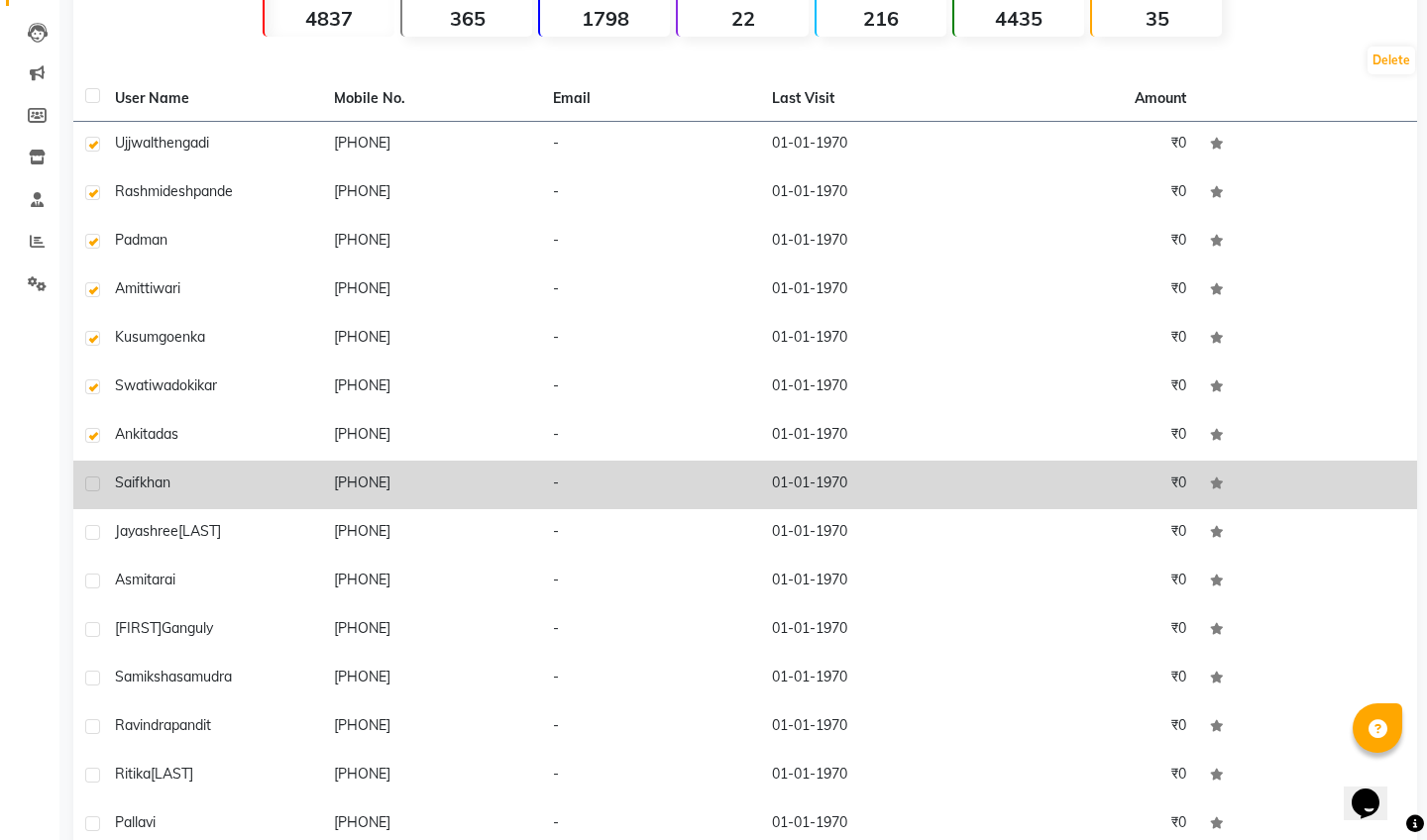 click 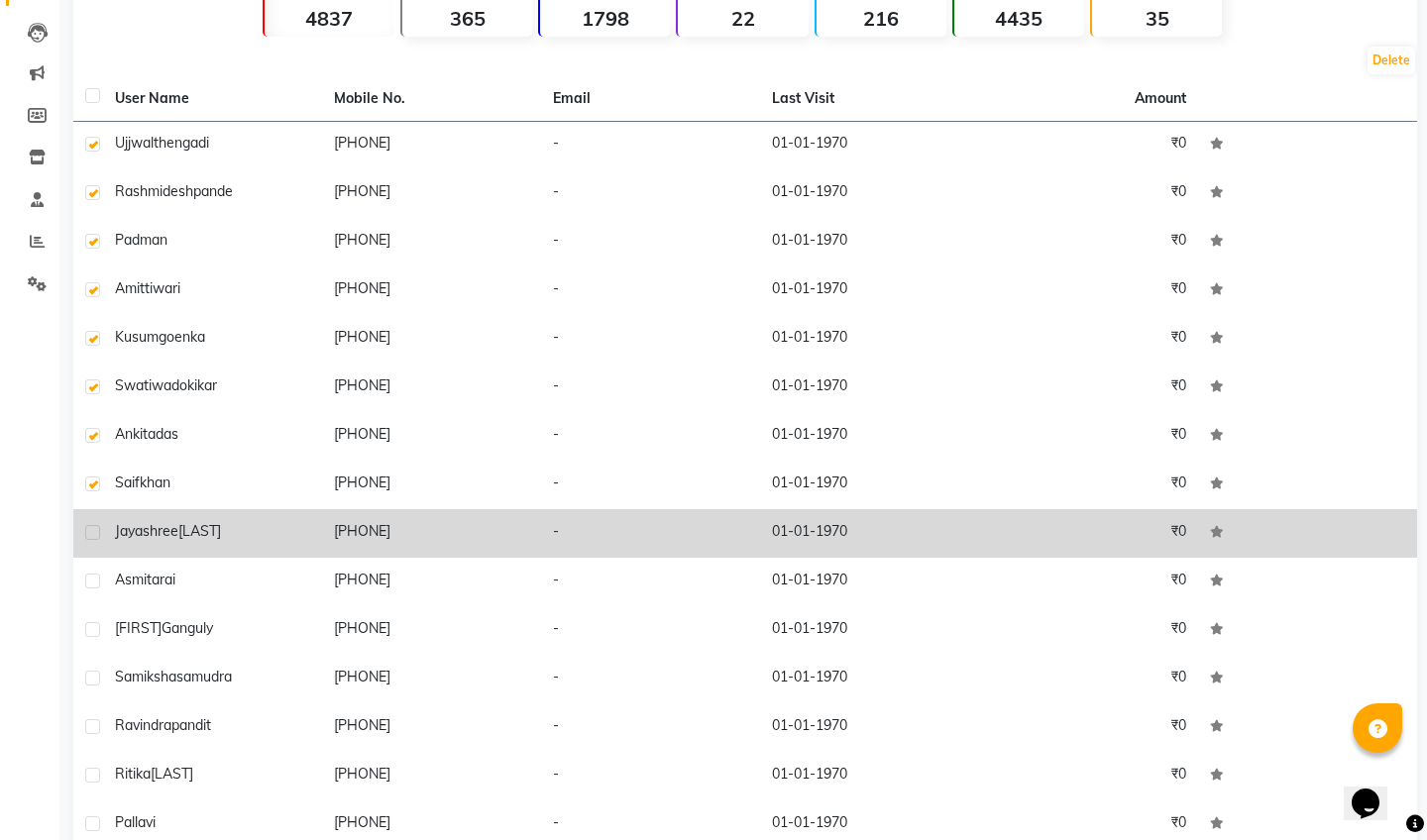 click 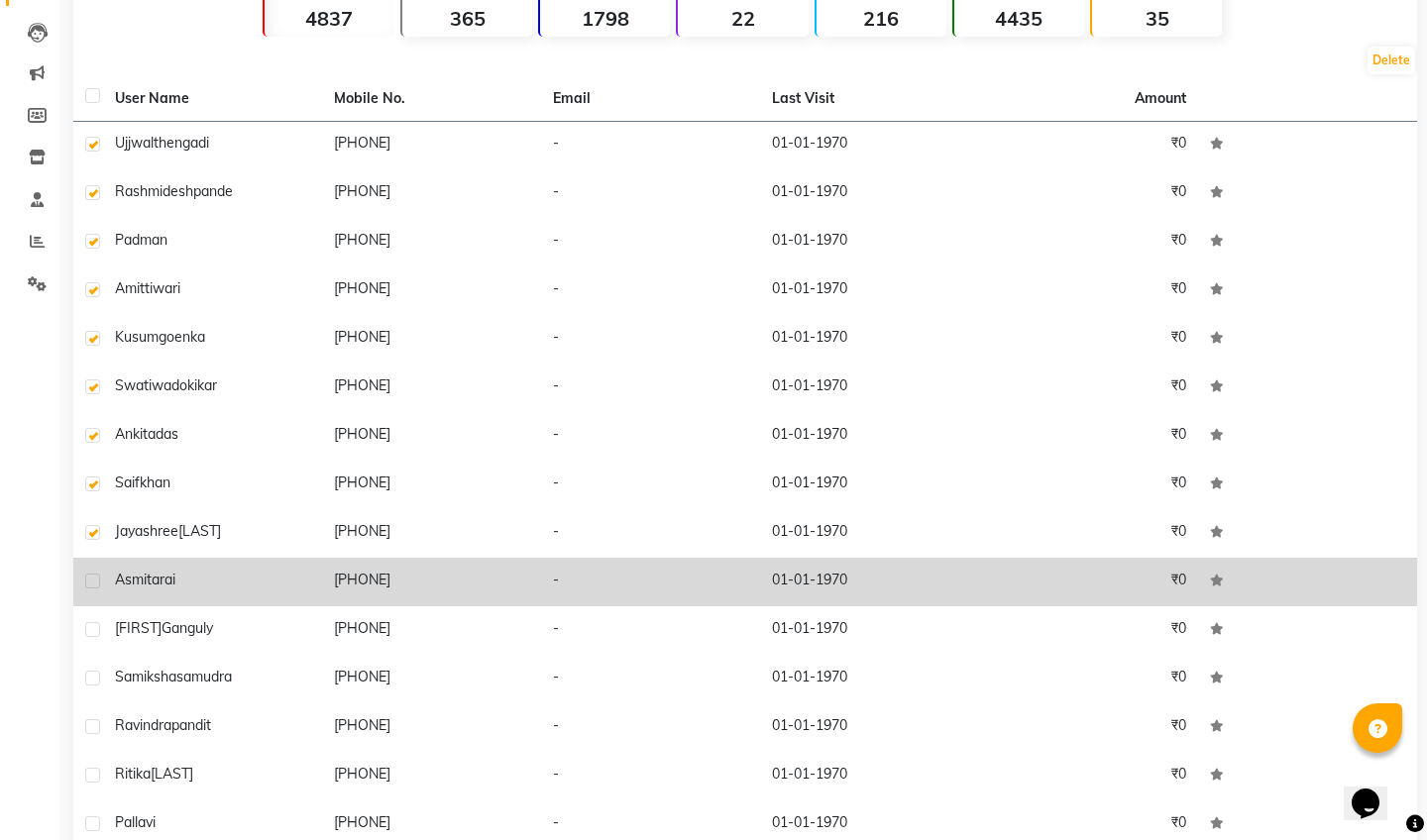 click 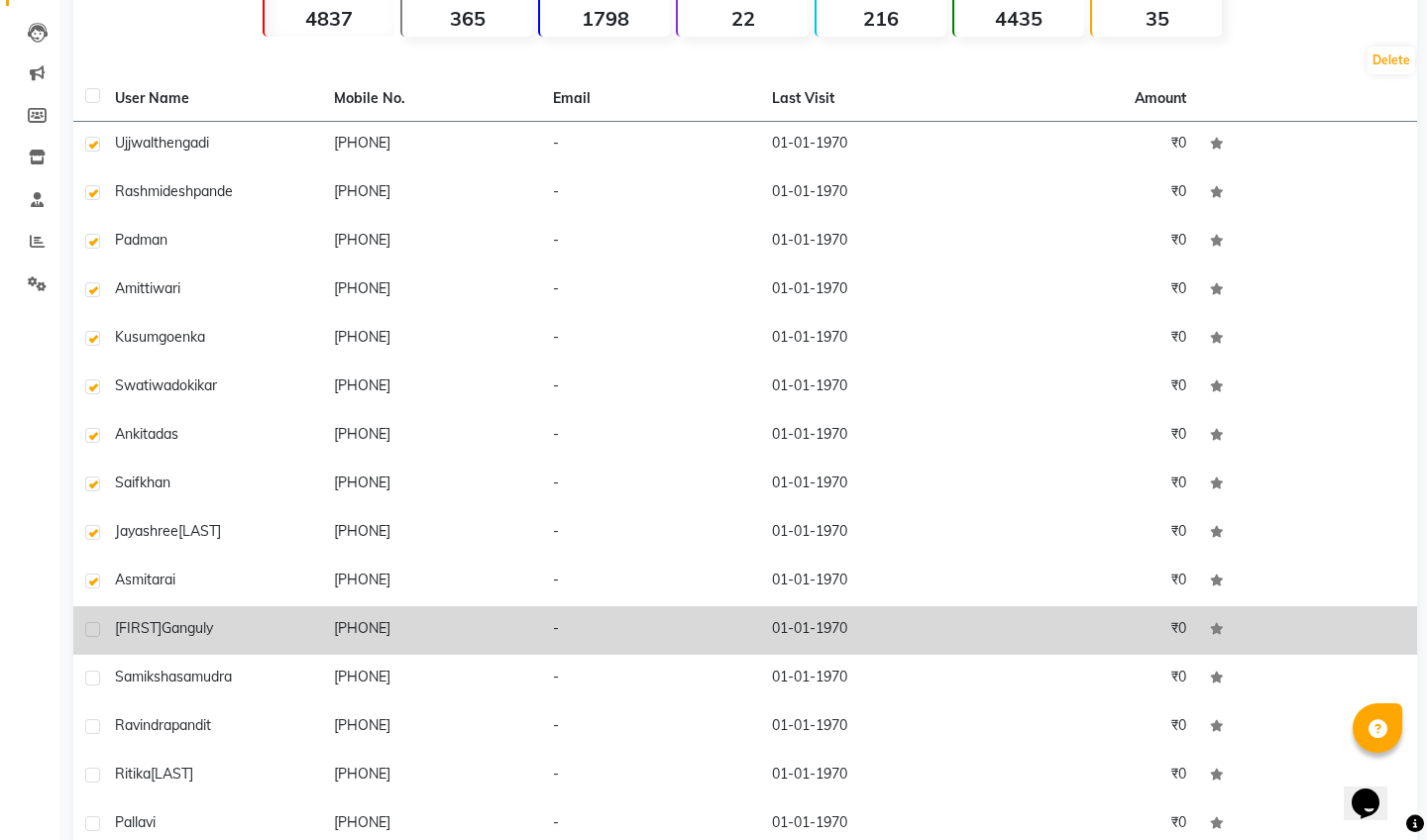 click 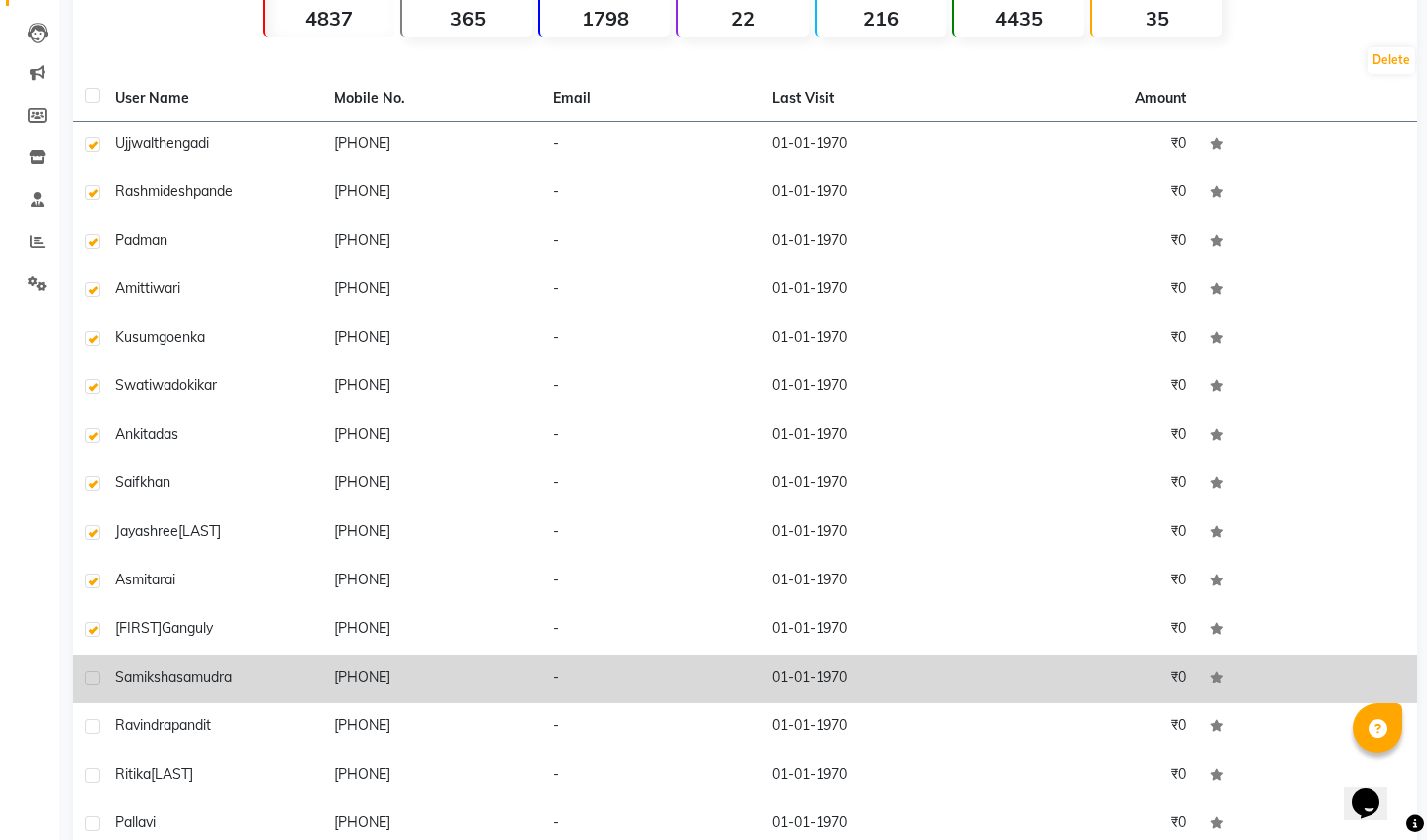 click 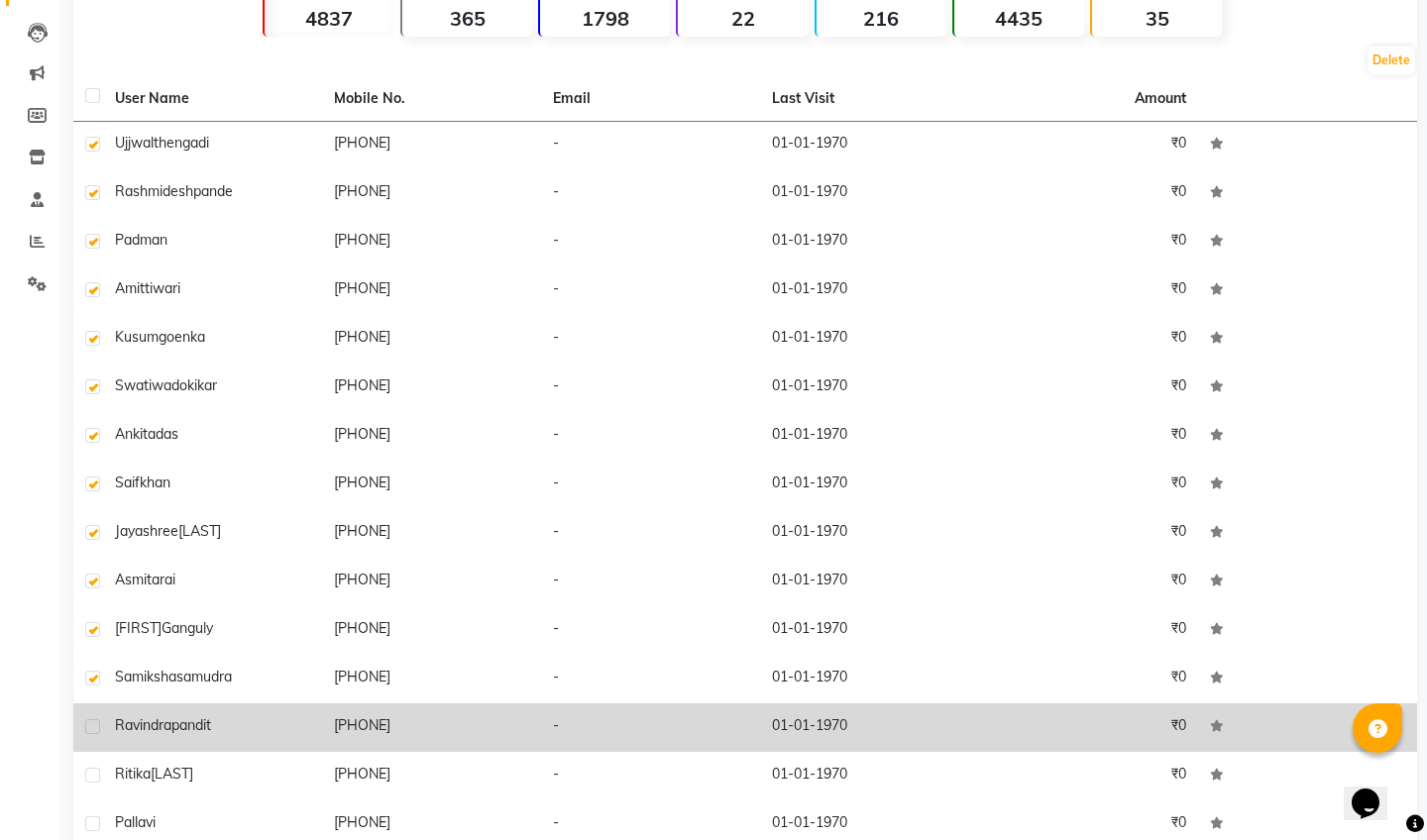 click 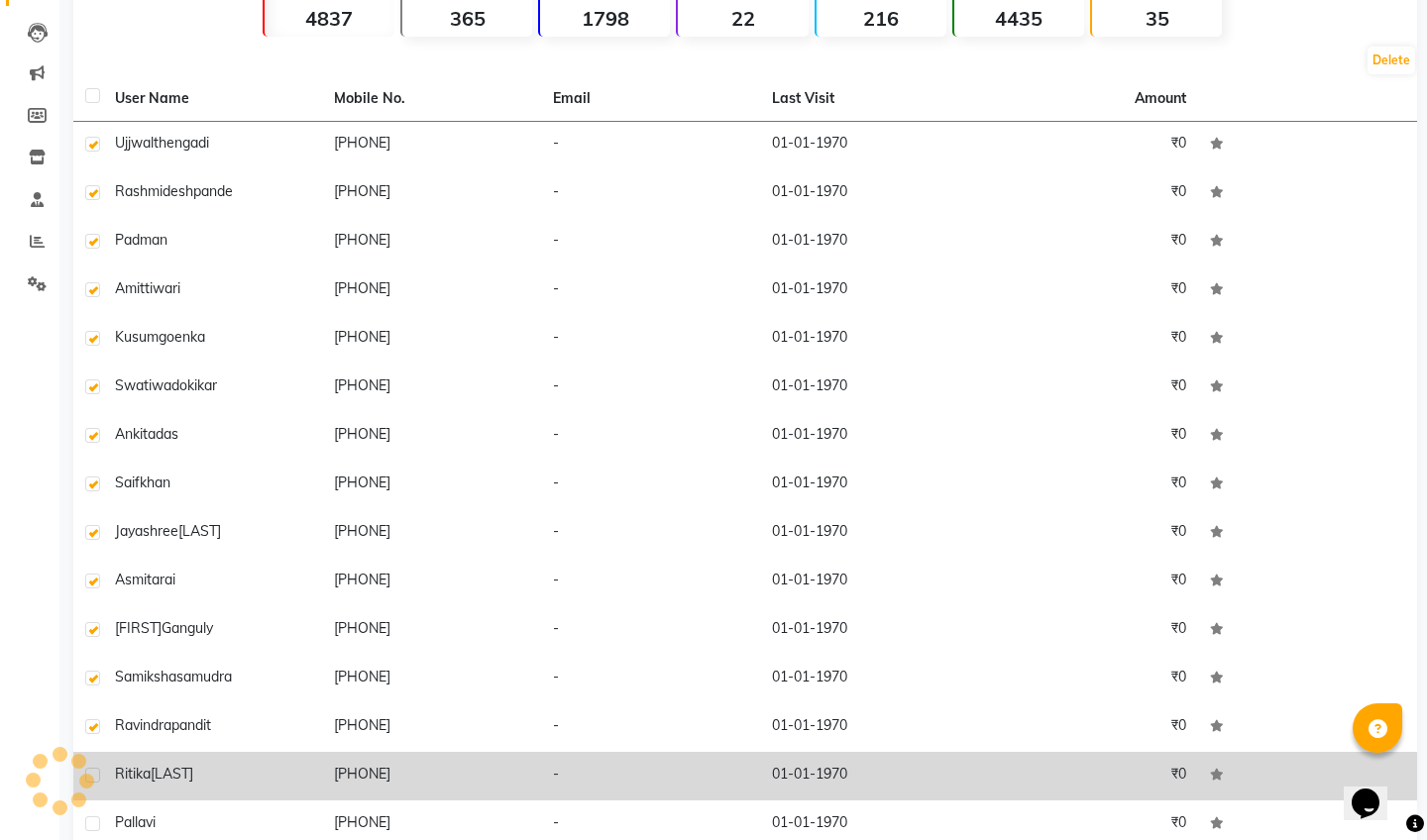 click at bounding box center [85, 780] 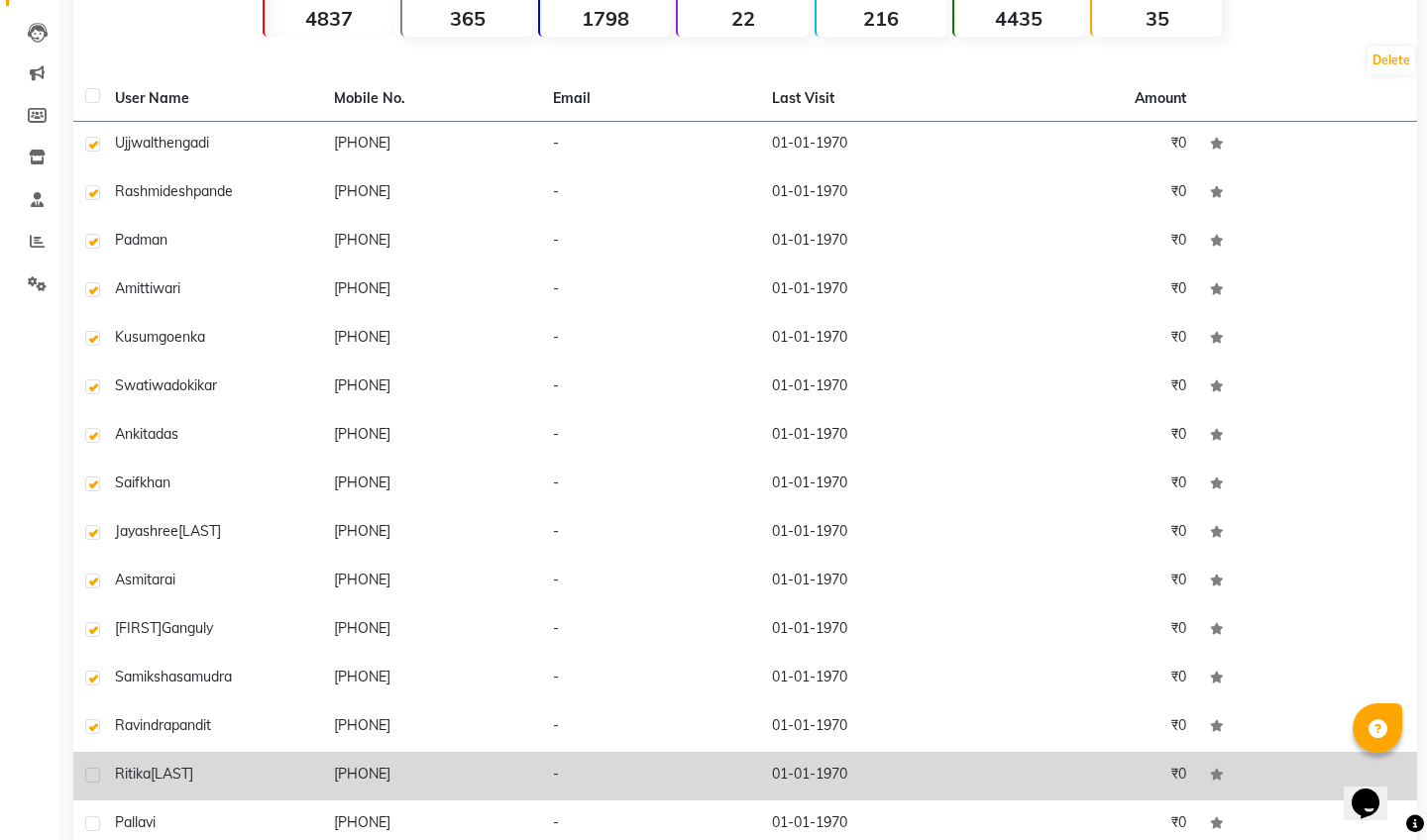 click 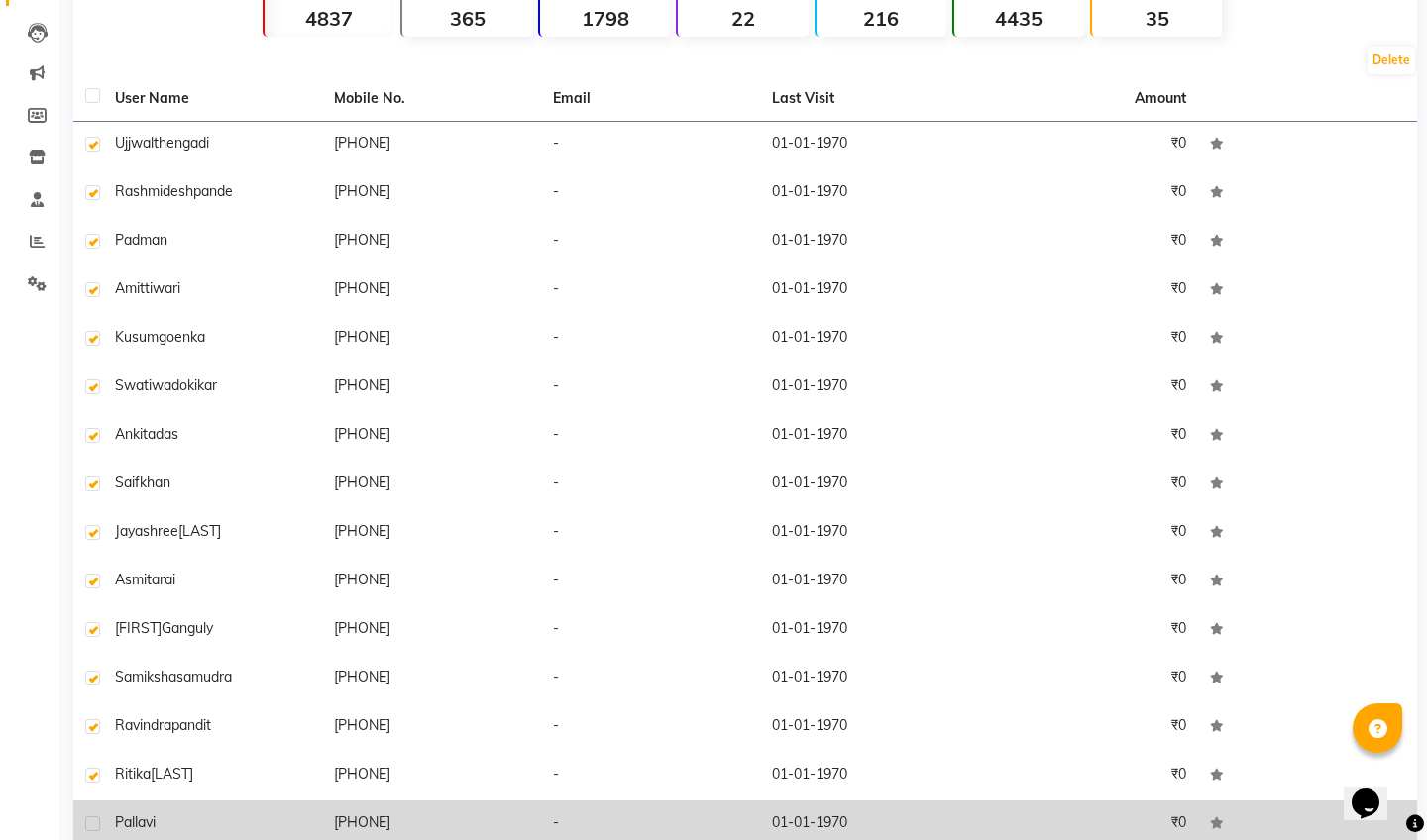 click 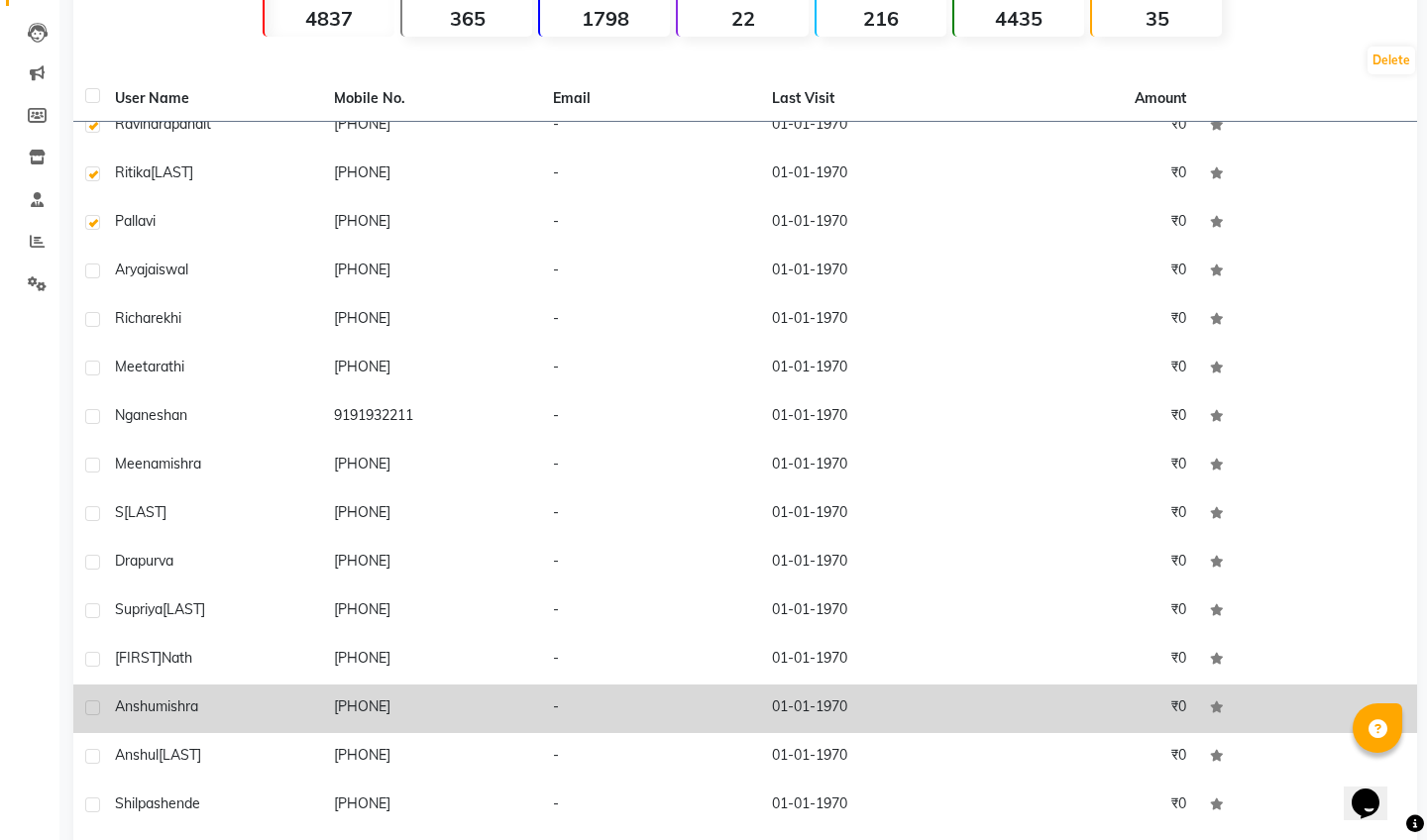 scroll, scrollTop: 2057, scrollLeft: 0, axis: vertical 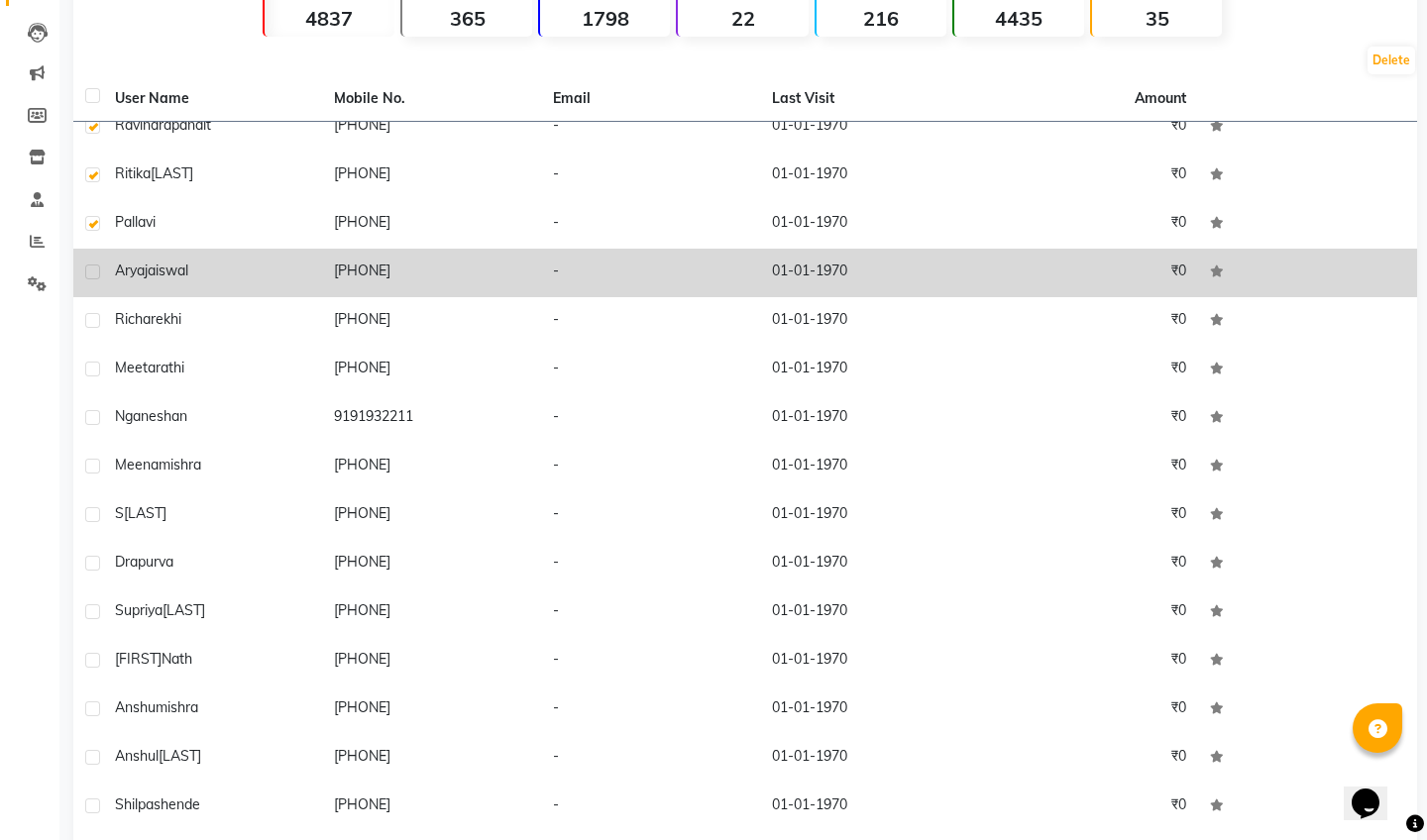 click 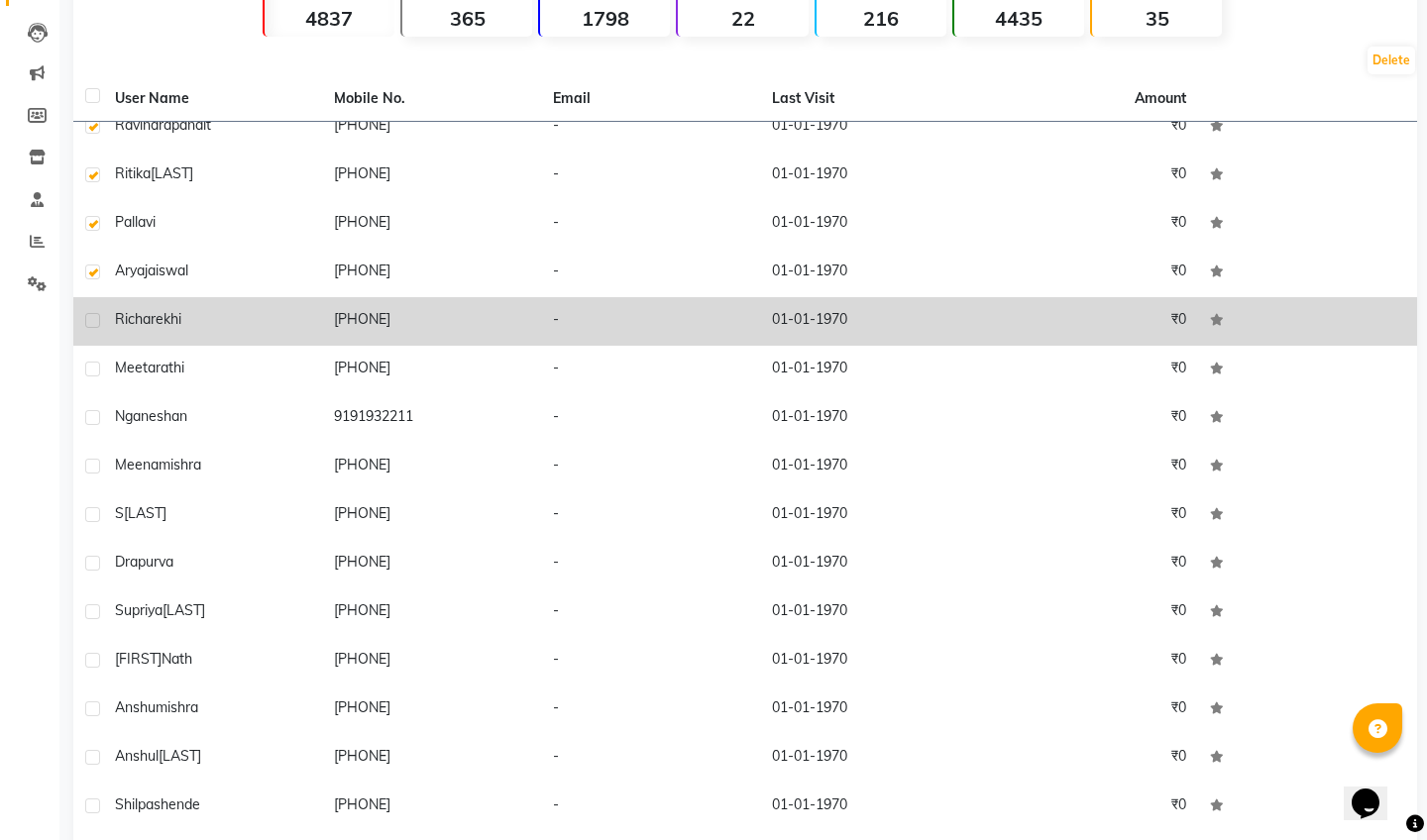 click 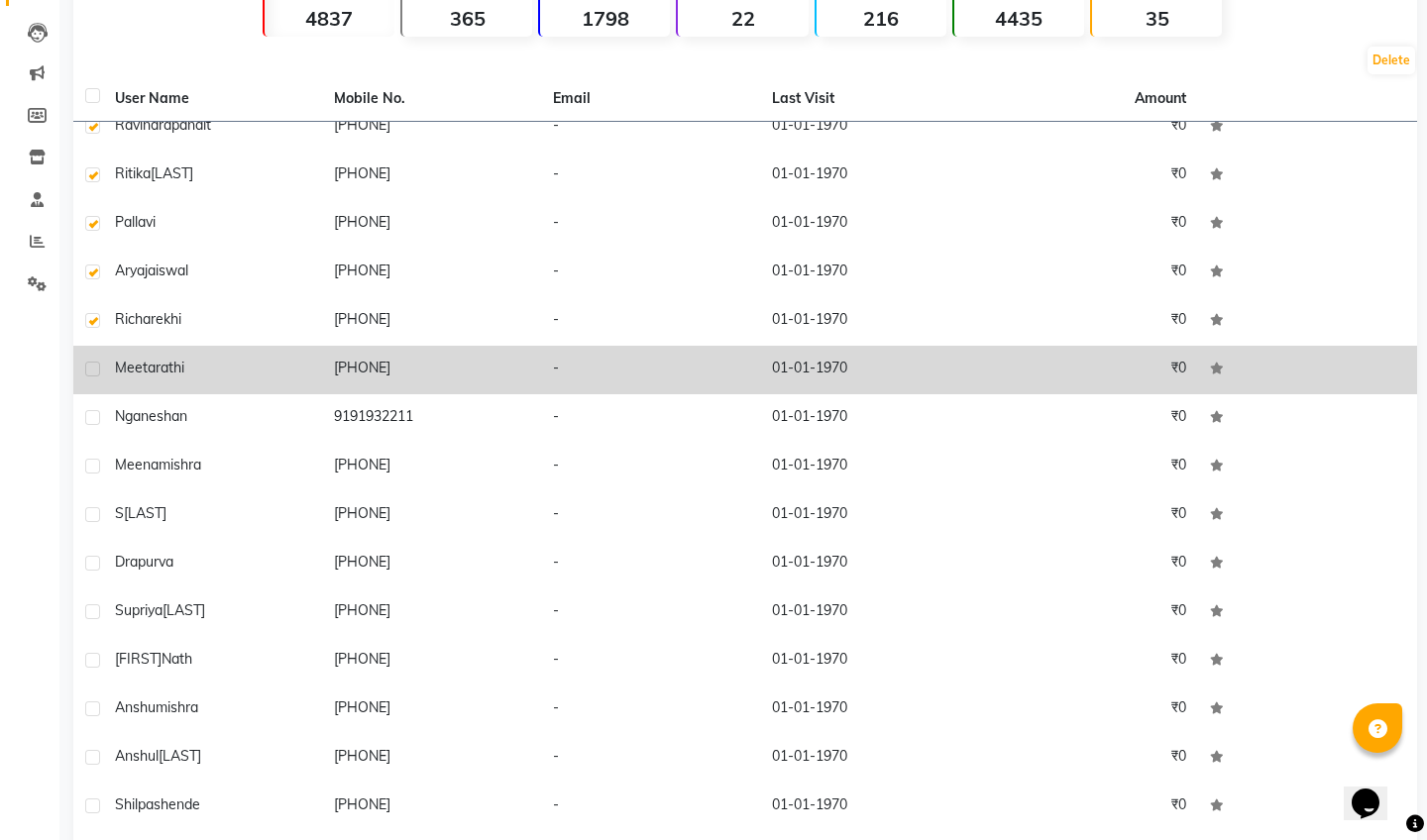 click 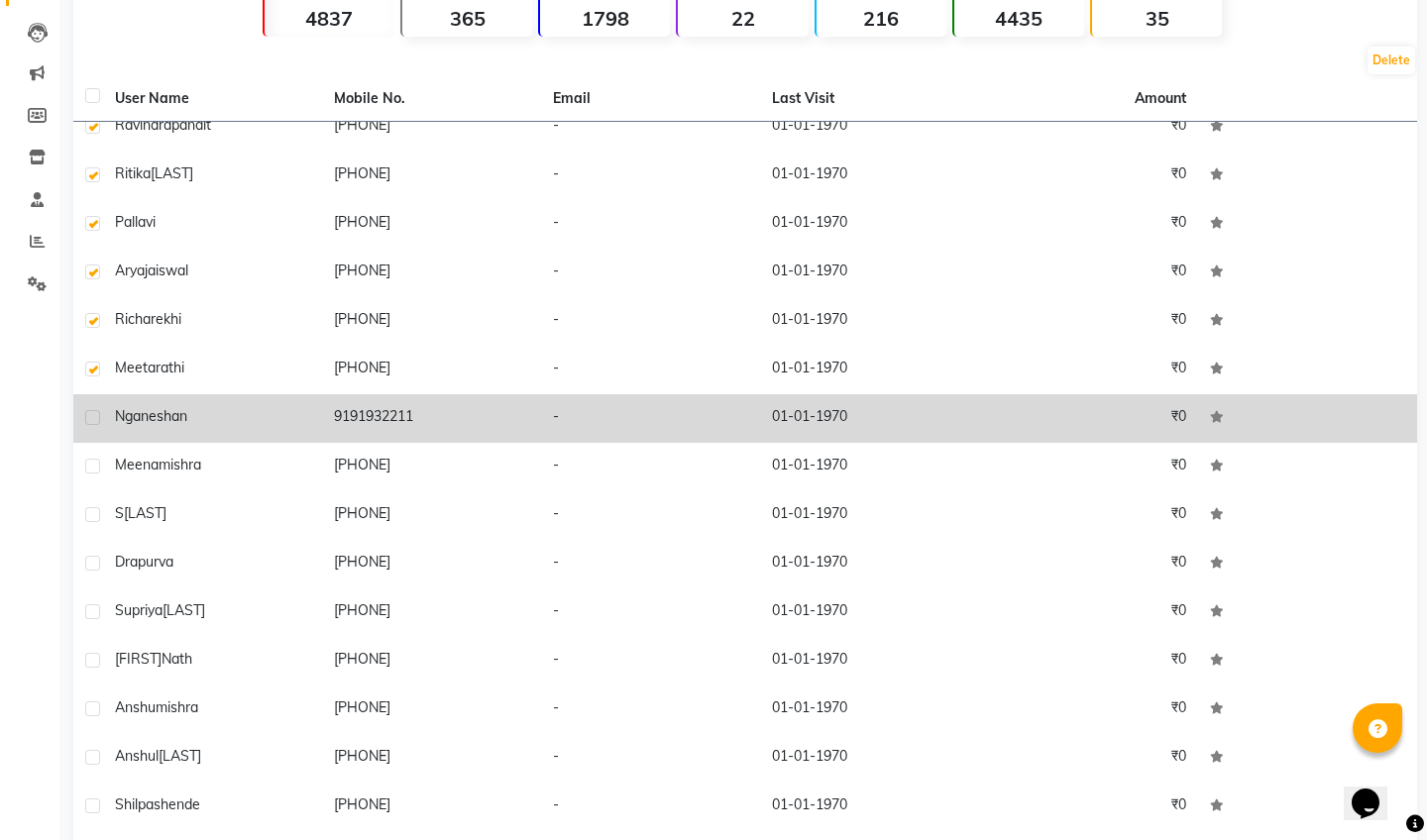 click 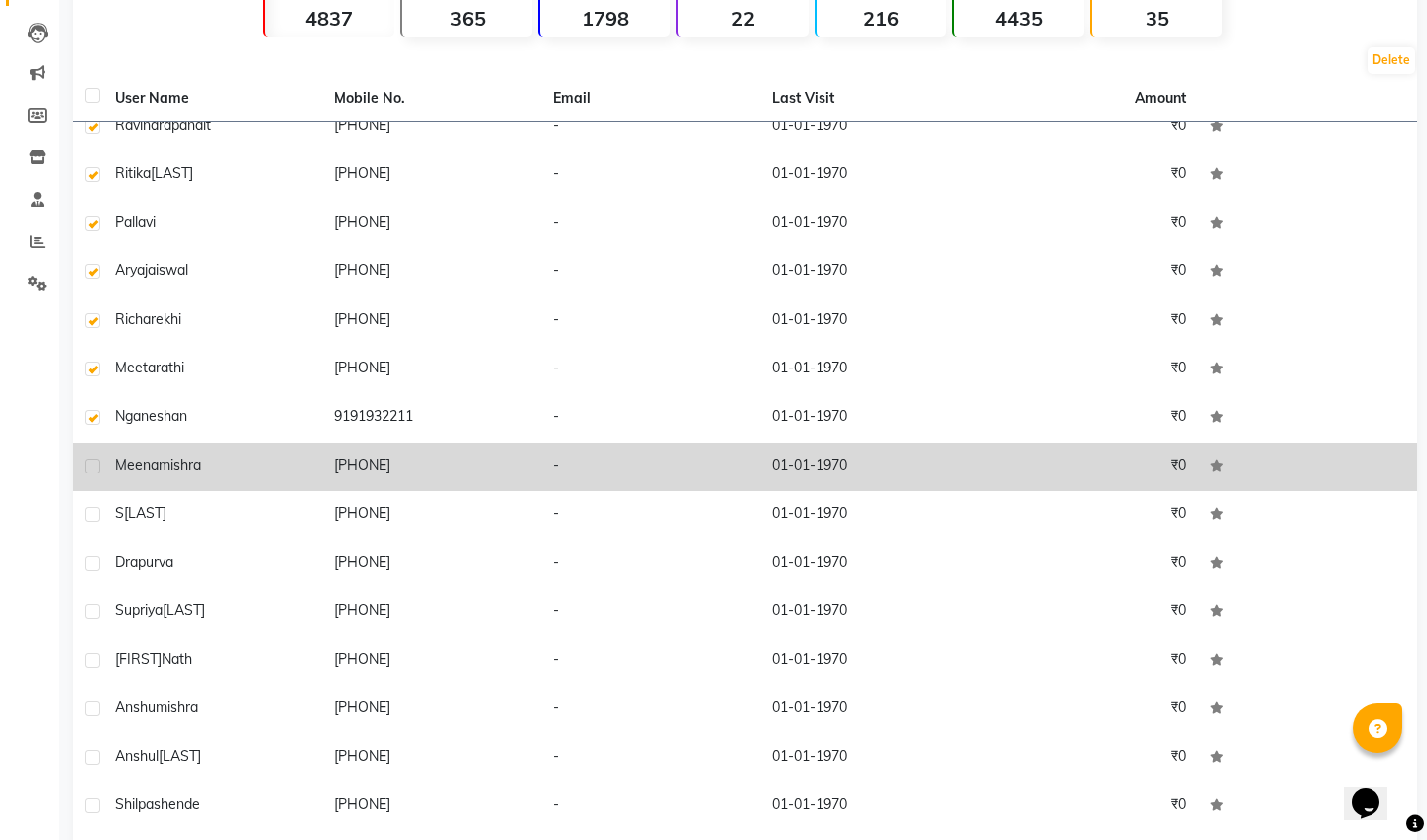 click 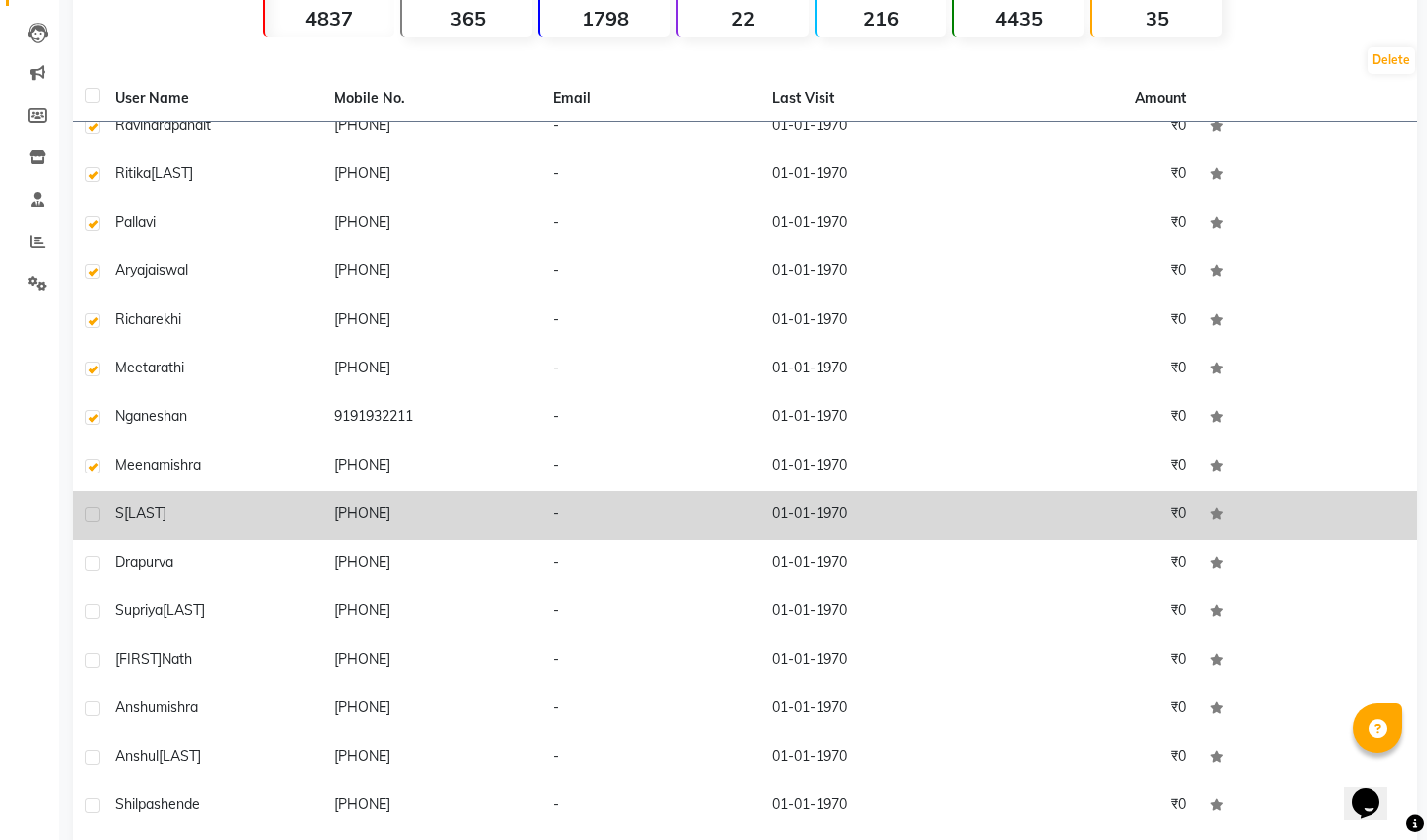 click 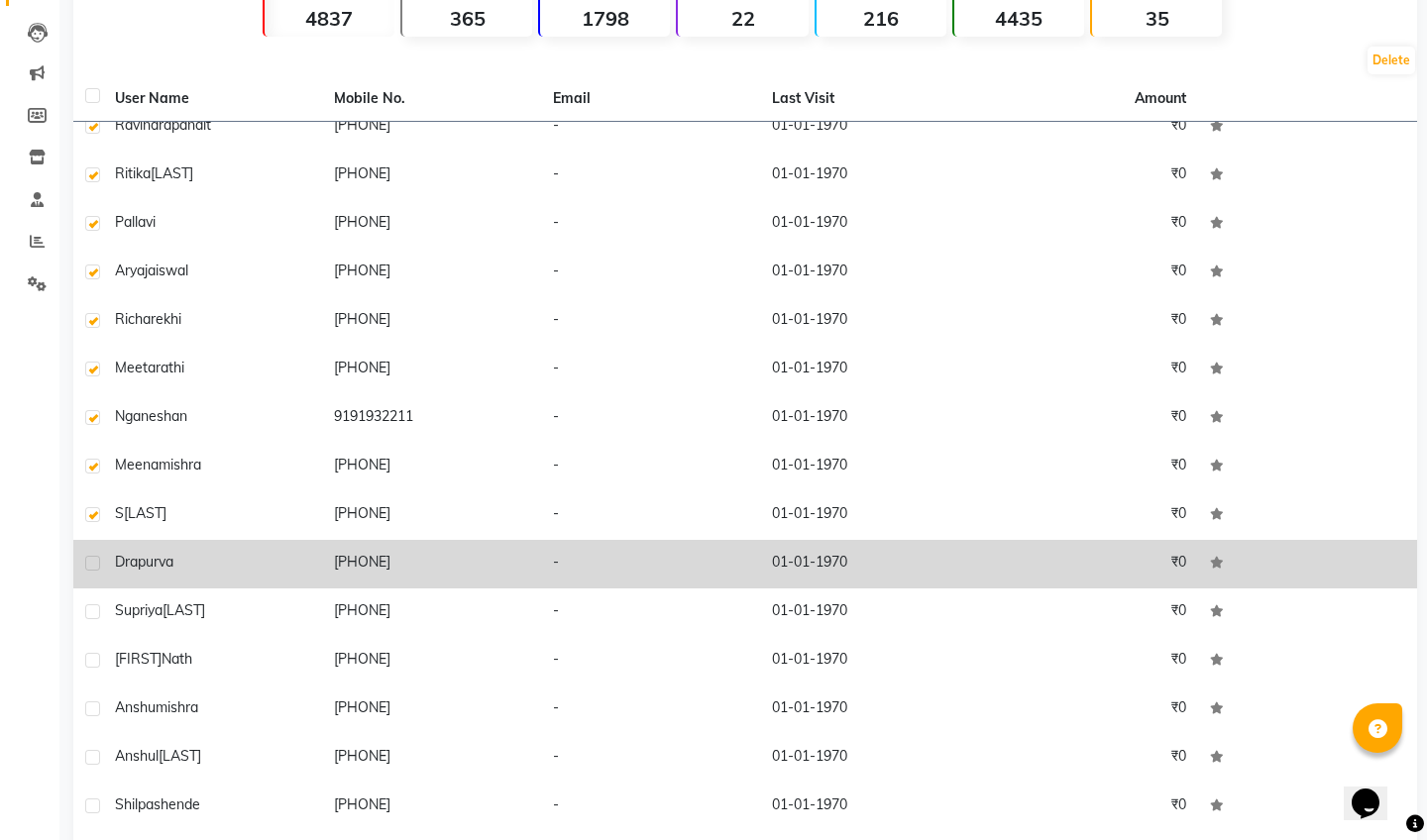 click 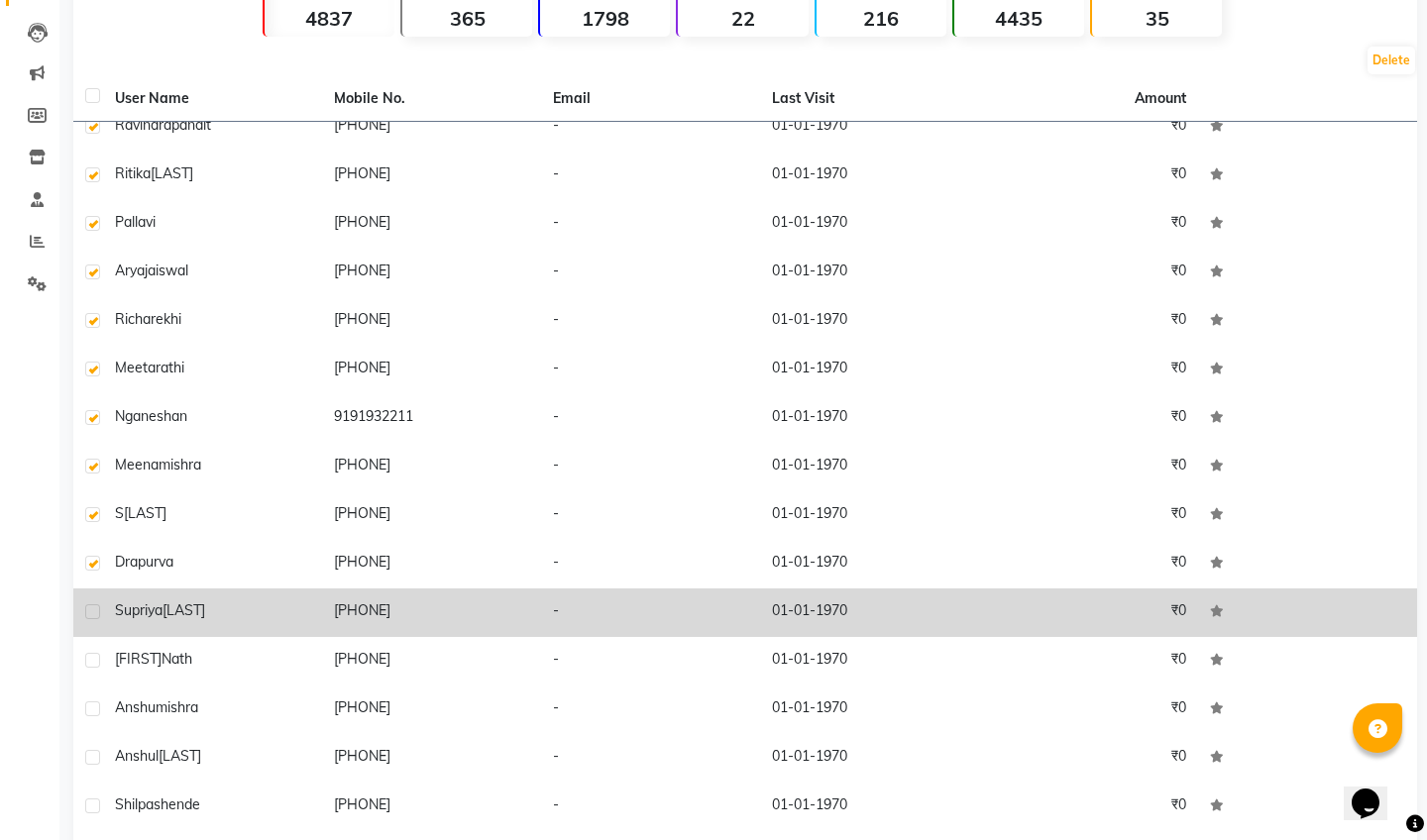 click 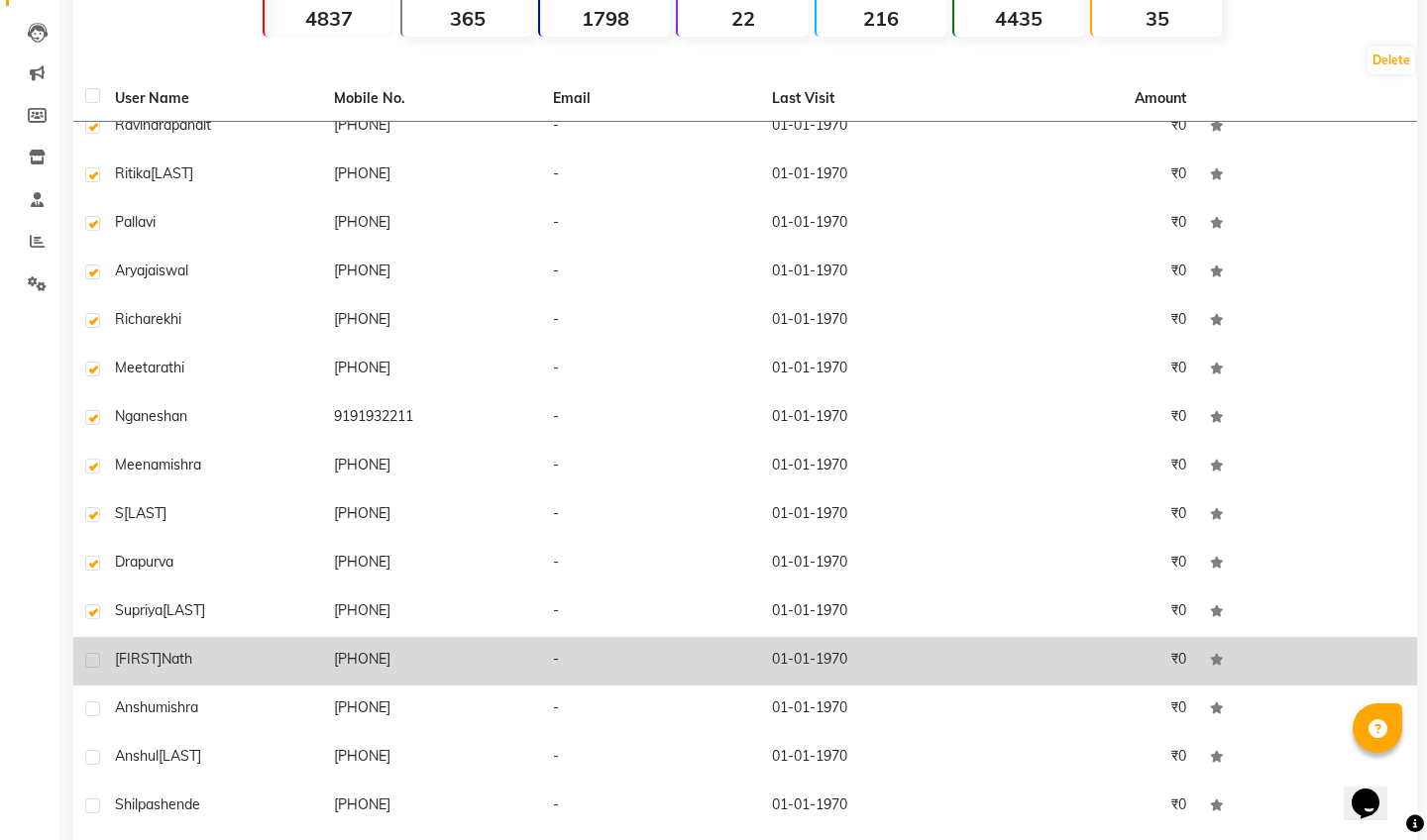 click 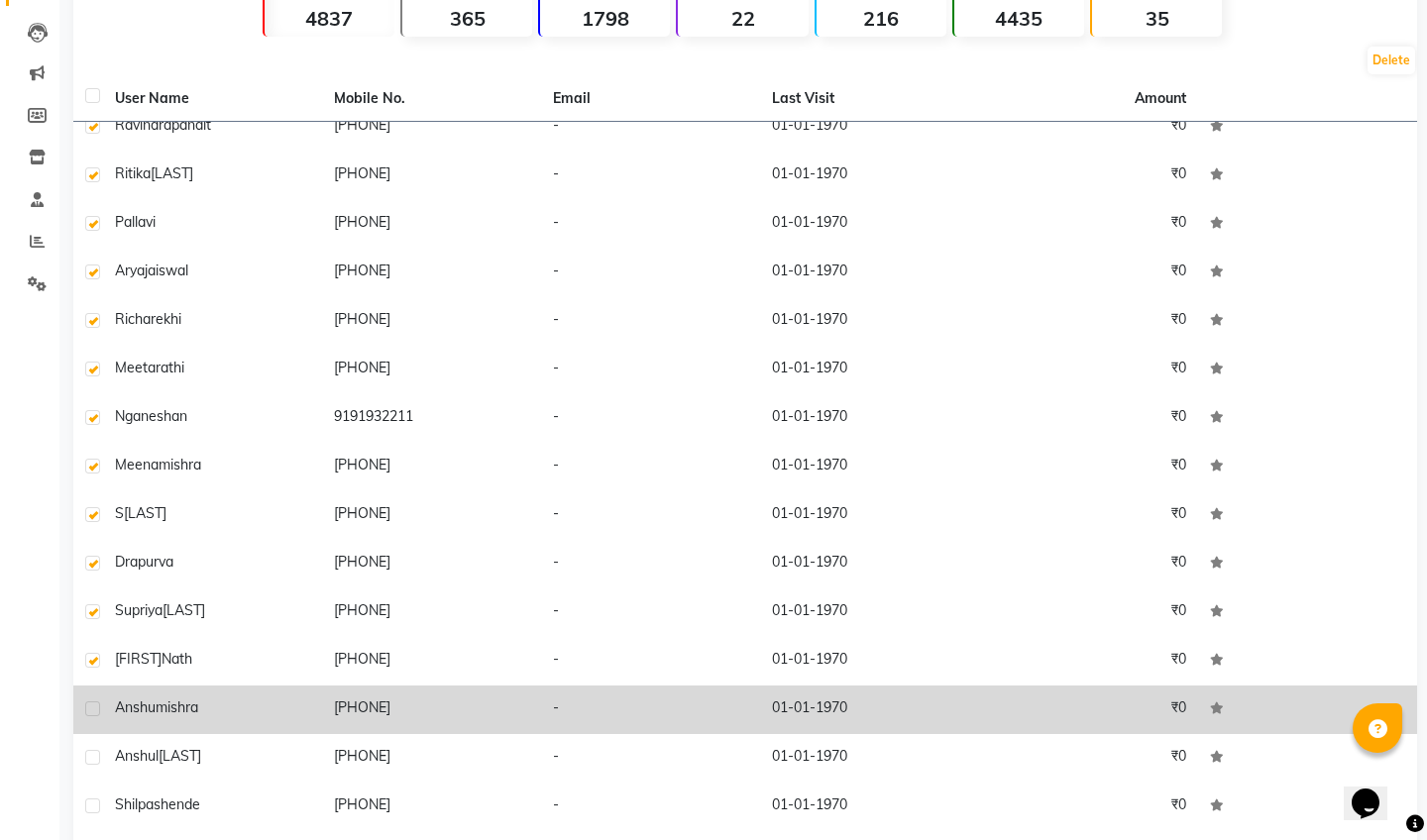 click 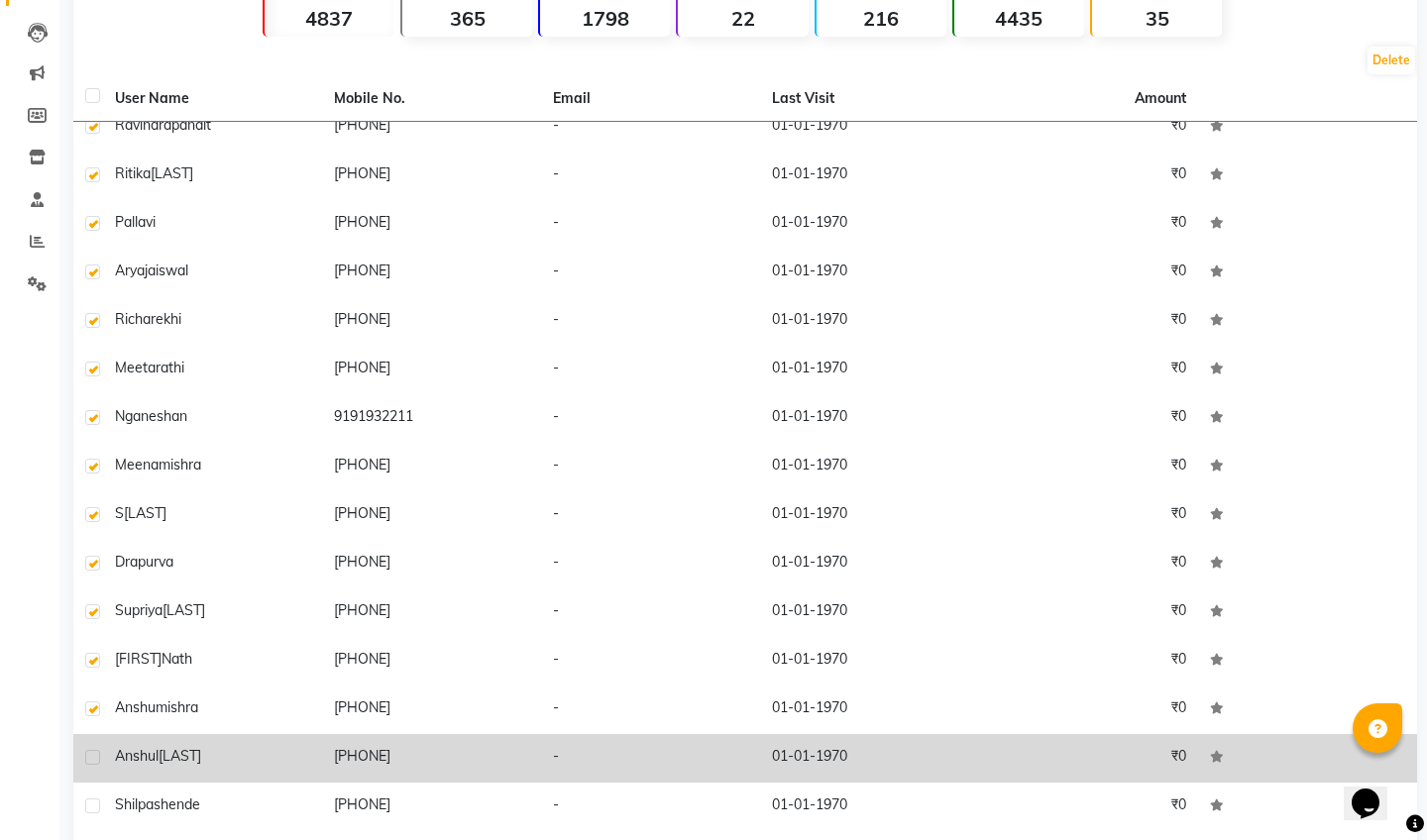 click 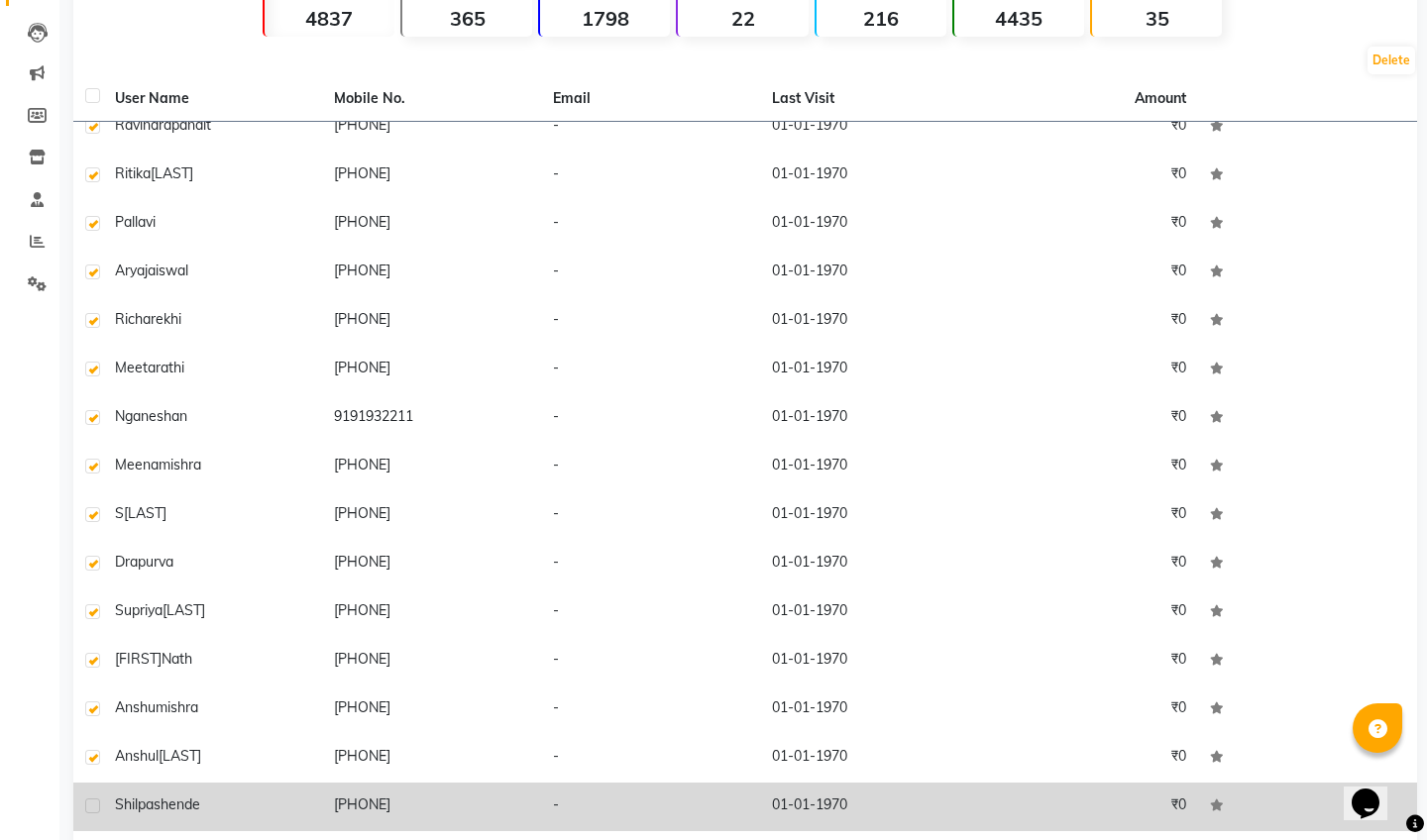 click 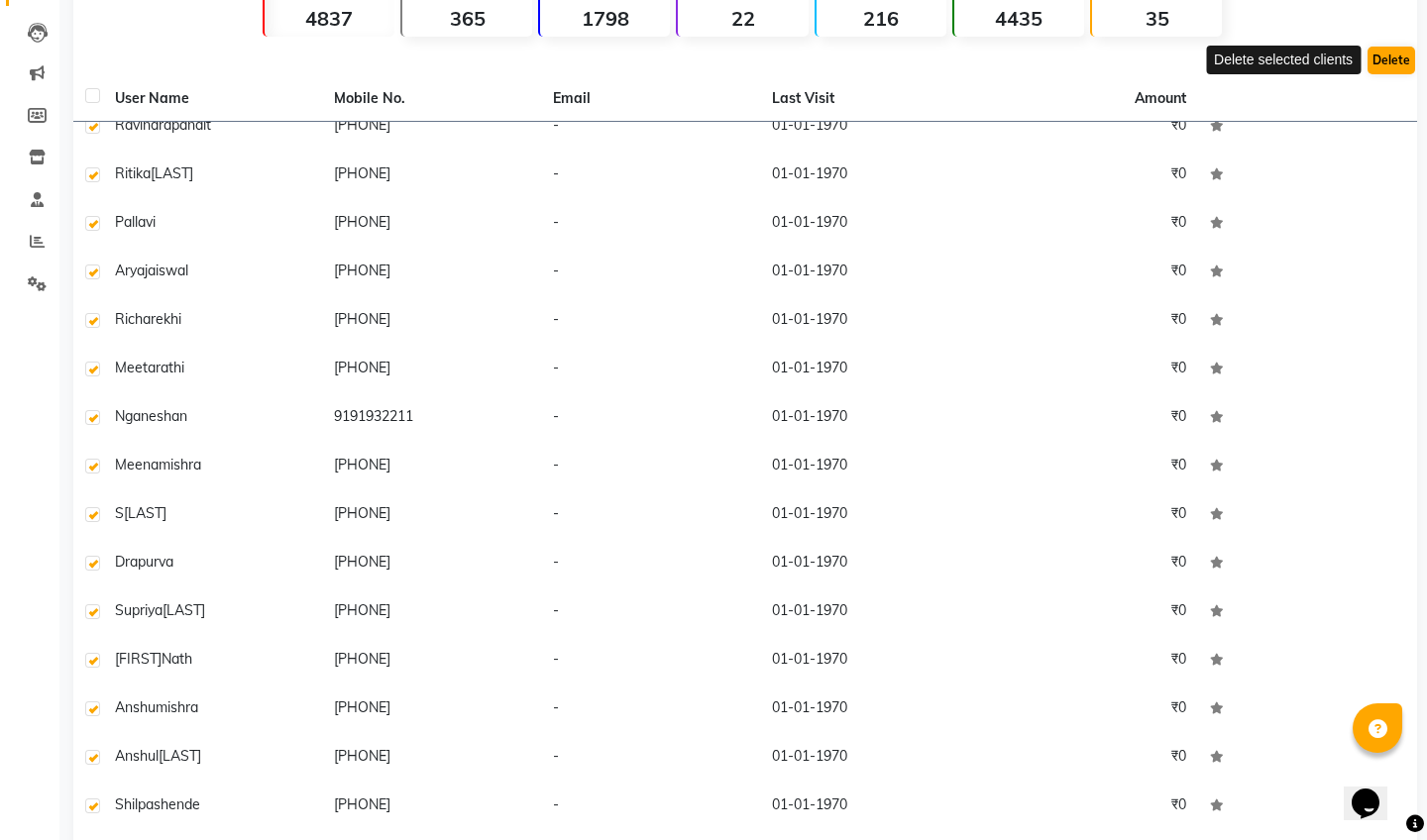 click on "Delete" 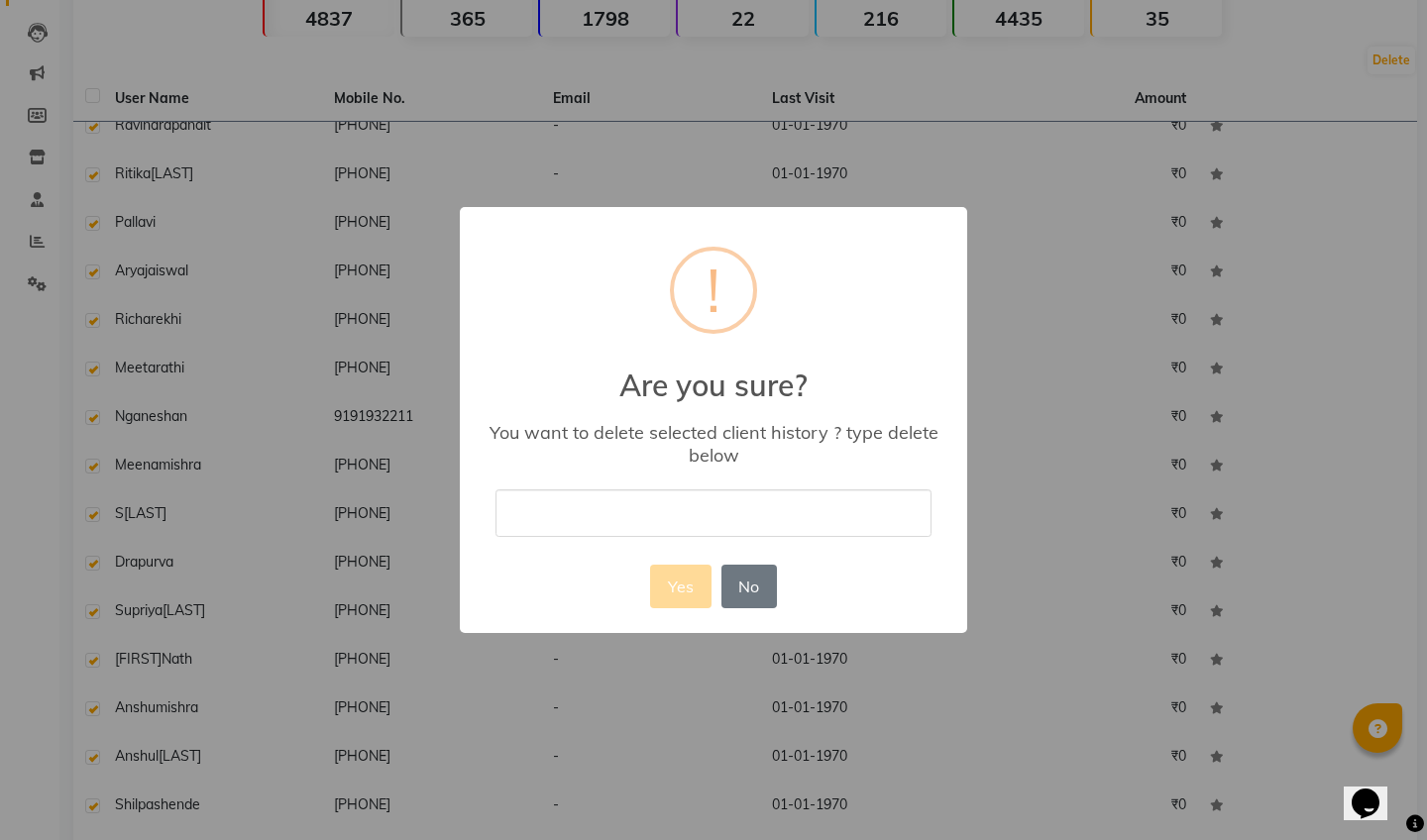 click at bounding box center [714, 512] 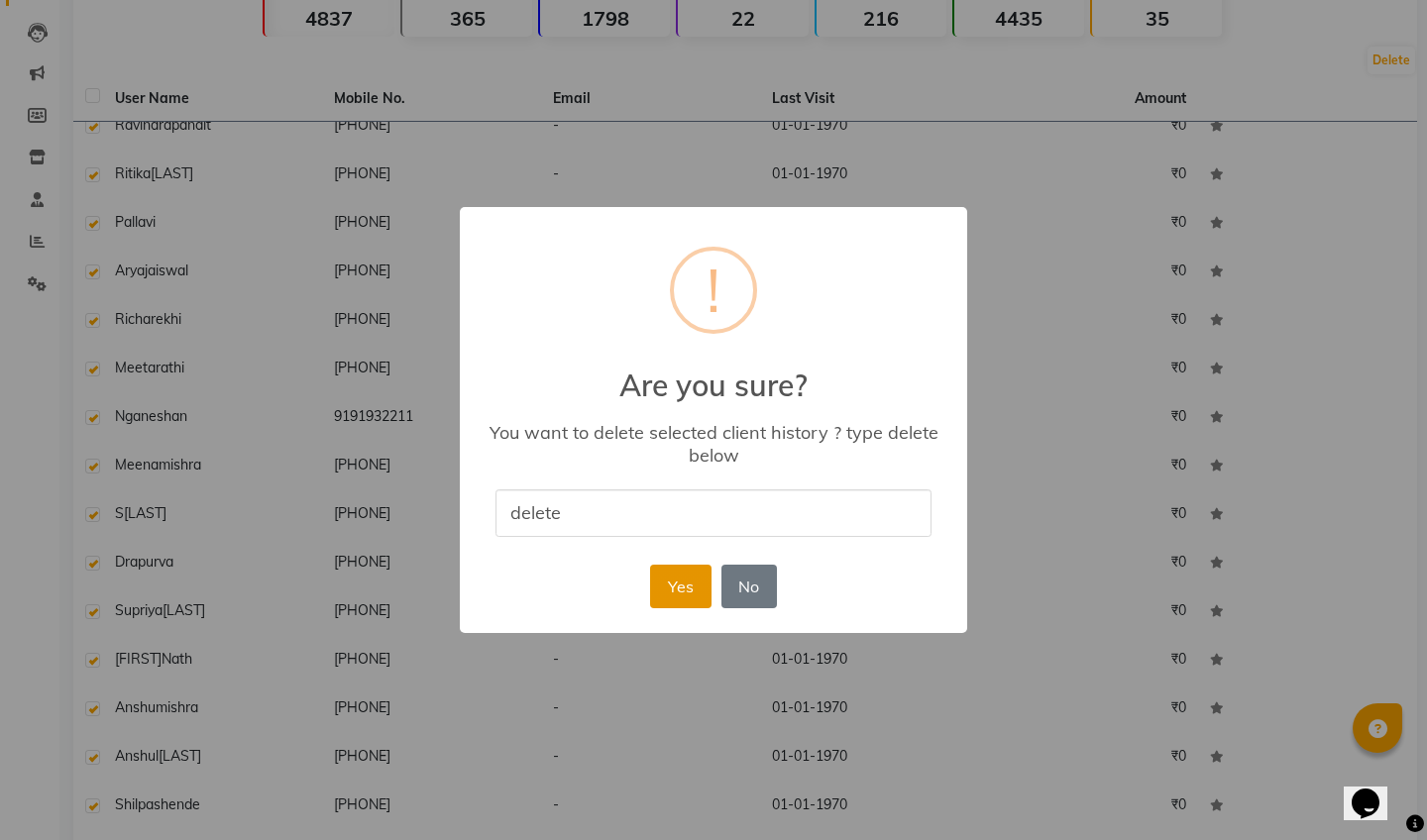 click on "Yes" at bounding box center [680, 586] 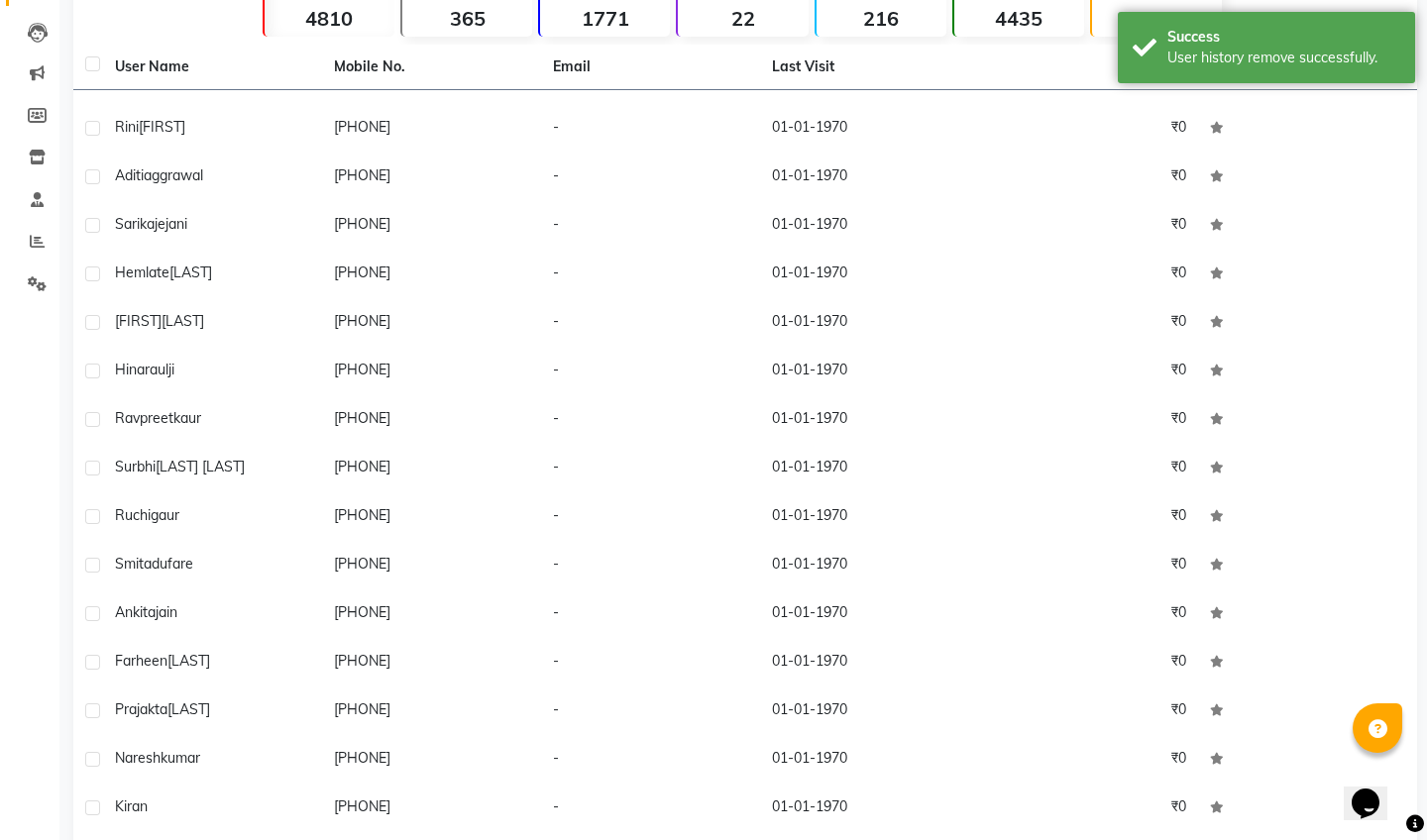 scroll, scrollTop: 3334, scrollLeft: 0, axis: vertical 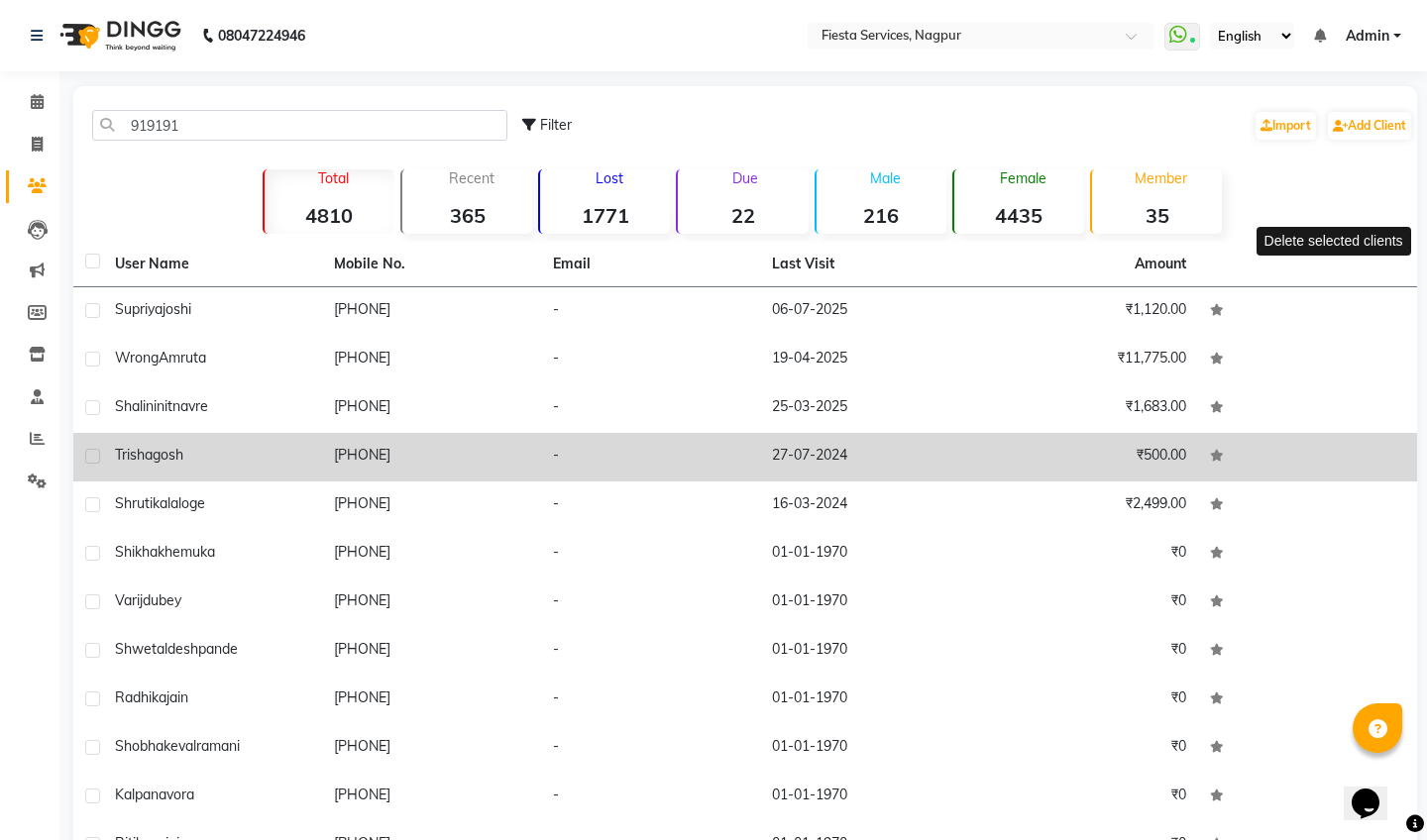 click on "[PHONE]" 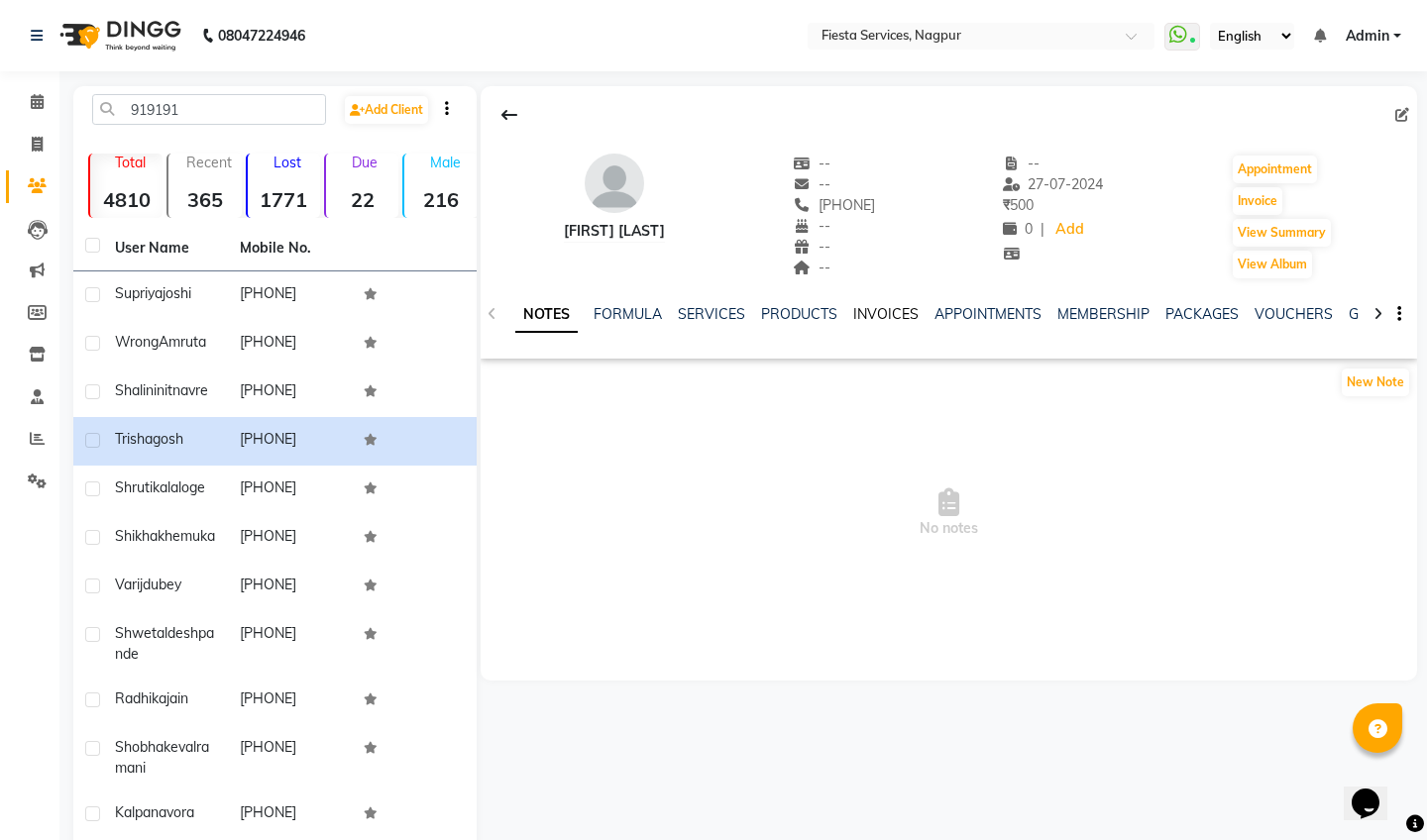click on "INVOICES" 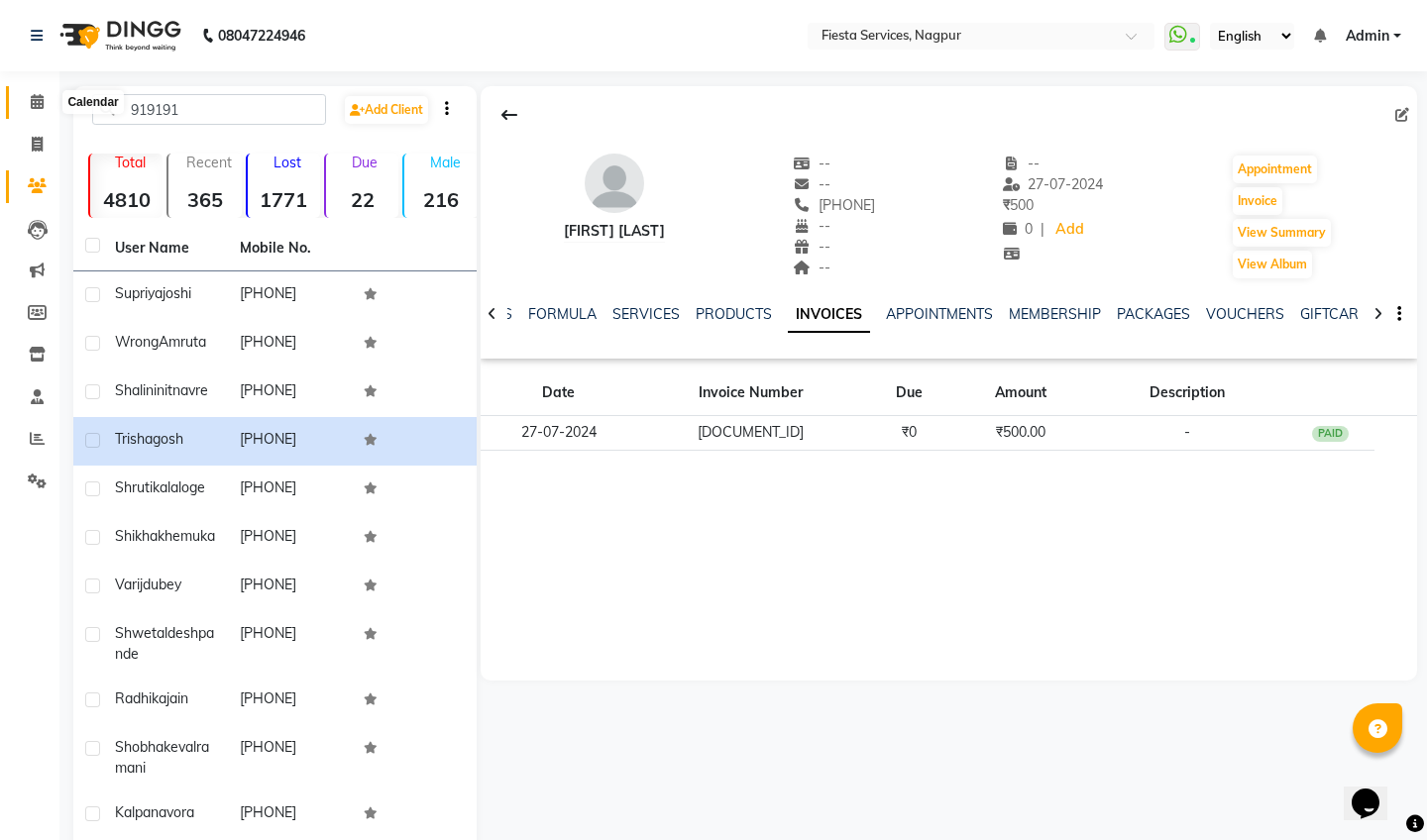 click 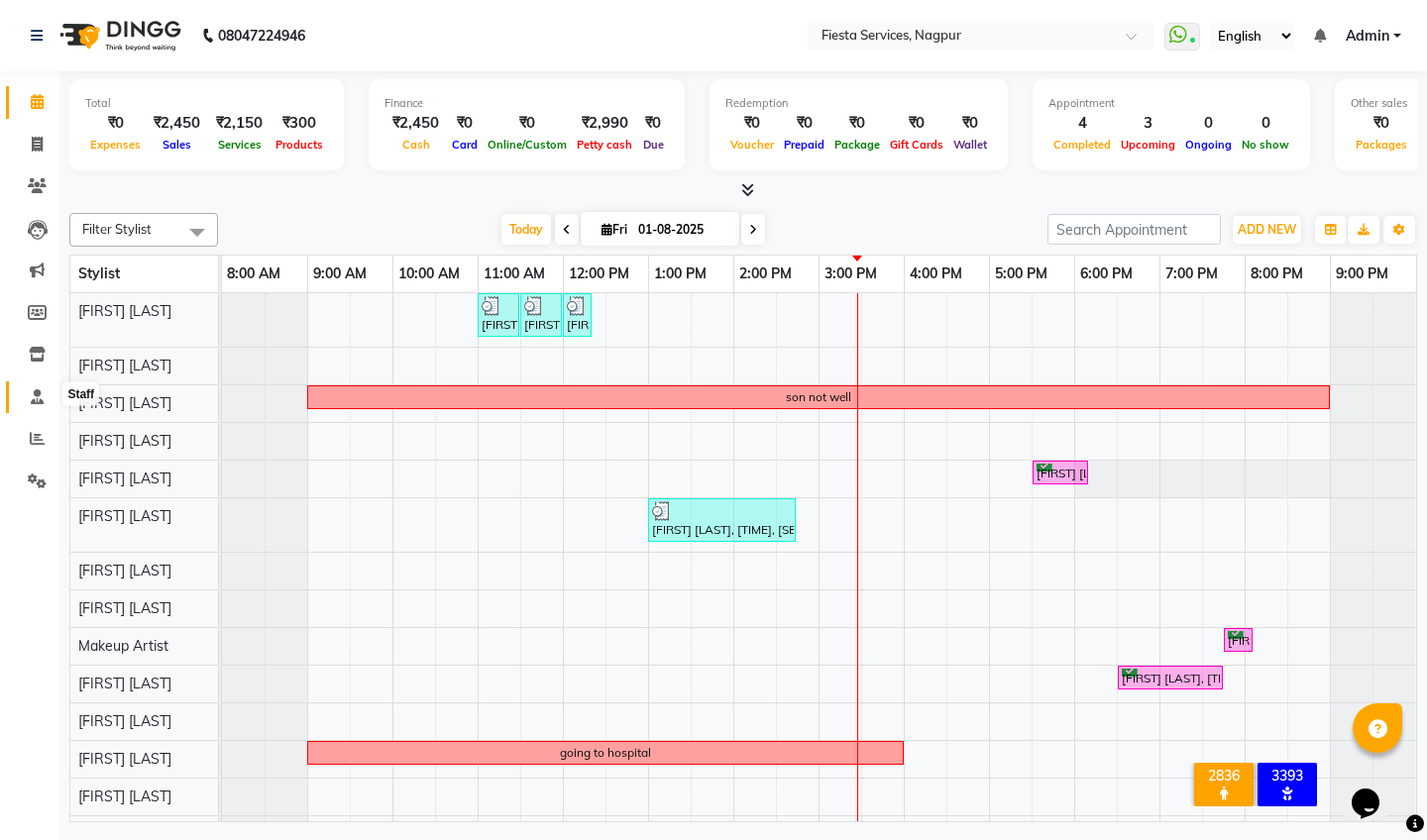 scroll, scrollTop: 0, scrollLeft: 0, axis: both 